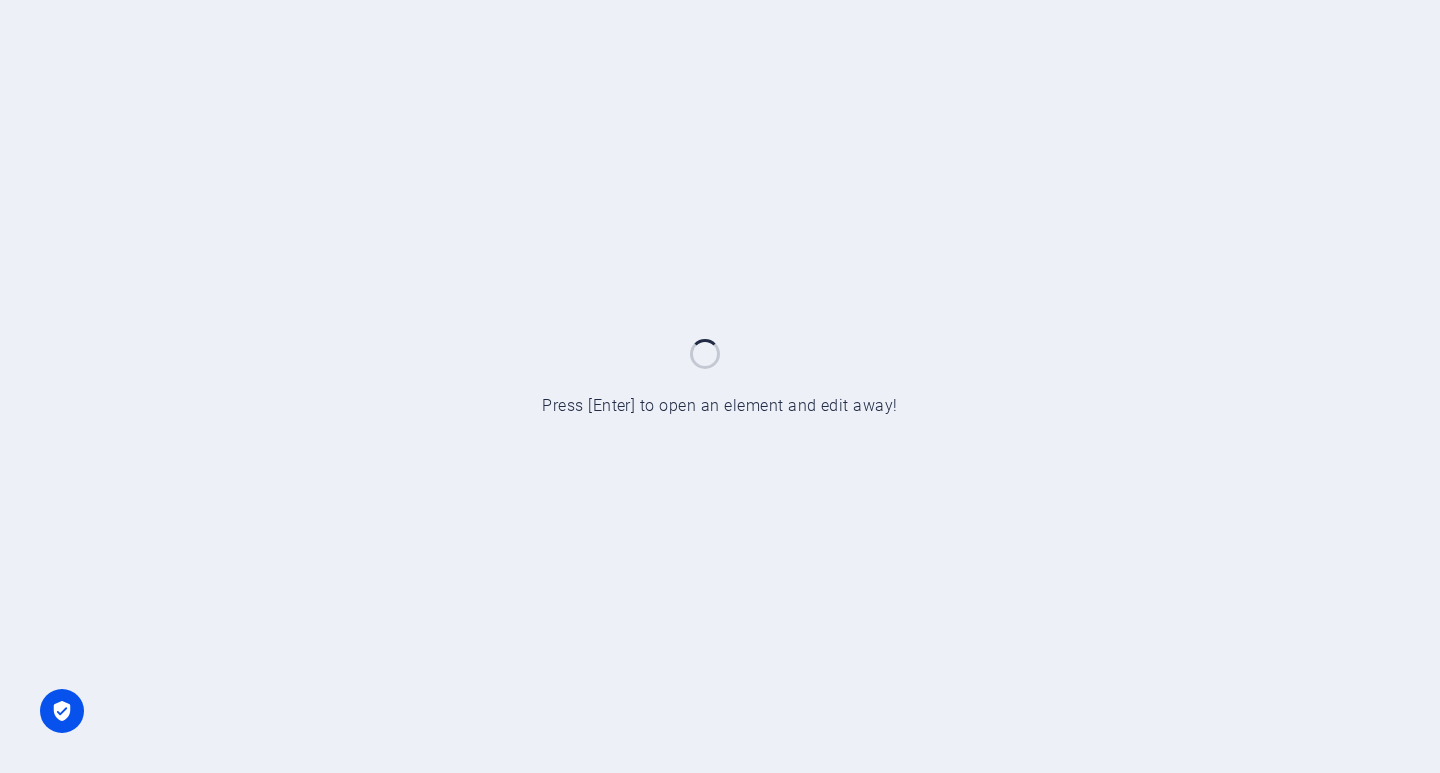 scroll, scrollTop: 0, scrollLeft: 0, axis: both 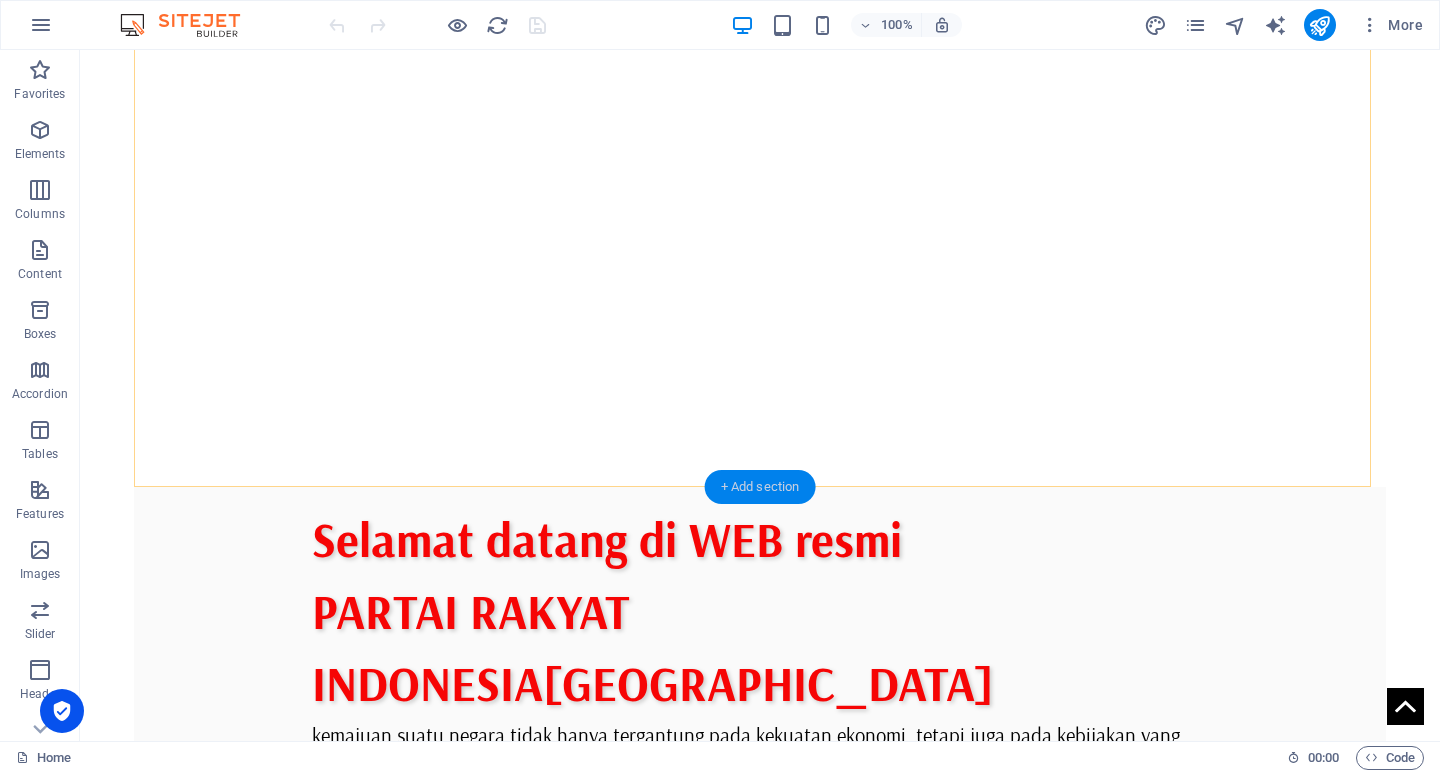 drag, startPoint x: 767, startPoint y: 482, endPoint x: 343, endPoint y: 430, distance: 427.1768 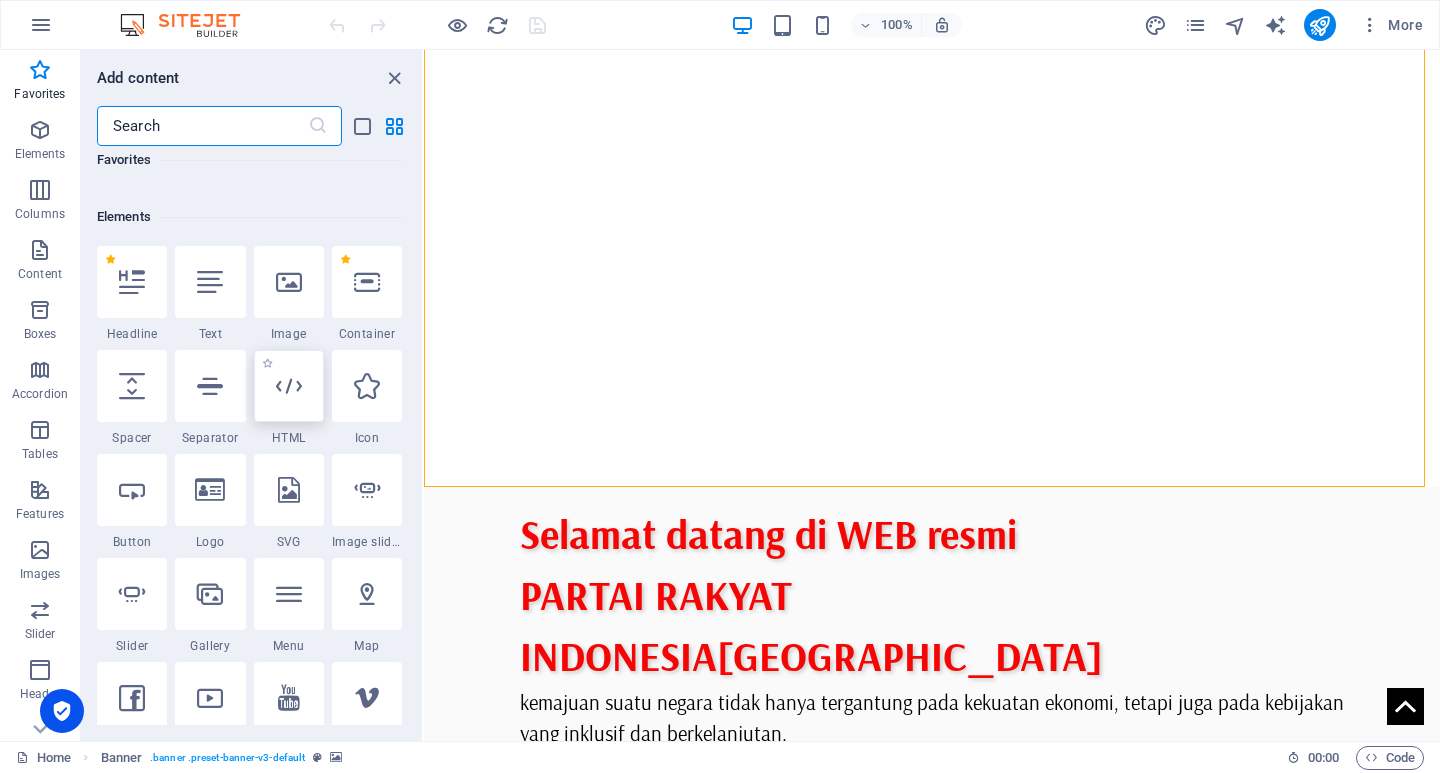 scroll, scrollTop: 200, scrollLeft: 0, axis: vertical 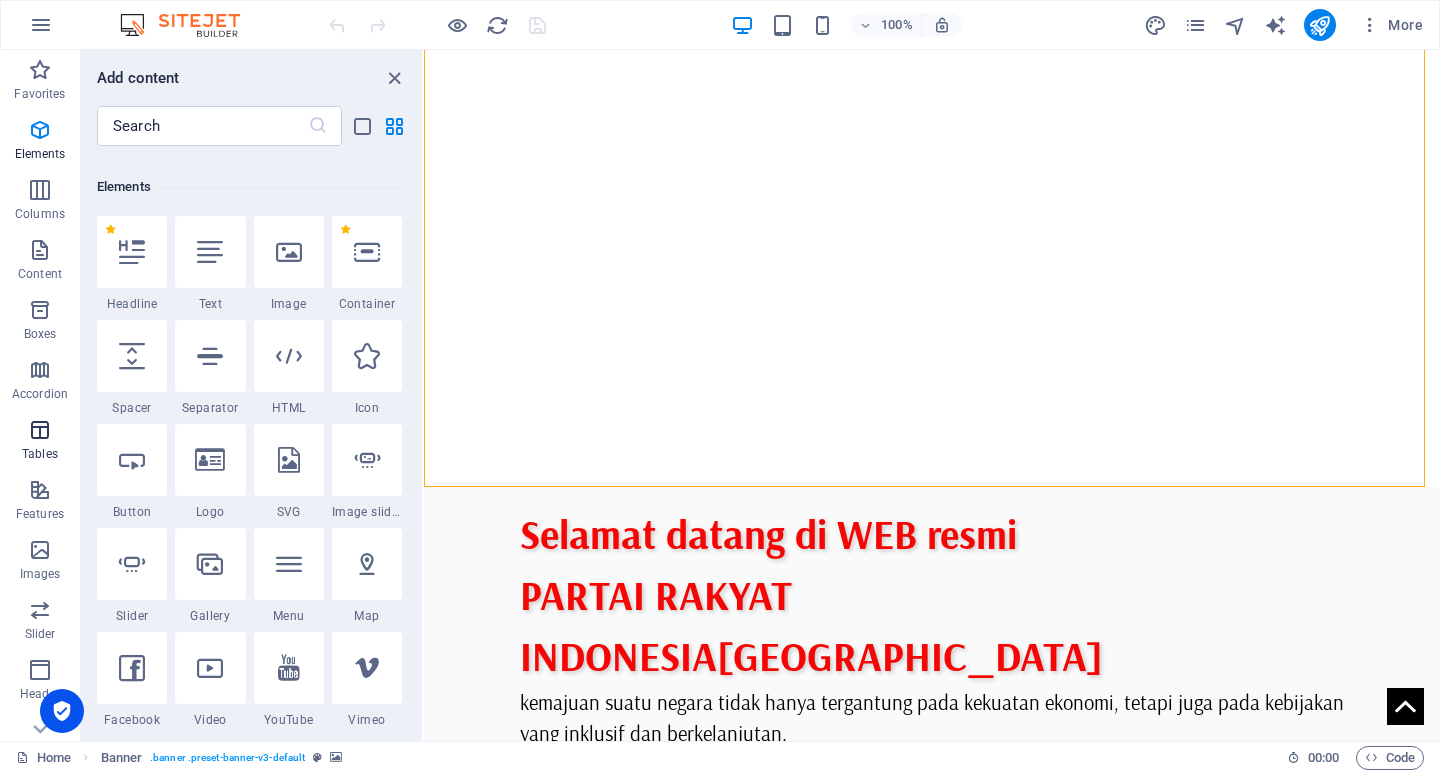 click at bounding box center (40, 430) 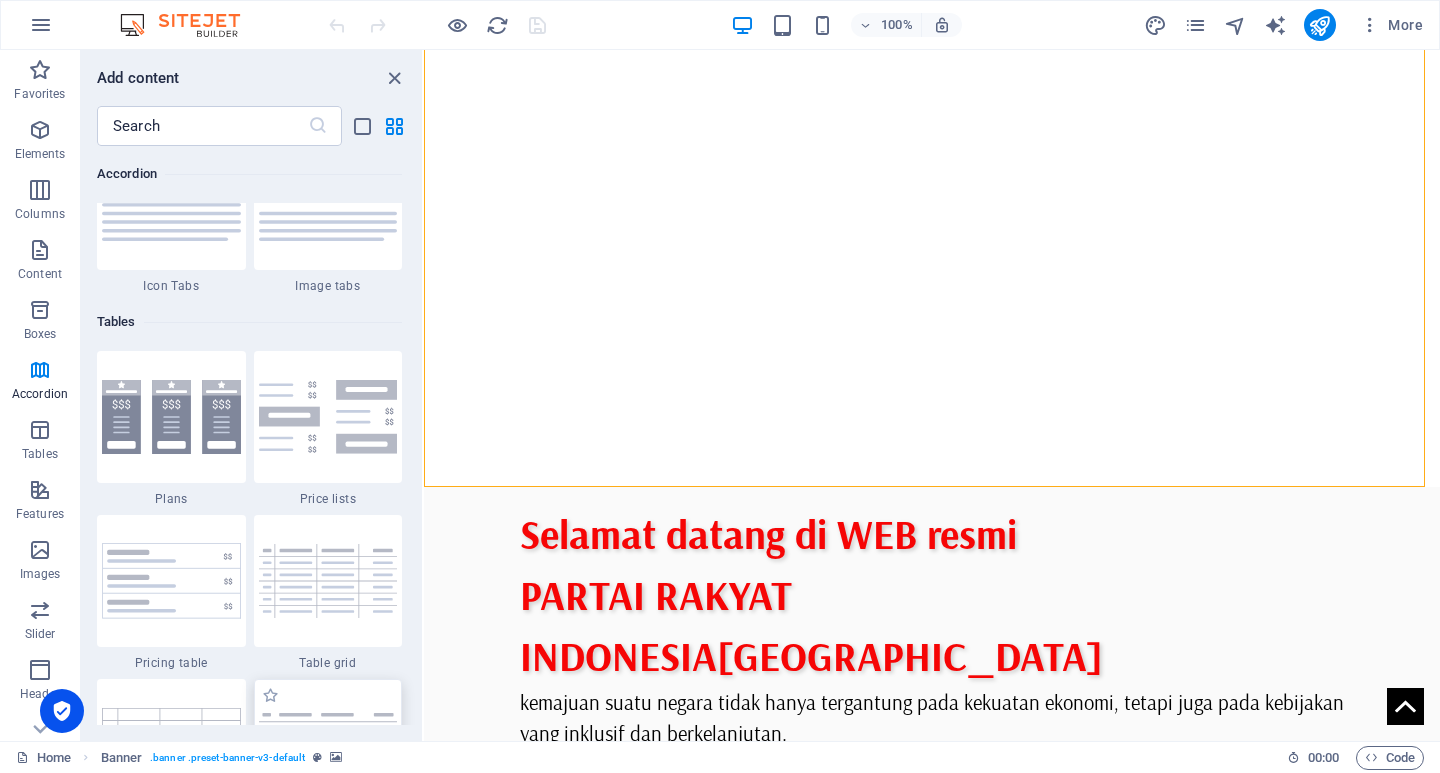 scroll, scrollTop: 6562, scrollLeft: 0, axis: vertical 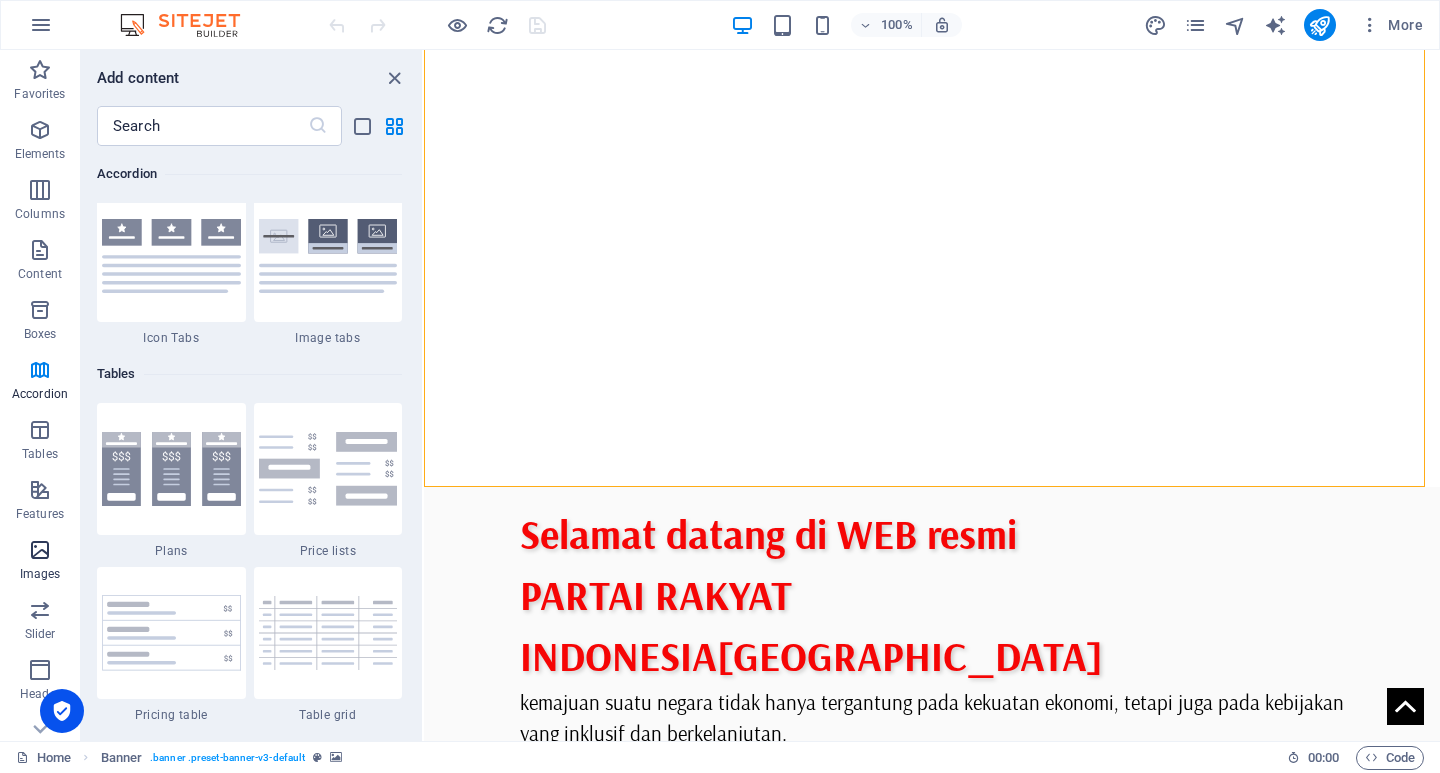 click at bounding box center (40, 550) 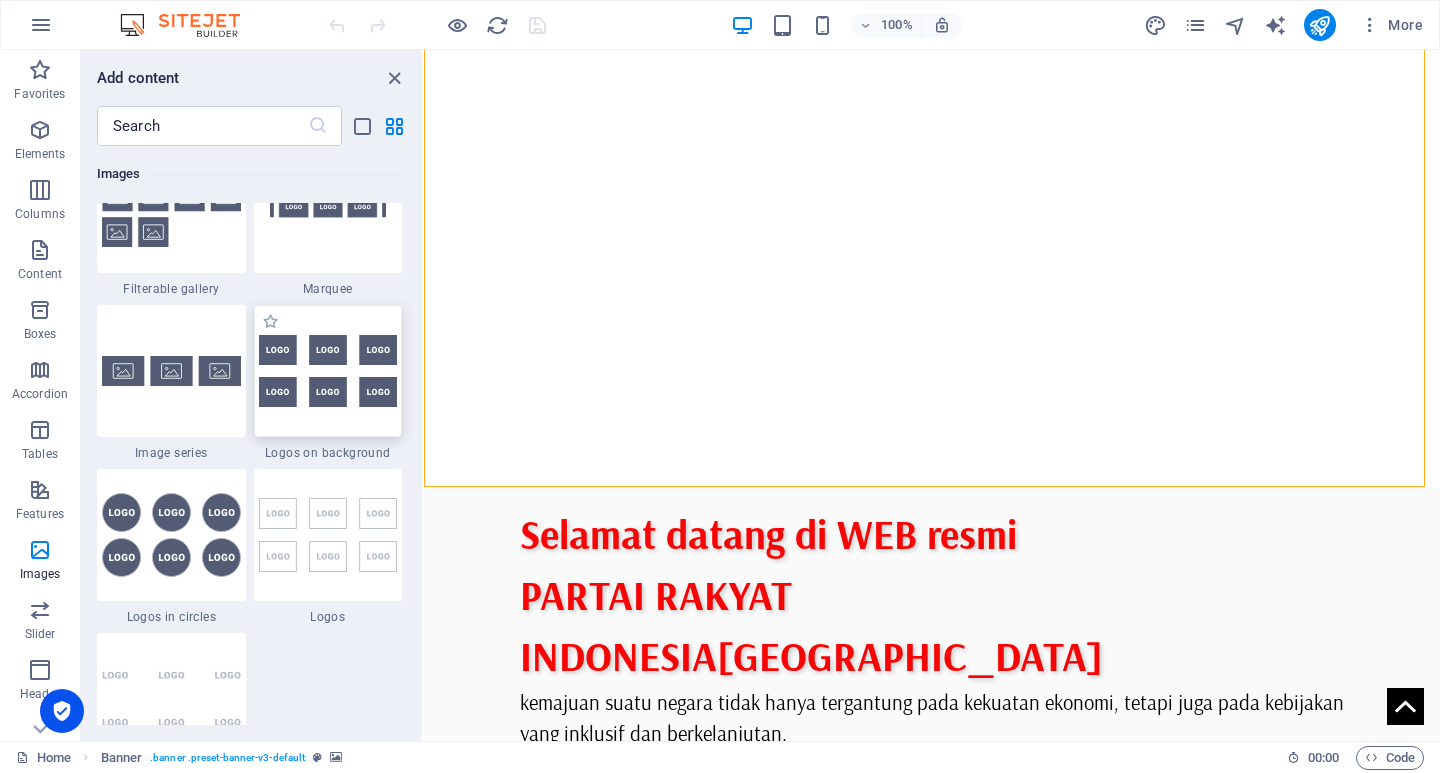 scroll, scrollTop: 10576, scrollLeft: 0, axis: vertical 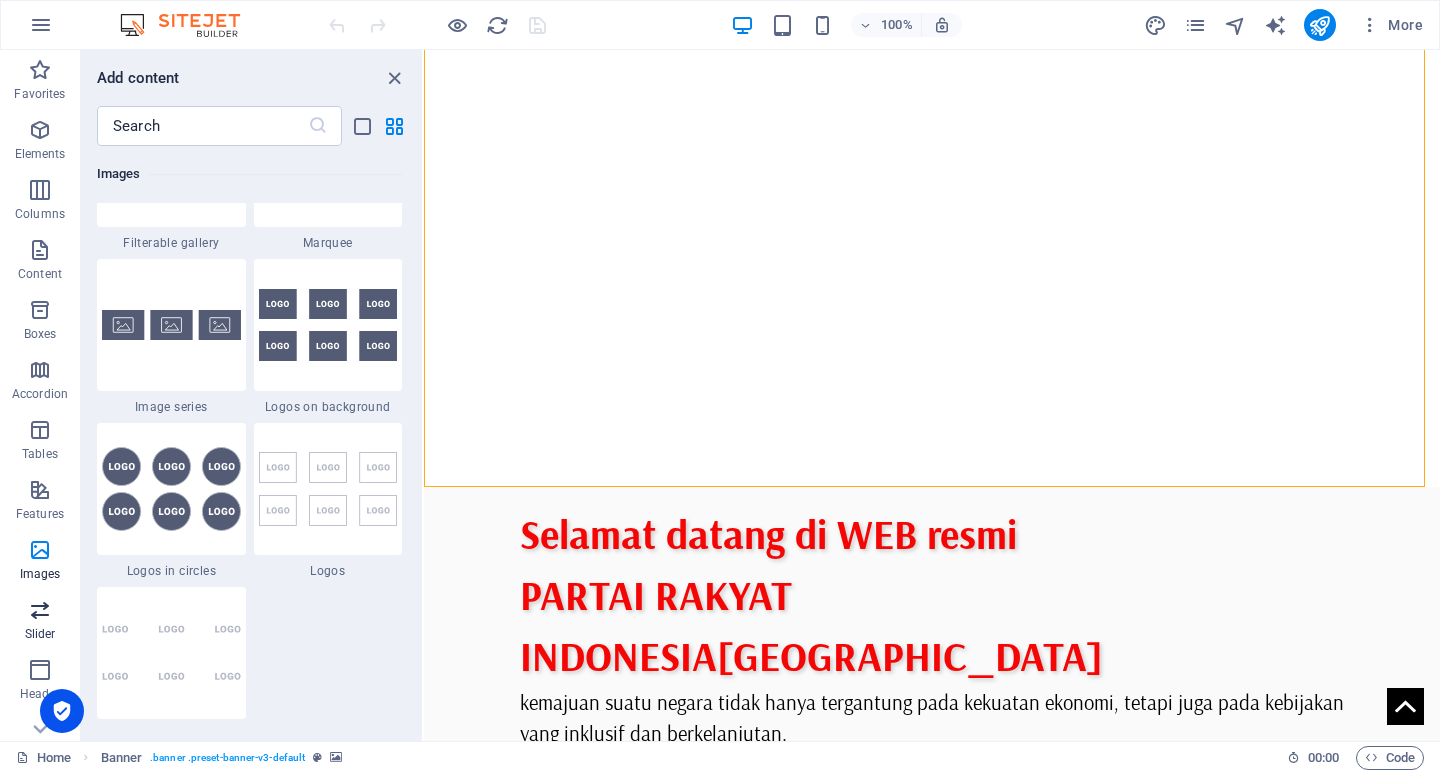 click on "Slider" at bounding box center (40, 622) 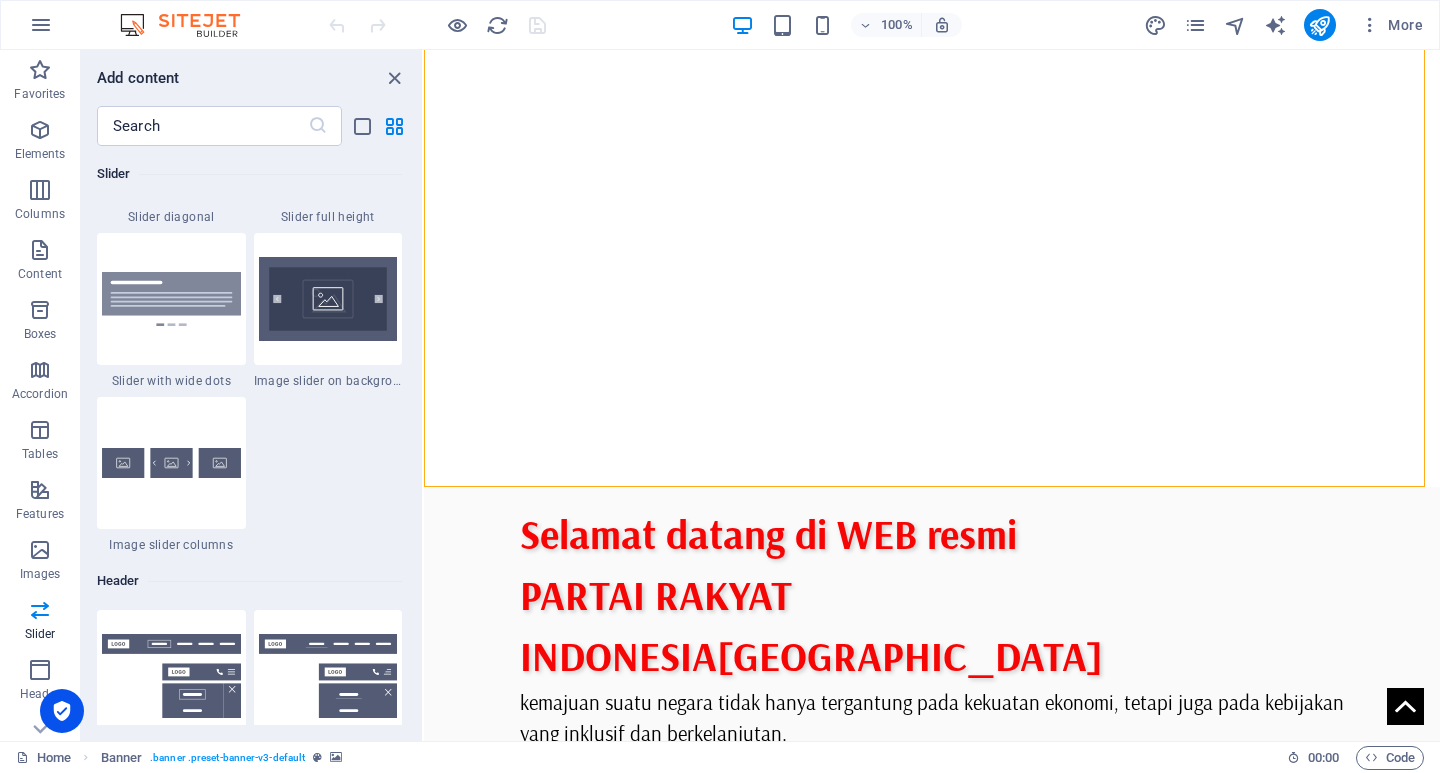 scroll, scrollTop: 11473, scrollLeft: 0, axis: vertical 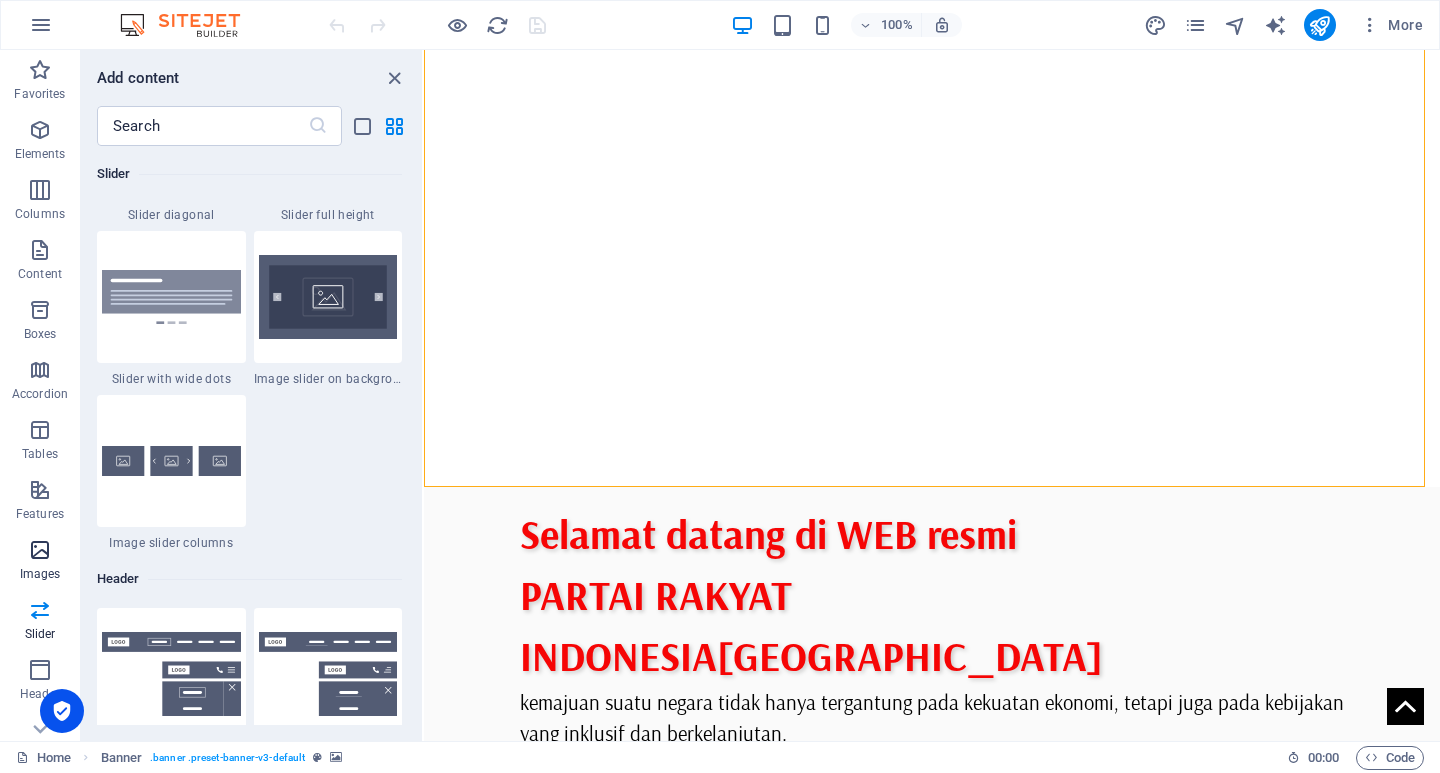 click at bounding box center [40, 550] 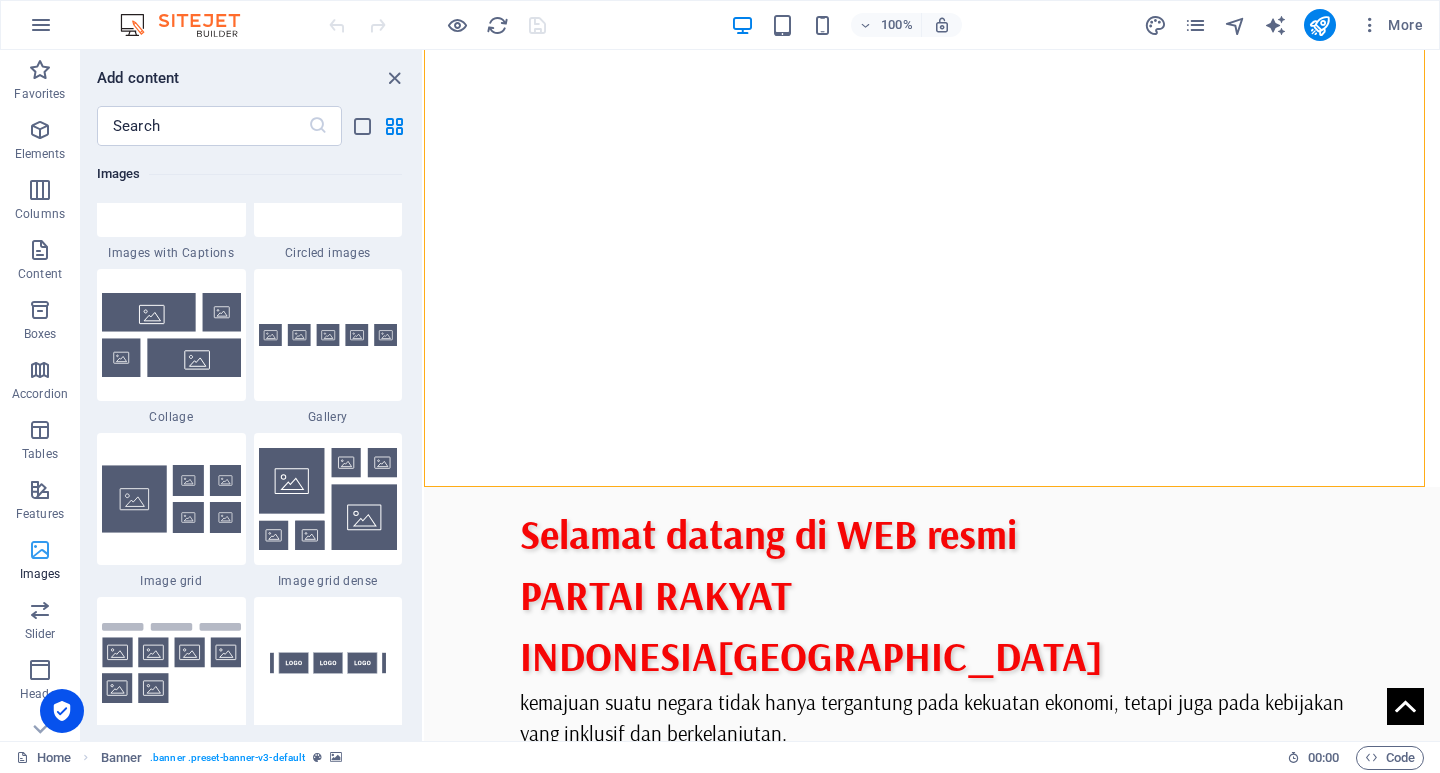 scroll, scrollTop: 9976, scrollLeft: 0, axis: vertical 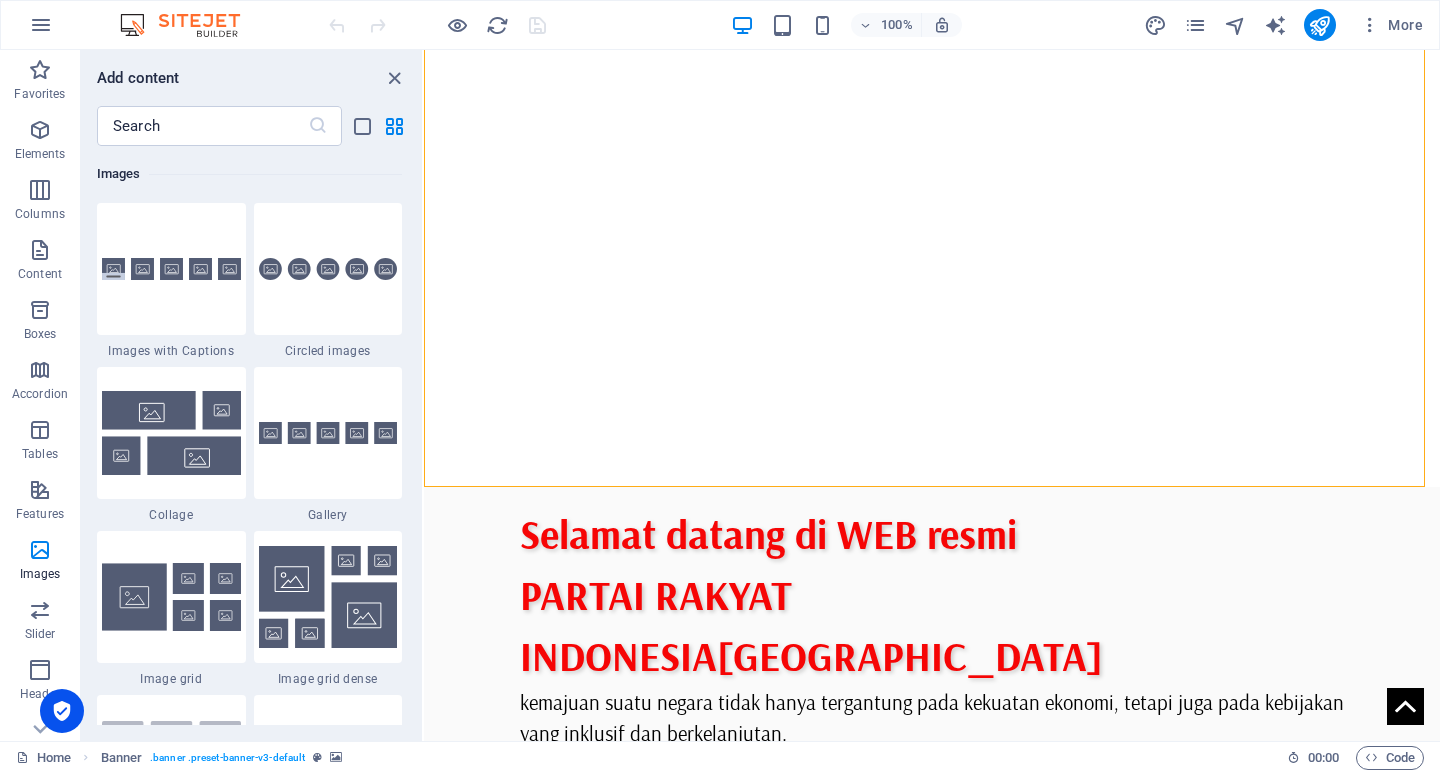 drag, startPoint x: 195, startPoint y: 329, endPoint x: 177, endPoint y: 278, distance: 54.08327 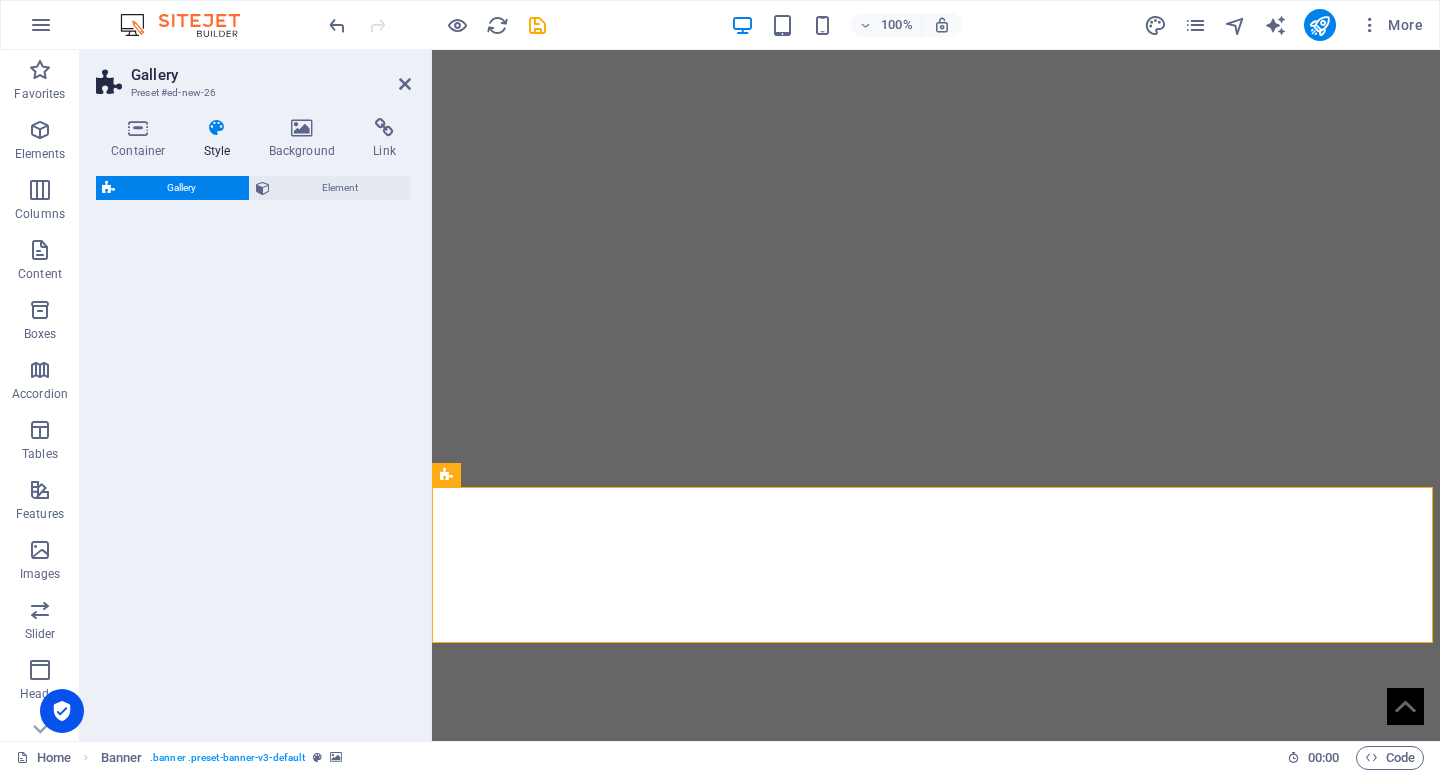 select on "rem" 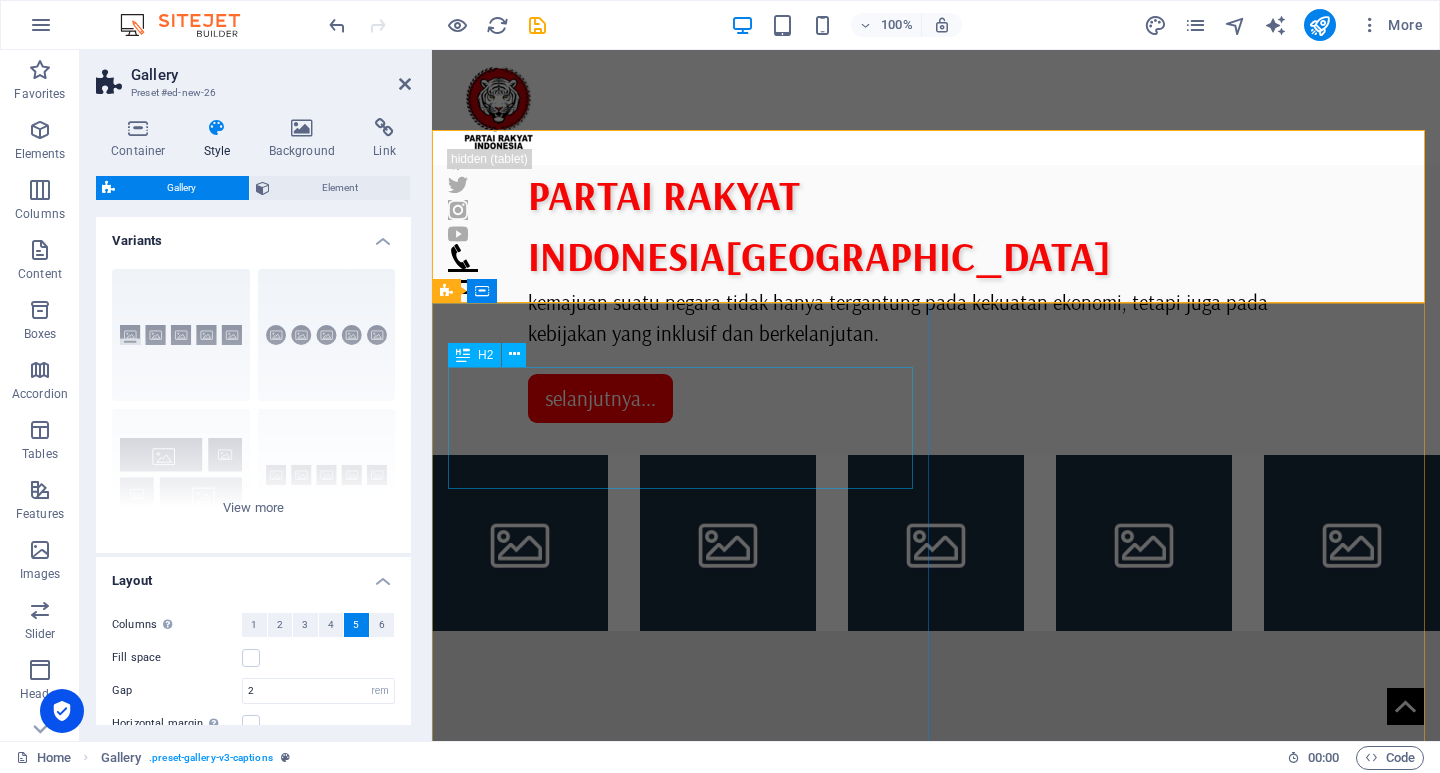 scroll, scrollTop: 400, scrollLeft: 0, axis: vertical 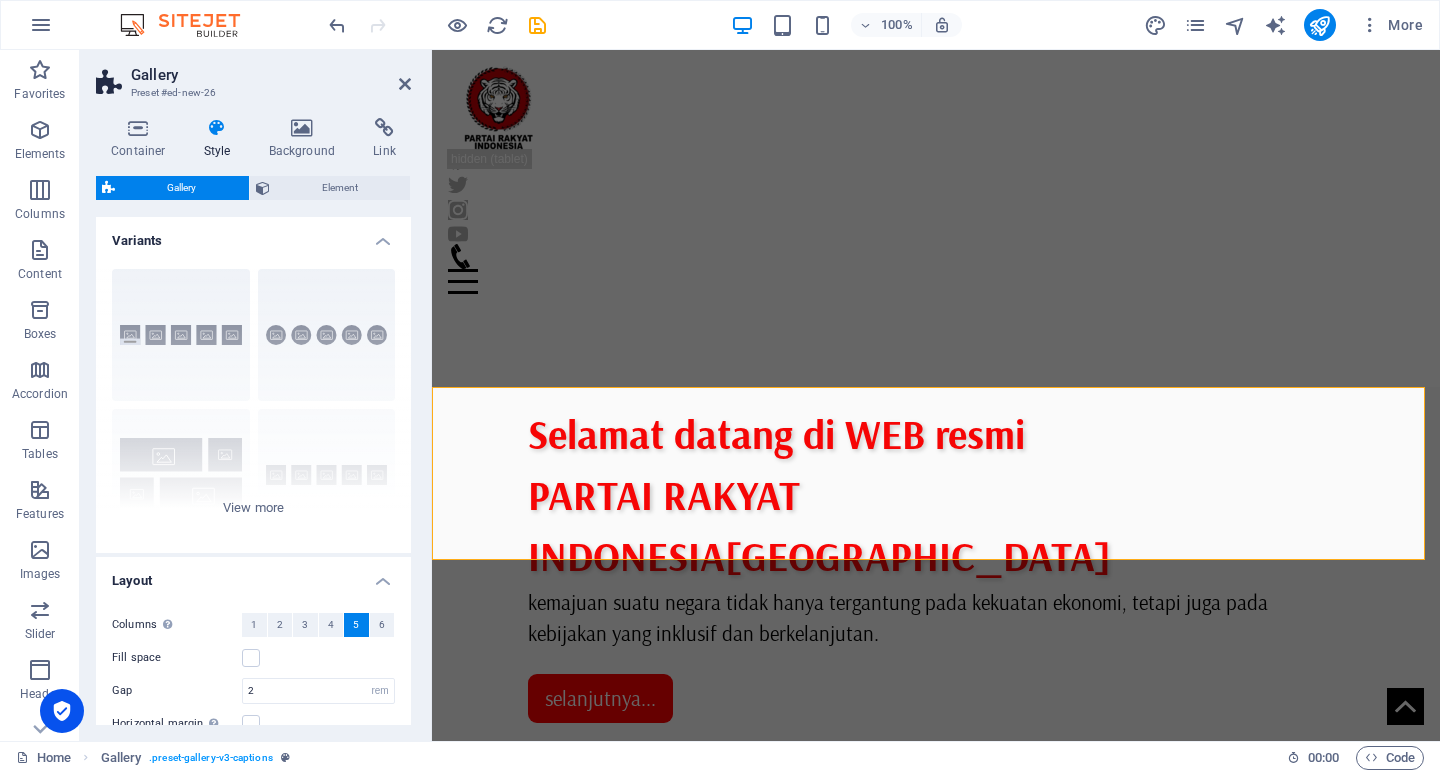 click at bounding box center (-2051, 931) 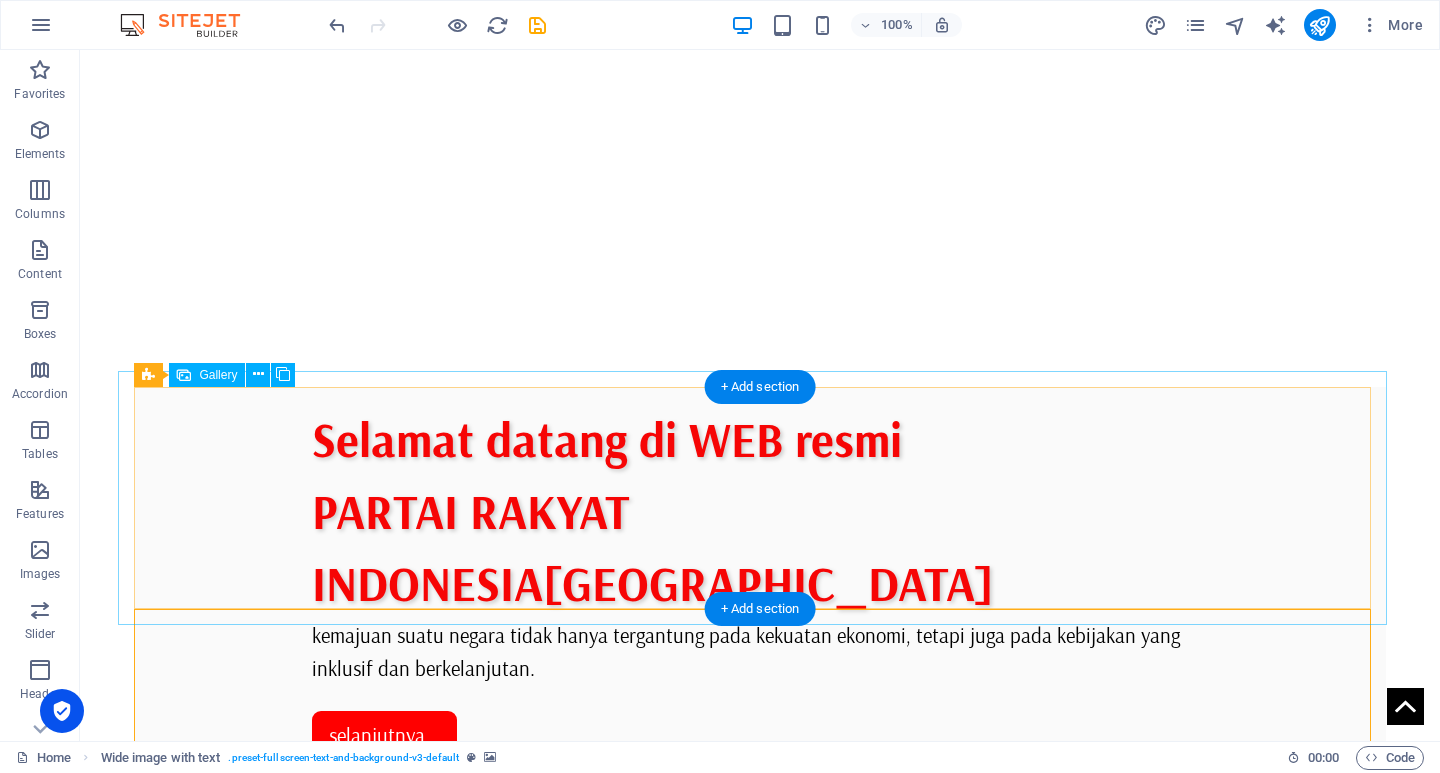 click at bounding box center [1273, 904] 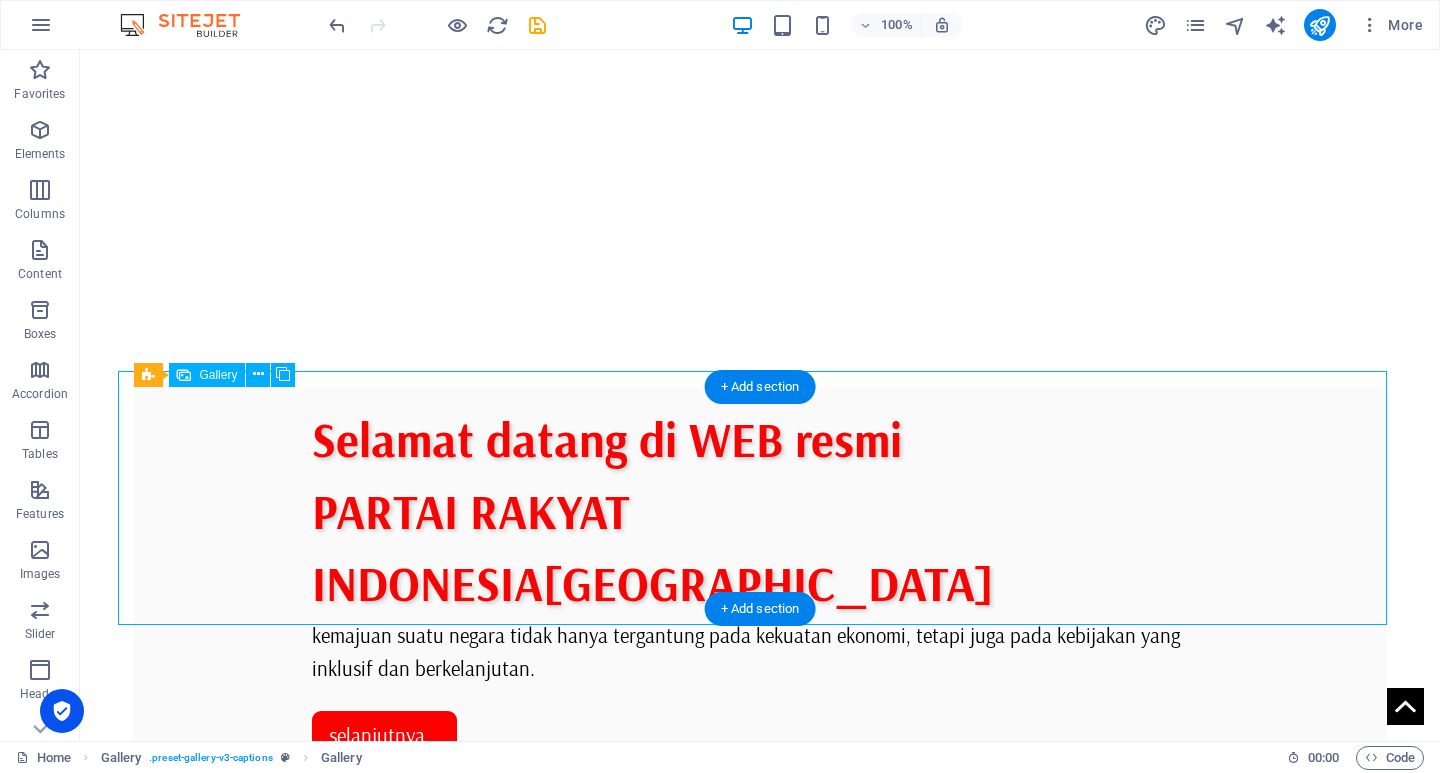 click at bounding box center [1273, 904] 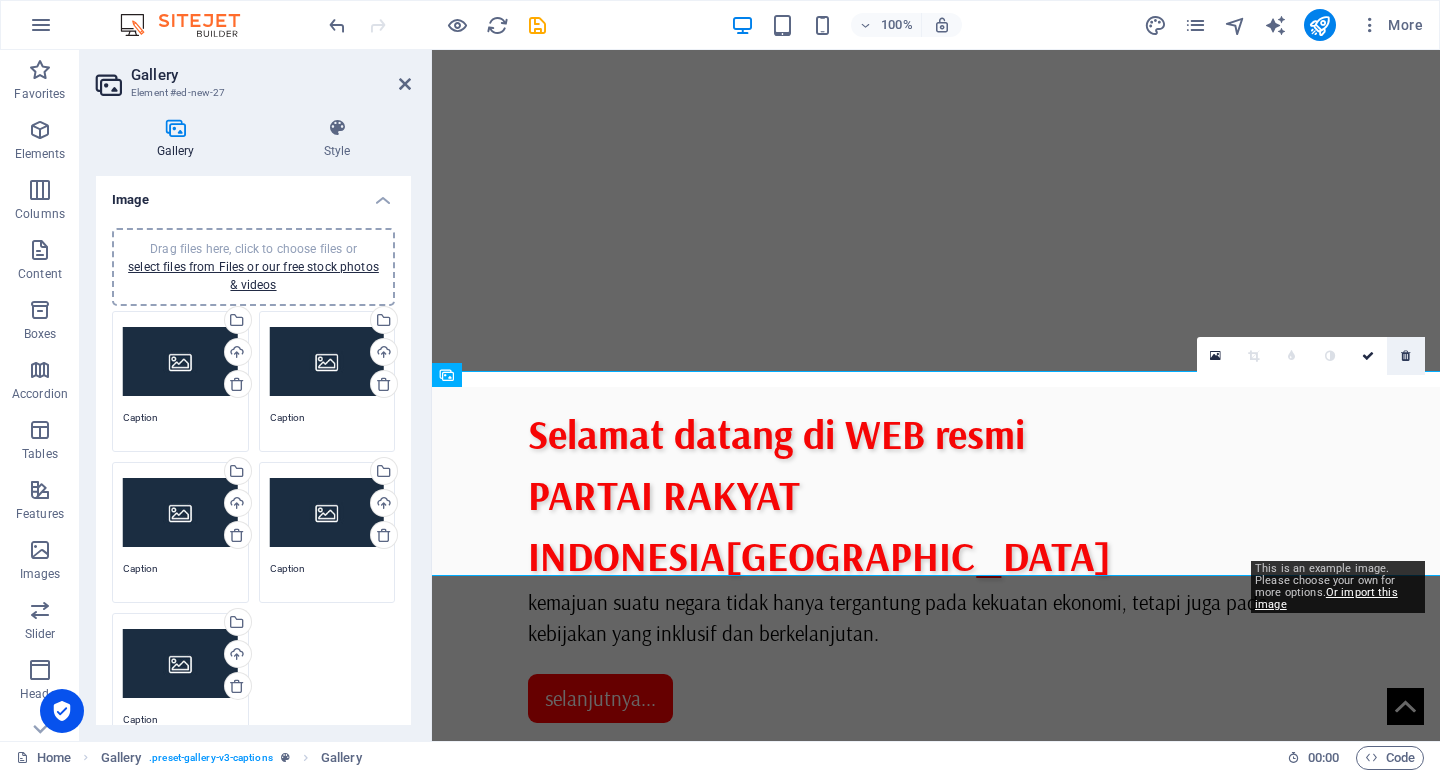 click at bounding box center (1405, 356) 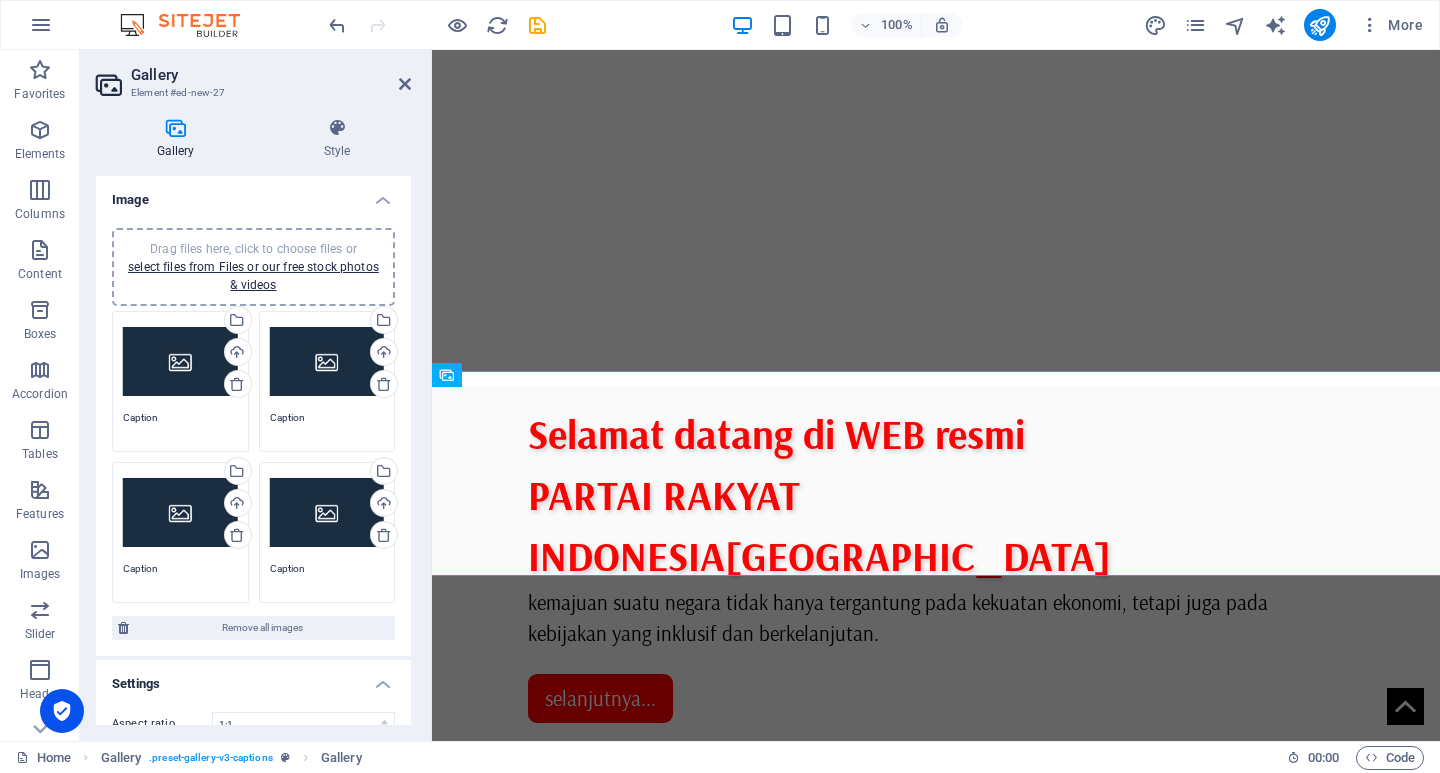 click at bounding box center (-65, 931) 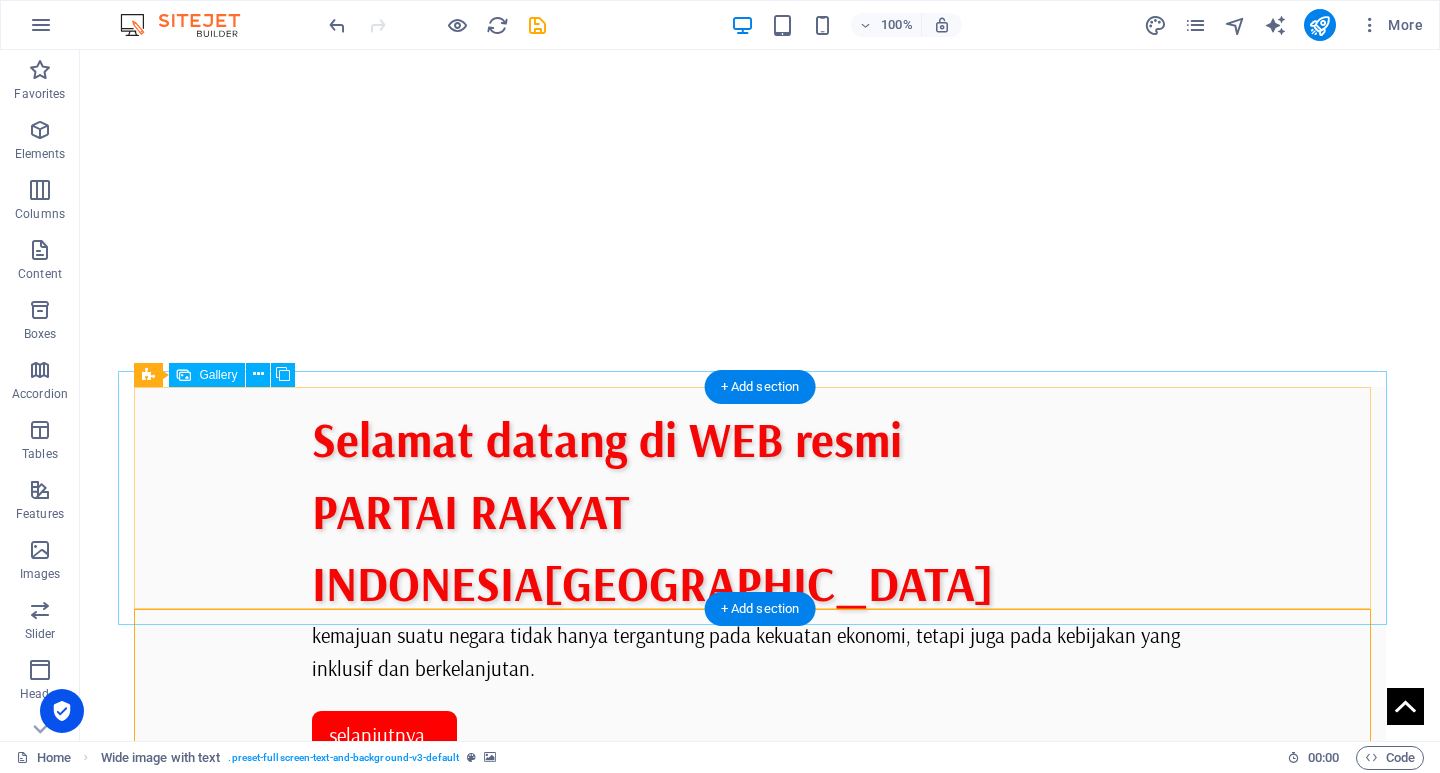click at bounding box center (759, 904) 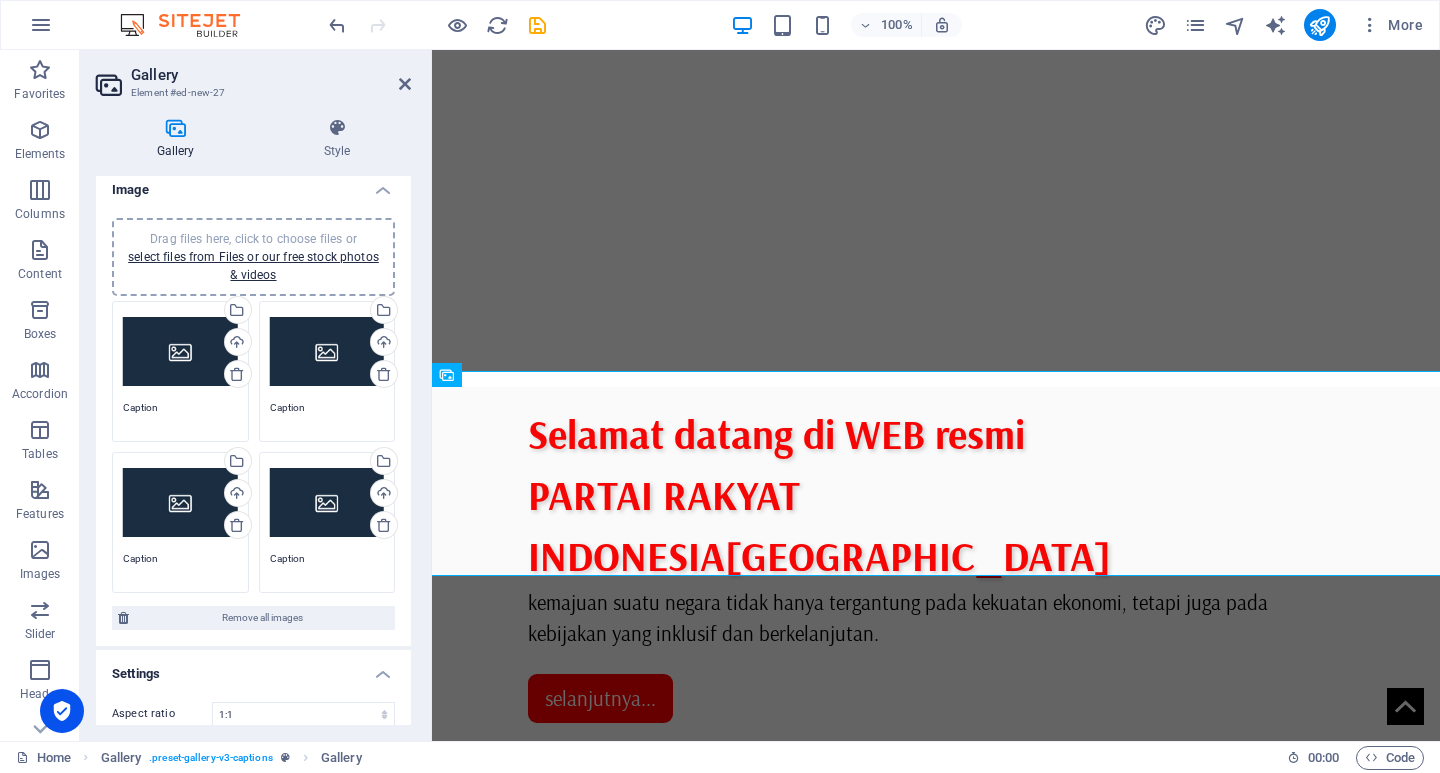 scroll, scrollTop: 0, scrollLeft: 0, axis: both 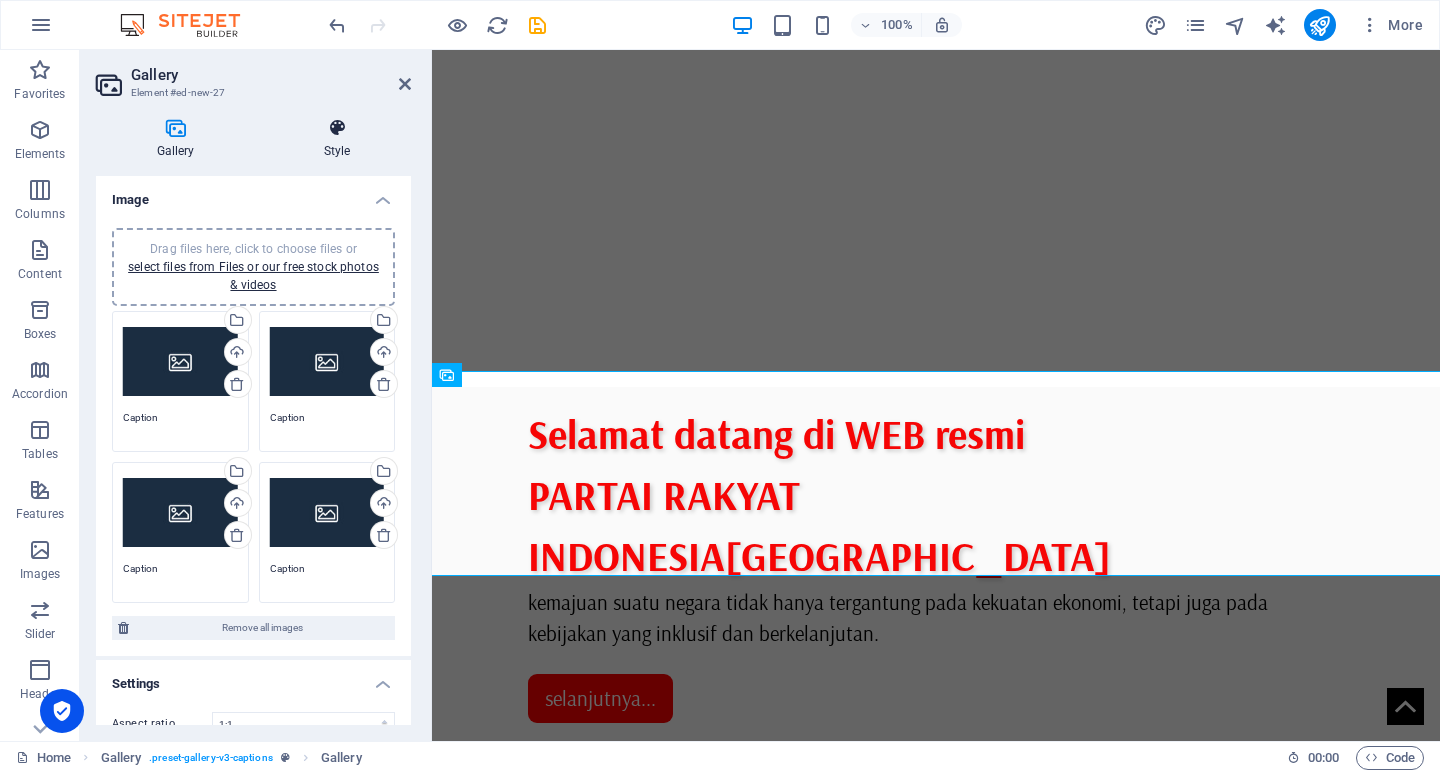 click at bounding box center (337, 128) 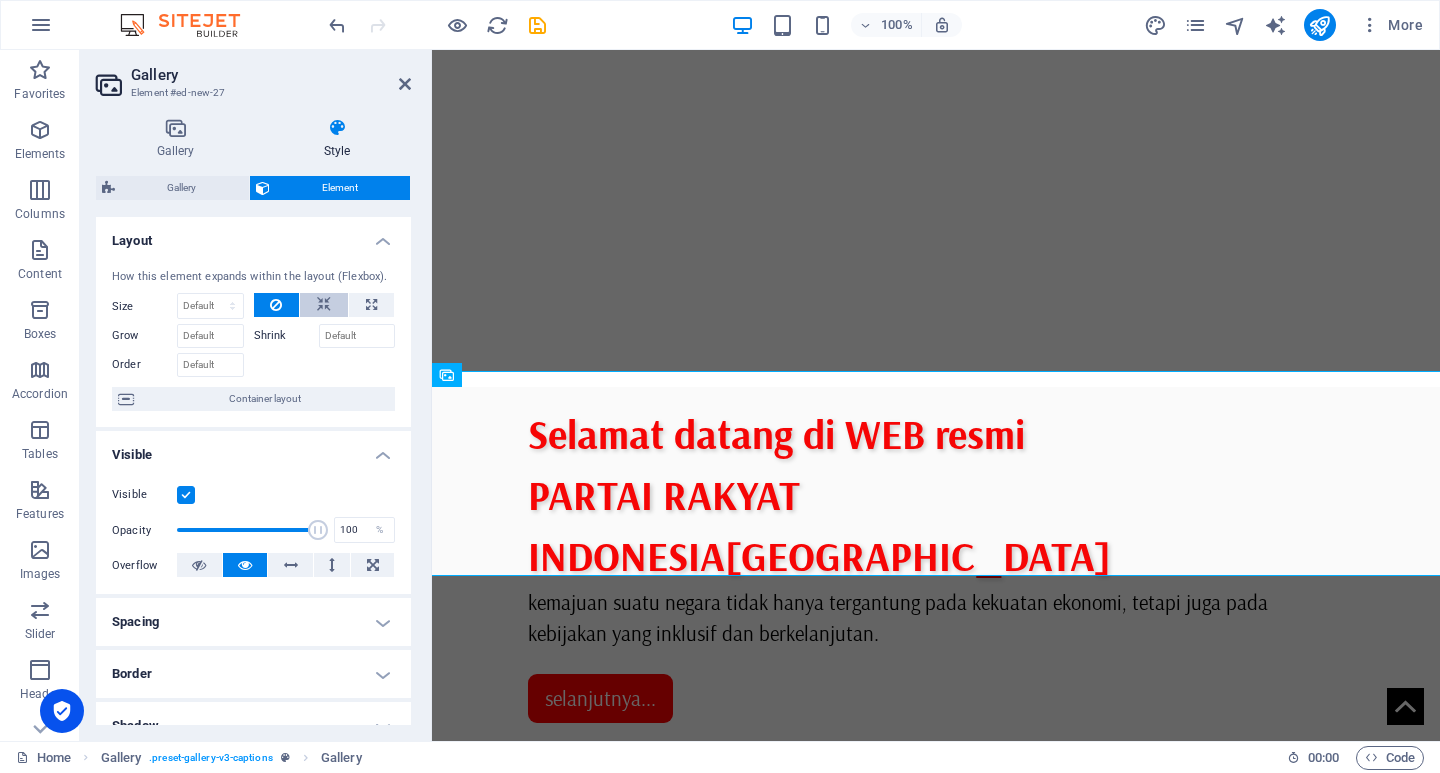 click at bounding box center [324, 305] 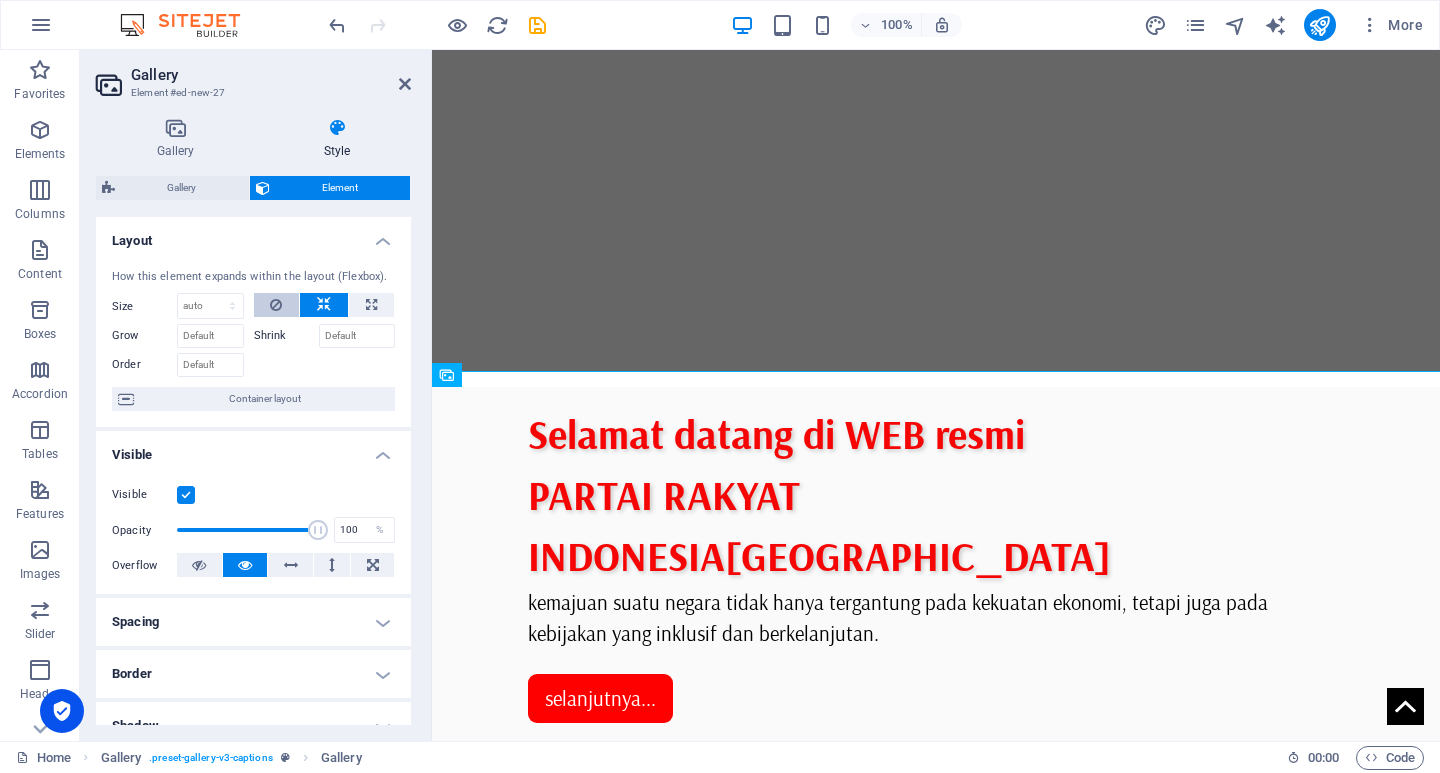 click at bounding box center [276, 305] 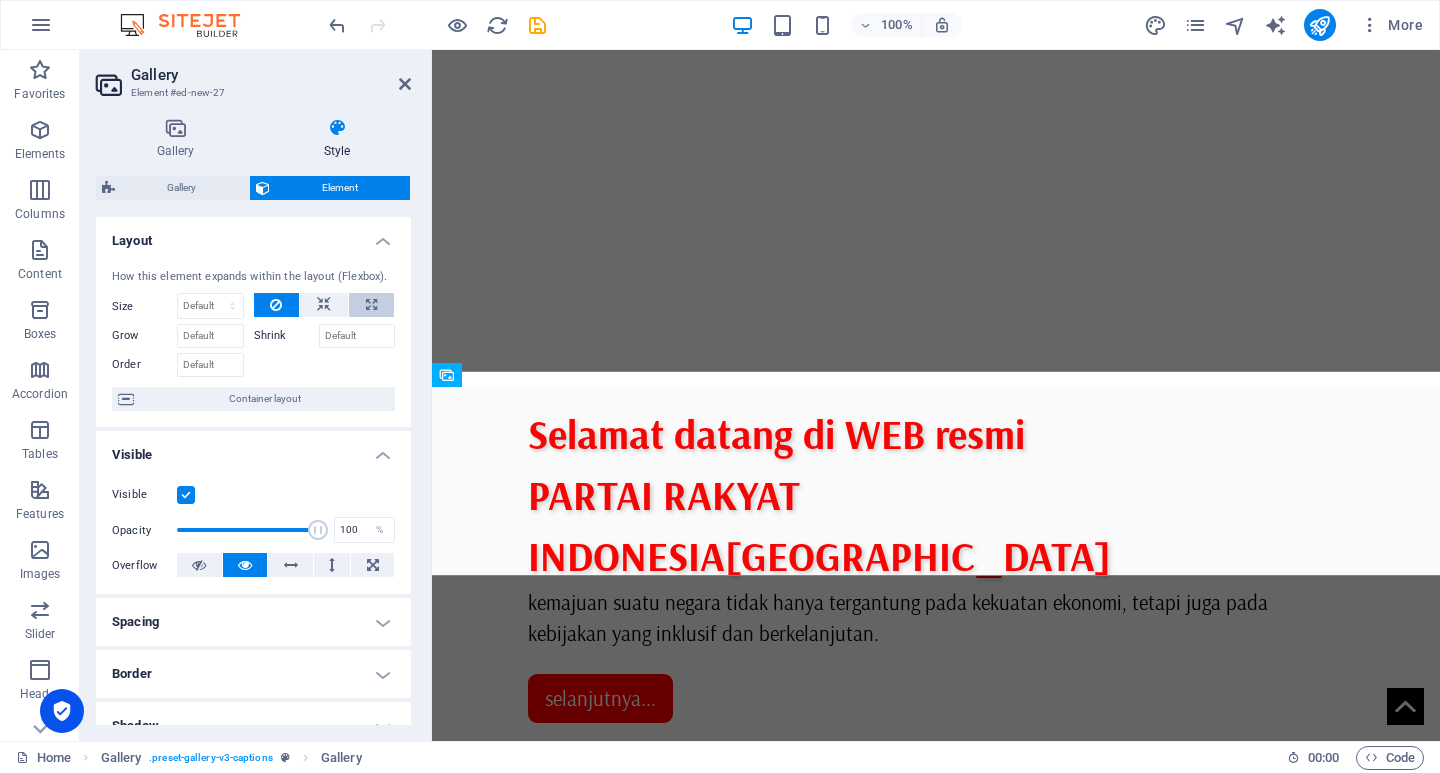 click at bounding box center [371, 305] 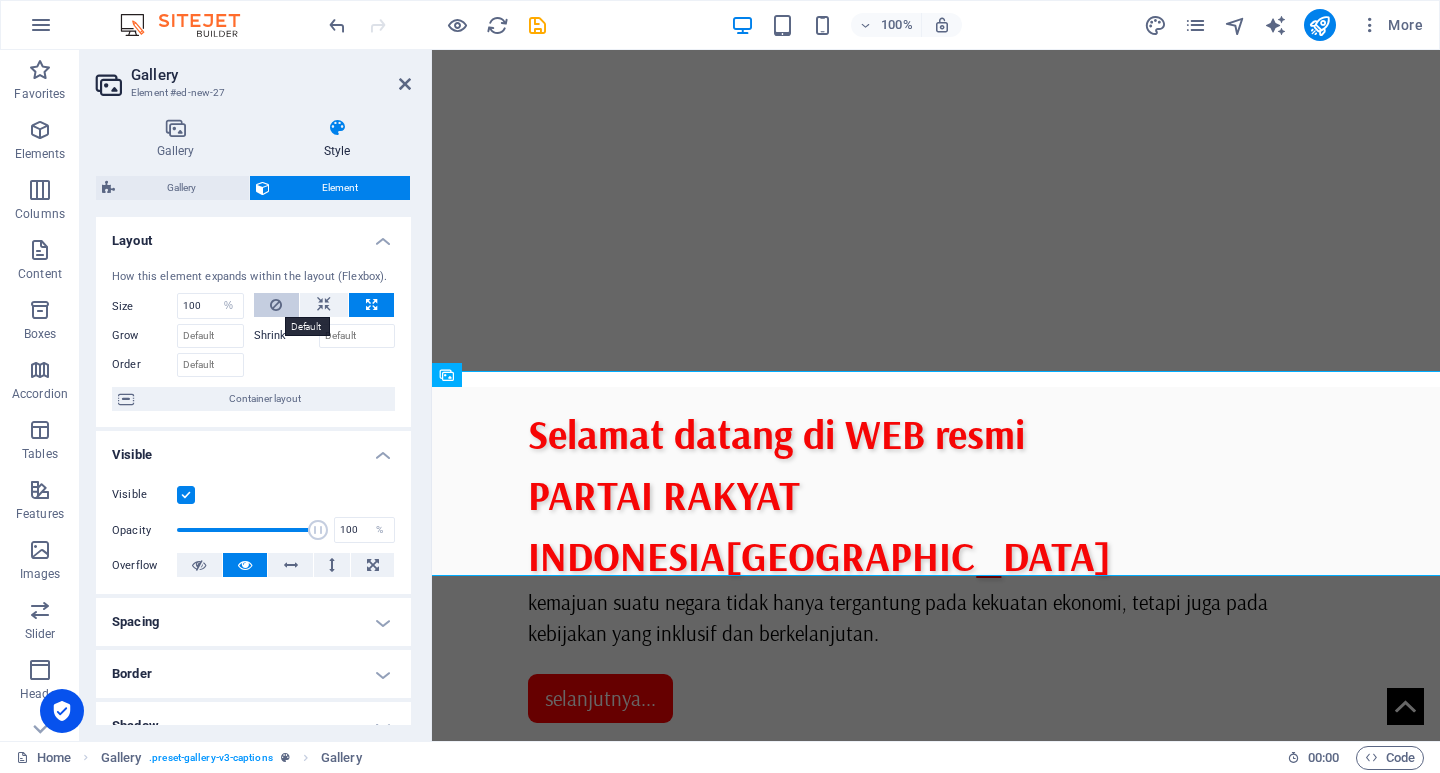 click at bounding box center [276, 305] 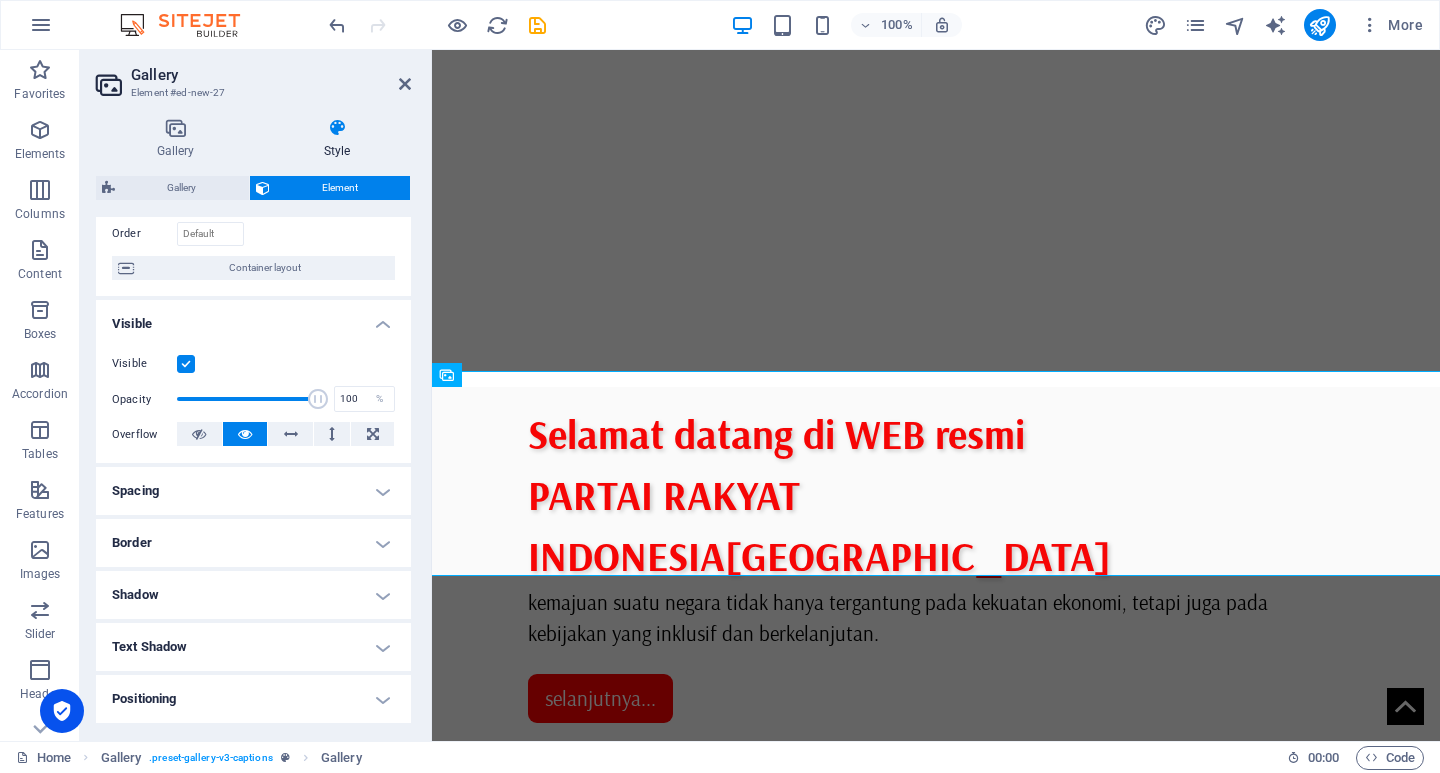 scroll, scrollTop: 200, scrollLeft: 0, axis: vertical 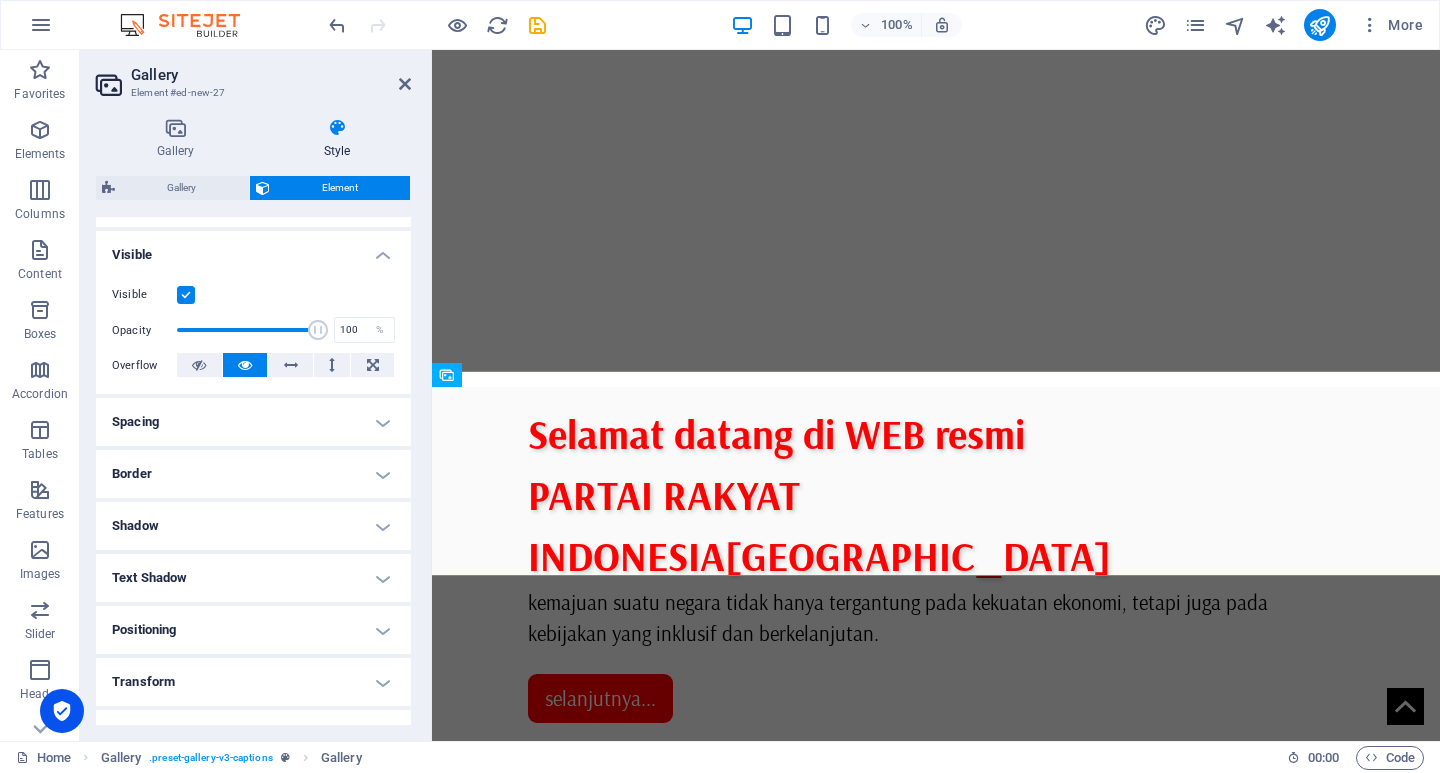 click on "Positioning" at bounding box center (253, 630) 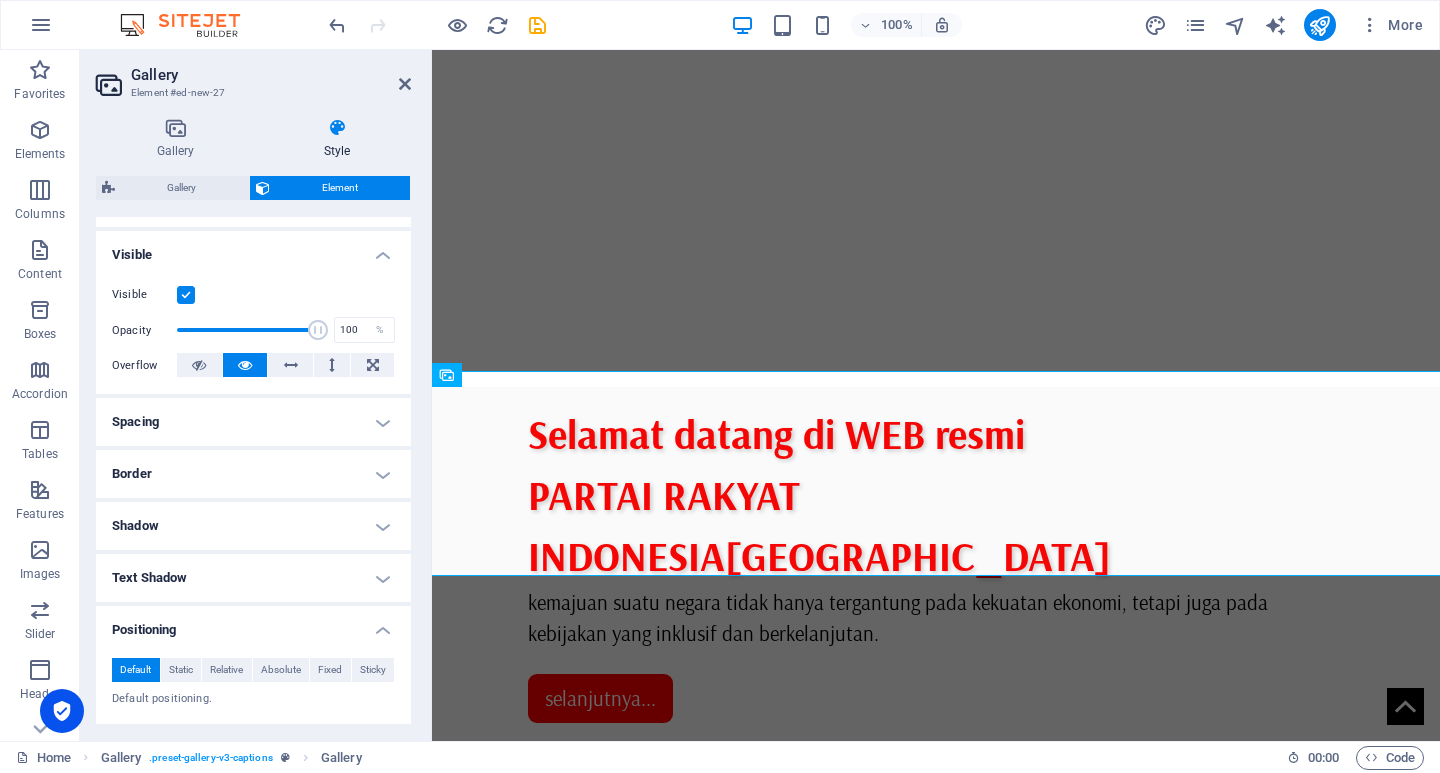 scroll, scrollTop: 300, scrollLeft: 0, axis: vertical 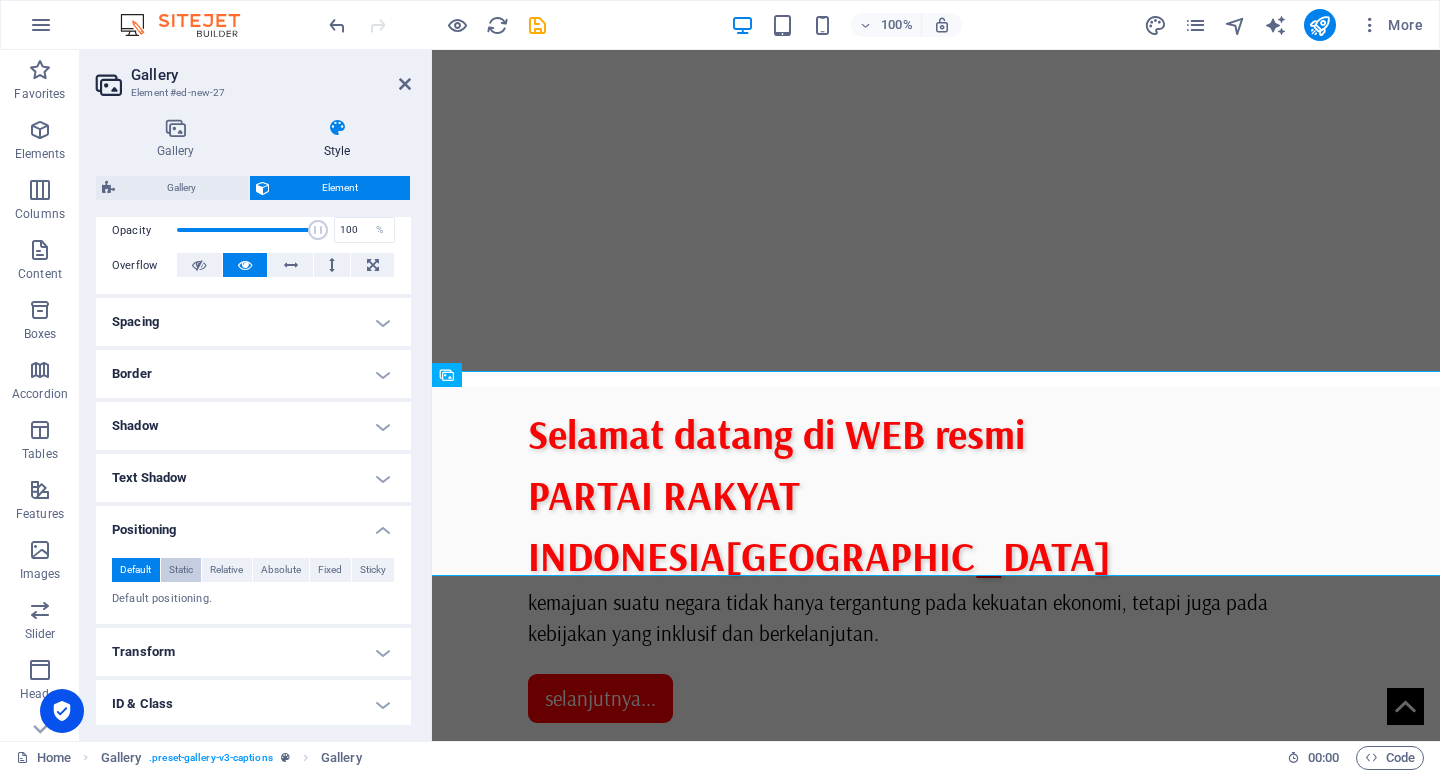 click on "Static" at bounding box center (181, 570) 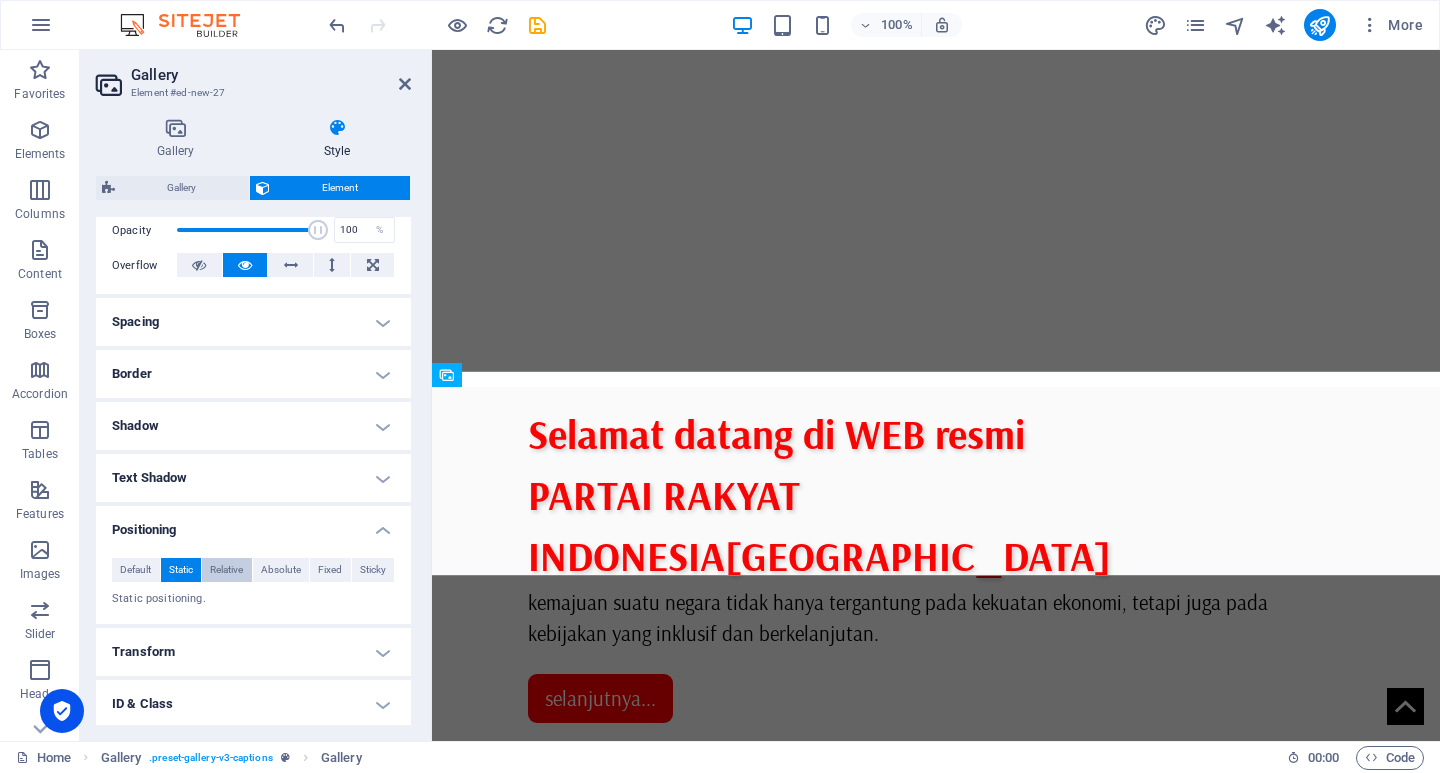 click on "Relative" at bounding box center [226, 570] 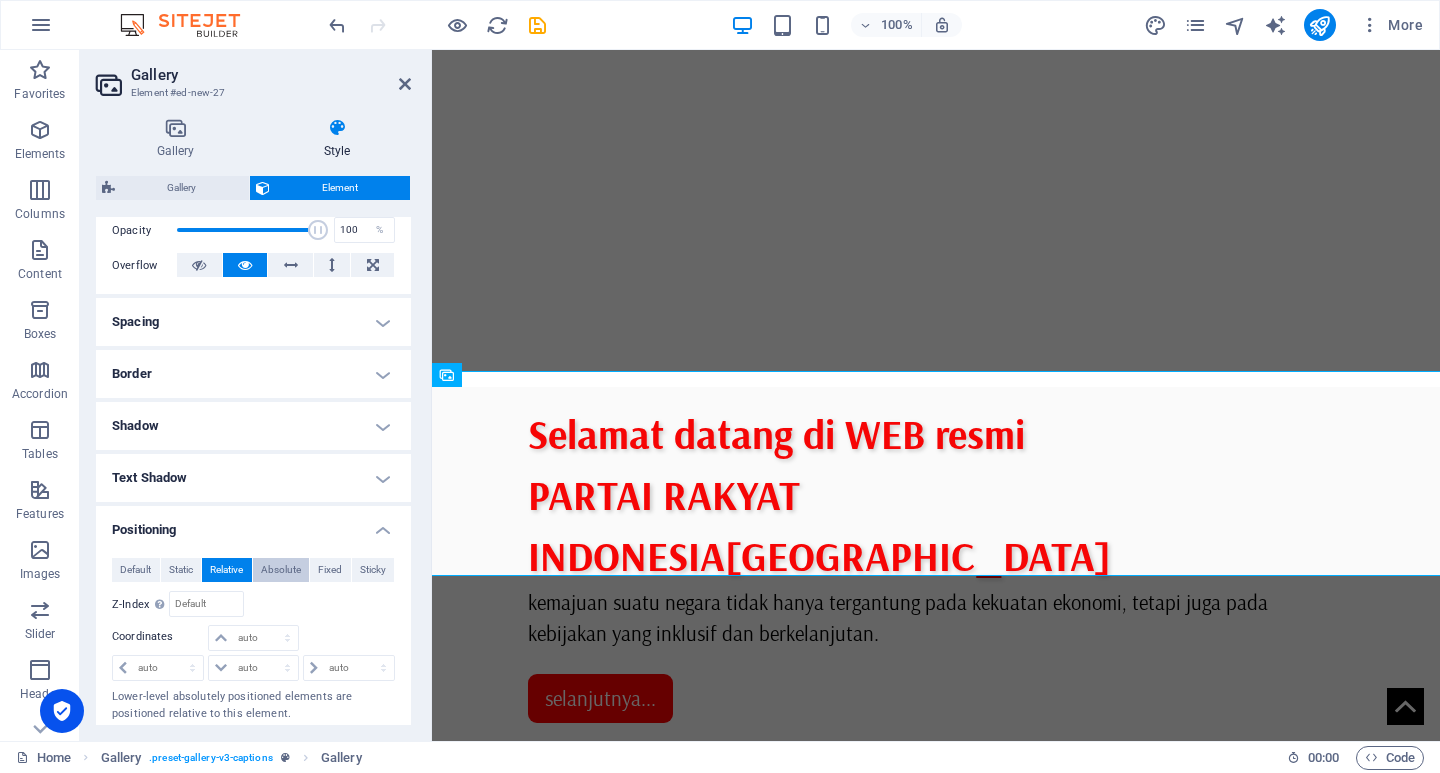 click on "Absolute" at bounding box center (281, 570) 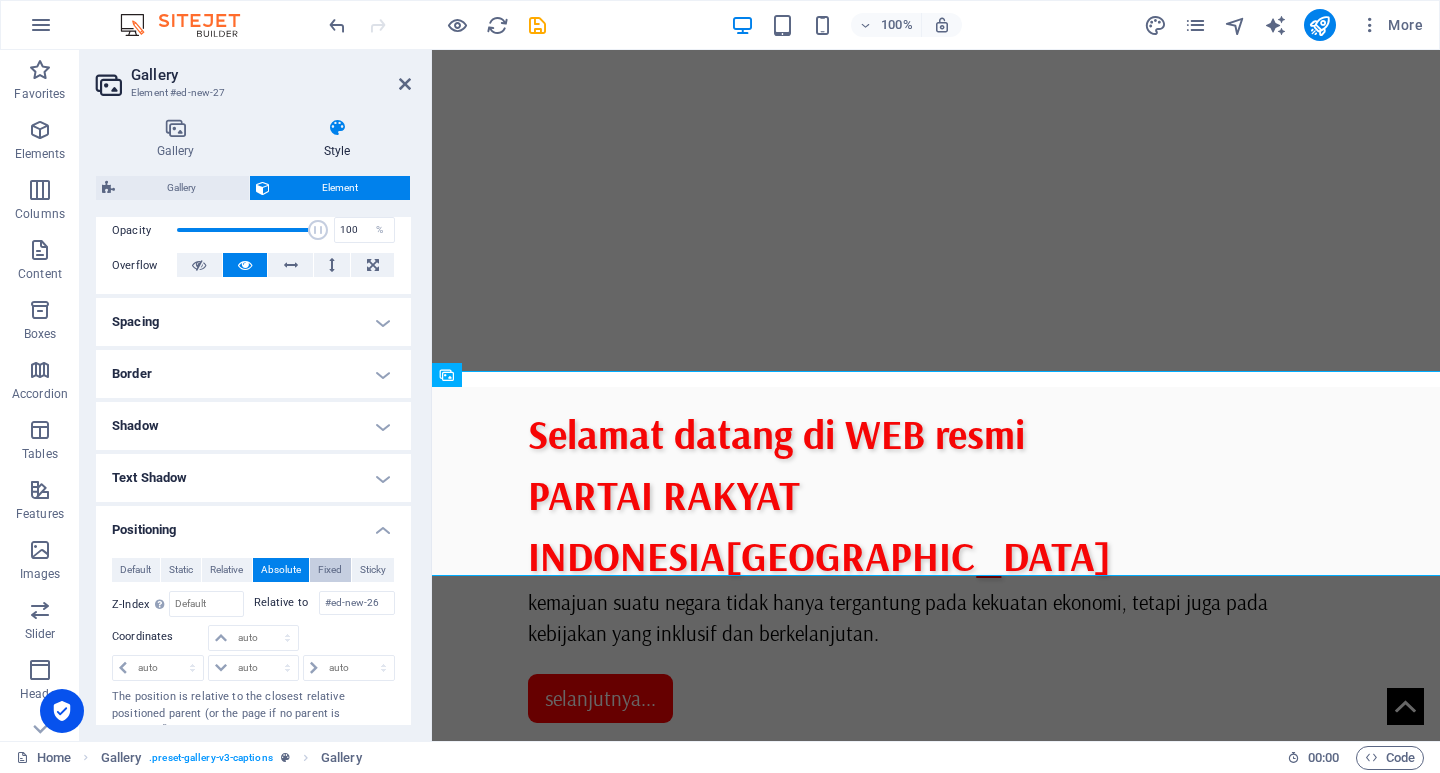 click on "Fixed" at bounding box center (330, 570) 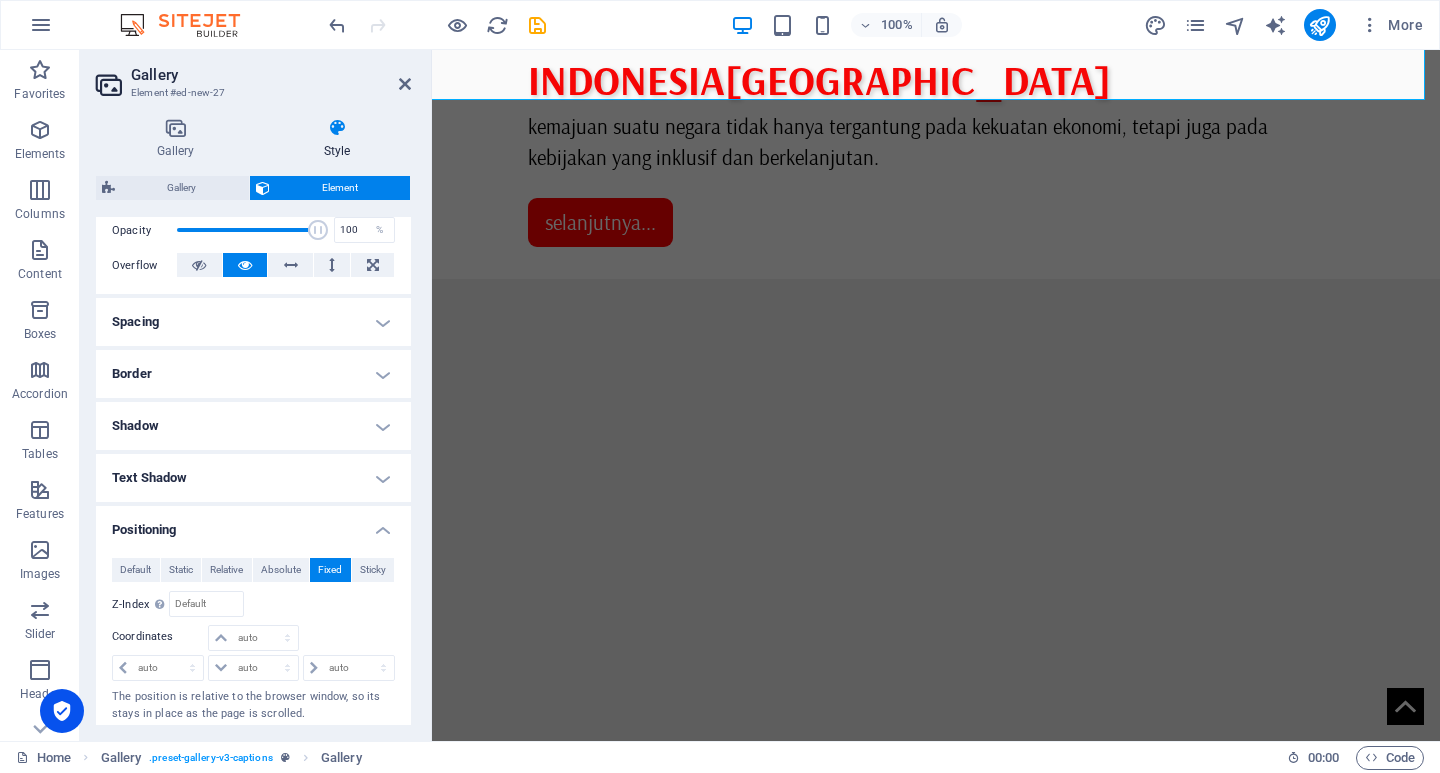 scroll, scrollTop: 1334, scrollLeft: 0, axis: vertical 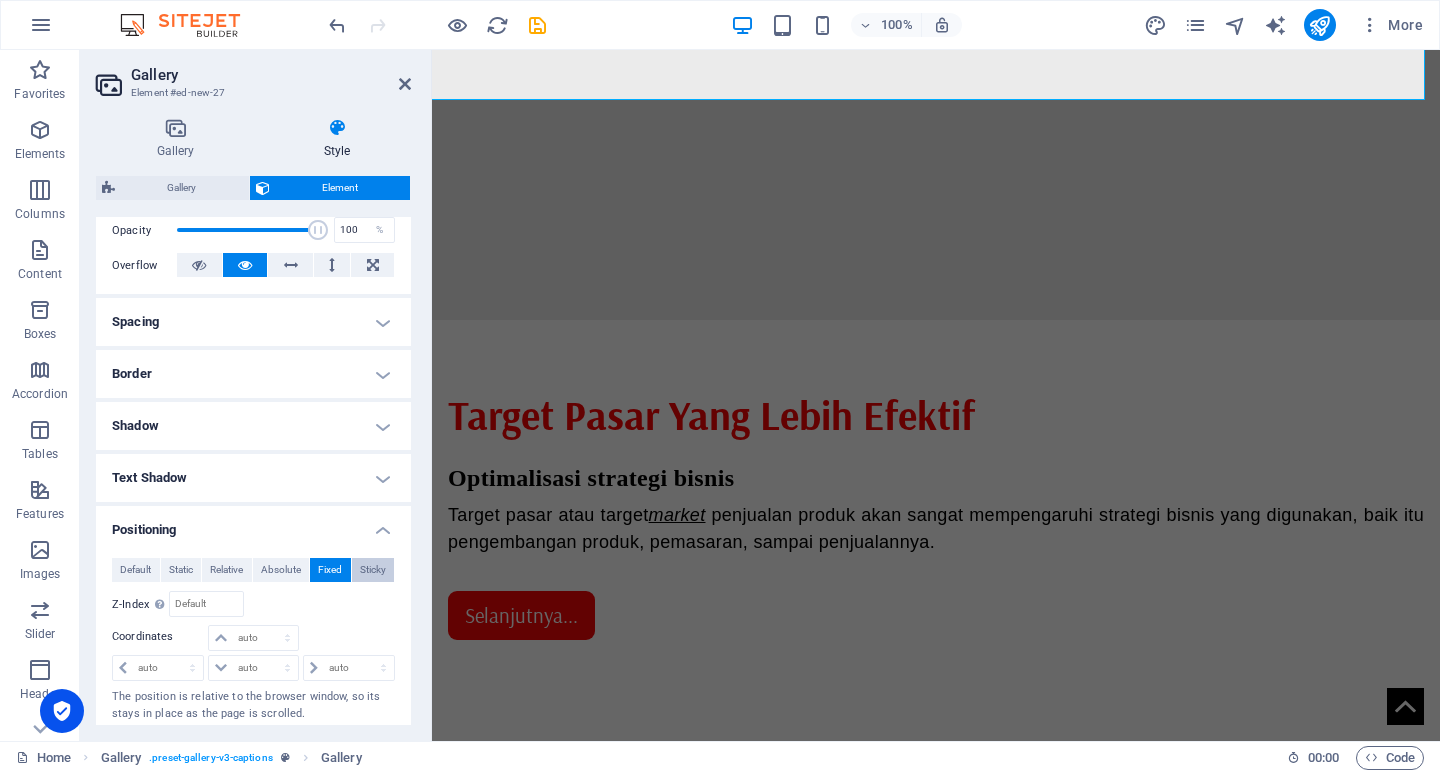 click on "Sticky" at bounding box center [373, 570] 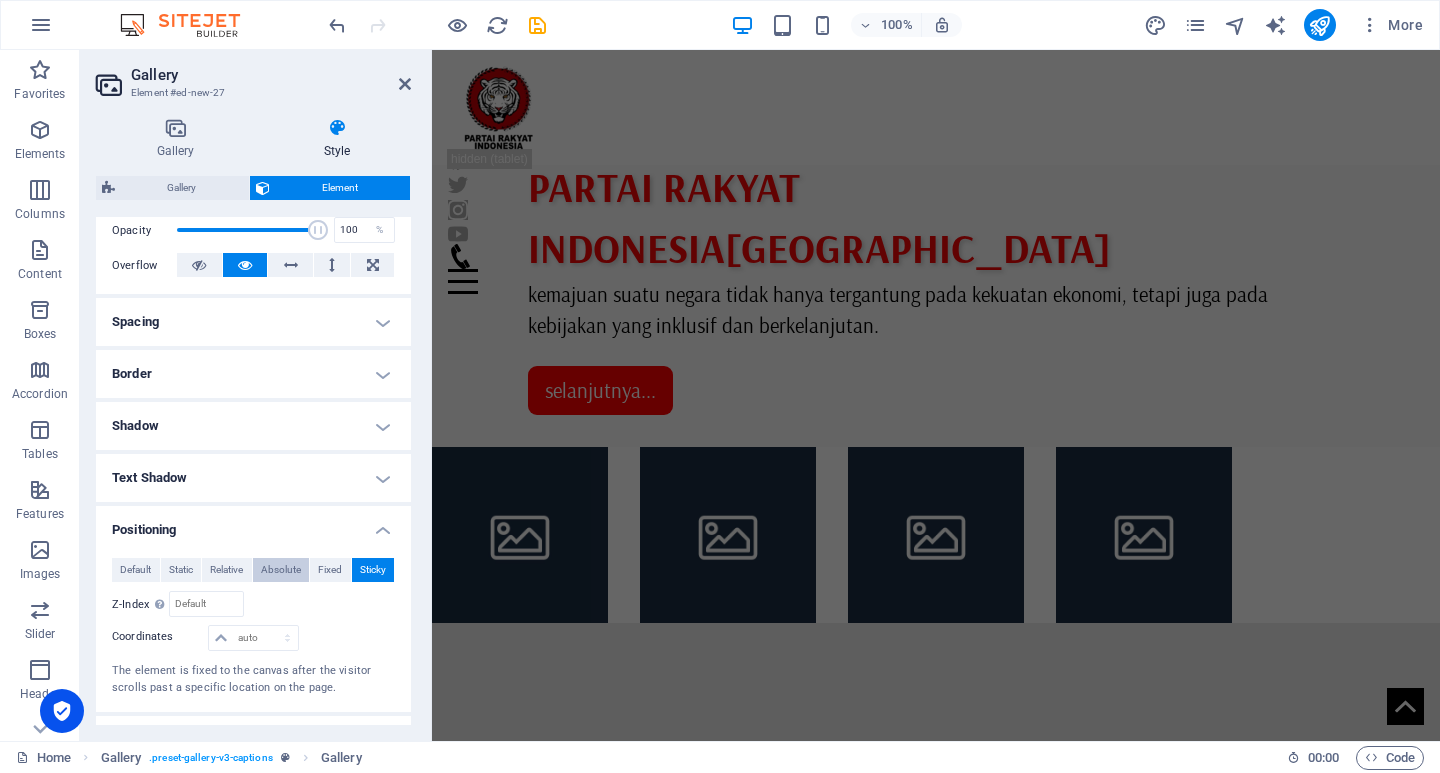 scroll, scrollTop: 478, scrollLeft: 0, axis: vertical 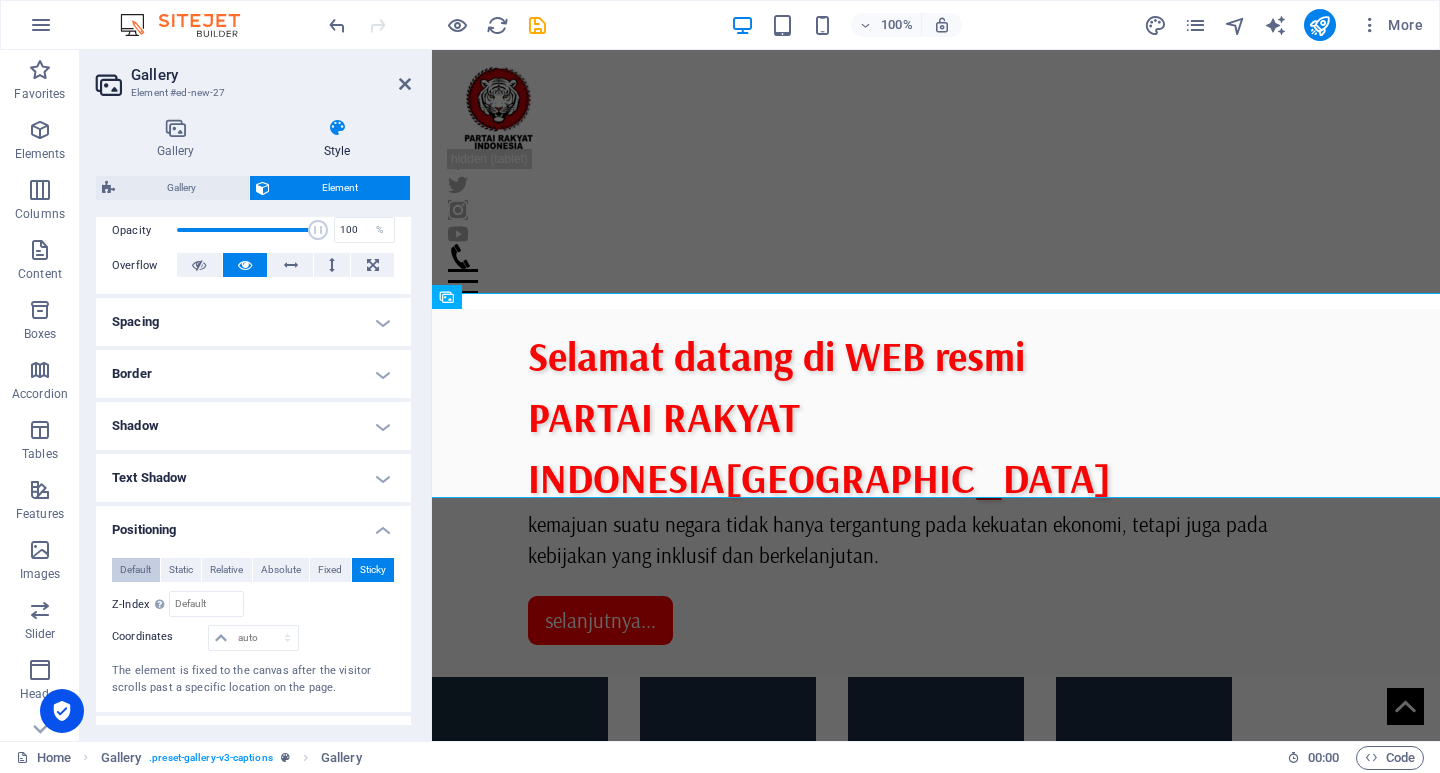 click on "Default" at bounding box center (135, 570) 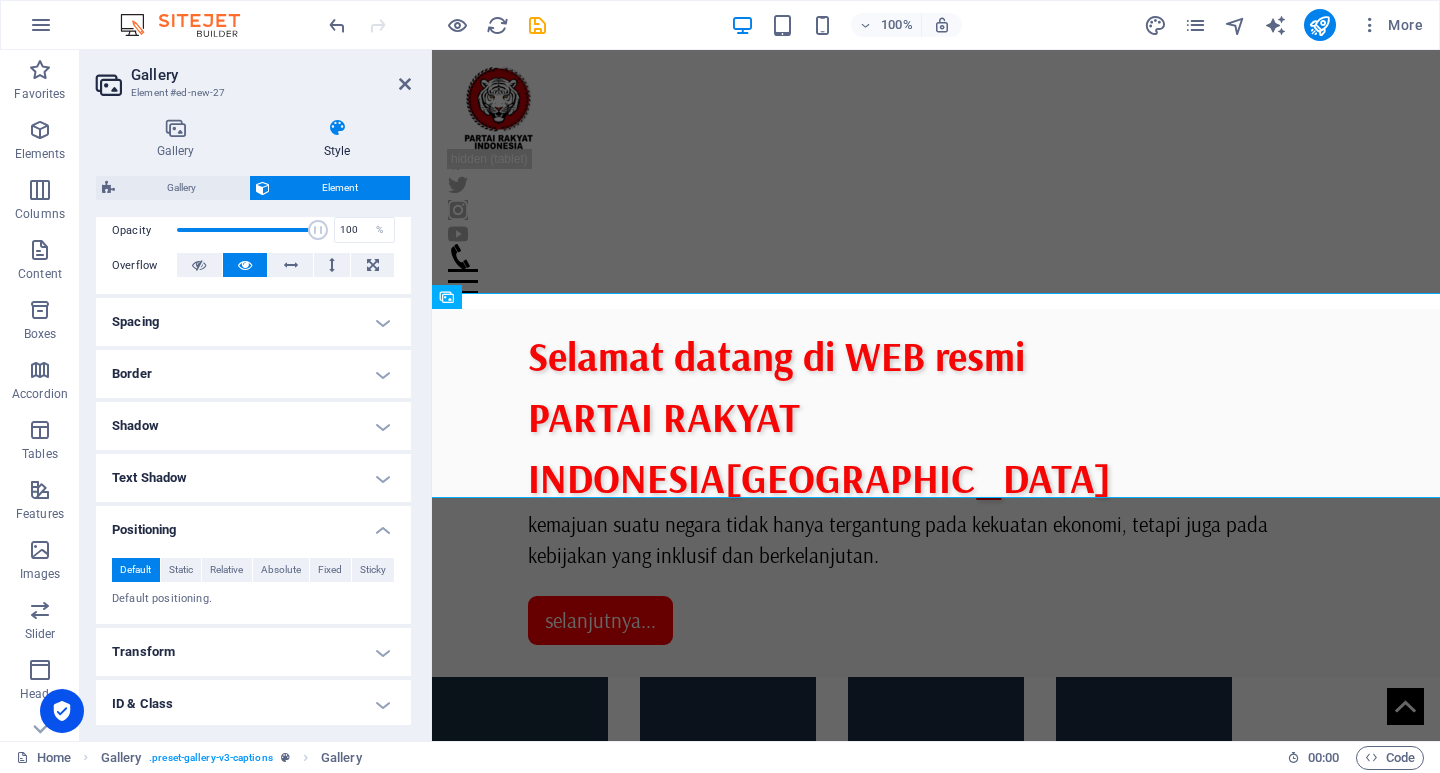 click on "Positioning" at bounding box center [253, 524] 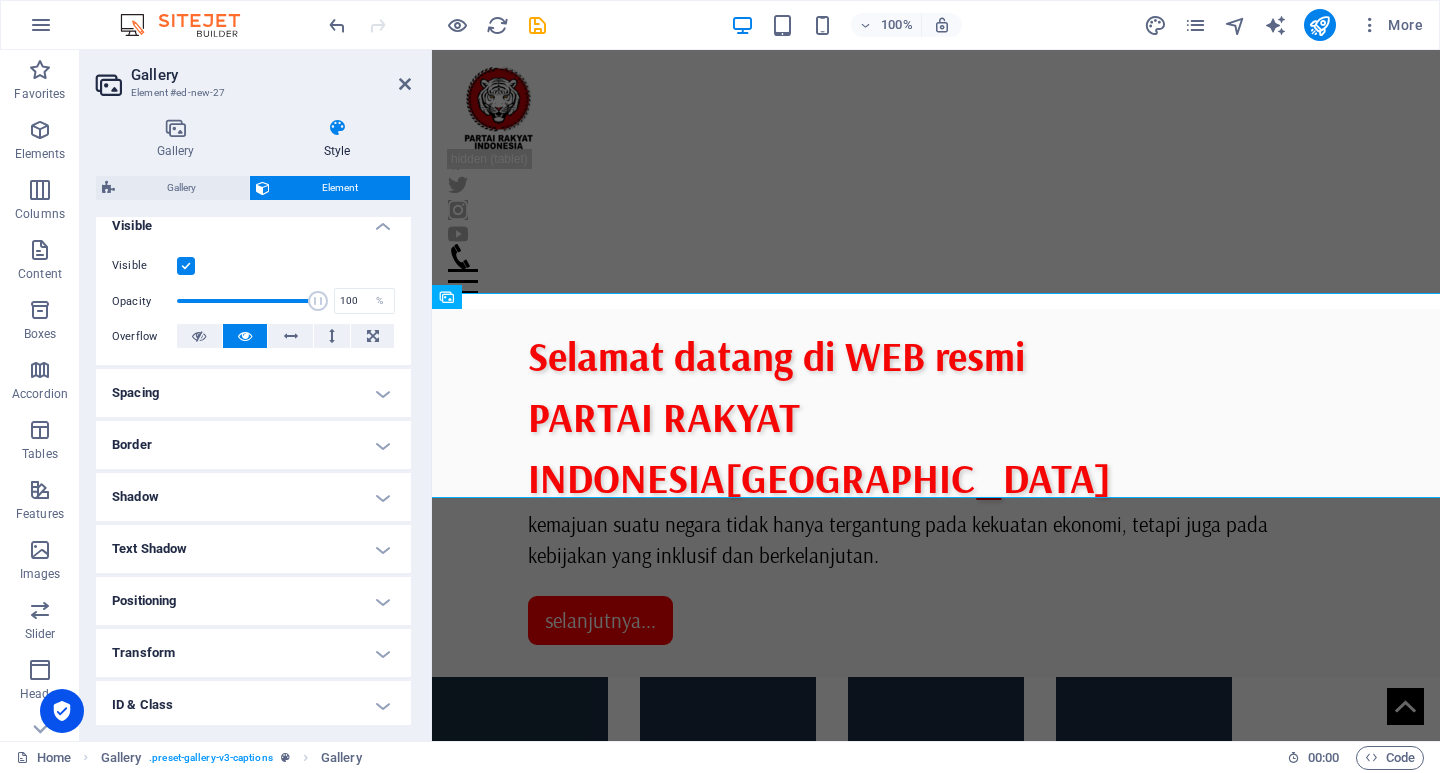 scroll, scrollTop: 200, scrollLeft: 0, axis: vertical 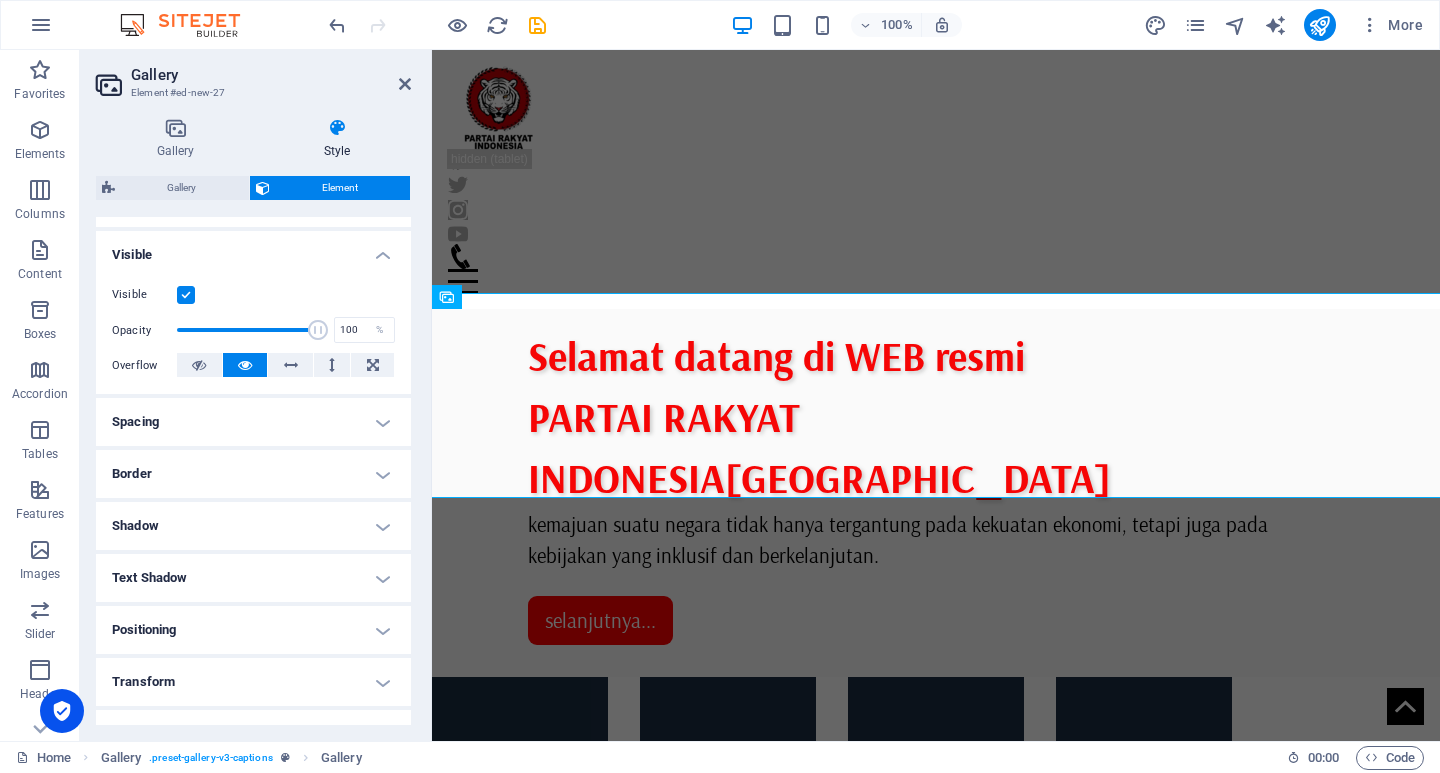 click on "Spacing" at bounding box center (253, 422) 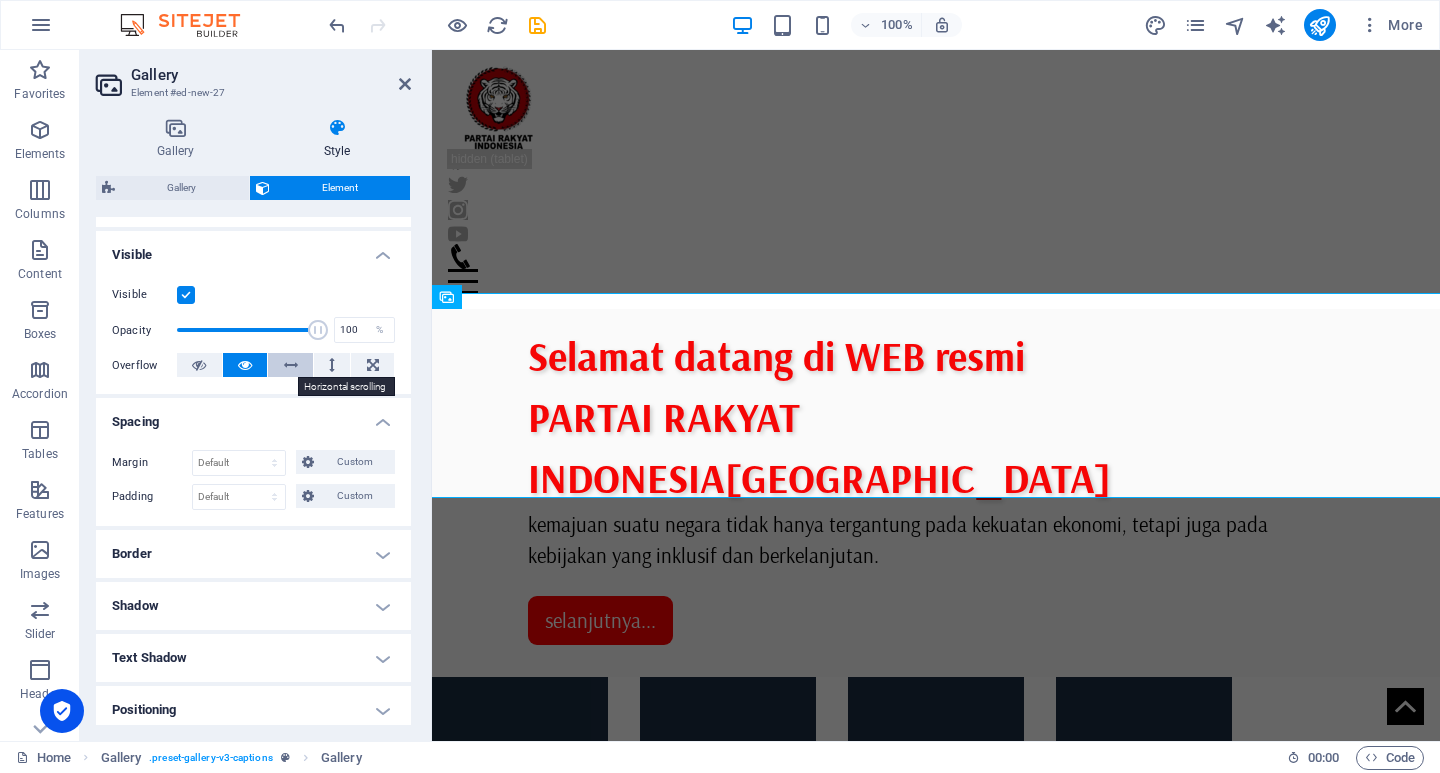 click at bounding box center (291, 365) 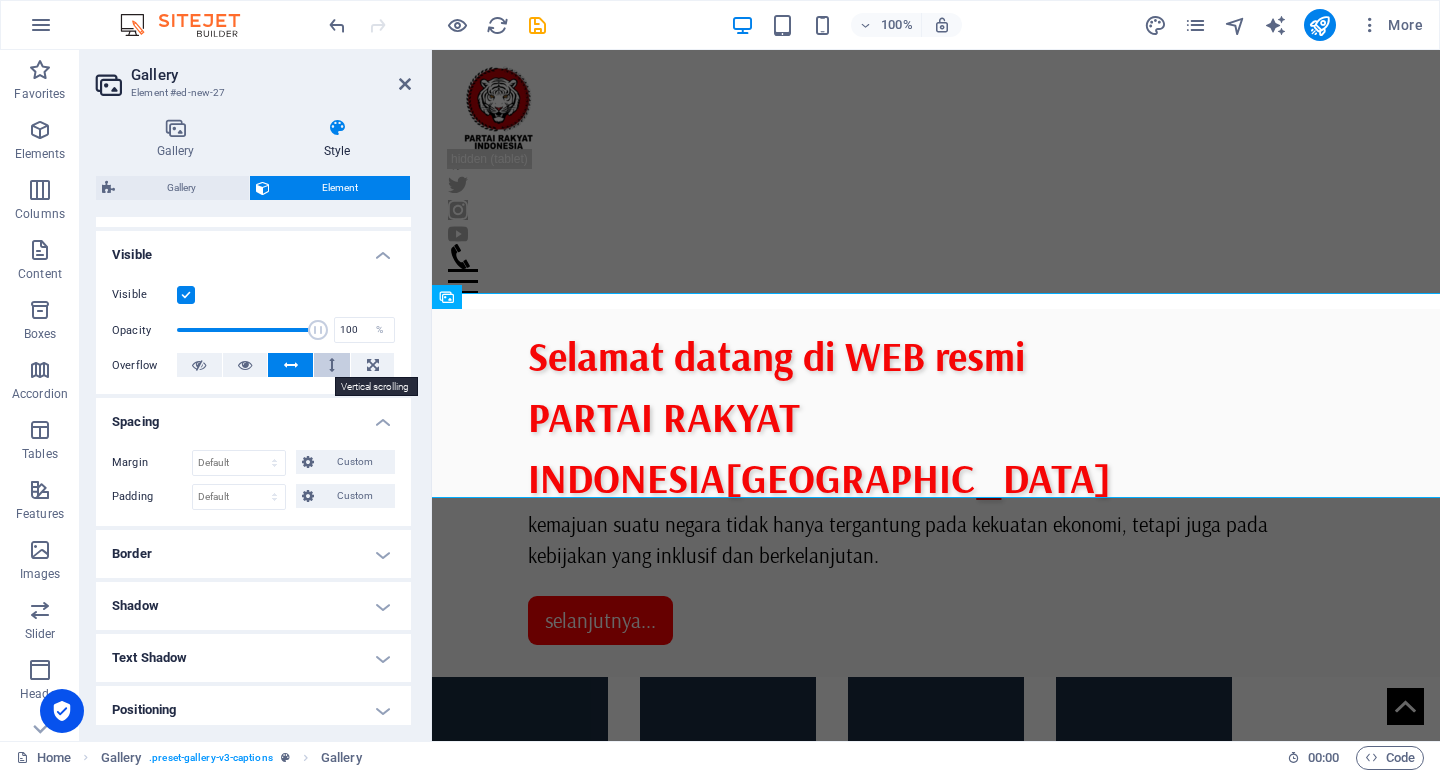 click at bounding box center (332, 365) 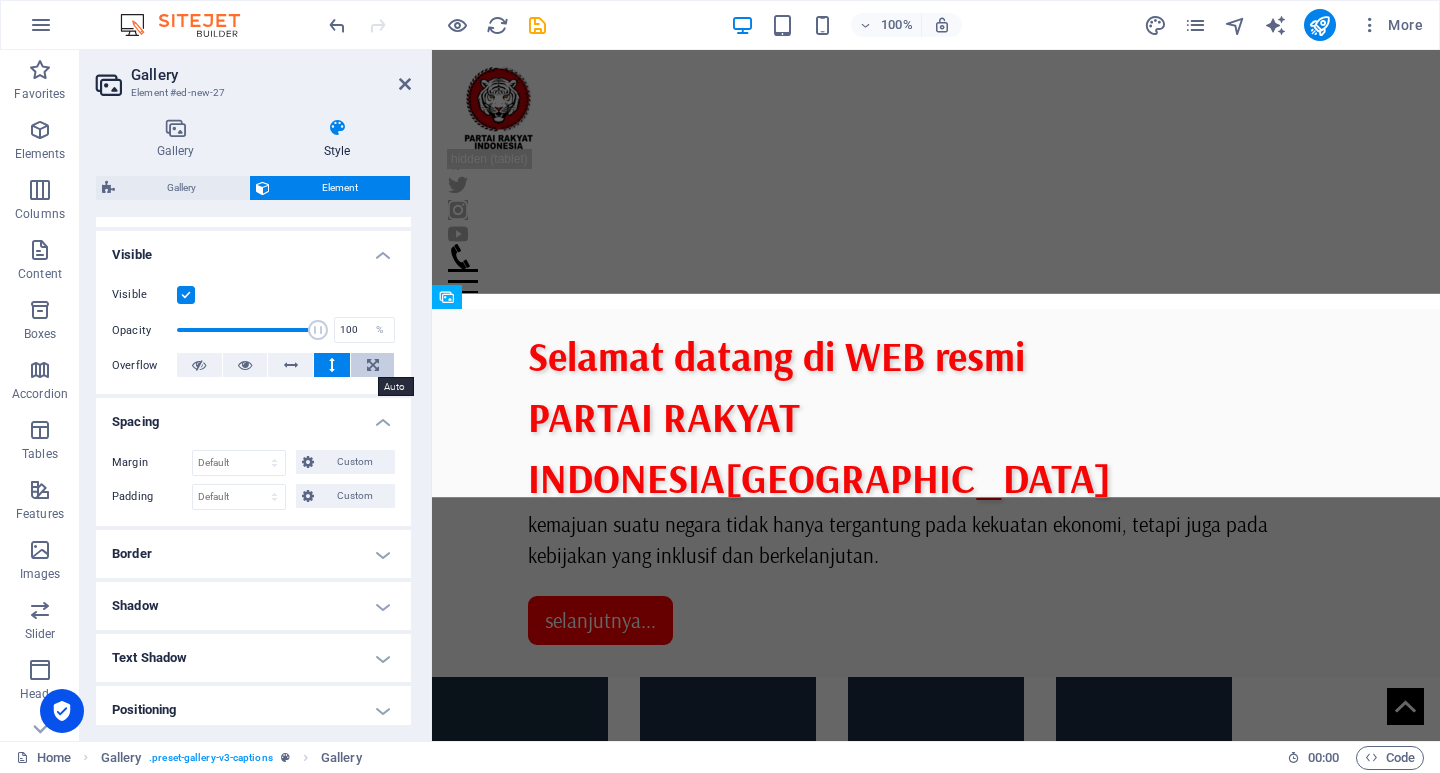click at bounding box center [373, 365] 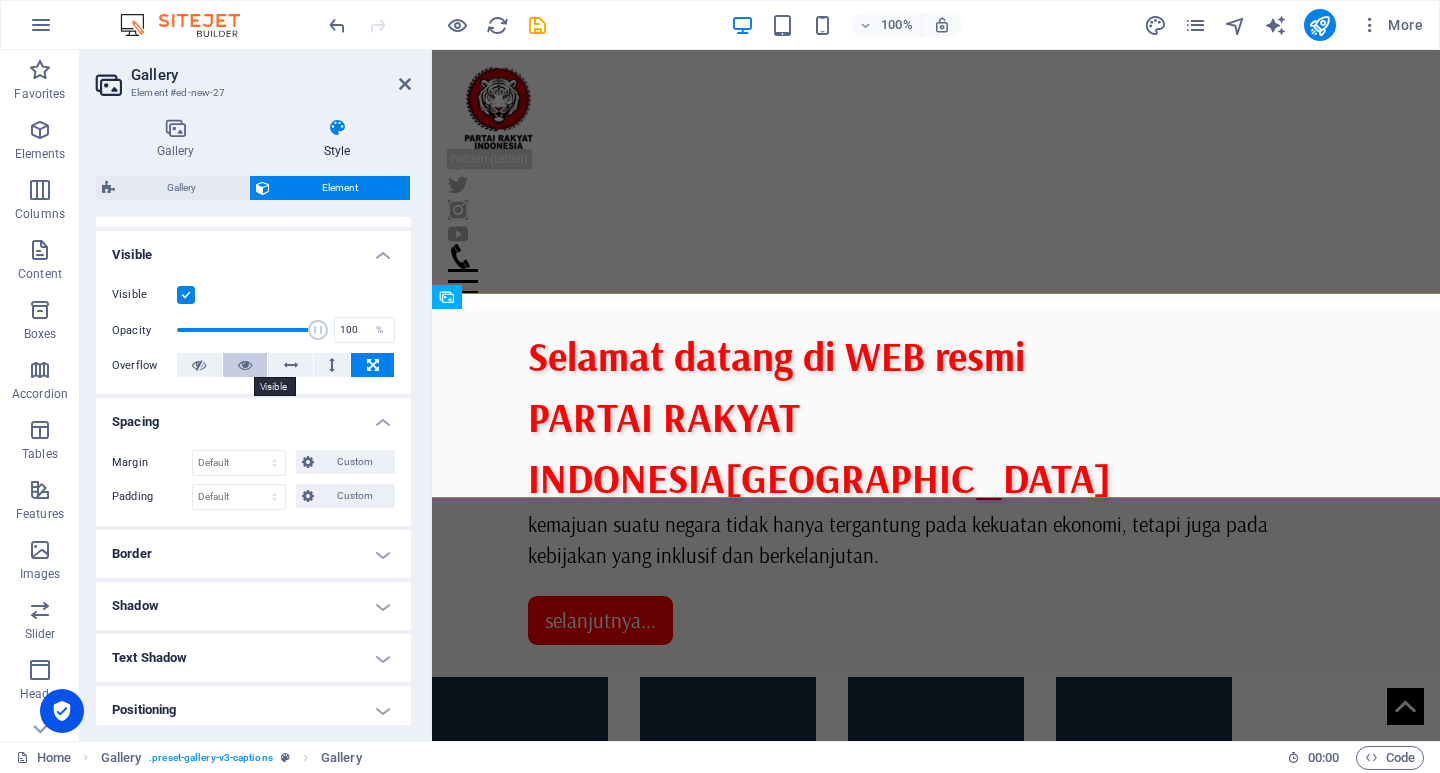 click at bounding box center (245, 365) 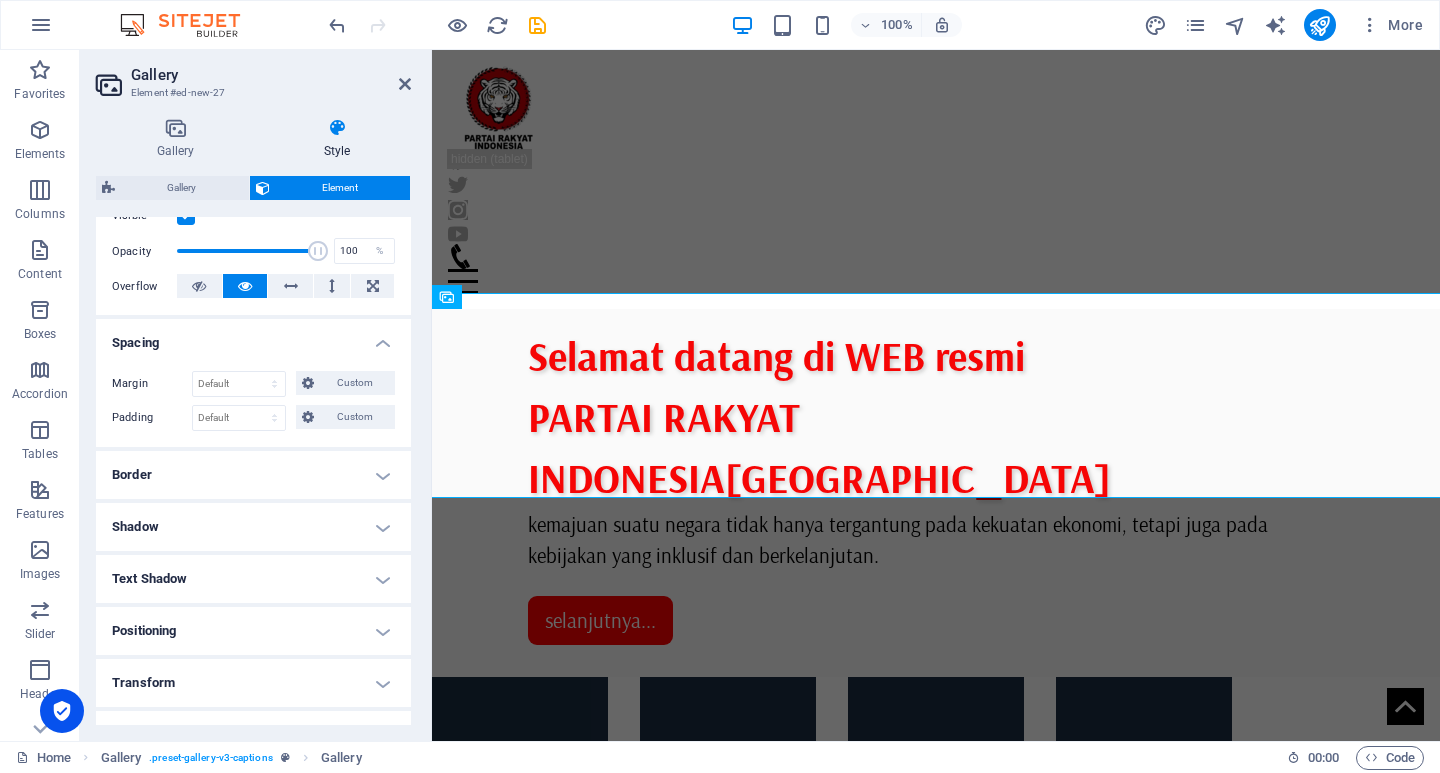 scroll, scrollTop: 417, scrollLeft: 0, axis: vertical 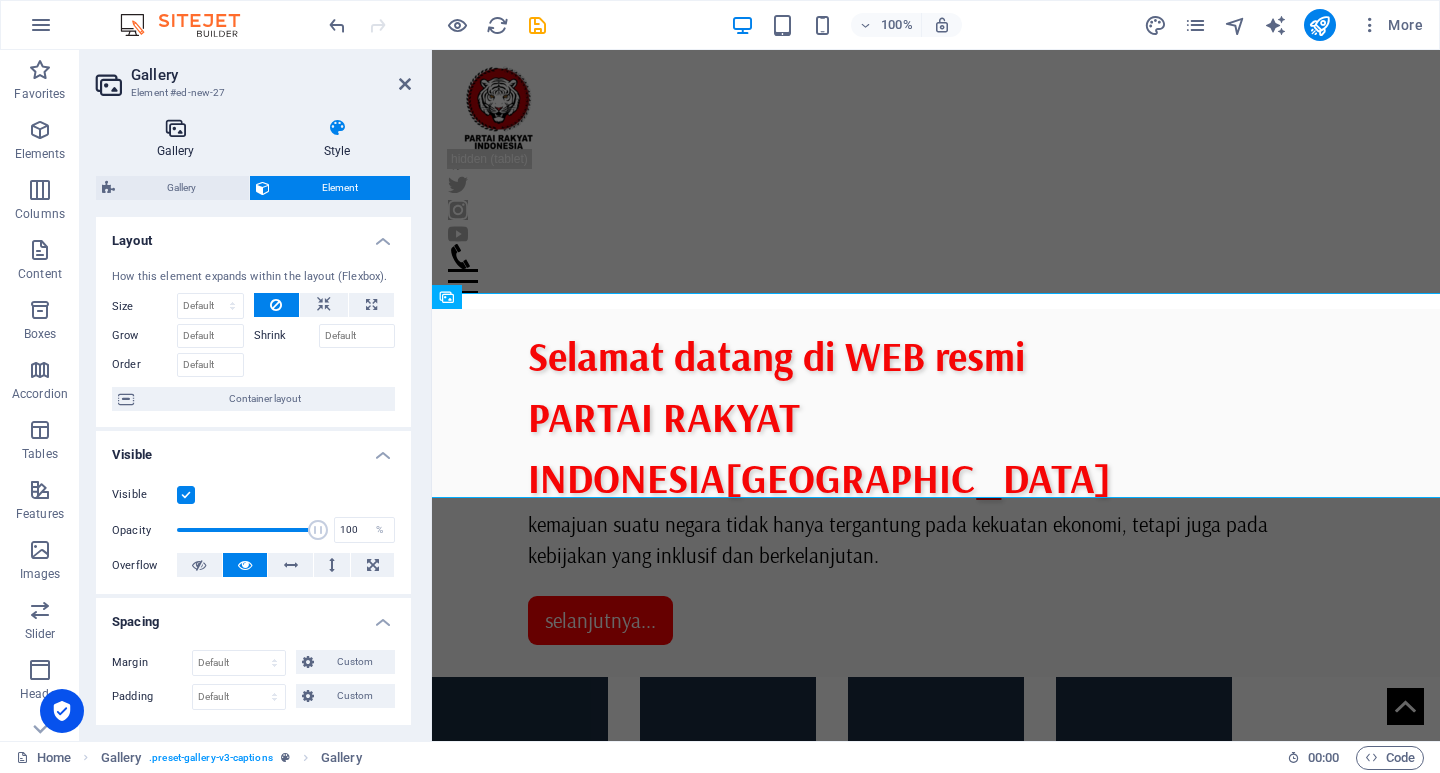 click at bounding box center [175, 128] 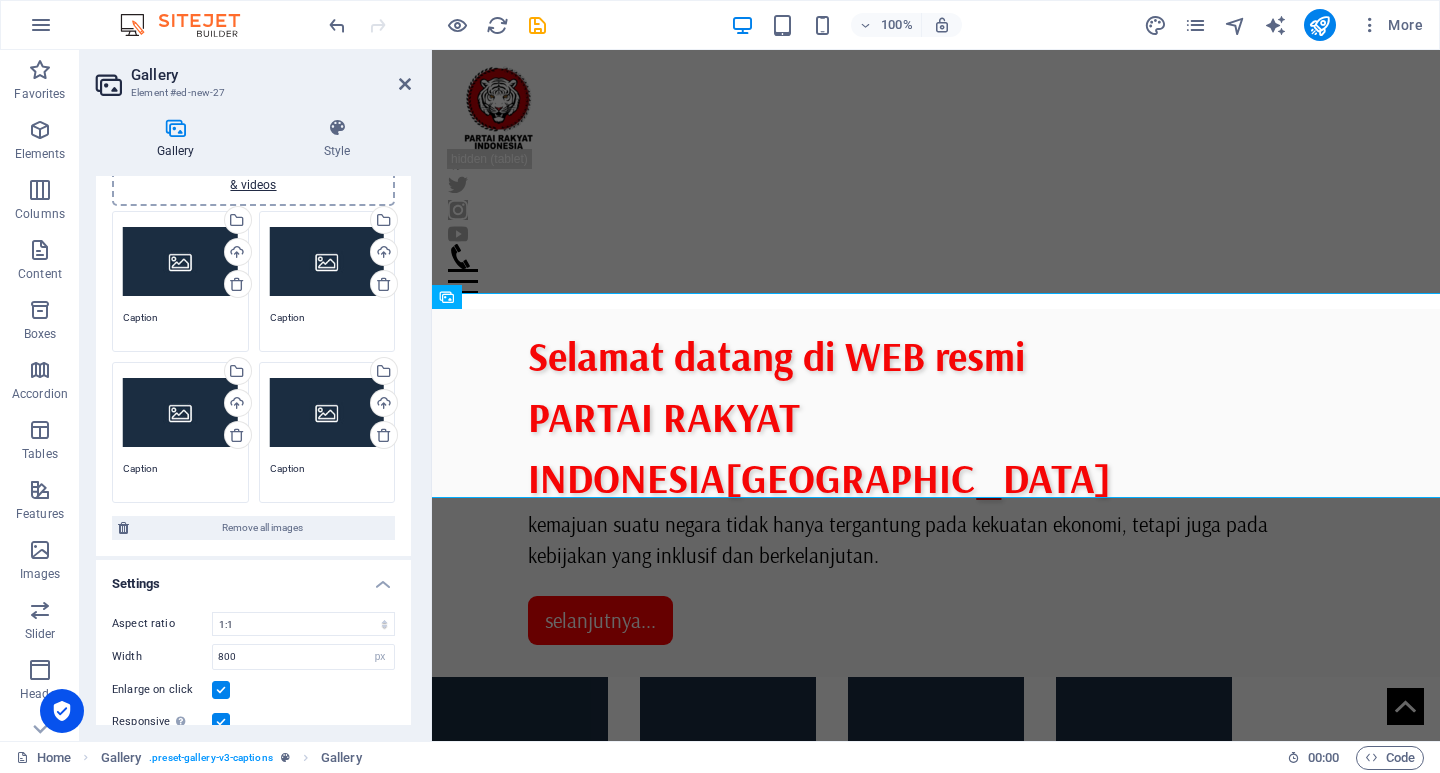 scroll, scrollTop: 200, scrollLeft: 0, axis: vertical 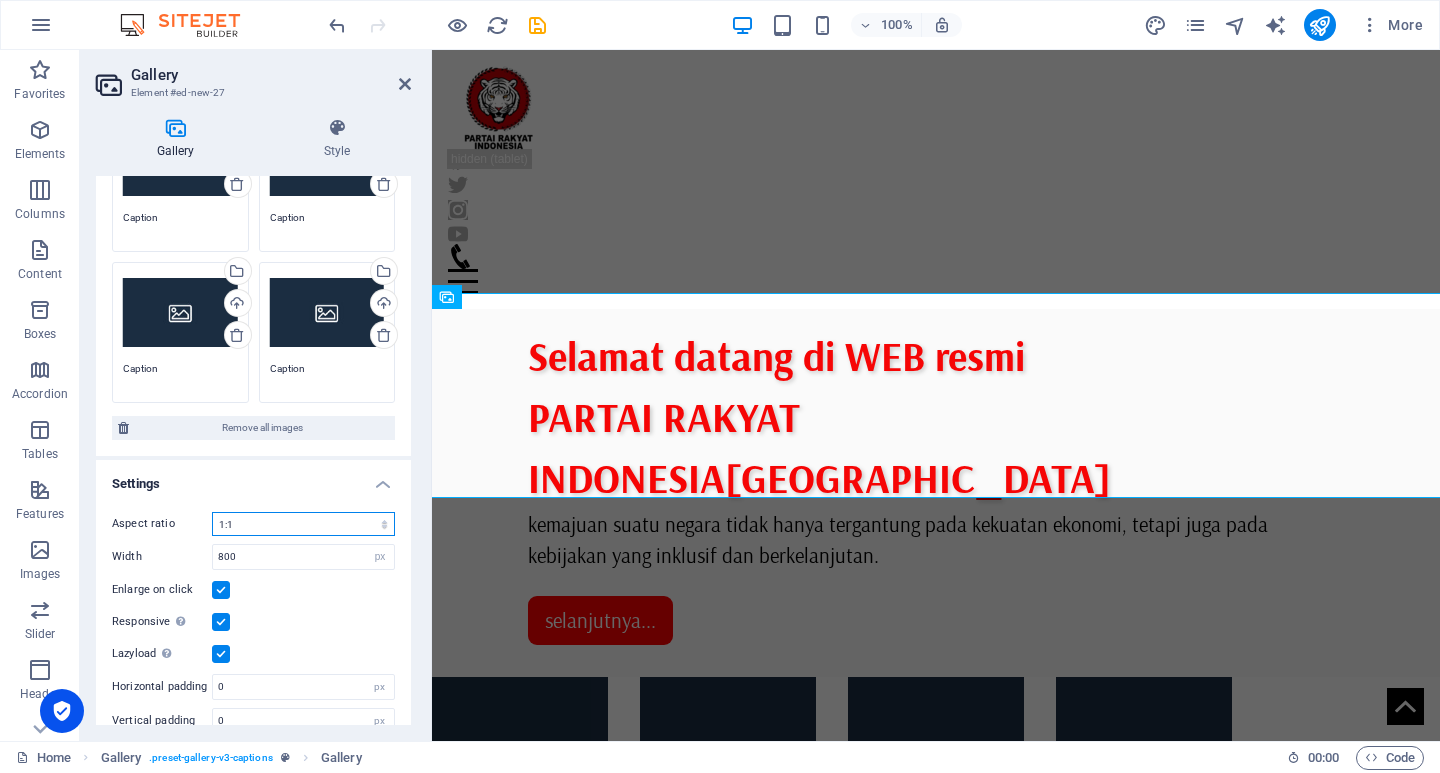 click on "No fixed aspect ratio 16:9 16:10 4:3 1:1 1:2 2:1" at bounding box center [303, 524] 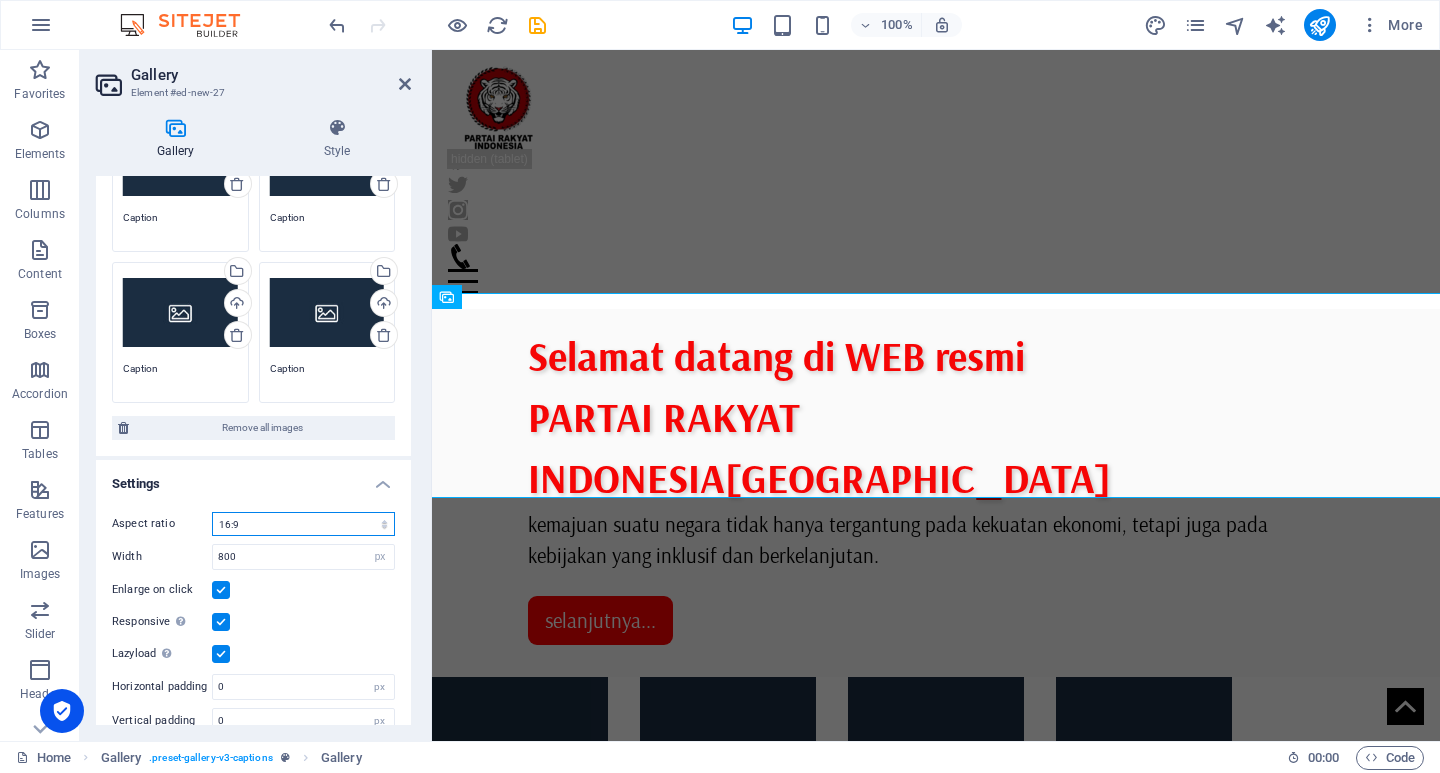click on "No fixed aspect ratio 16:9 16:10 4:3 1:1 1:2 2:1" at bounding box center [303, 524] 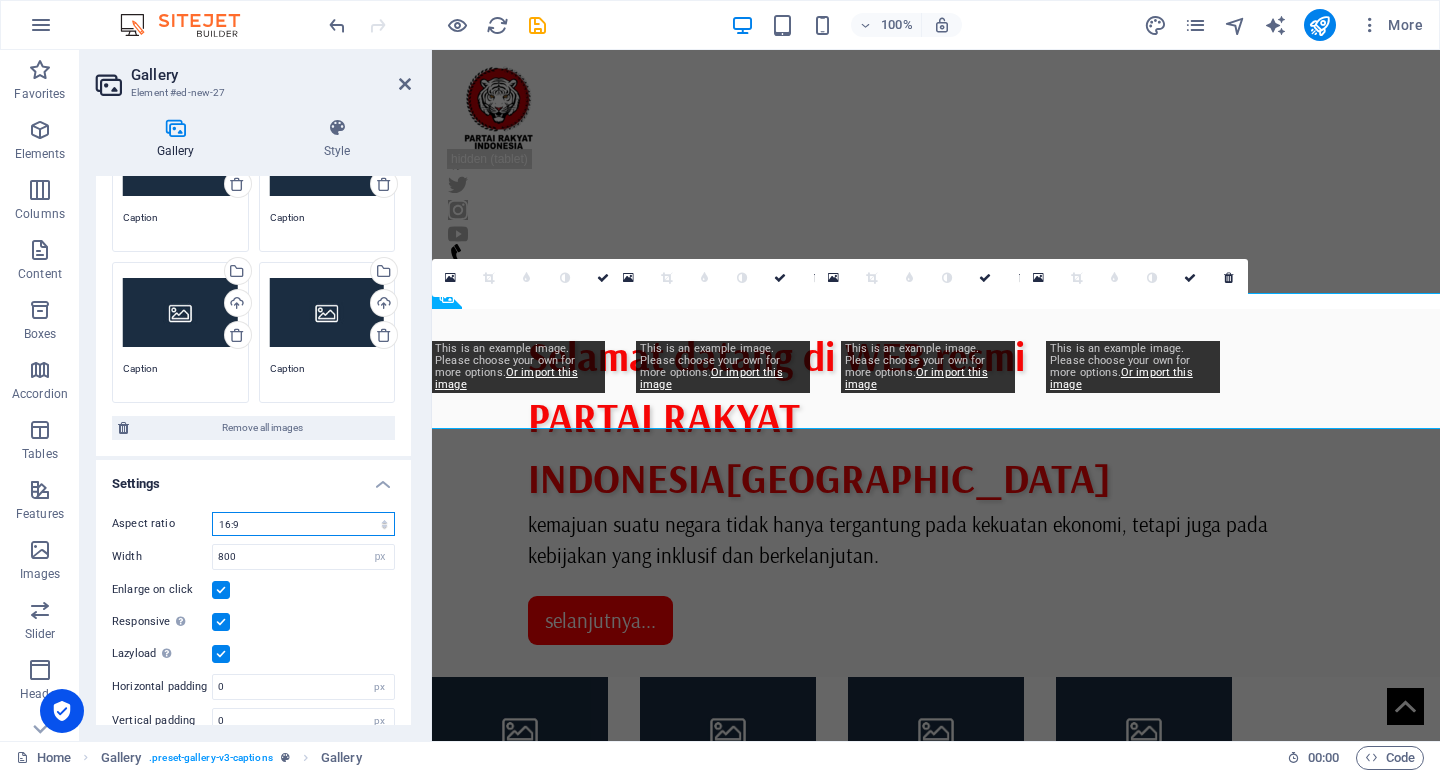 click on "No fixed aspect ratio 16:9 16:10 4:3 1:1 1:2 2:1" at bounding box center (303, 524) 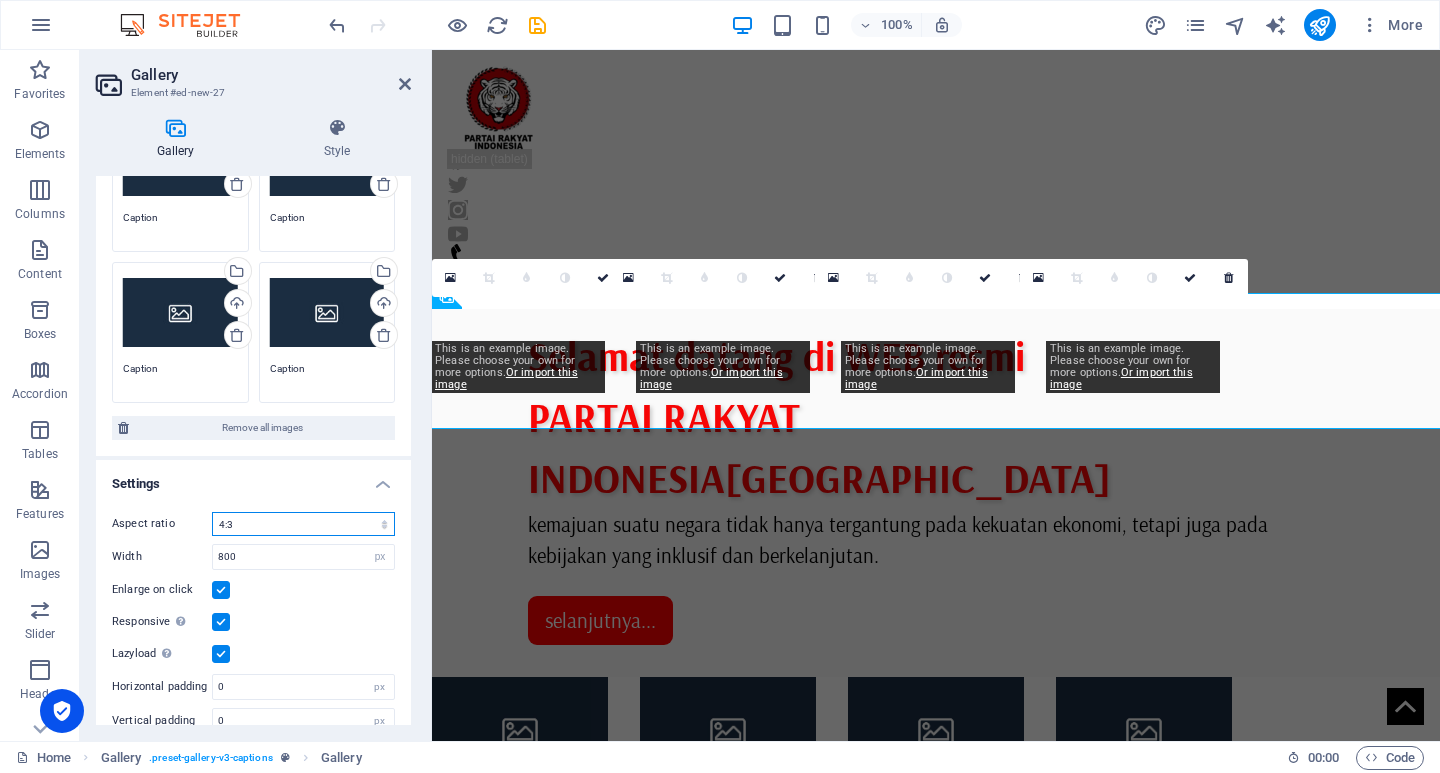 click on "No fixed aspect ratio 16:9 16:10 4:3 1:1 1:2 2:1" at bounding box center (303, 524) 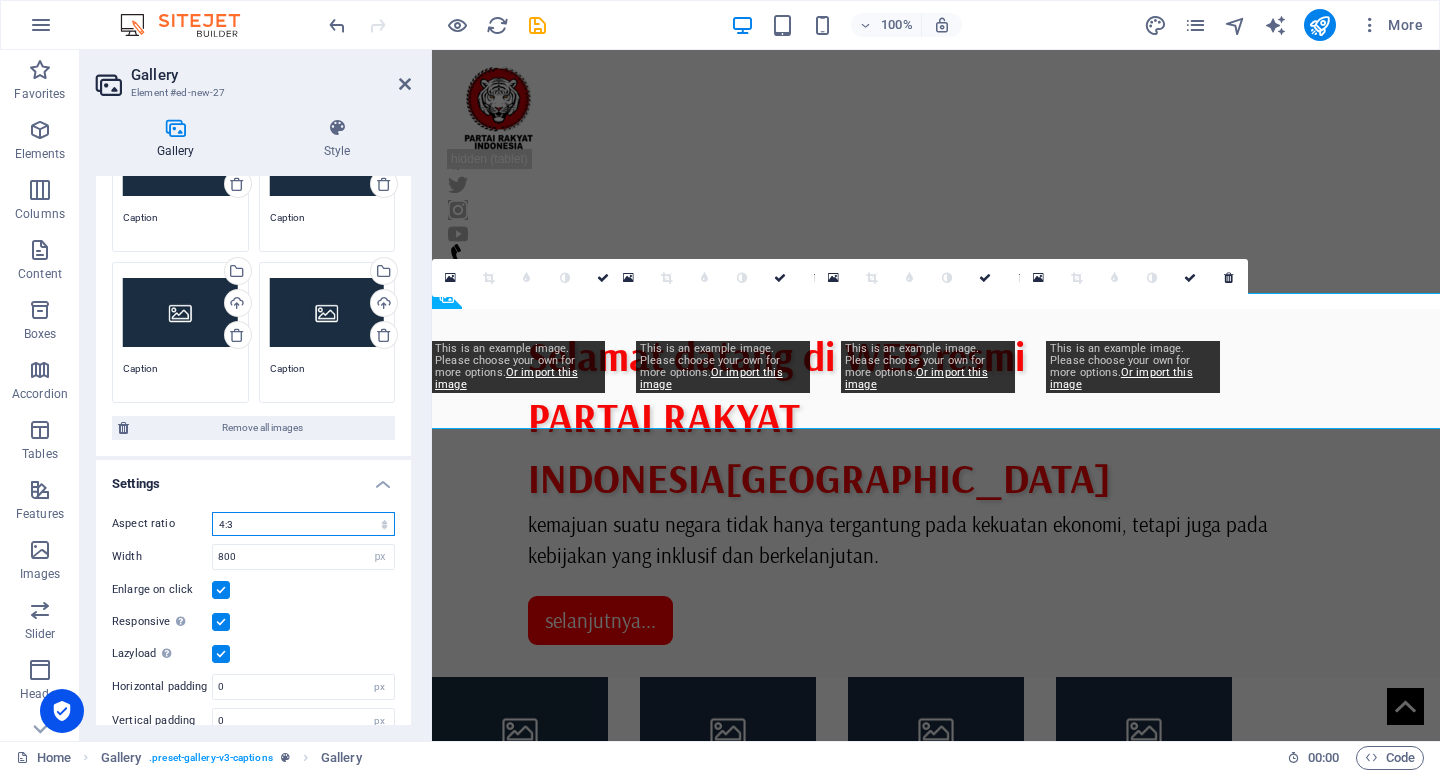click on "No fixed aspect ratio 16:9 16:10 4:3 1:1 1:2 2:1" at bounding box center [303, 524] 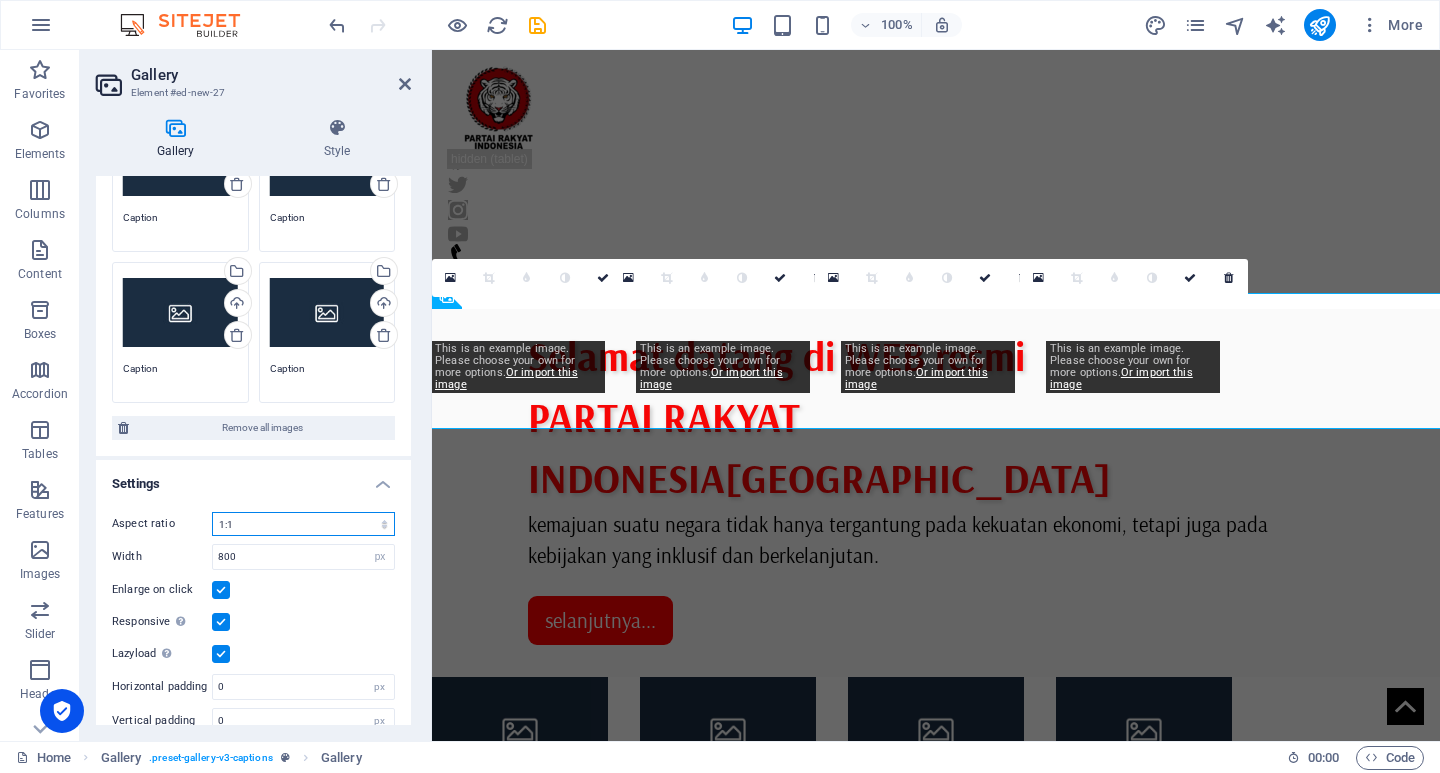 click on "No fixed aspect ratio 16:9 16:10 4:3 1:1 1:2 2:1" at bounding box center [303, 524] 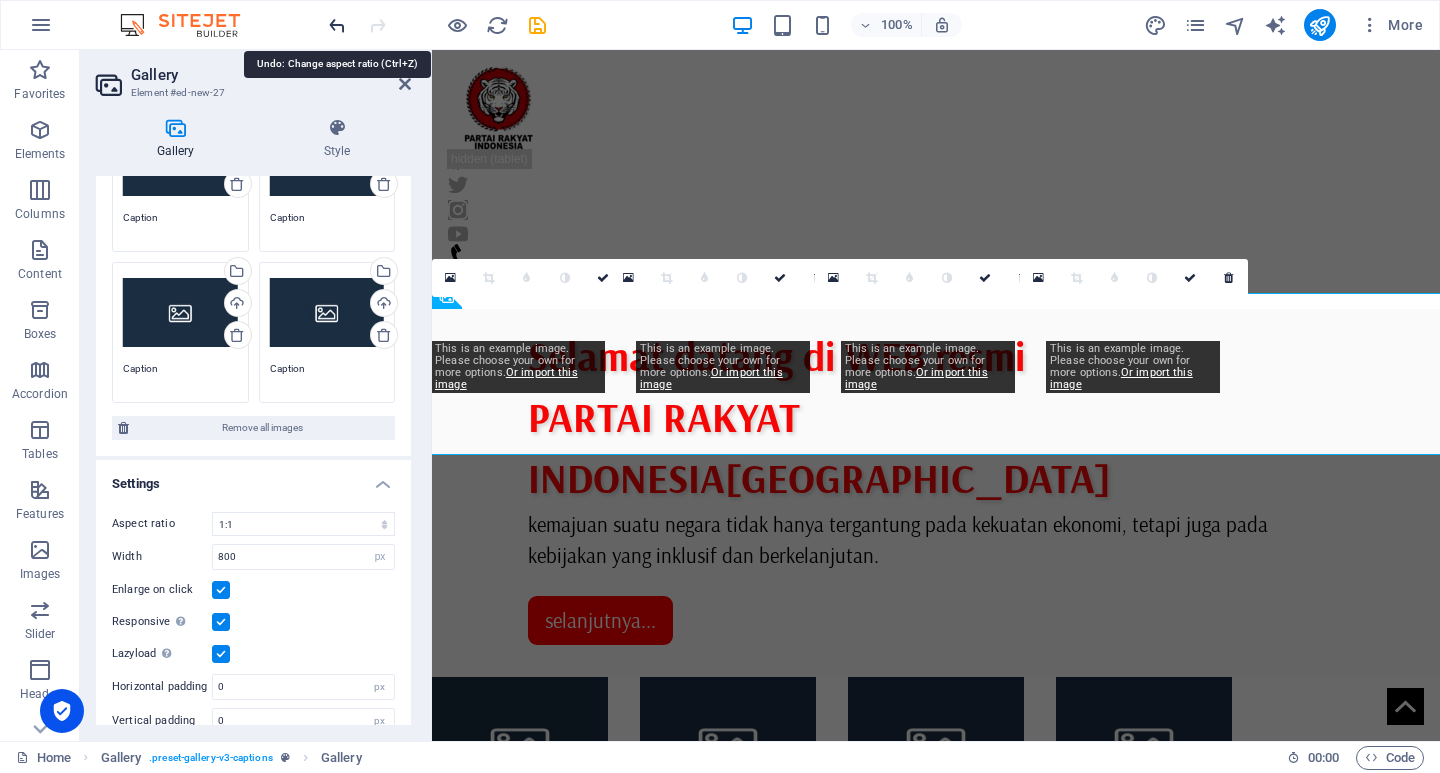 click at bounding box center [337, 25] 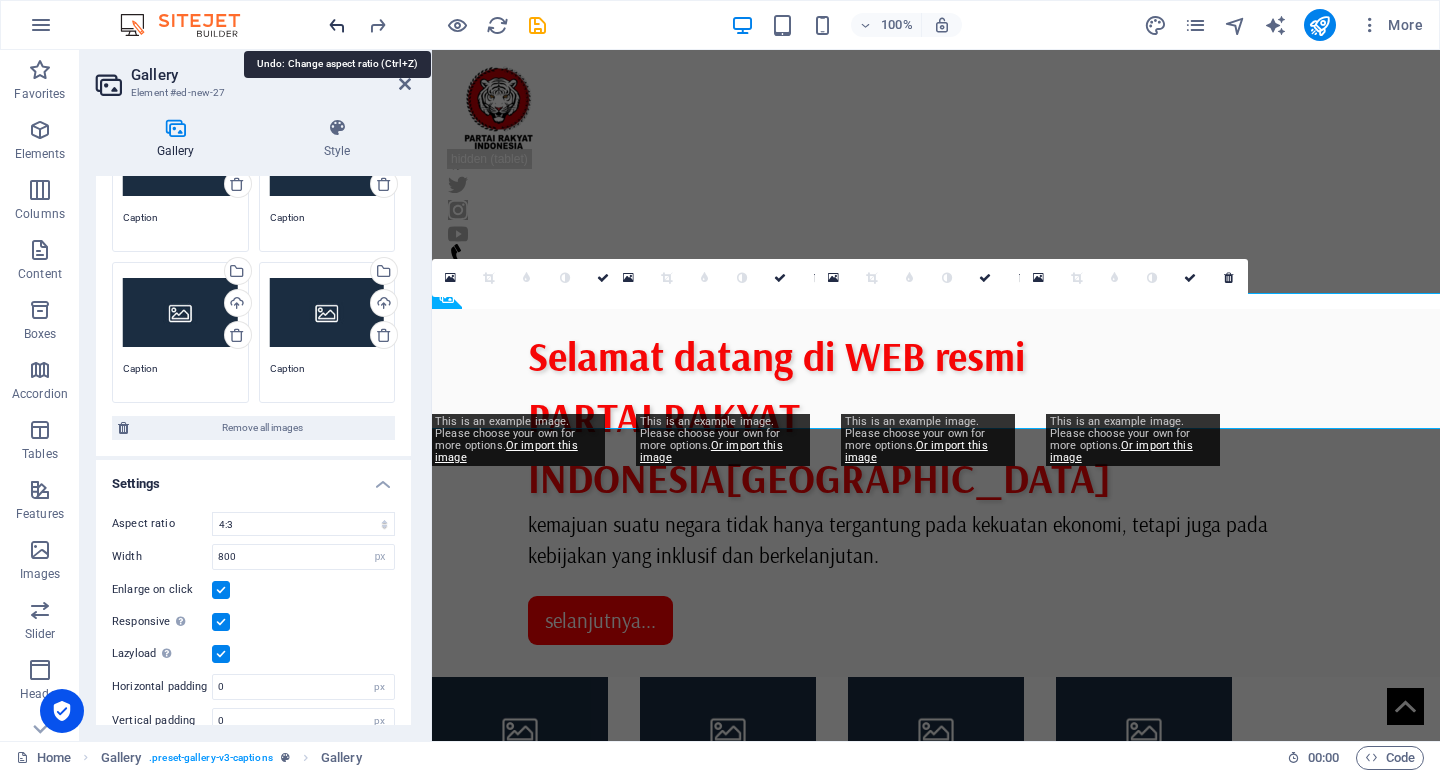 click at bounding box center [337, 25] 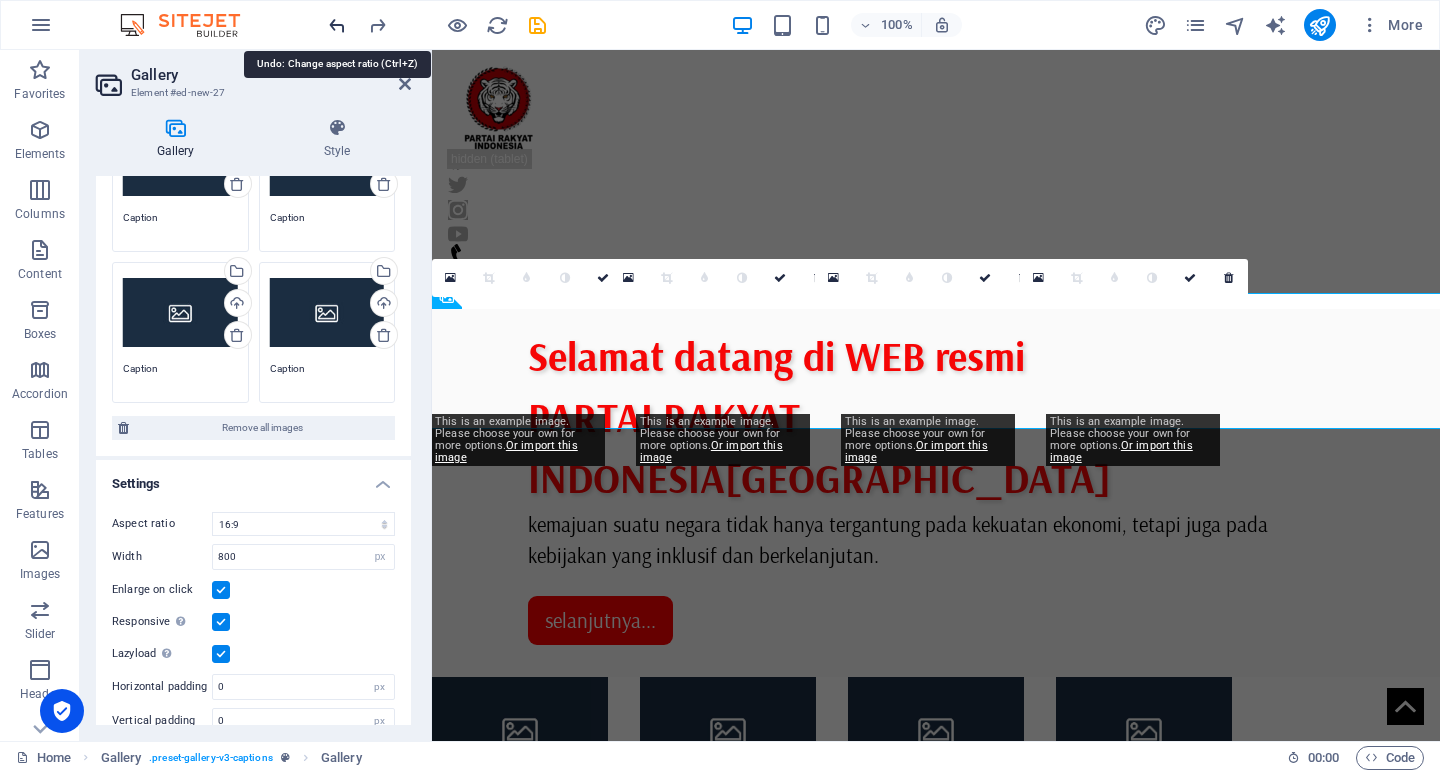 click at bounding box center (337, 25) 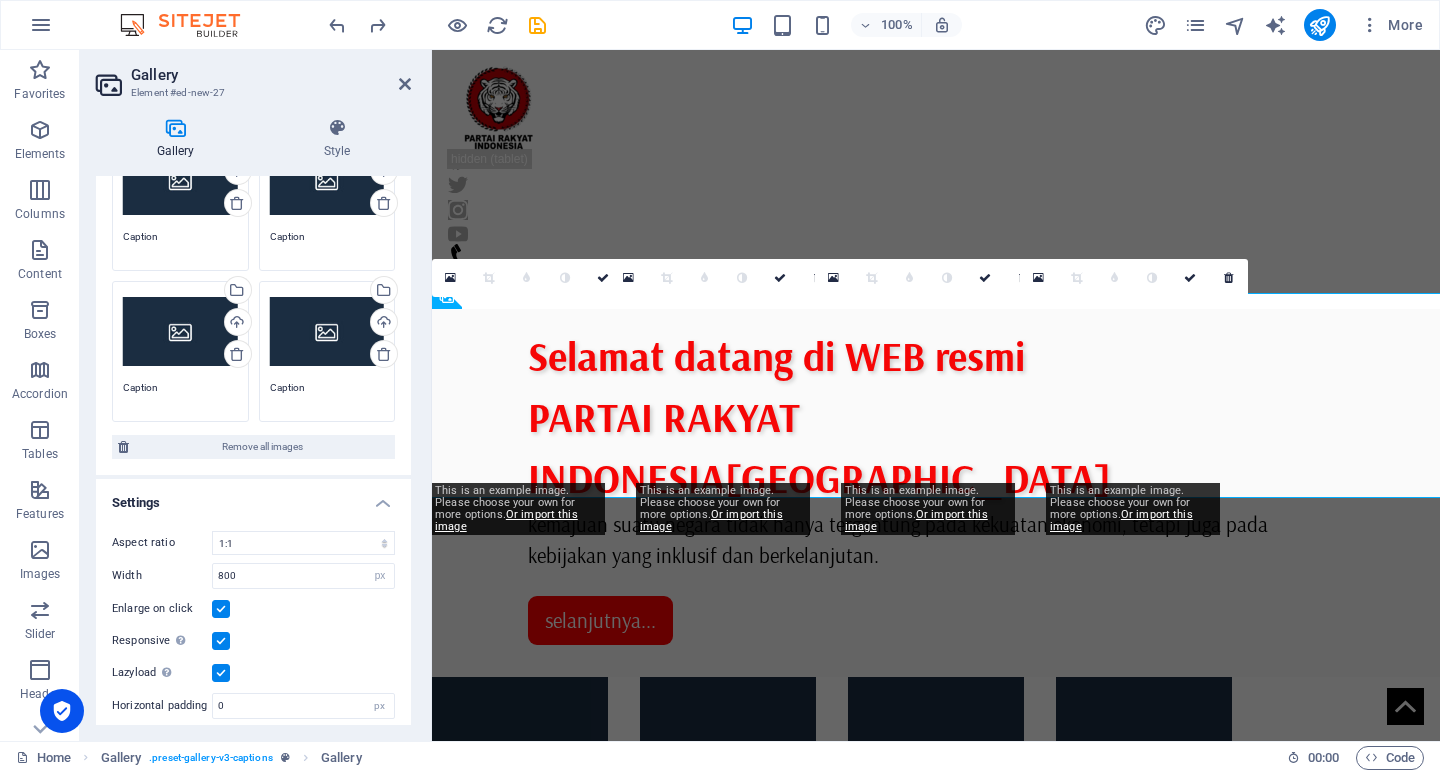scroll, scrollTop: 225, scrollLeft: 0, axis: vertical 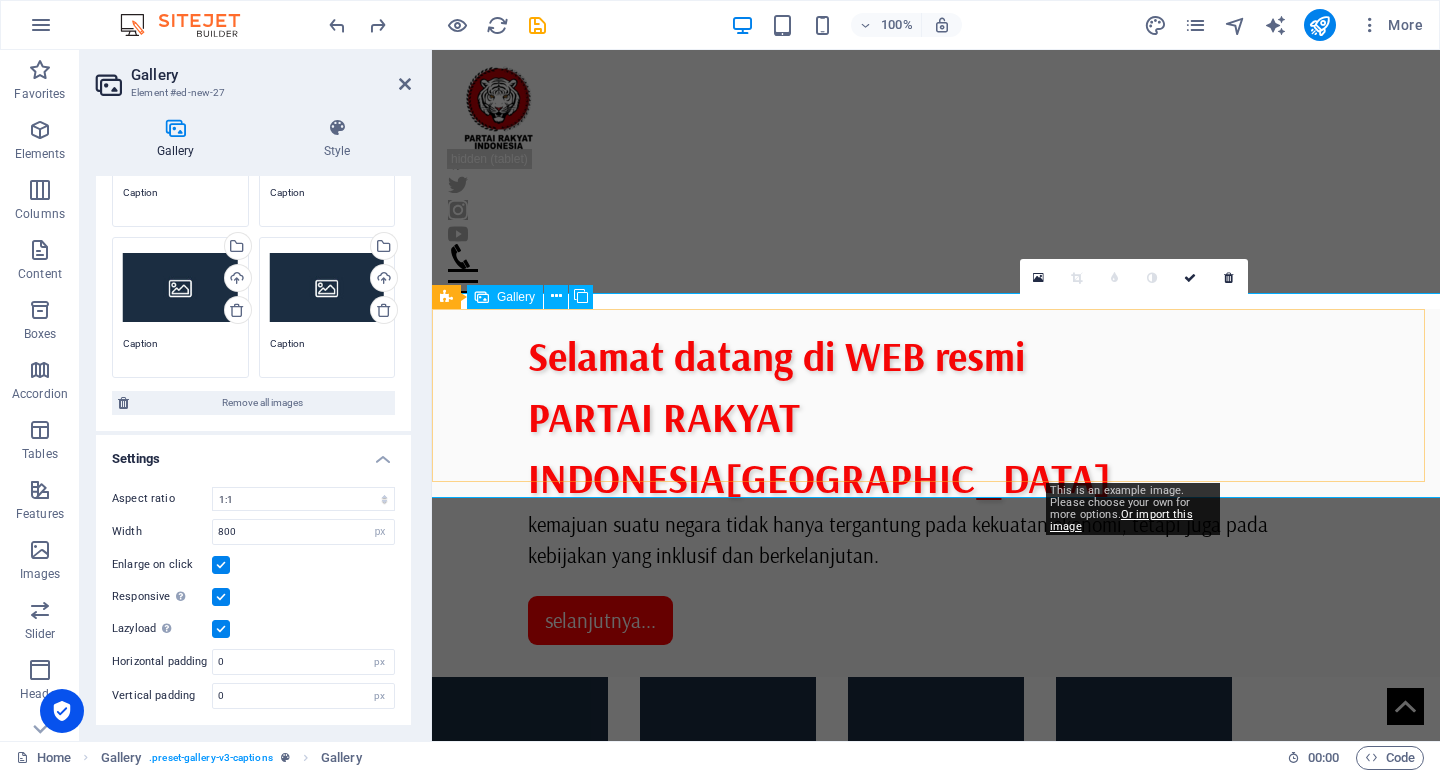 click at bounding box center [1144, 765] 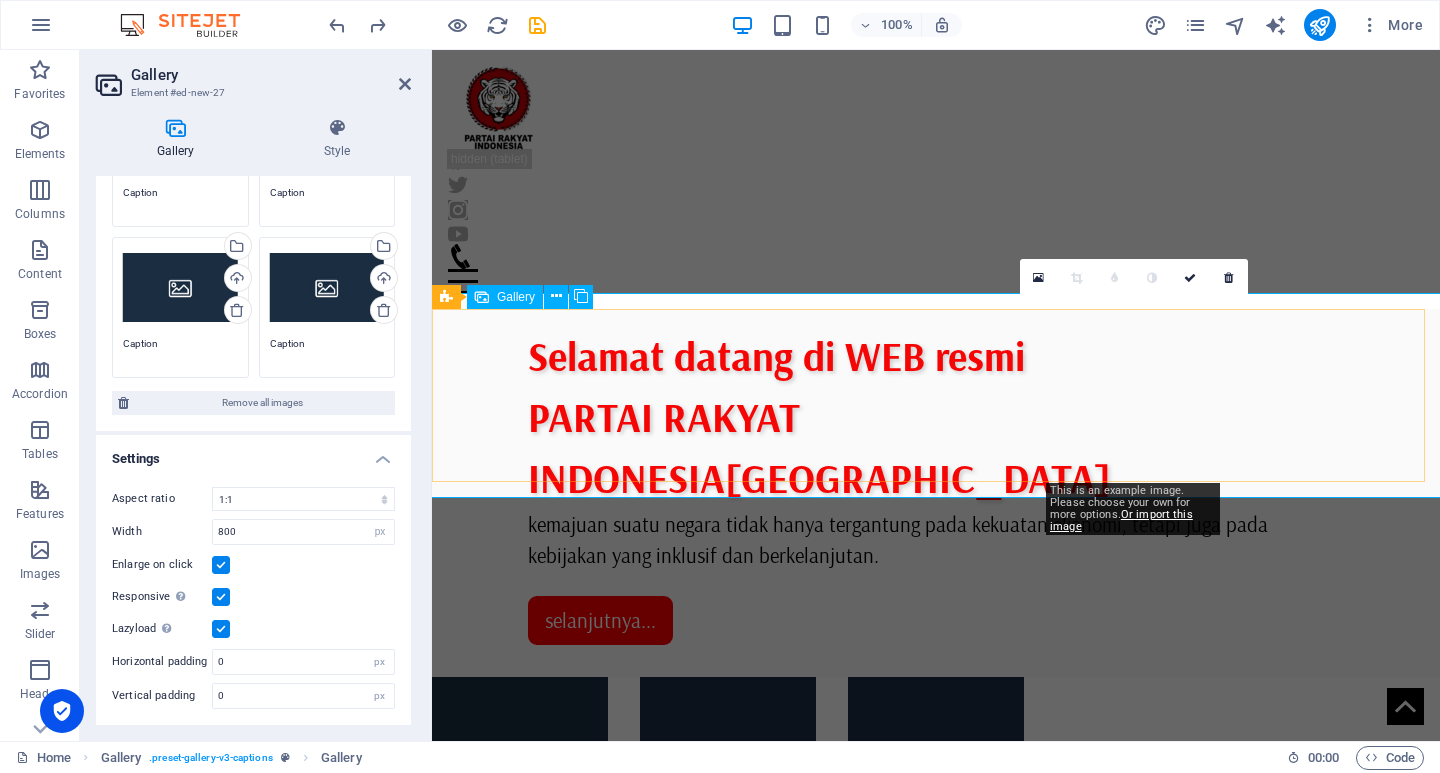 drag, startPoint x: 1147, startPoint y: 370, endPoint x: 1362, endPoint y: 375, distance: 215.05814 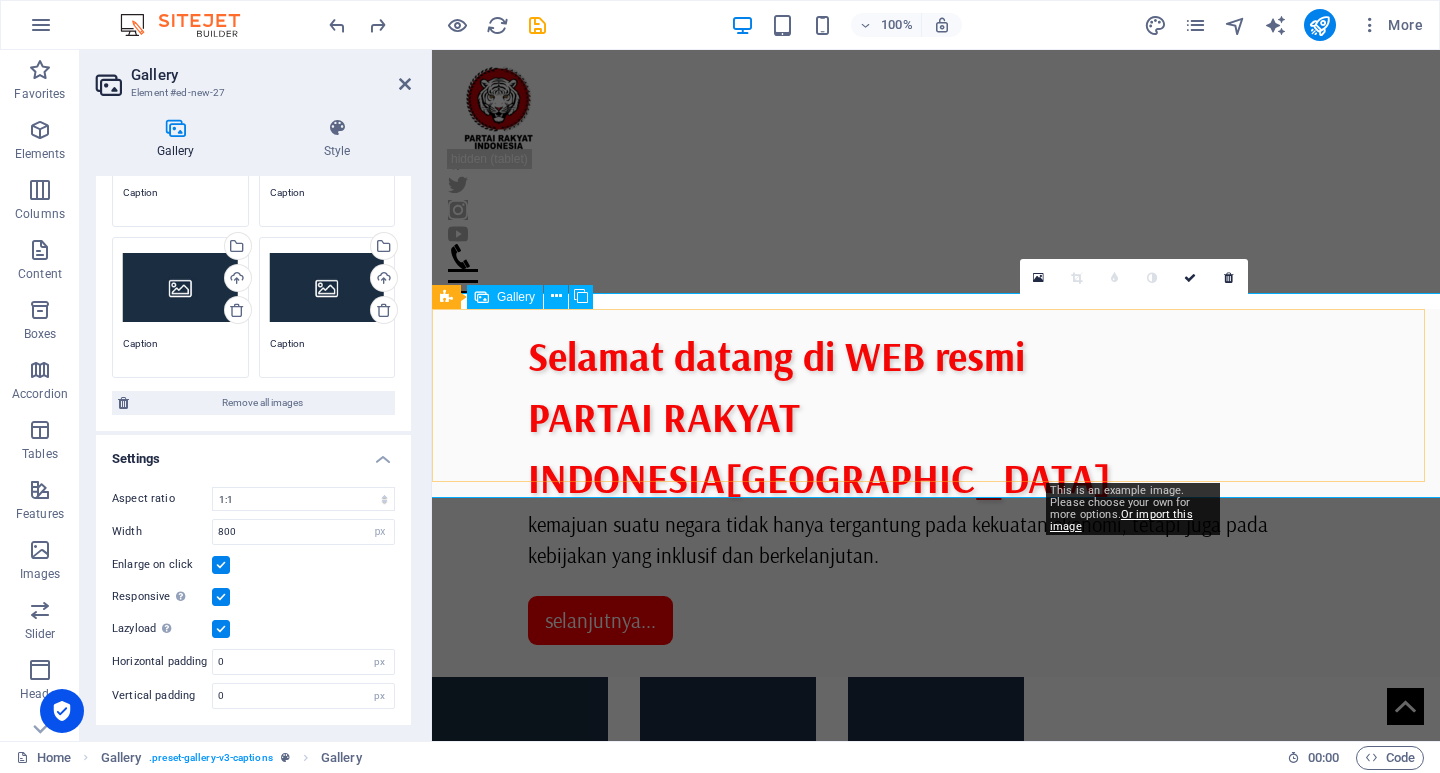 drag, startPoint x: 1187, startPoint y: 380, endPoint x: 1283, endPoint y: 383, distance: 96.04687 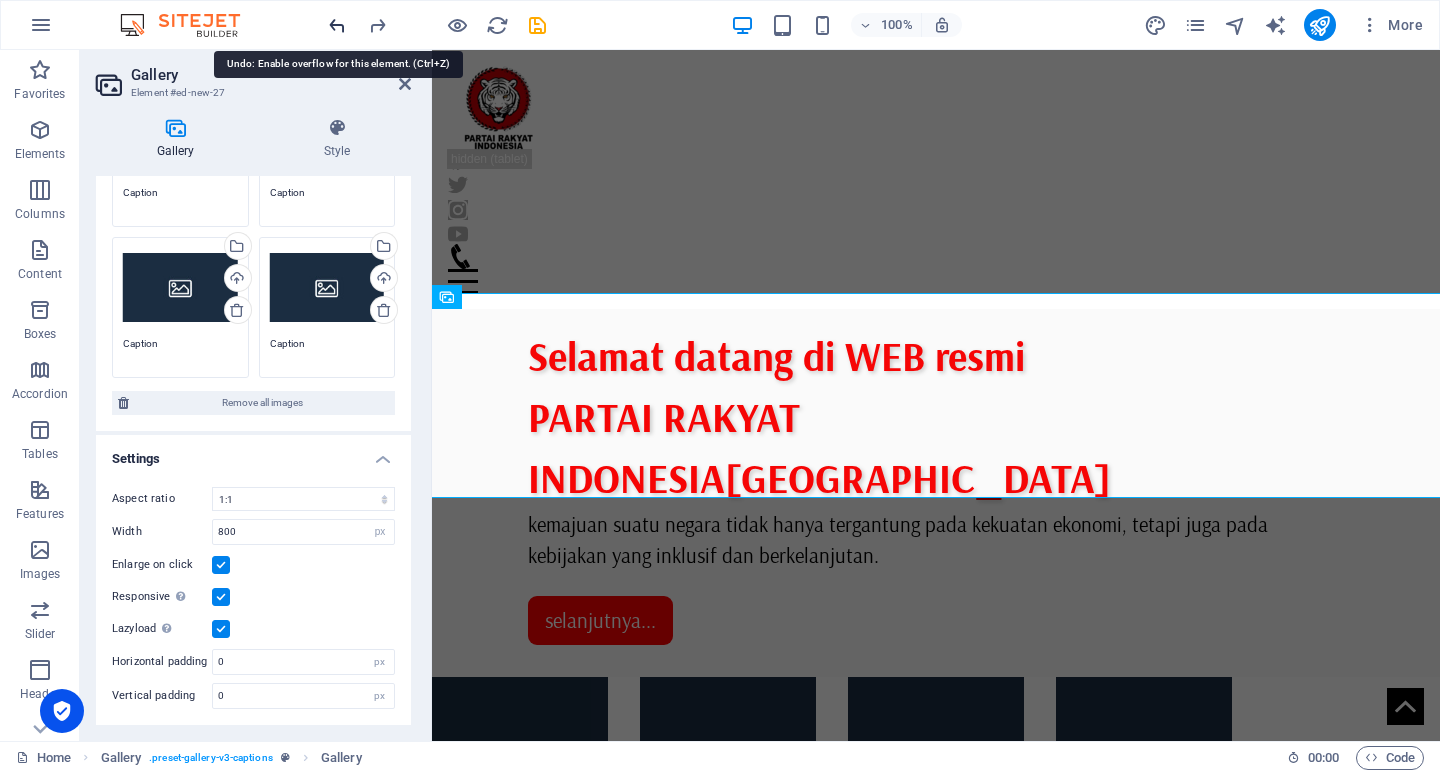 click at bounding box center (337, 25) 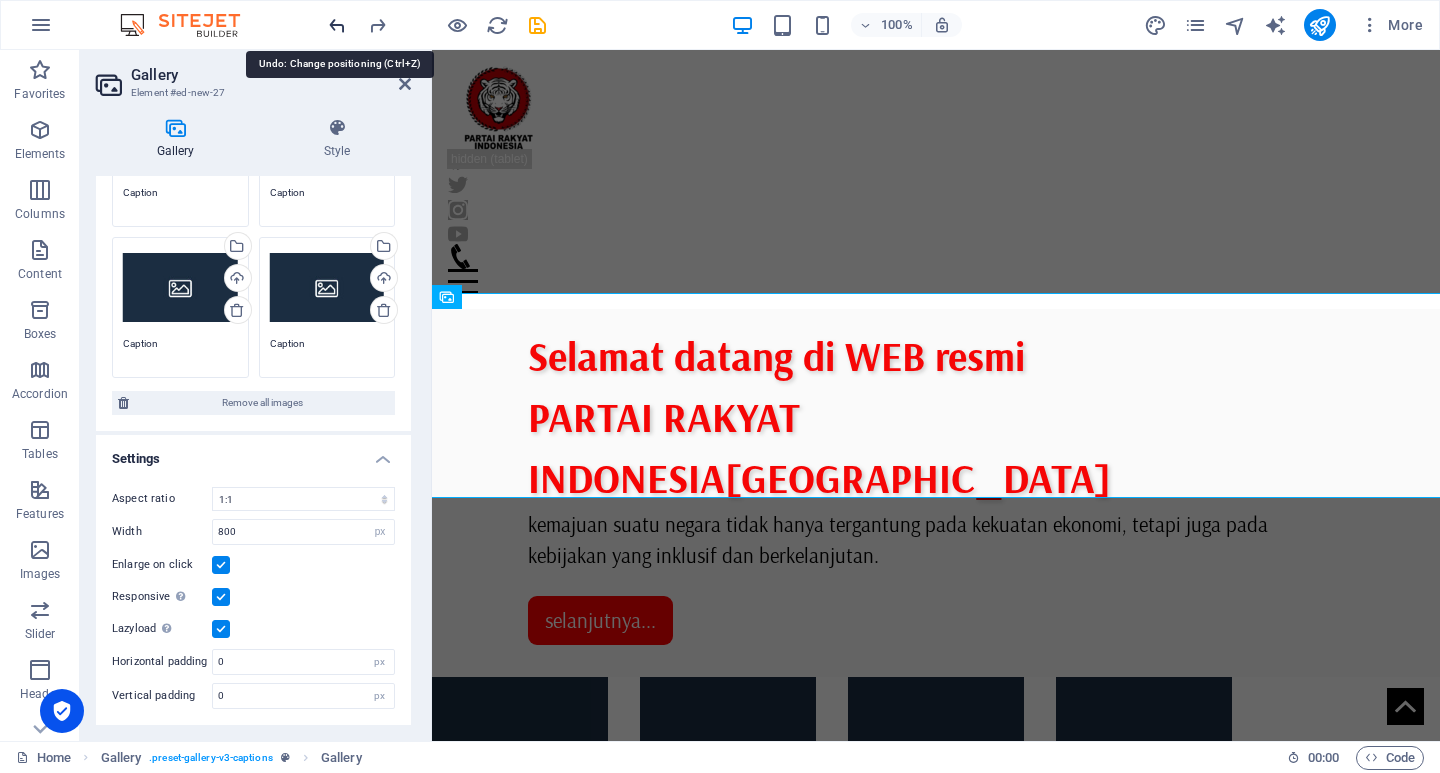 click at bounding box center [337, 25] 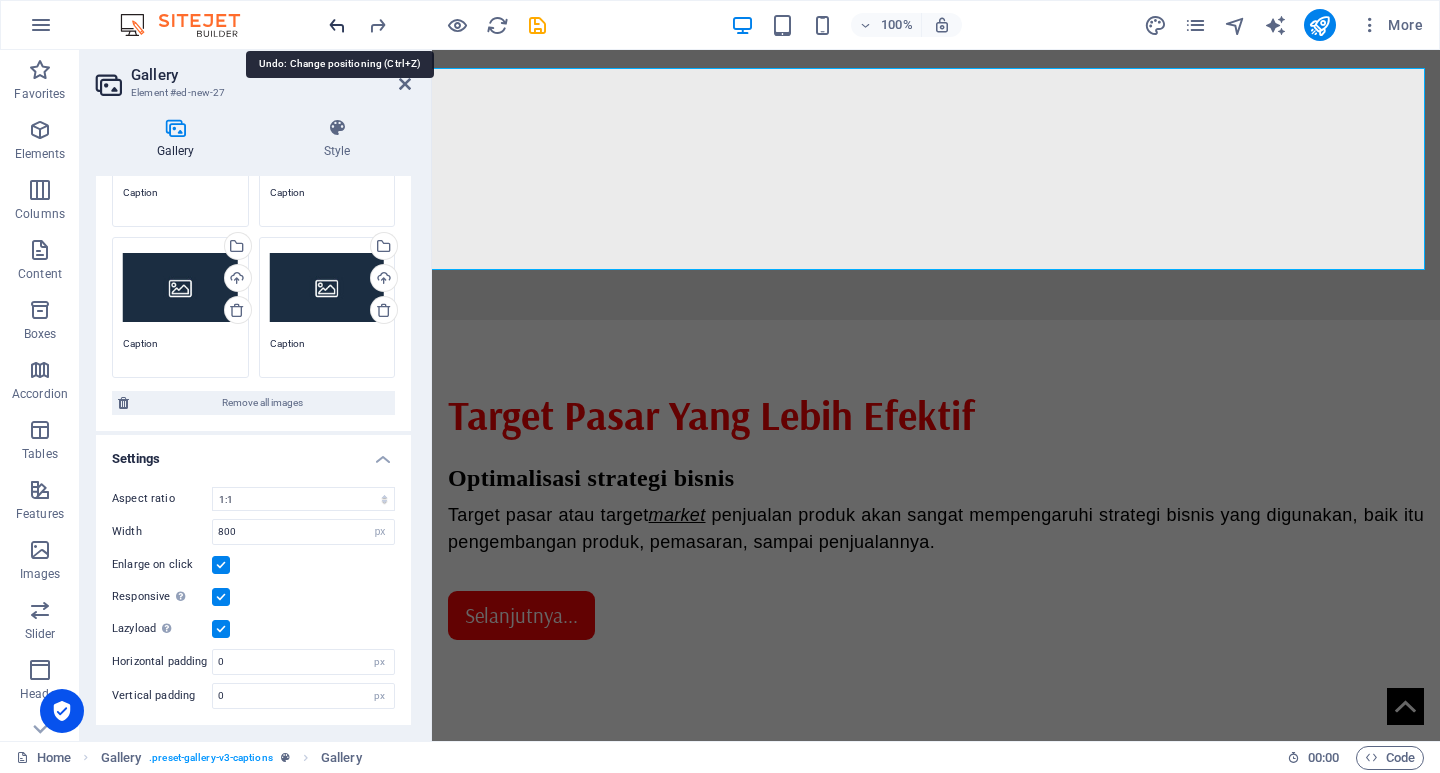 click at bounding box center (337, 25) 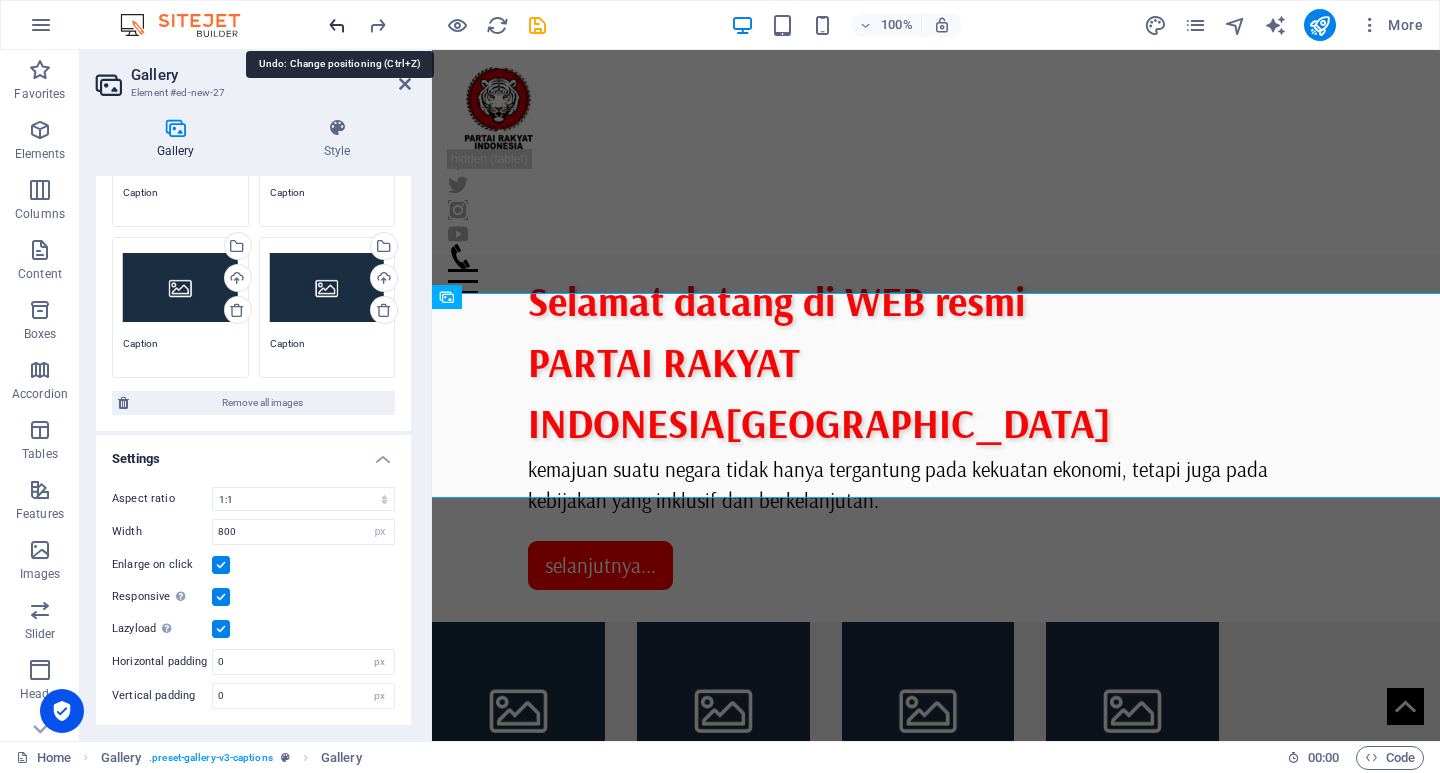 scroll, scrollTop: 478, scrollLeft: 0, axis: vertical 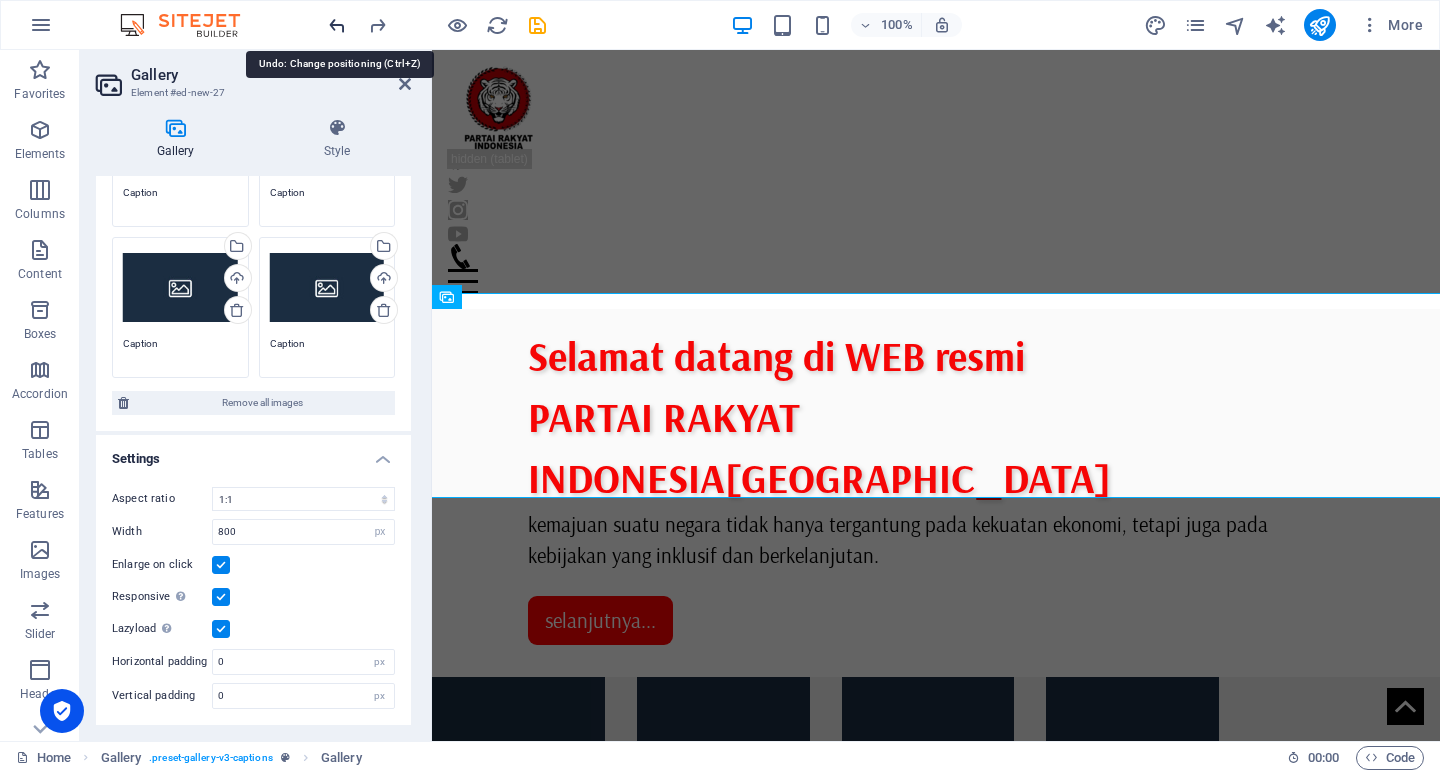 click at bounding box center [337, 25] 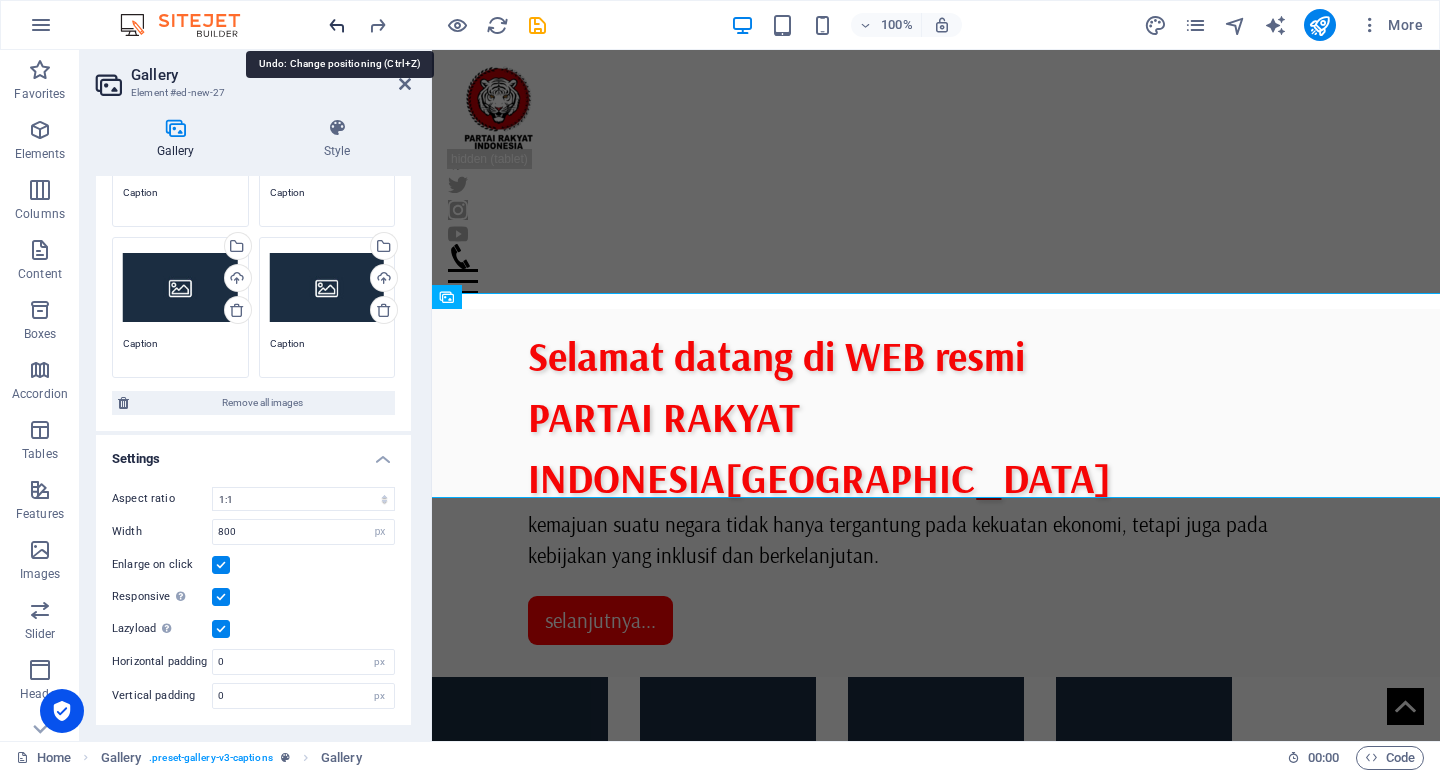 click at bounding box center (337, 25) 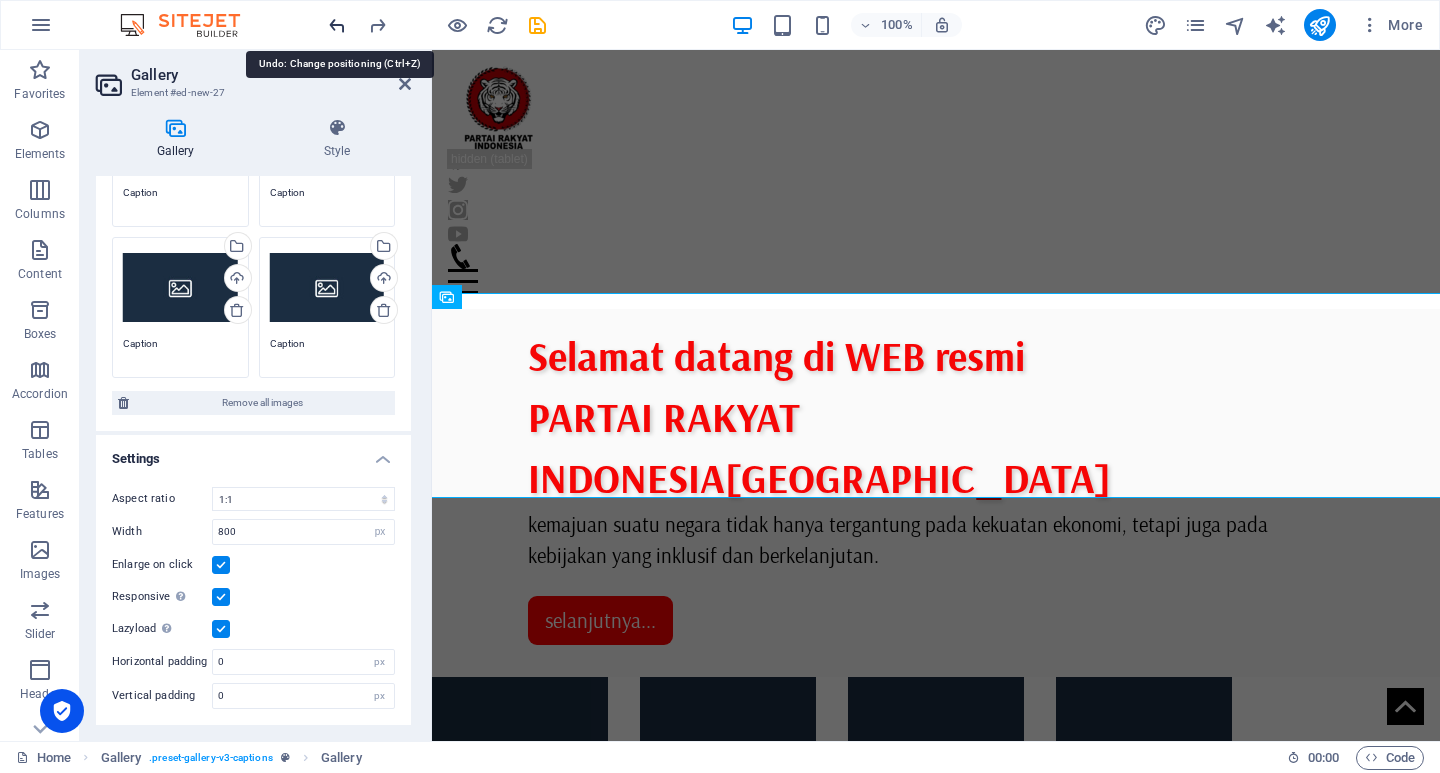 click at bounding box center [337, 25] 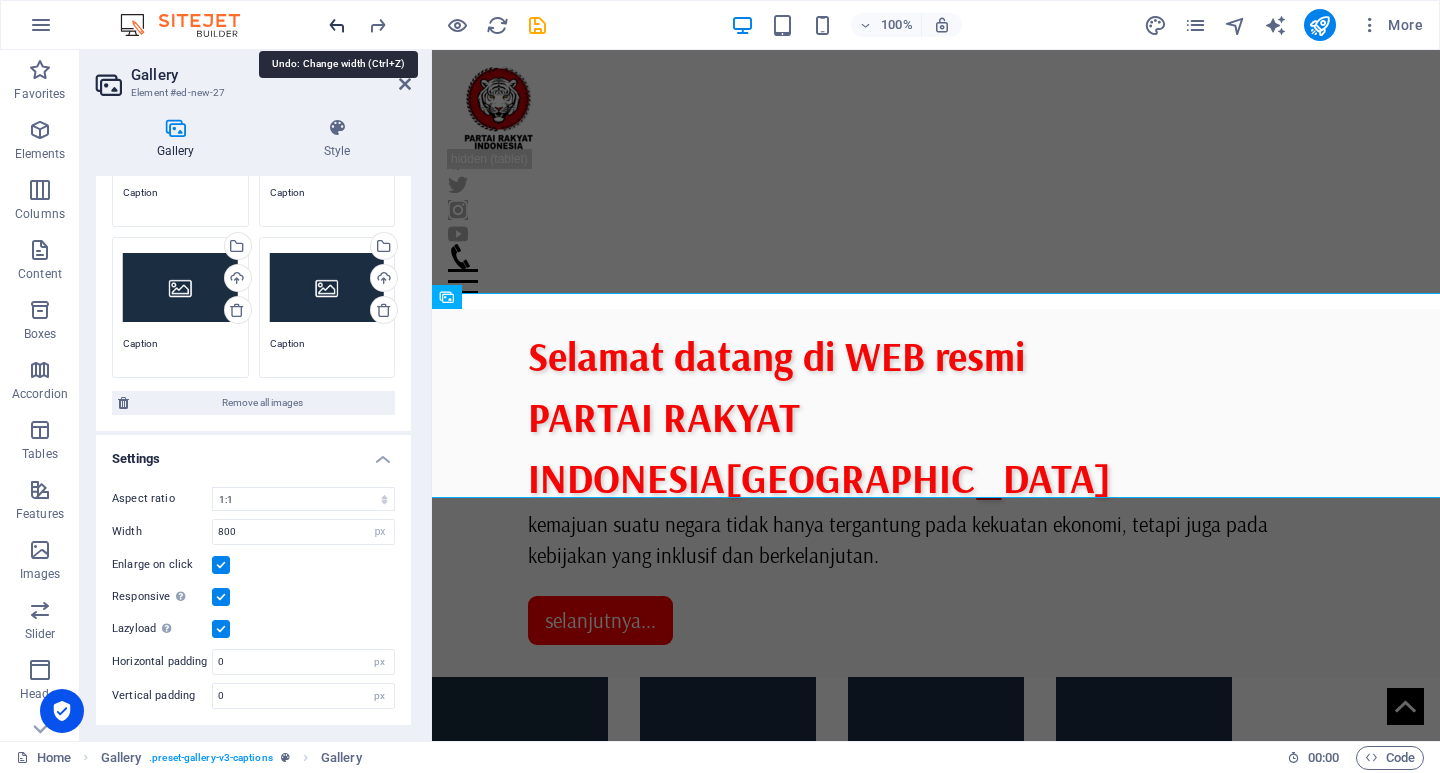 click at bounding box center [337, 25] 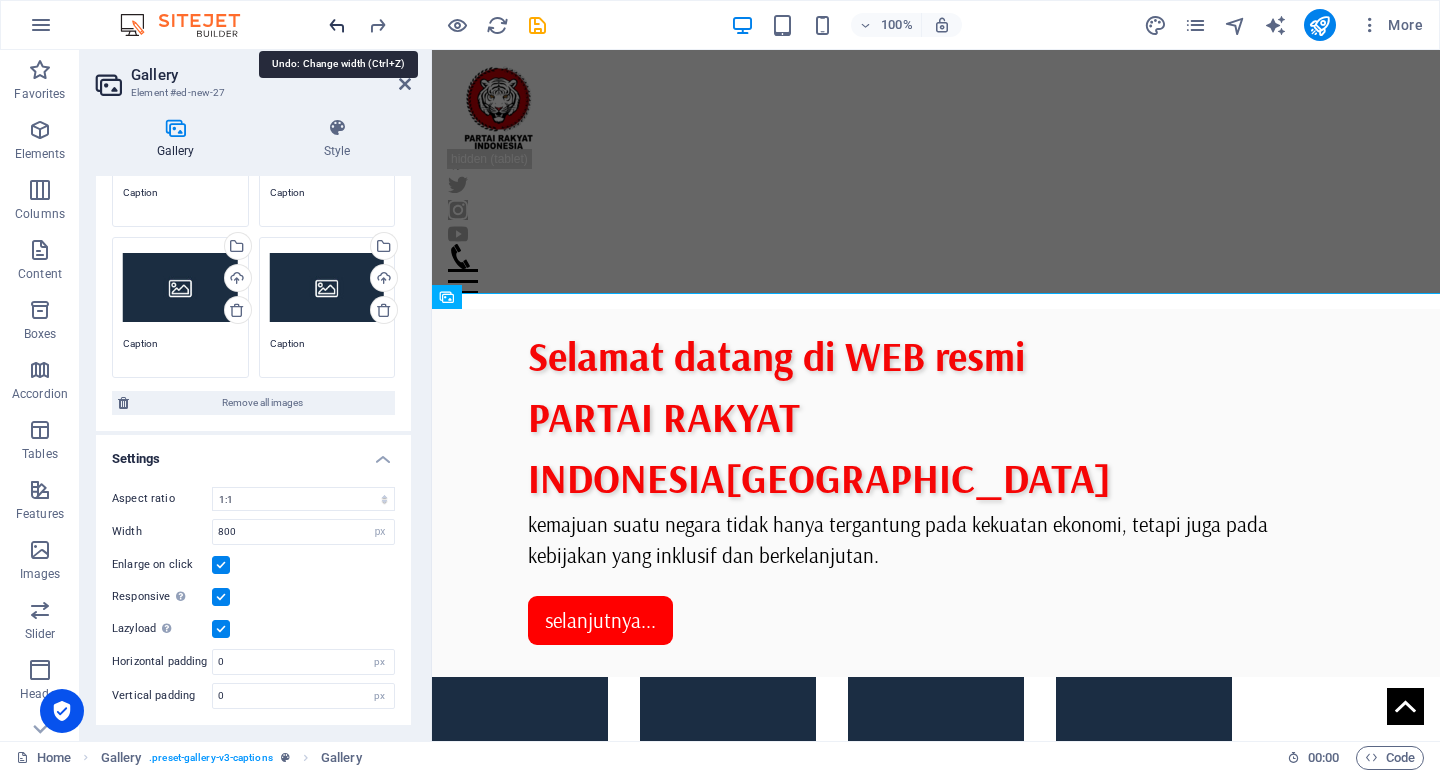 click at bounding box center [337, 25] 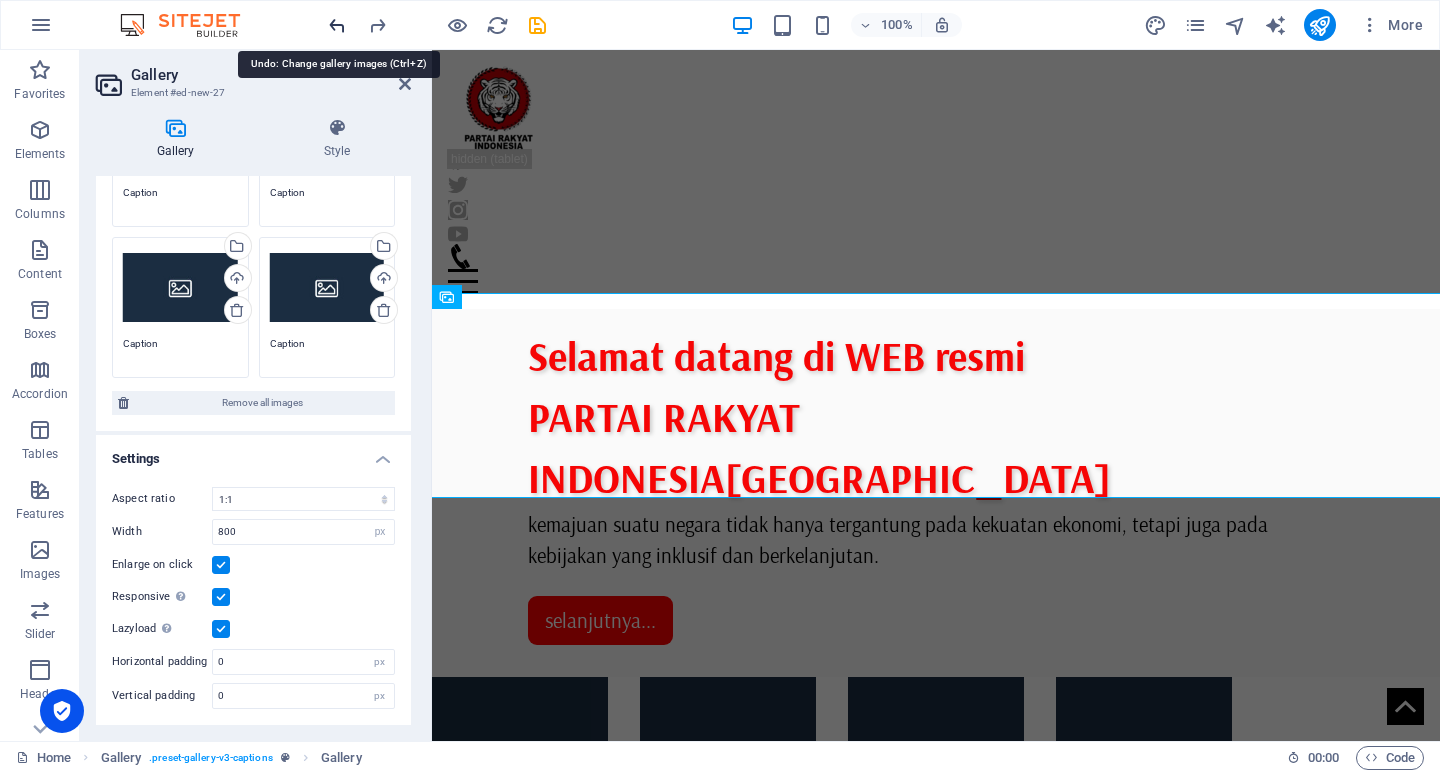 click at bounding box center (337, 25) 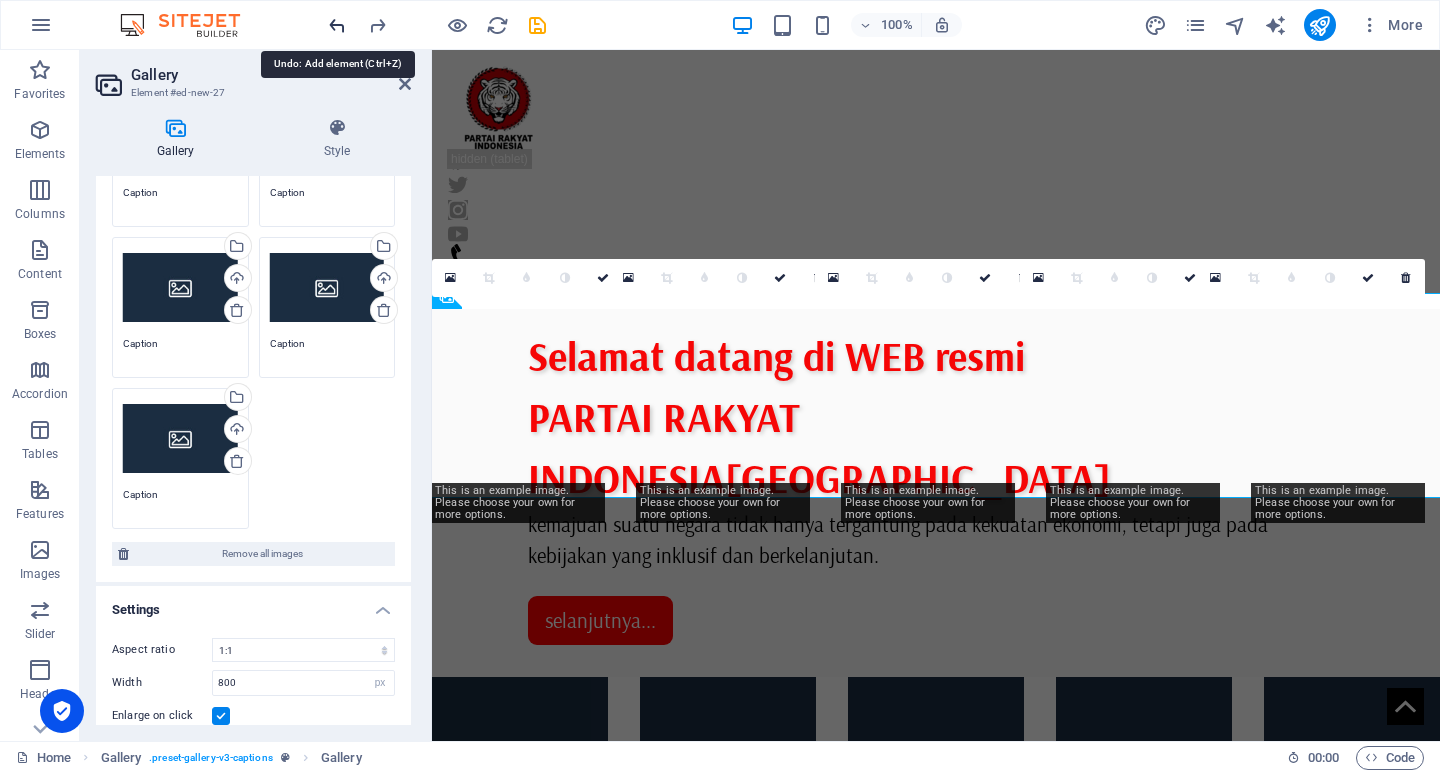 click at bounding box center [337, 25] 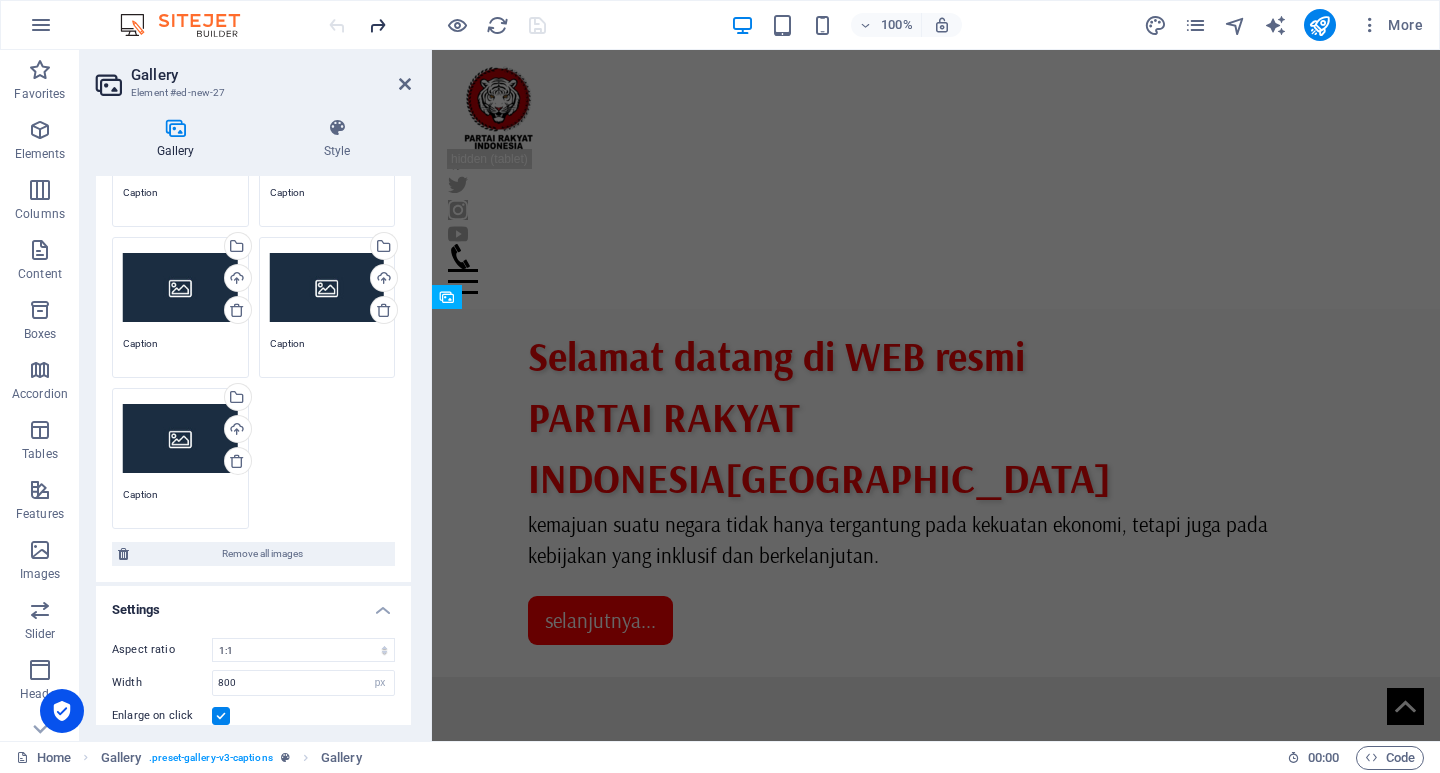 click at bounding box center [377, 25] 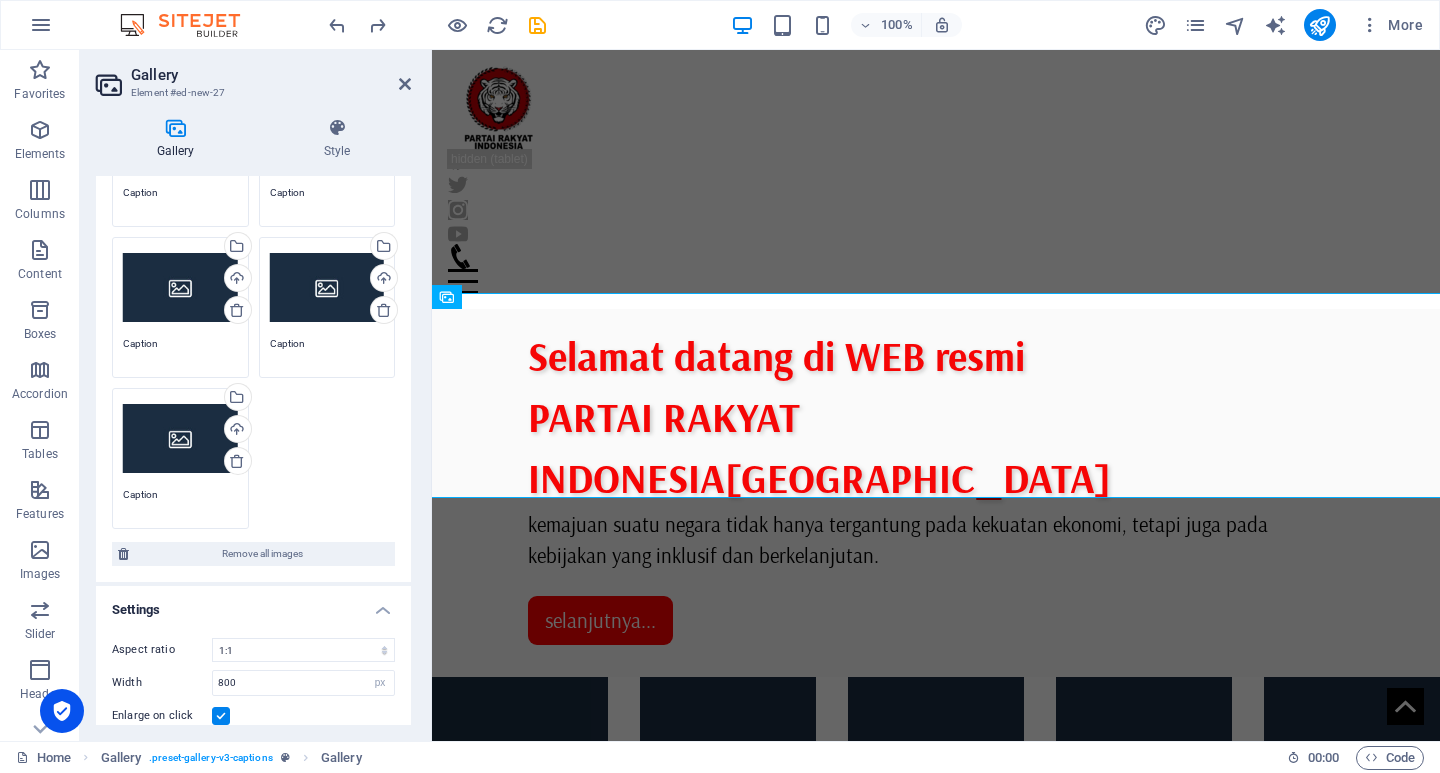 click at bounding box center (-2051, 853) 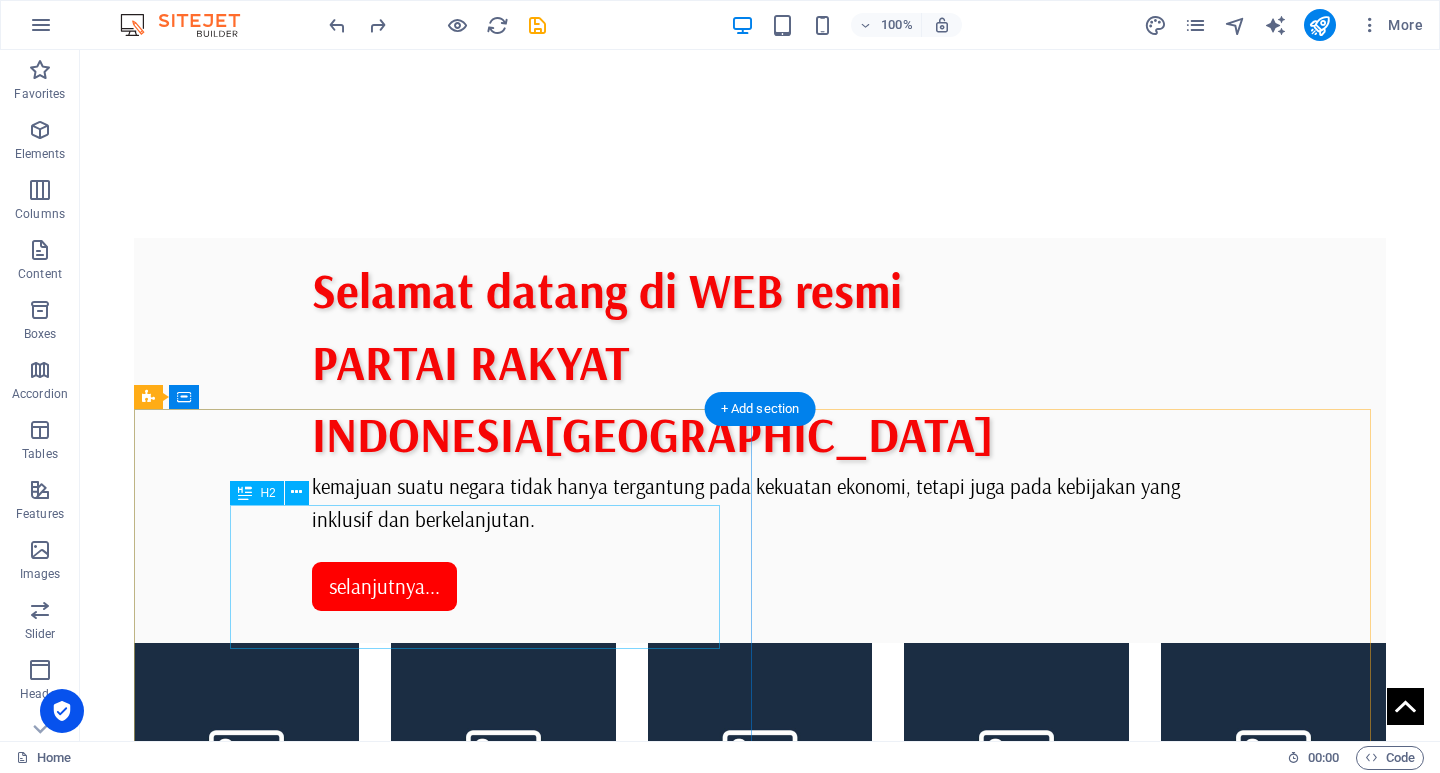 scroll, scrollTop: 600, scrollLeft: 0, axis: vertical 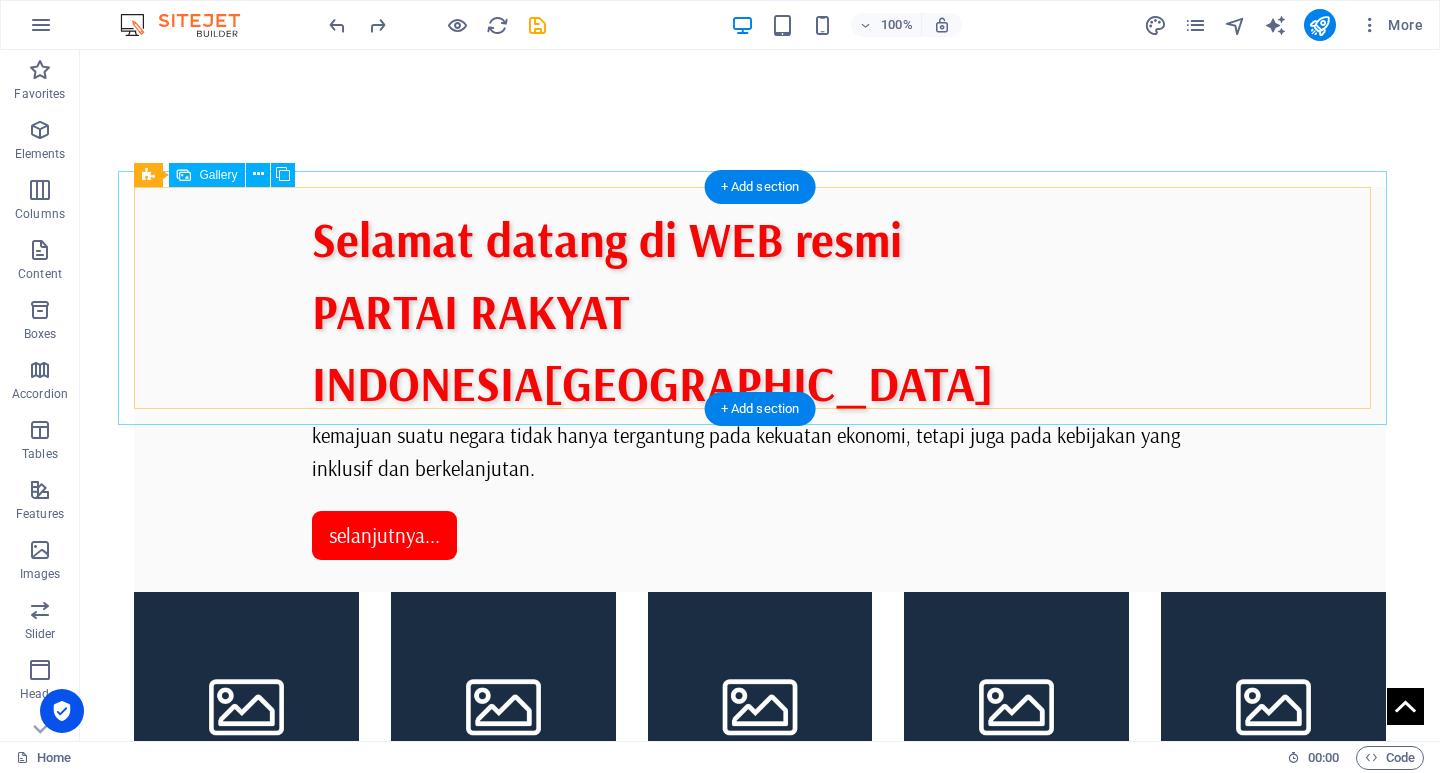 click at bounding box center [246, 704] 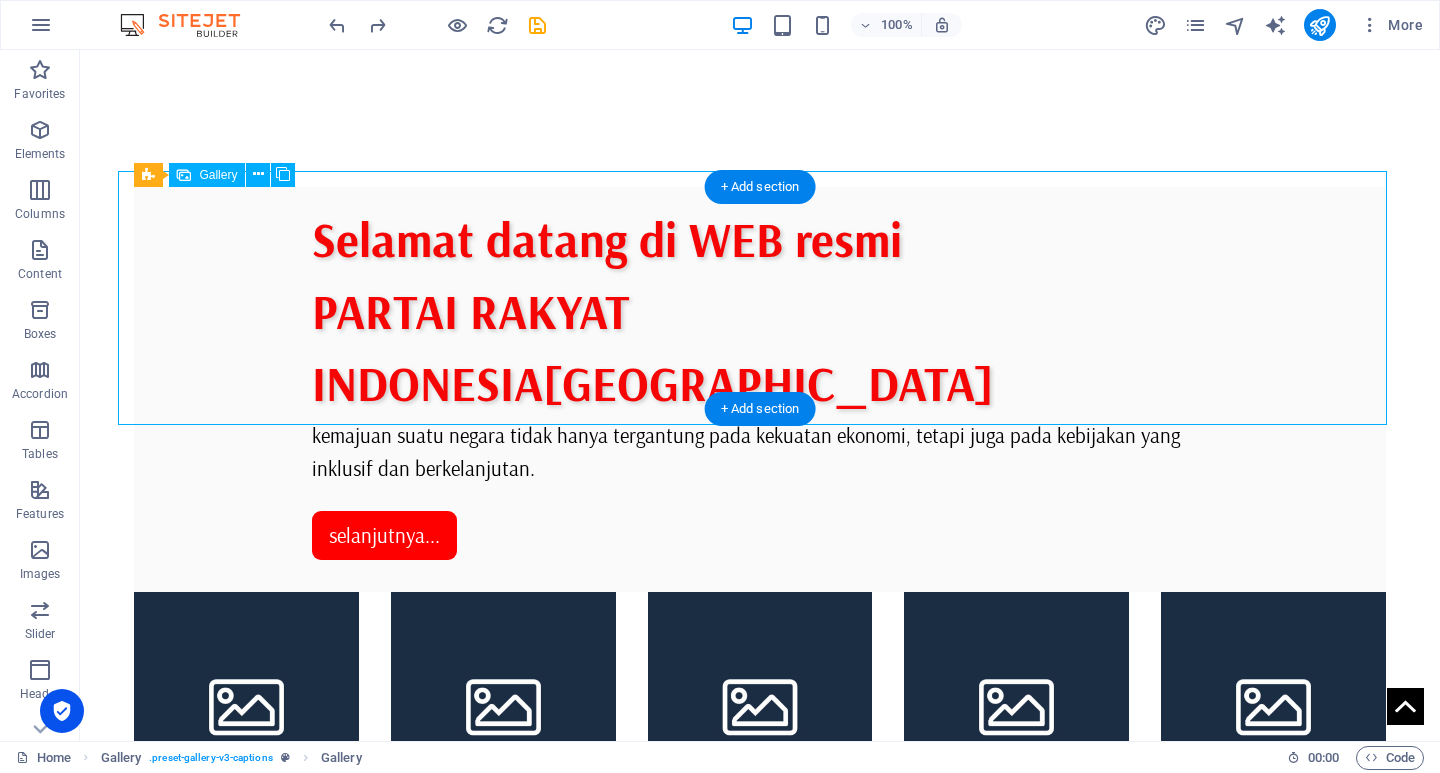 click at bounding box center (246, 704) 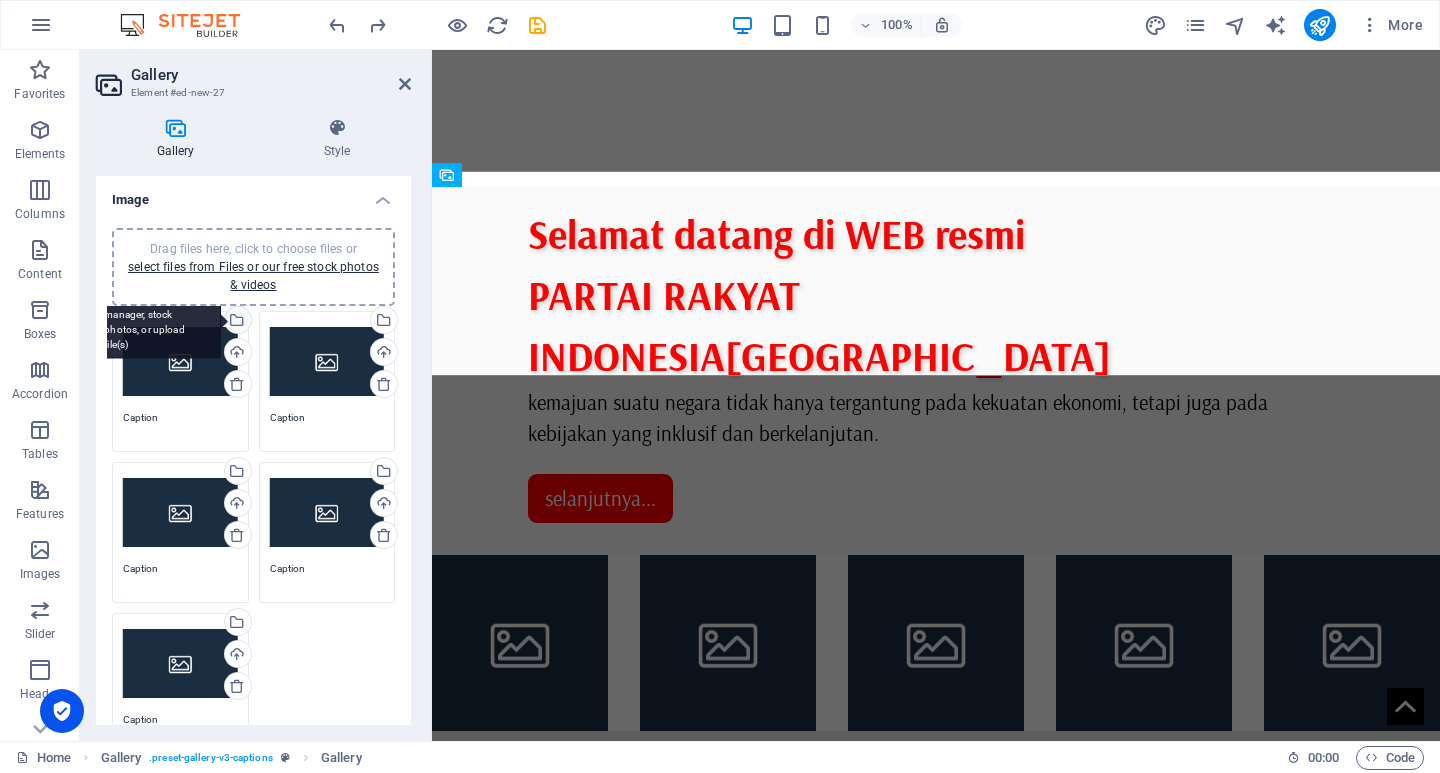 click on "Select files from the file manager, stock photos, or upload file(s)" at bounding box center (236, 322) 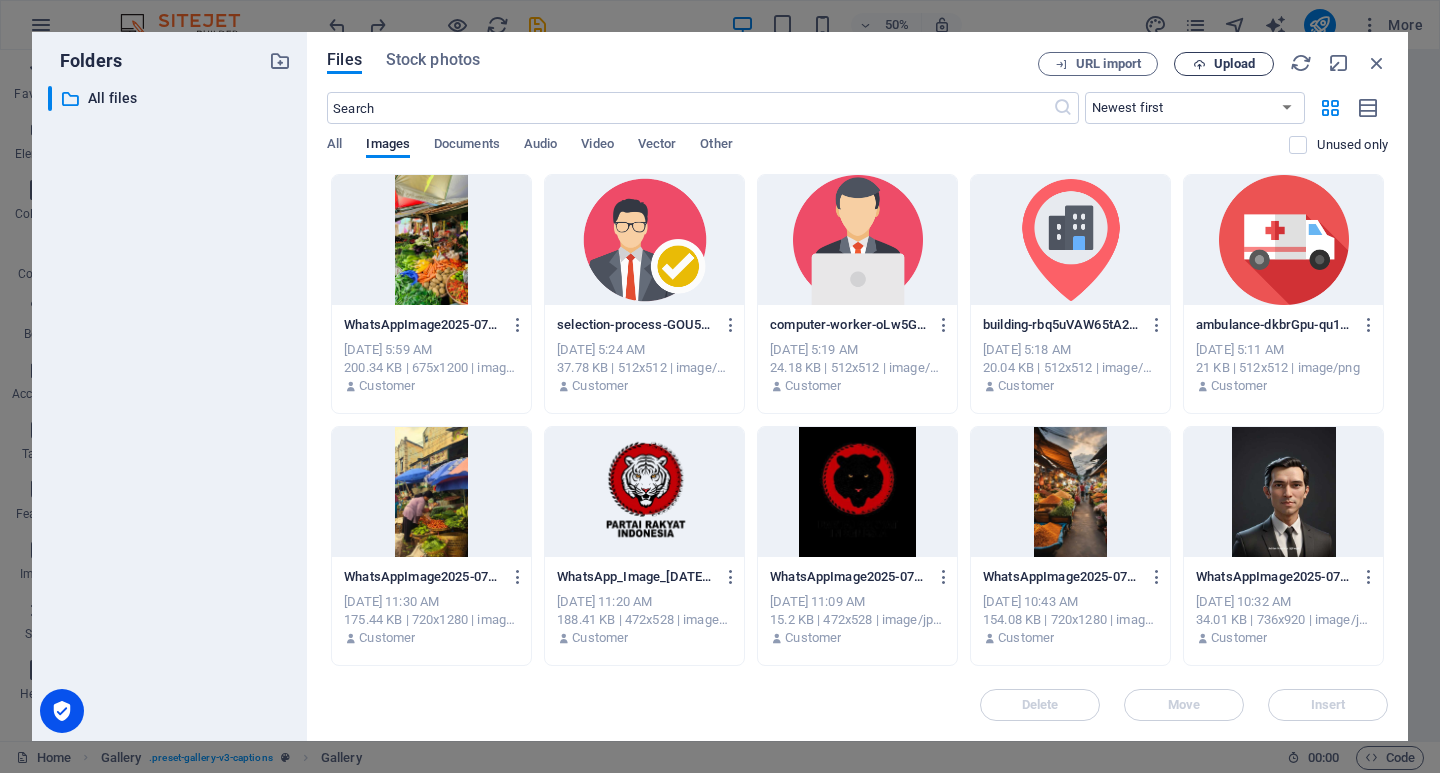 click on "Upload" at bounding box center (1234, 64) 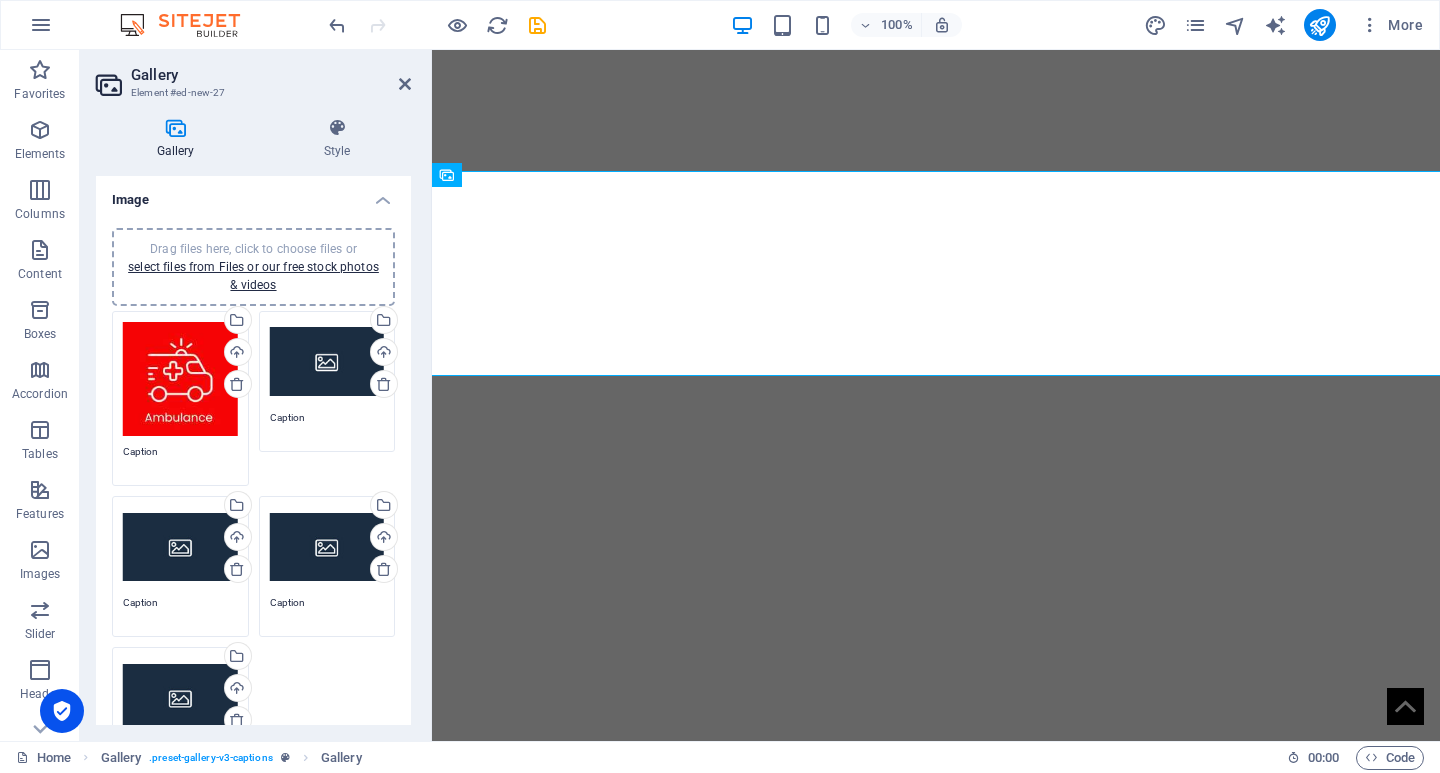 click at bounding box center [-65, 1353] 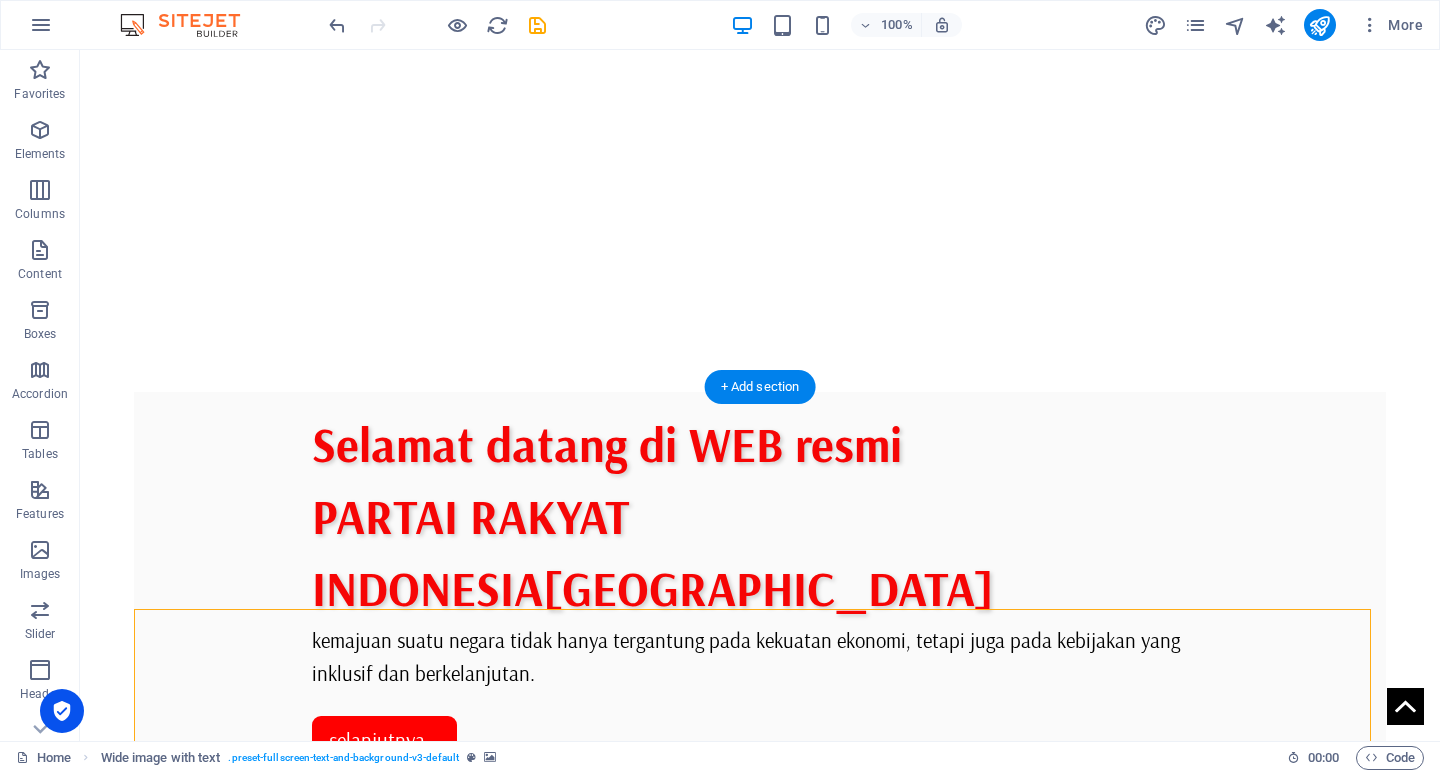 scroll, scrollTop: 400, scrollLeft: 0, axis: vertical 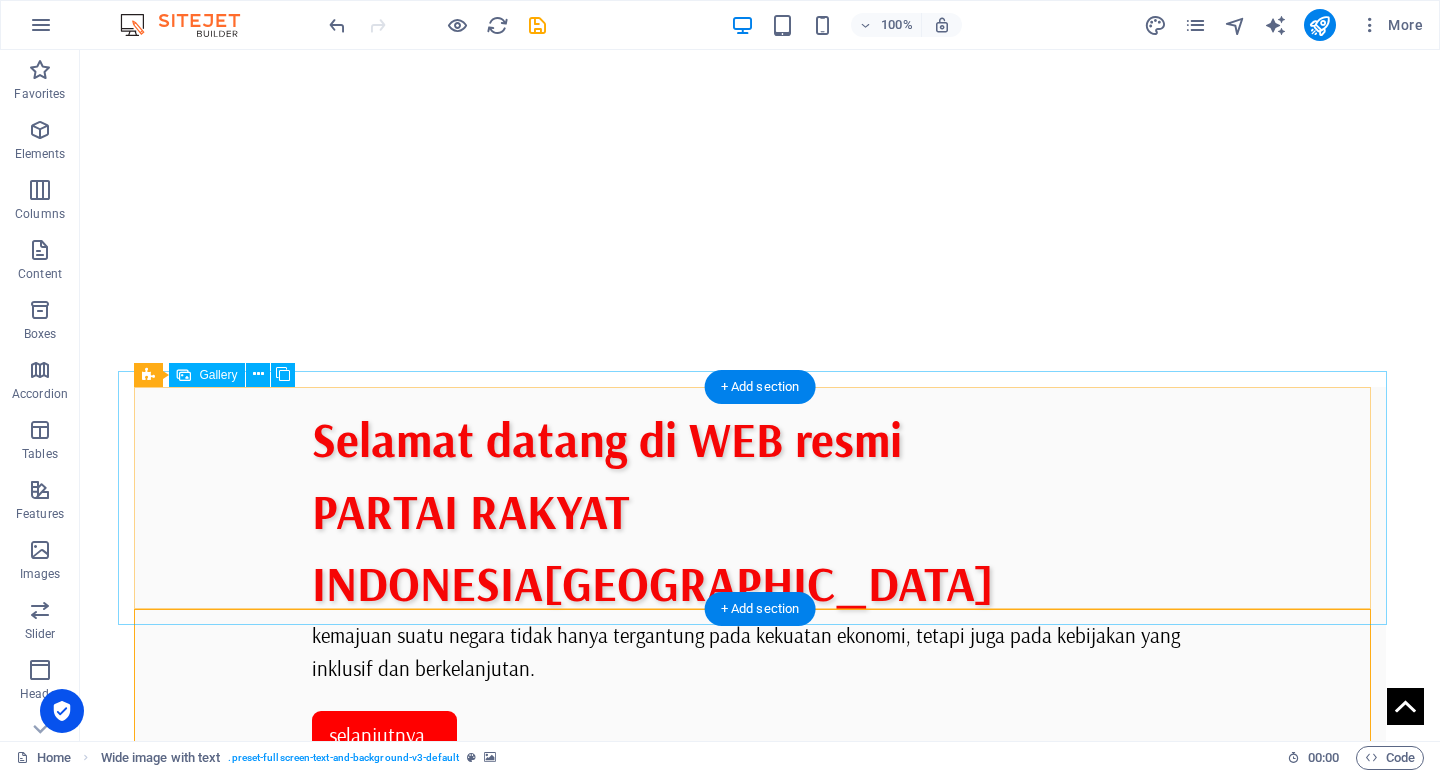 click at bounding box center (503, 904) 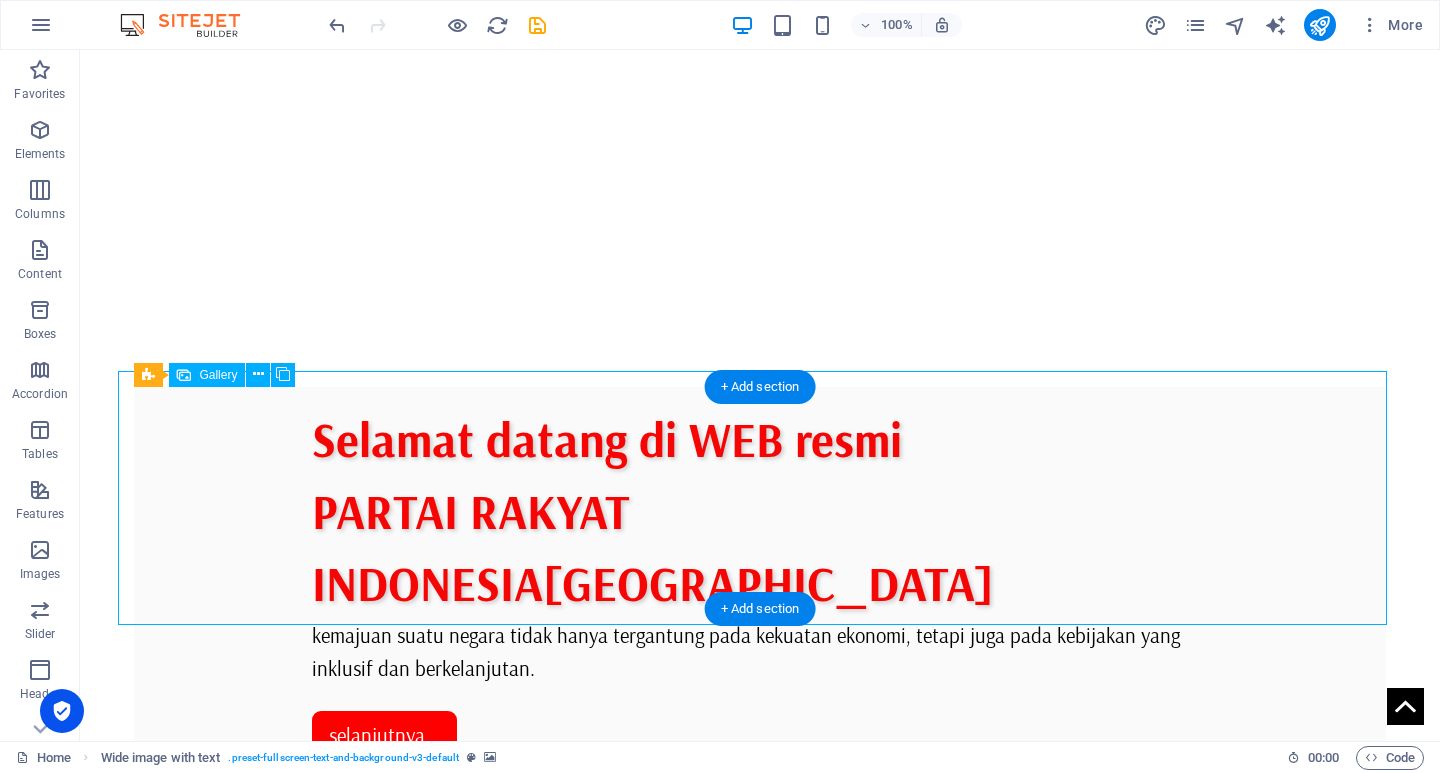 click at bounding box center (503, 904) 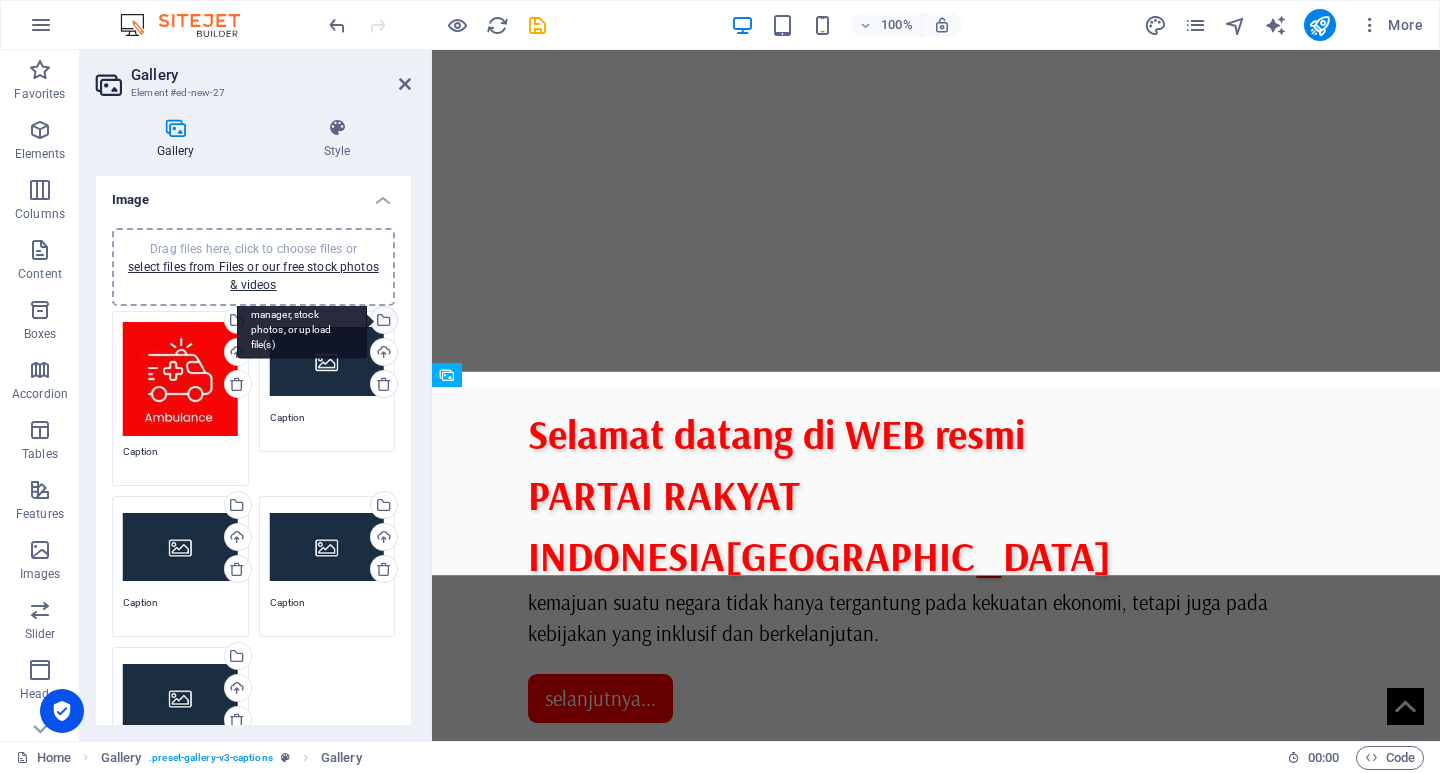 click on "Select files from the file manager, stock photos, or upload file(s)" at bounding box center (302, 321) 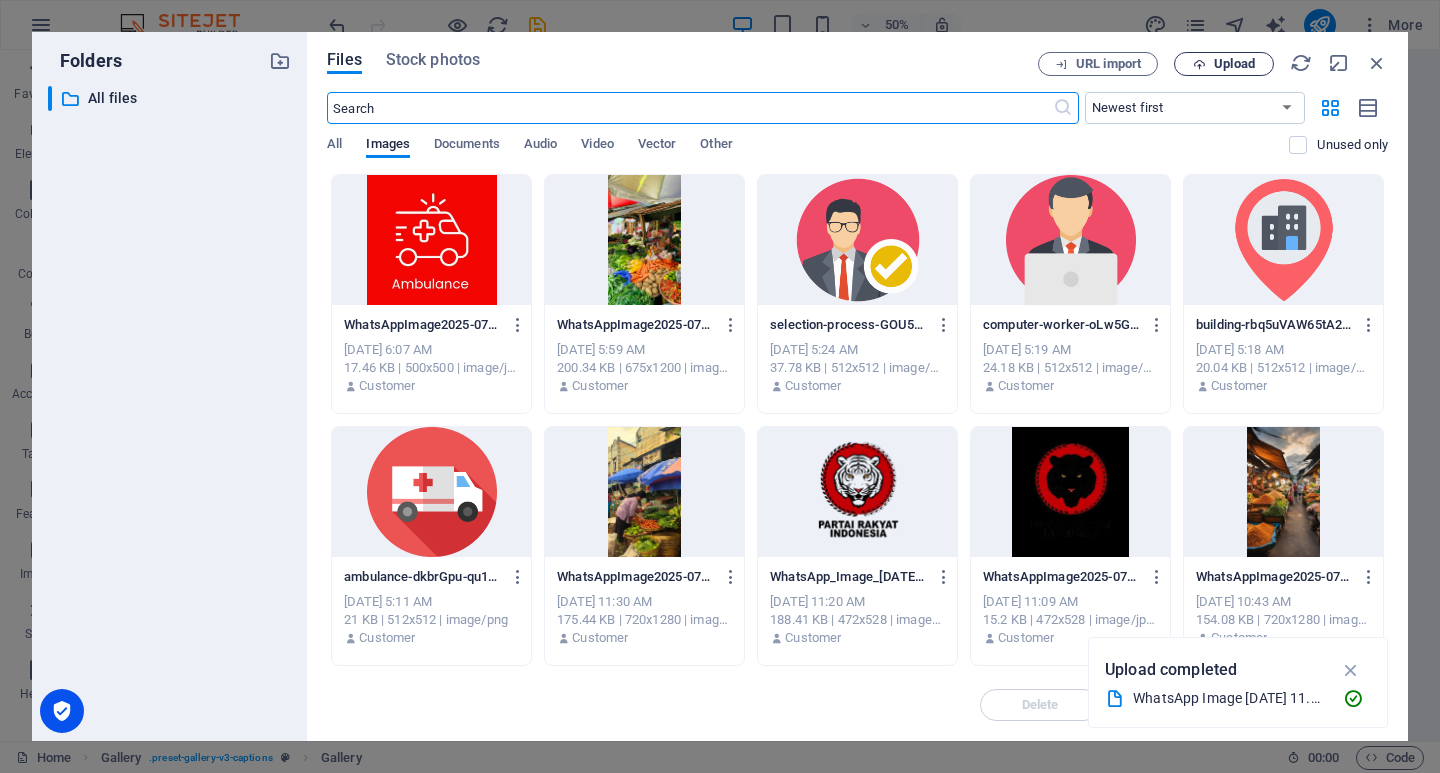 click at bounding box center [1199, 64] 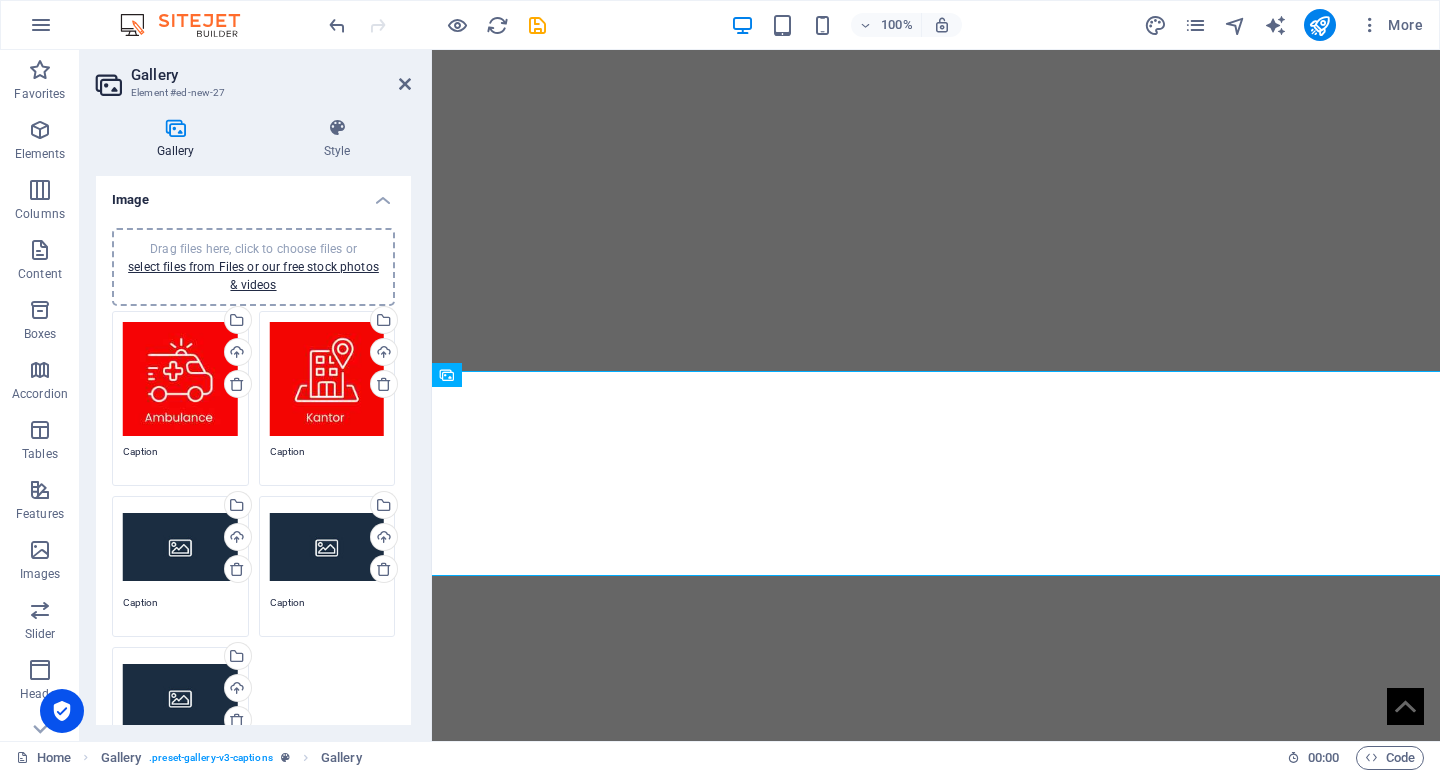 click at bounding box center (-1058, 1553) 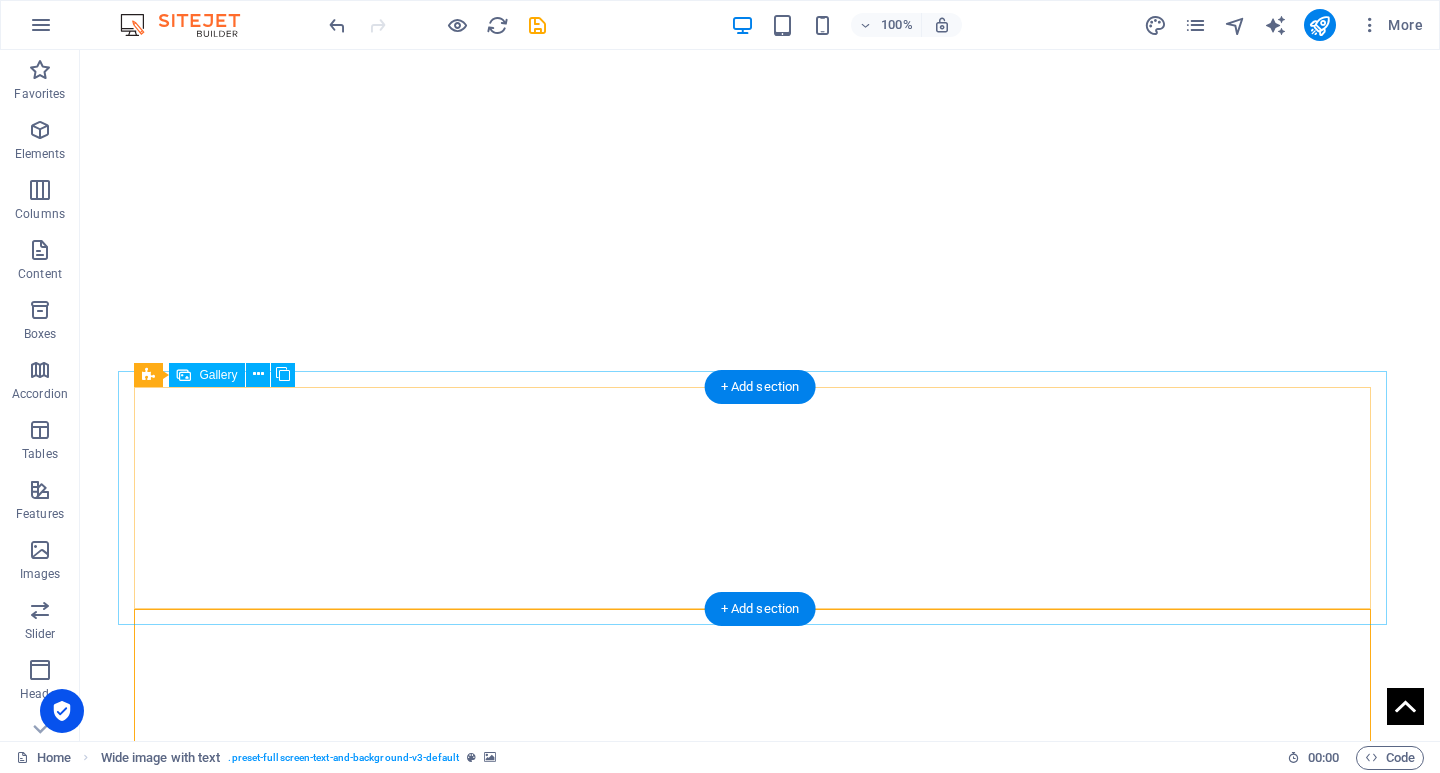 click at bounding box center (760, 1526) 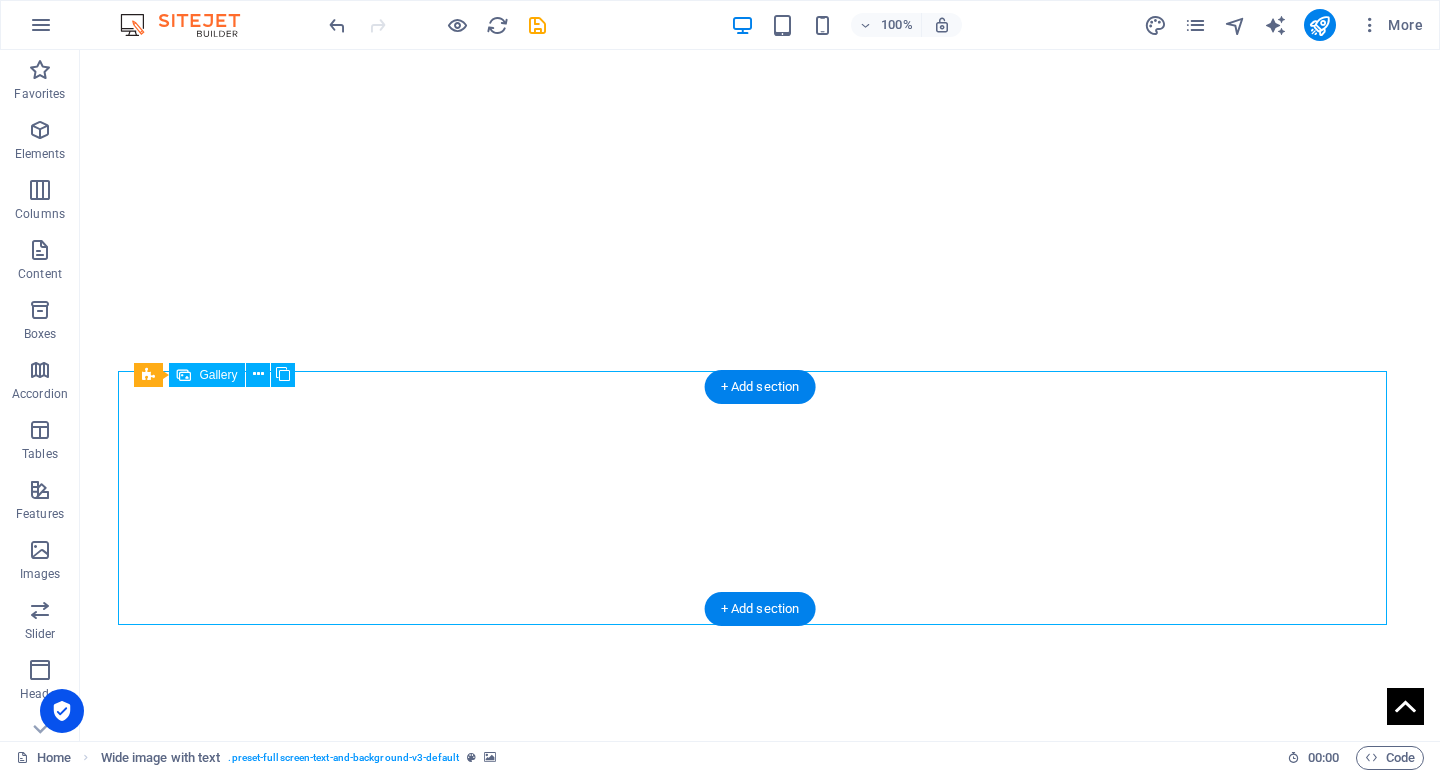 click at bounding box center [760, 1526] 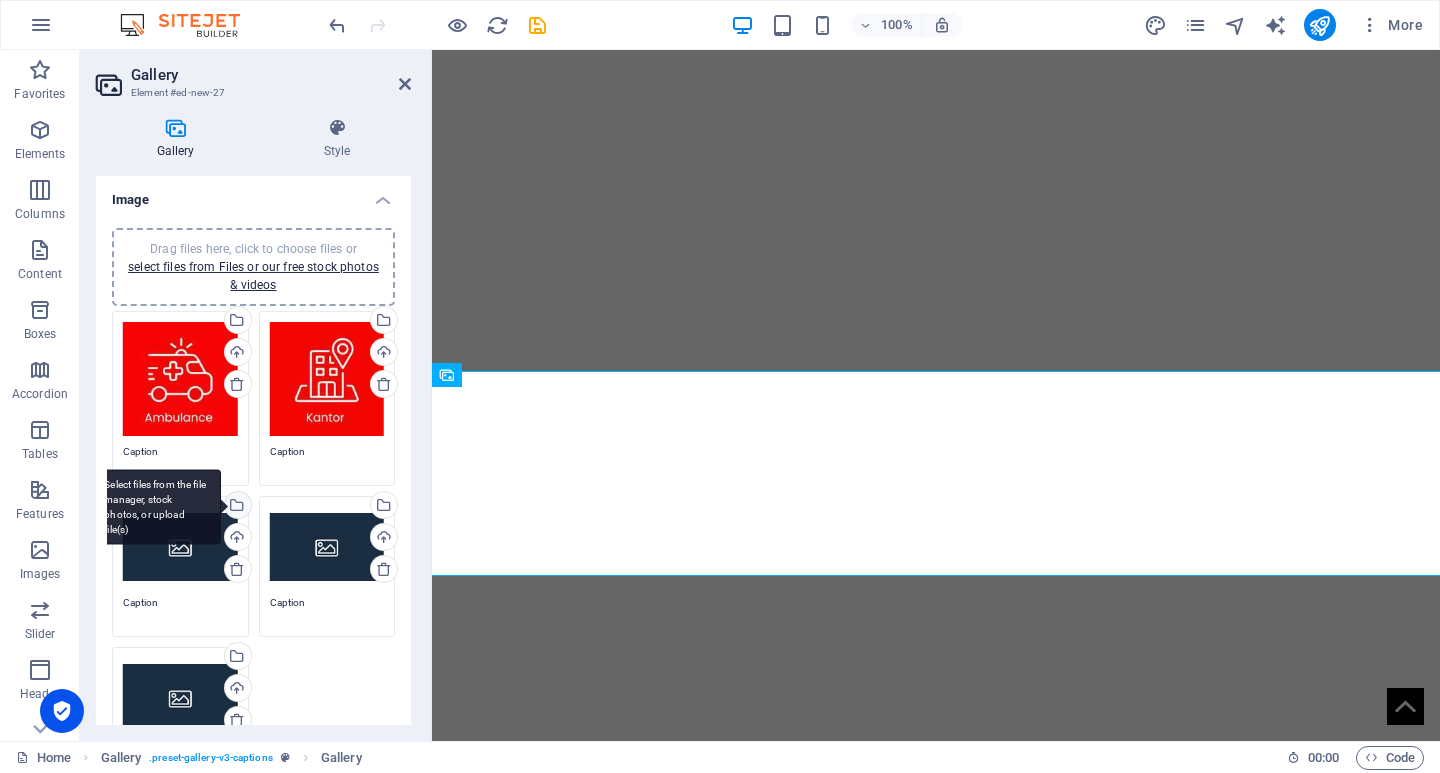 click on "Select files from the file manager, stock photos, or upload file(s)" at bounding box center [236, 507] 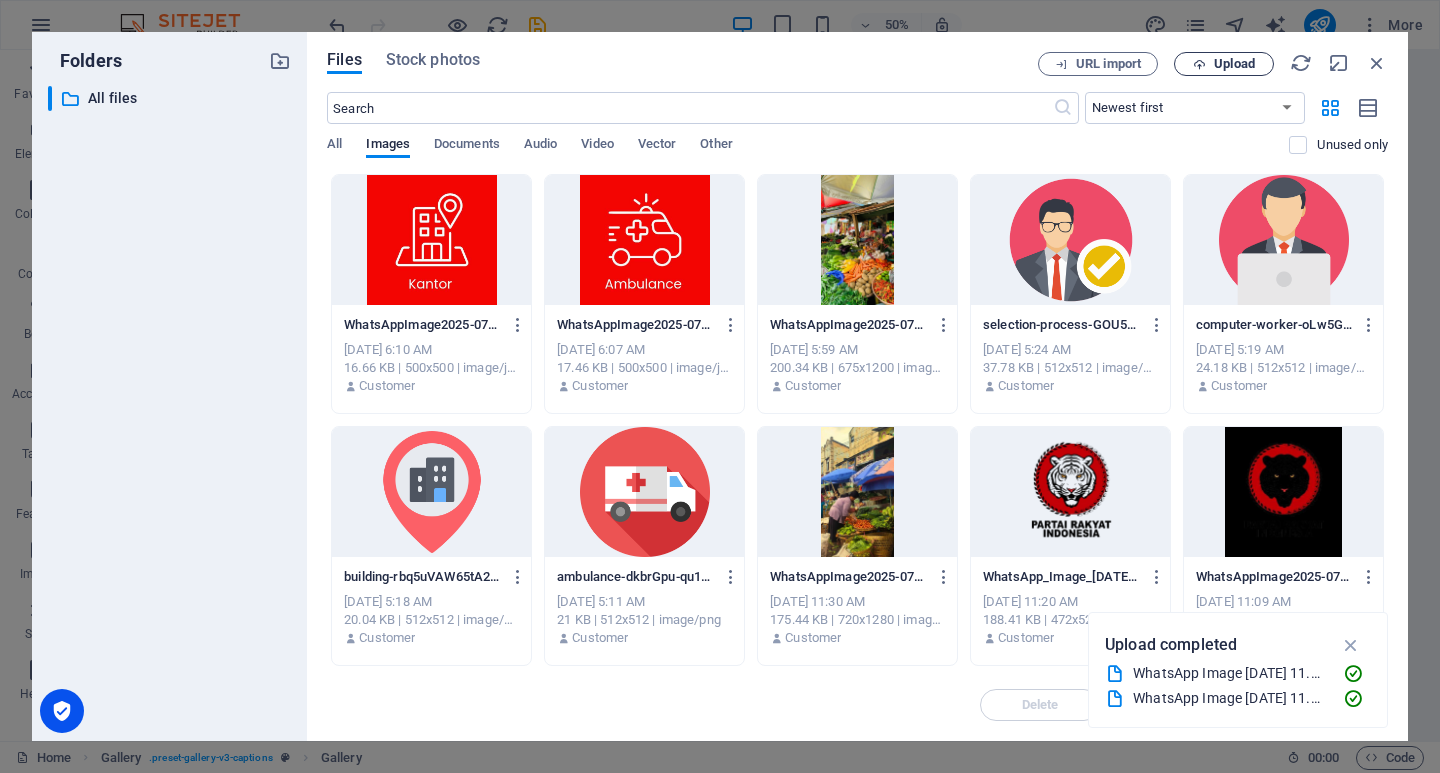 click on "Upload" at bounding box center [1234, 64] 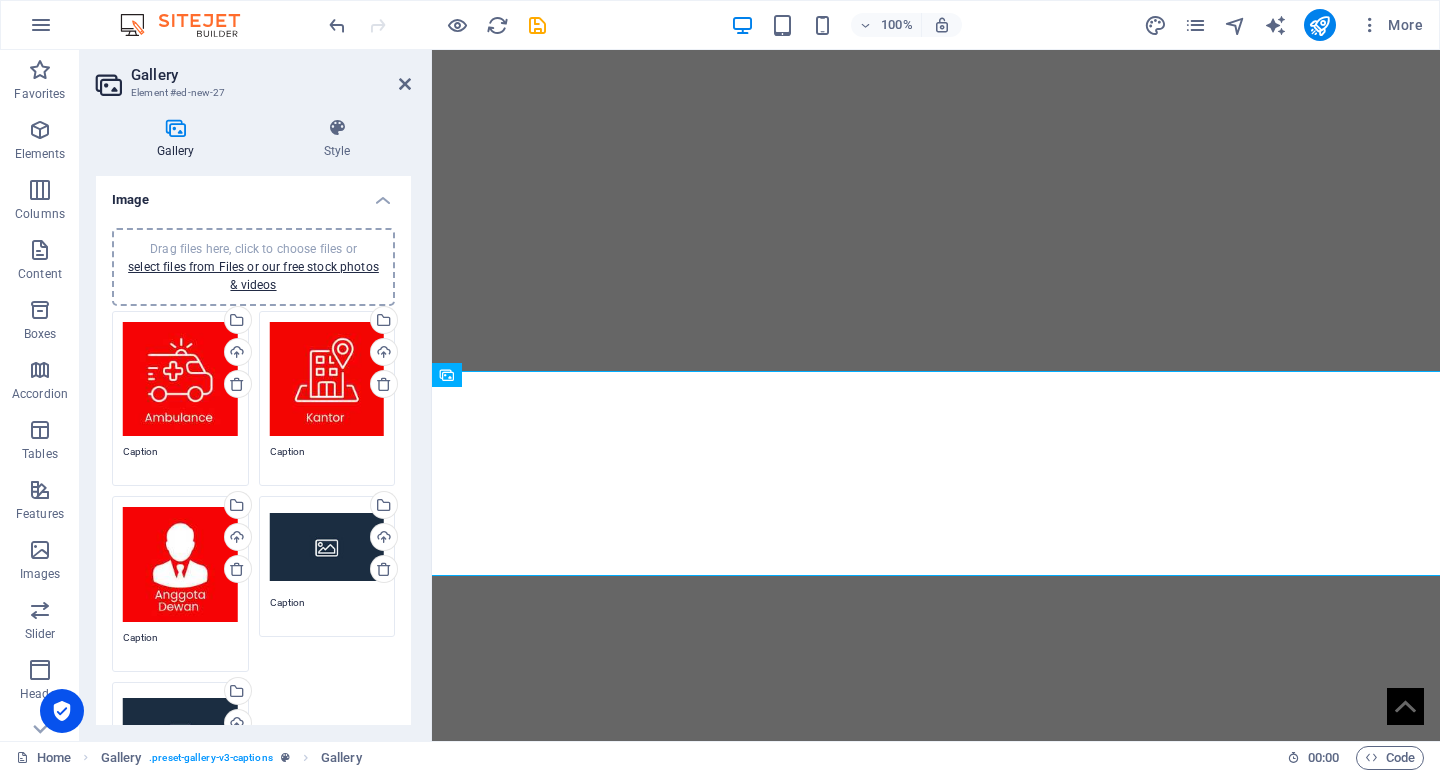 click at bounding box center (-1058, 1553) 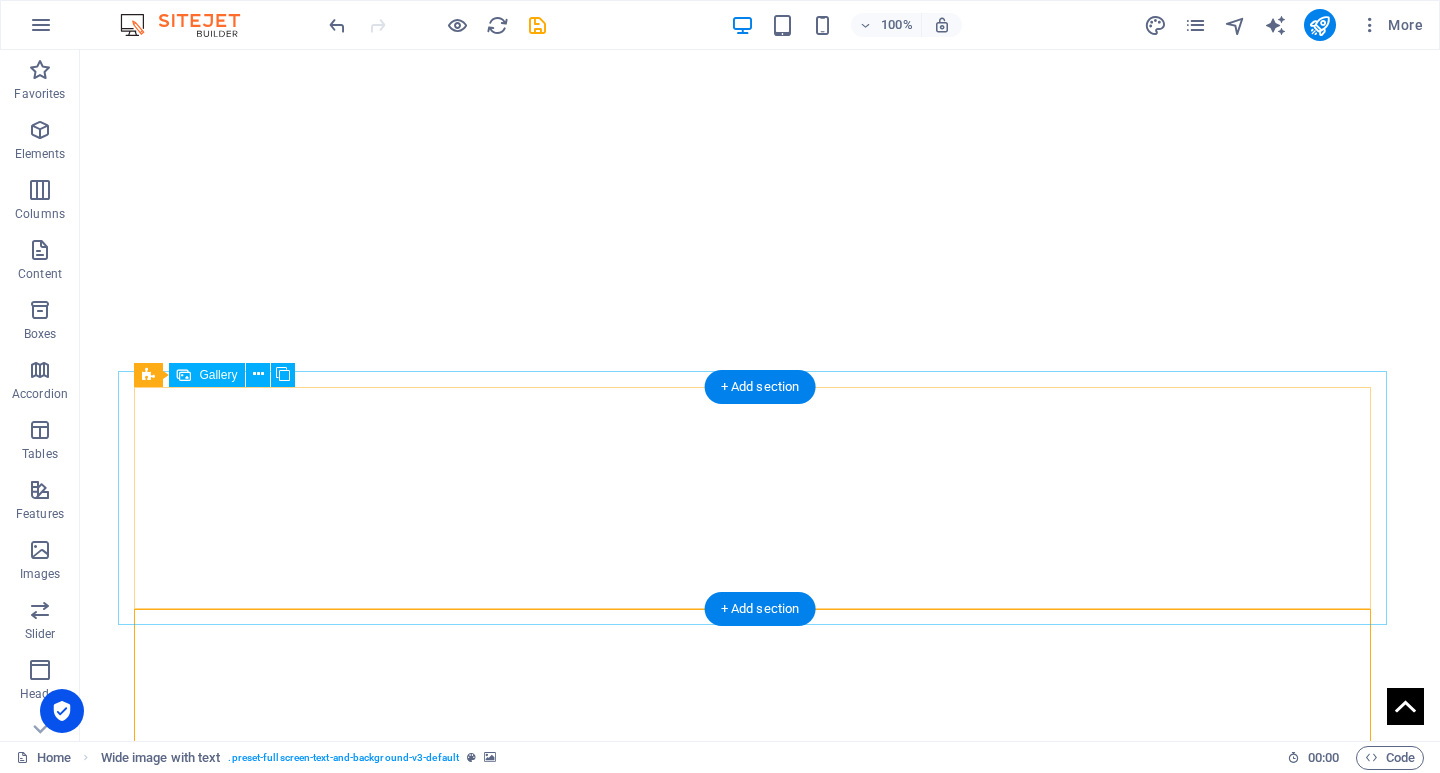 click at bounding box center [1016, 1526] 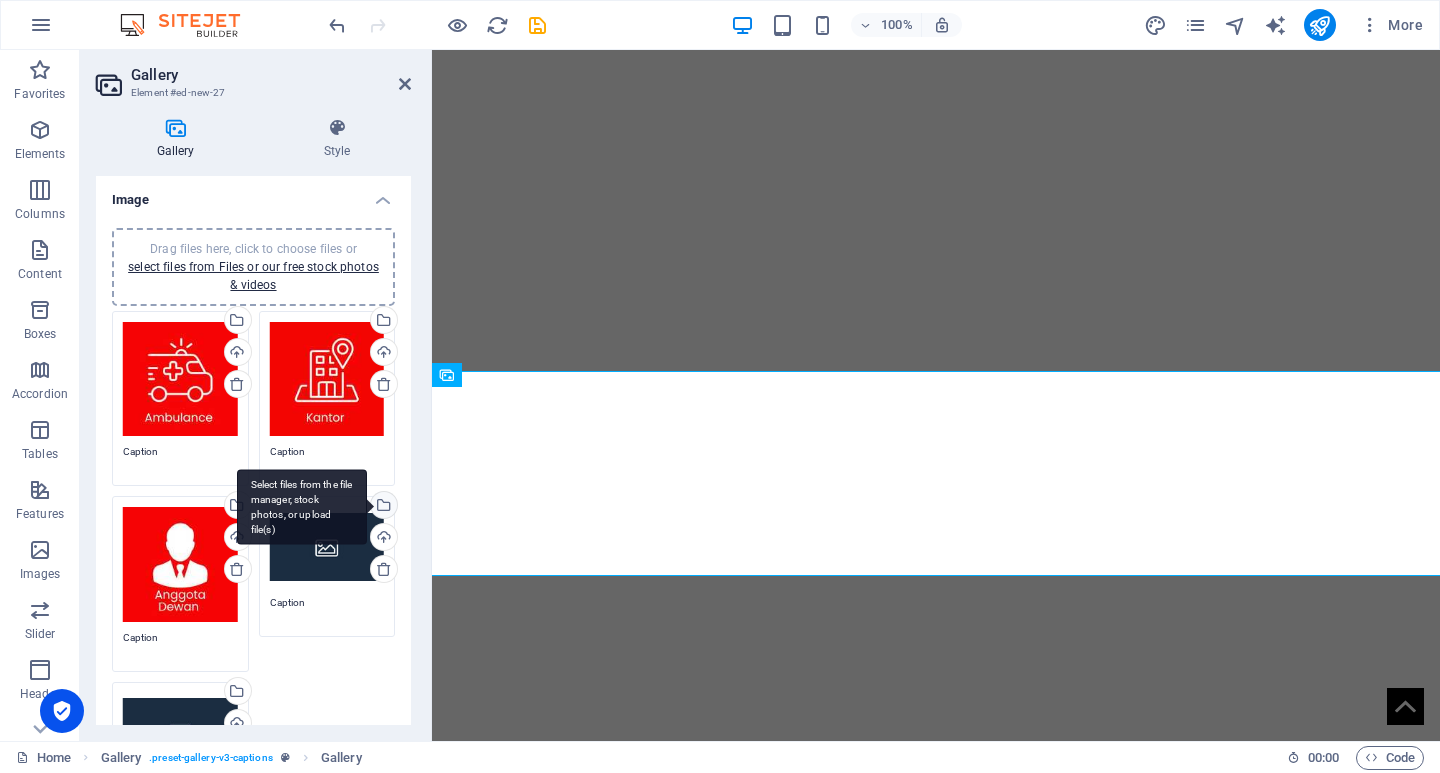click on "Select files from the file manager, stock photos, or upload file(s)" at bounding box center [302, 507] 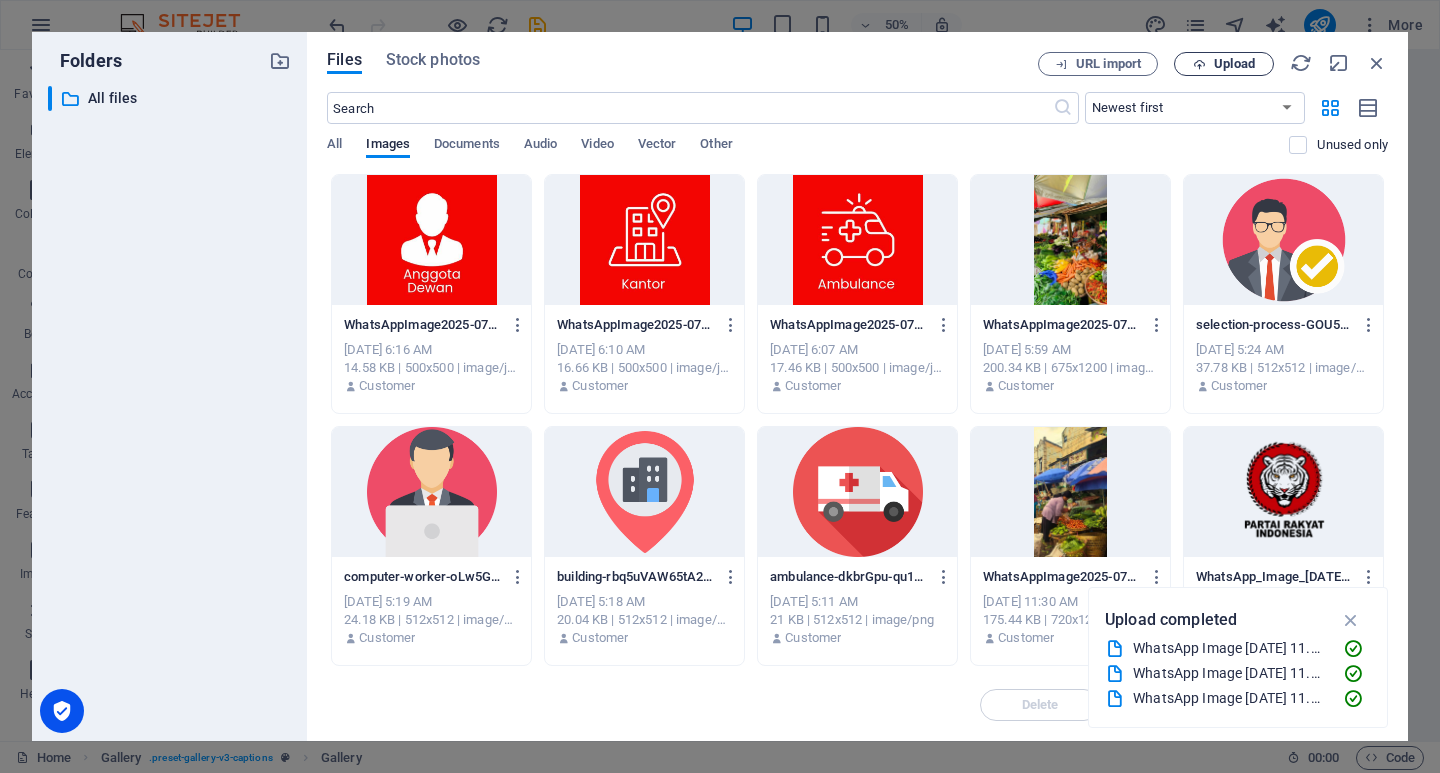 click at bounding box center (1199, 64) 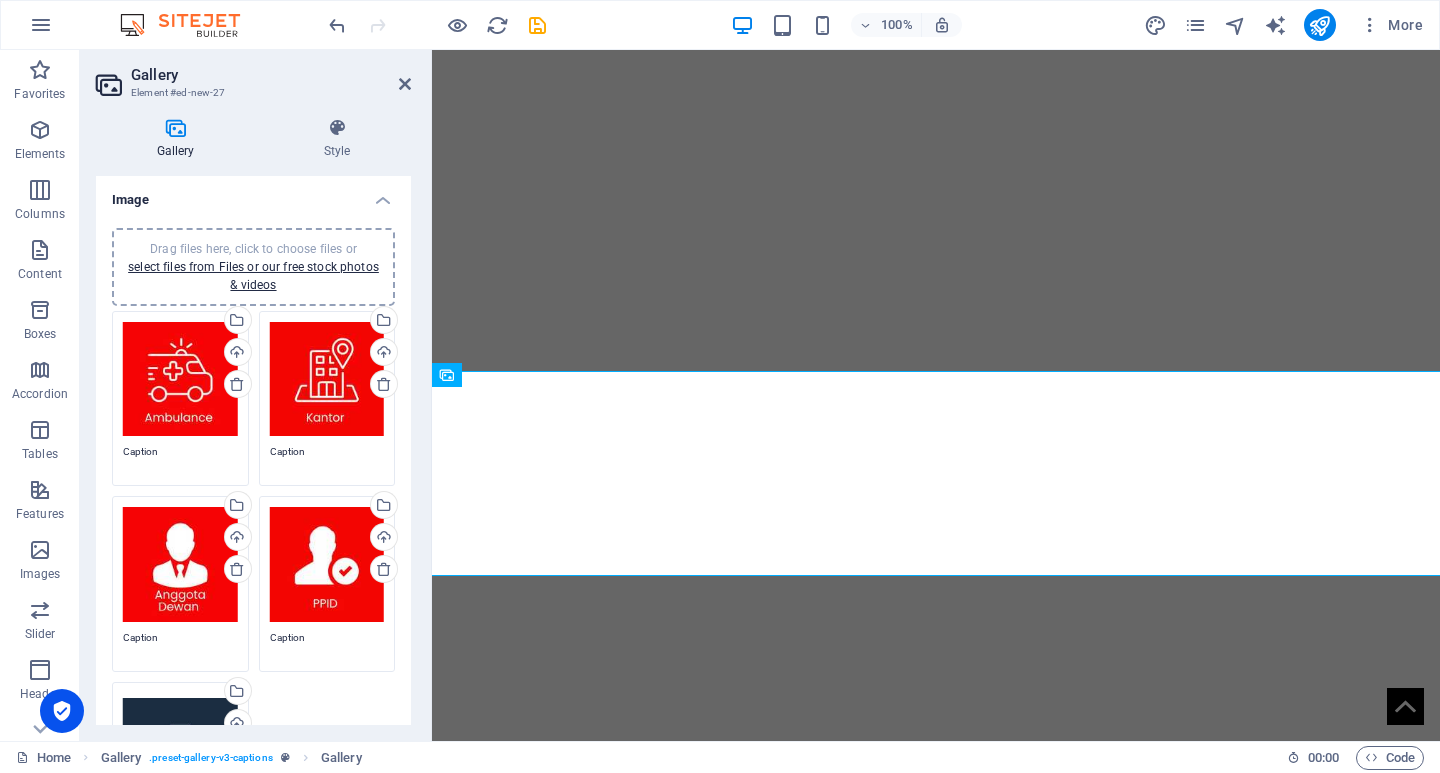 click at bounding box center (-65, 1553) 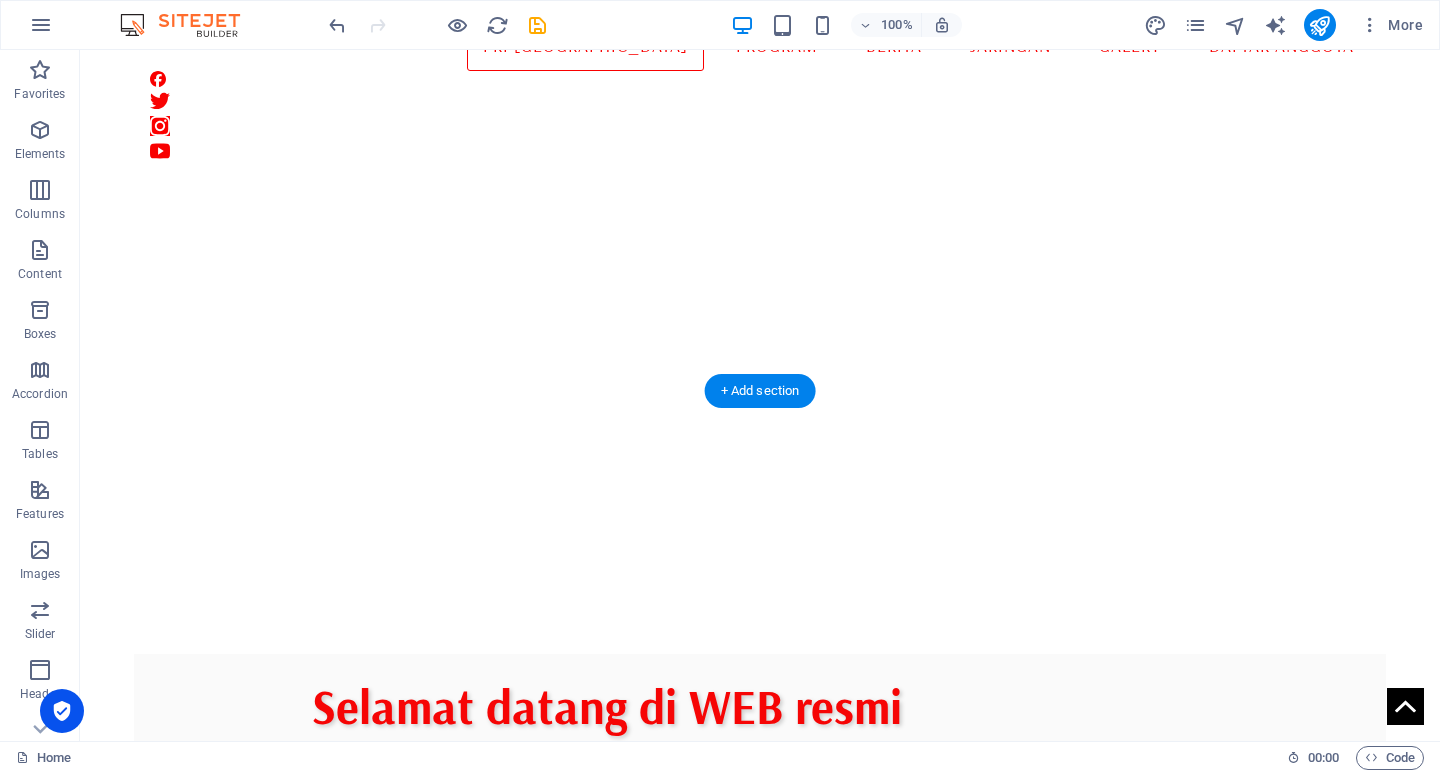 scroll, scrollTop: 400, scrollLeft: 0, axis: vertical 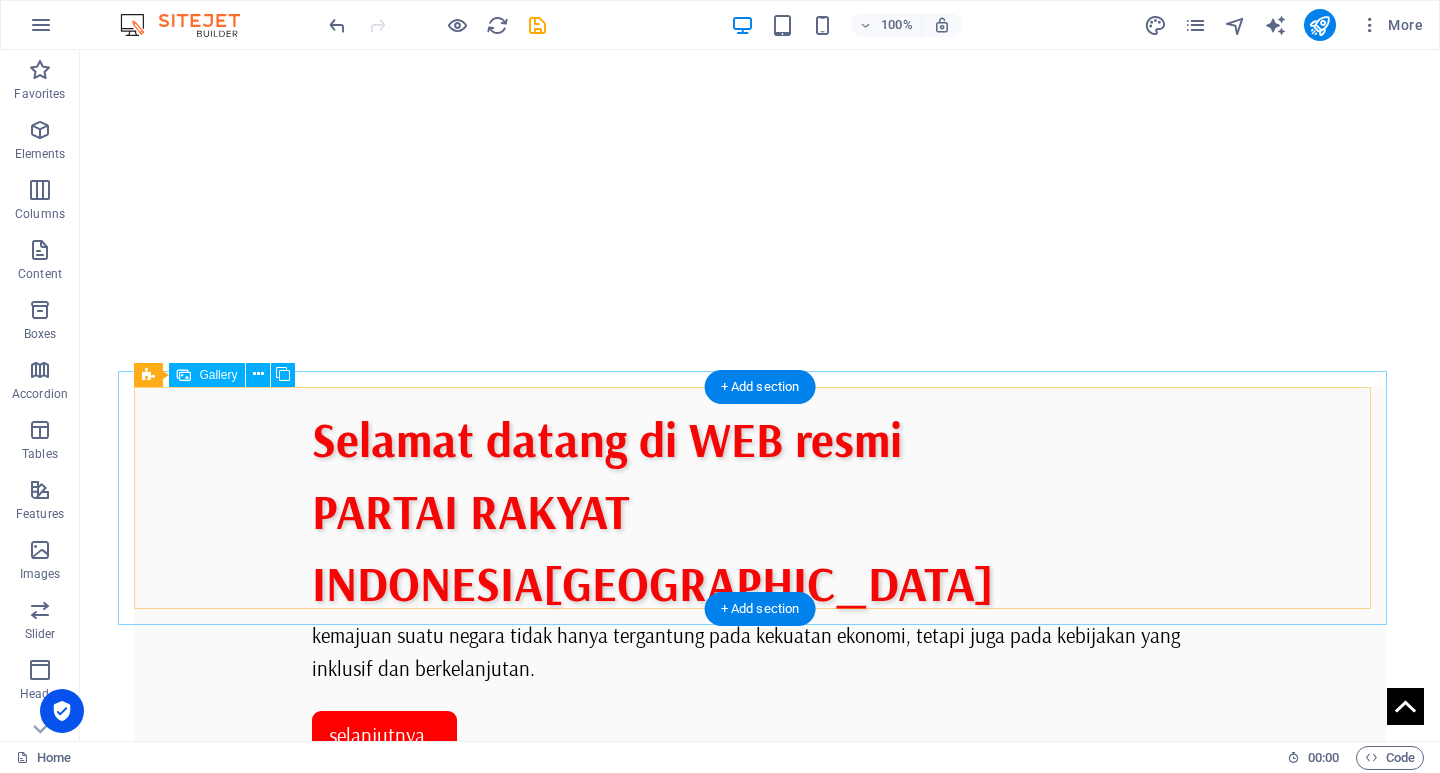click at bounding box center [1273, 904] 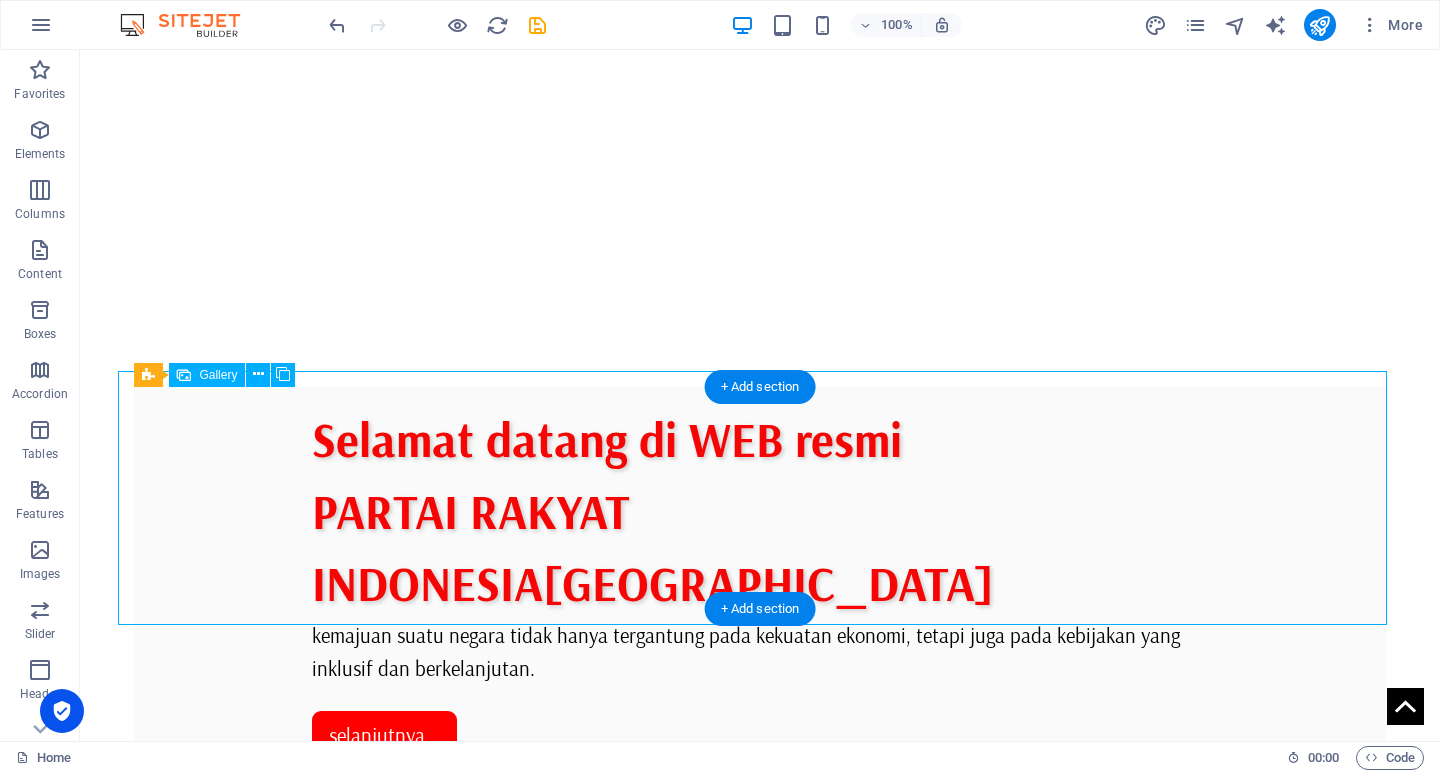 click at bounding box center [1273, 904] 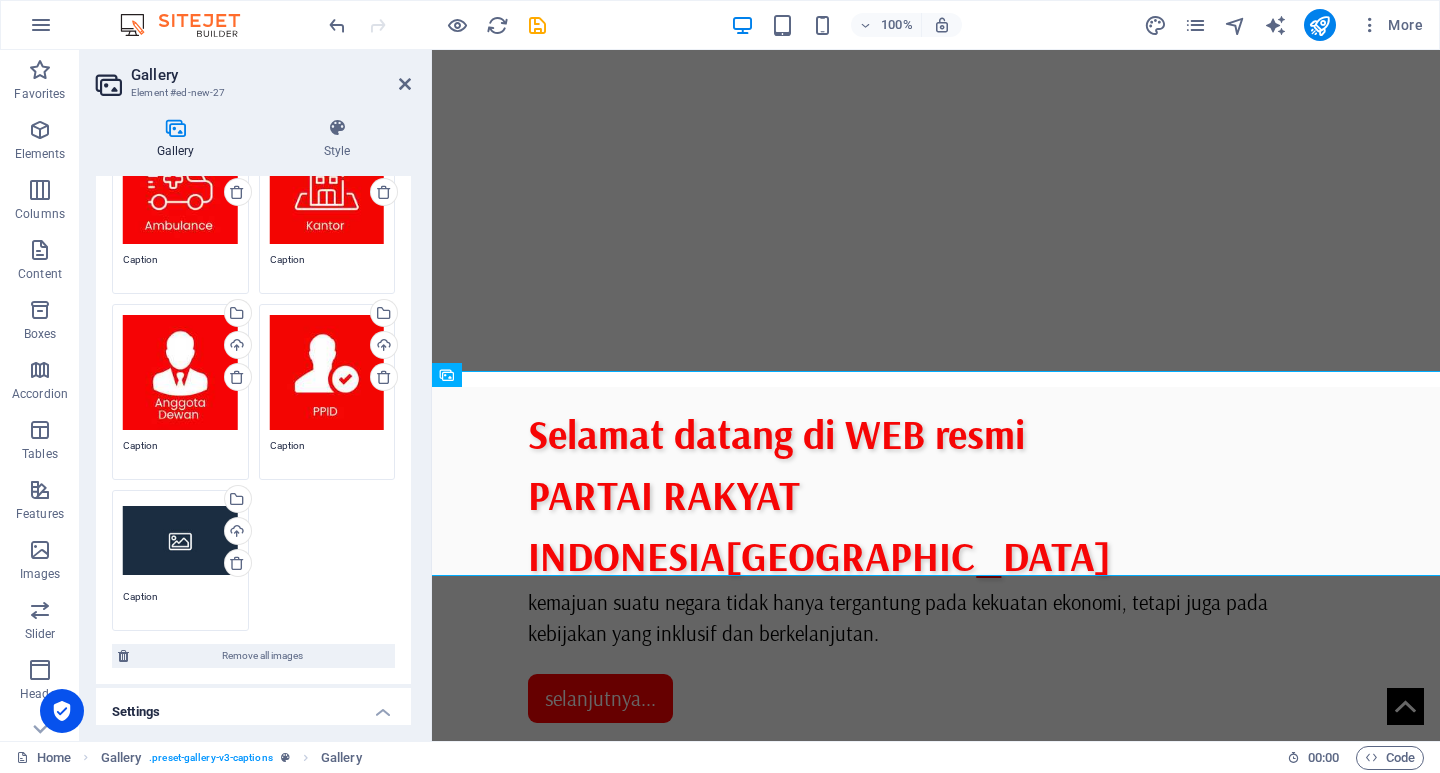 scroll, scrollTop: 200, scrollLeft: 0, axis: vertical 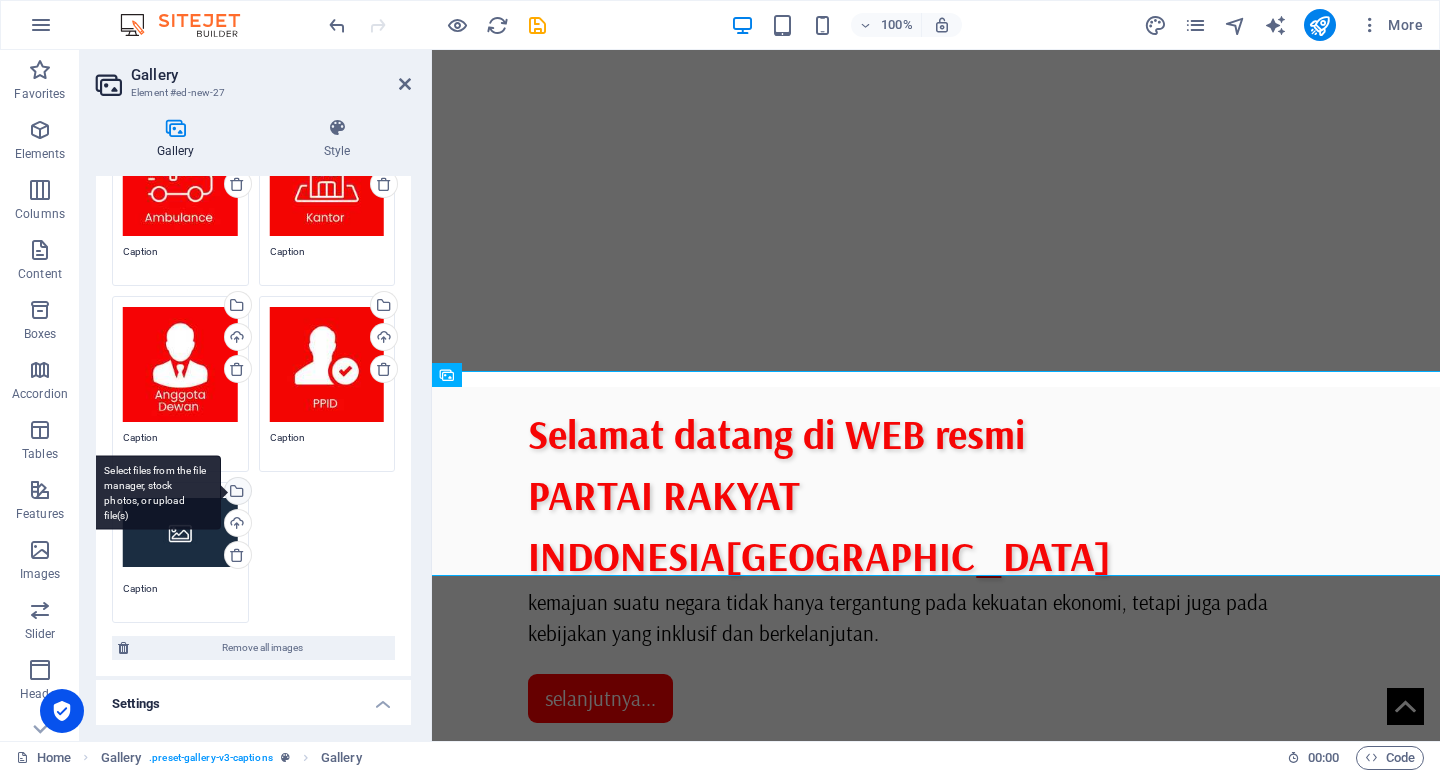 click on "Select files from the file manager, stock photos, or upload file(s)" at bounding box center (236, 493) 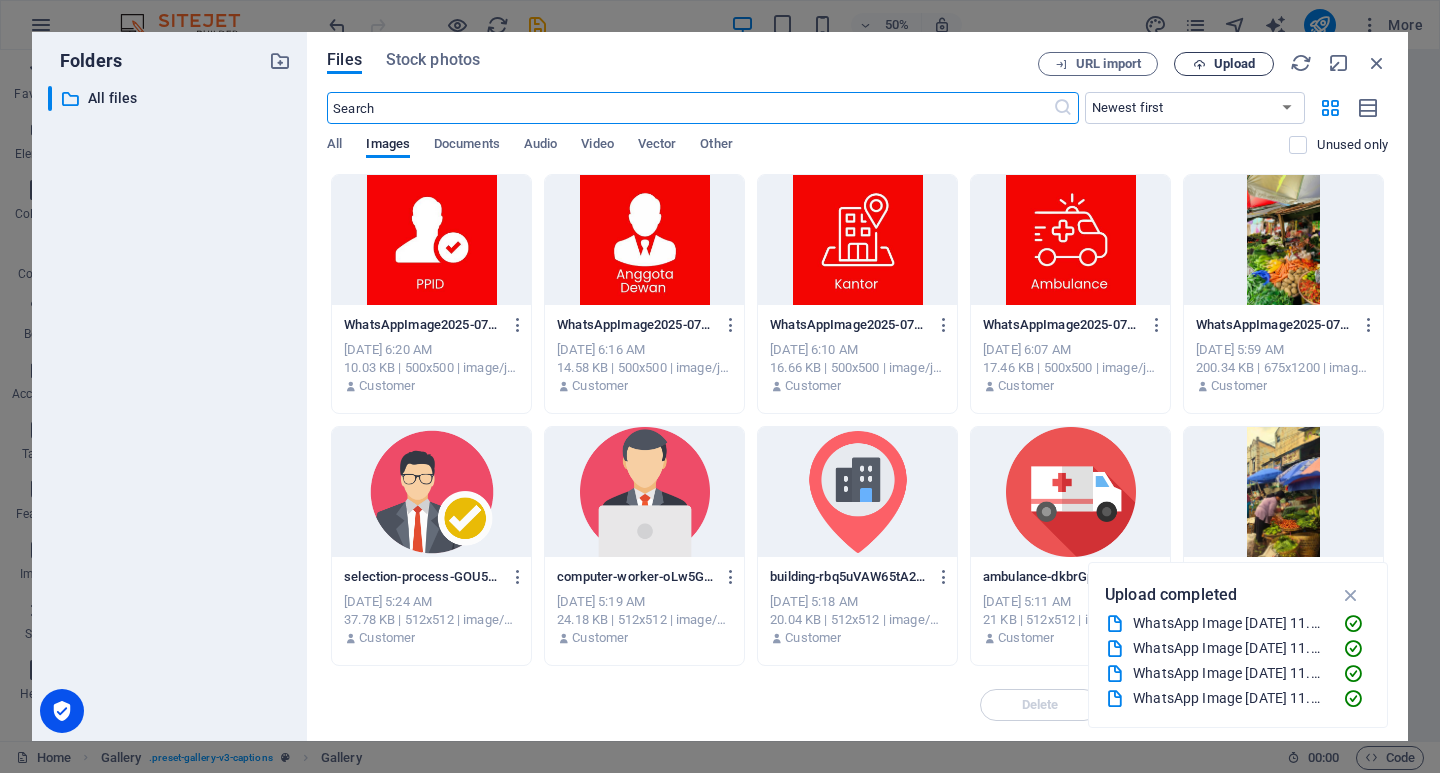 click on "Upload" at bounding box center [1224, 64] 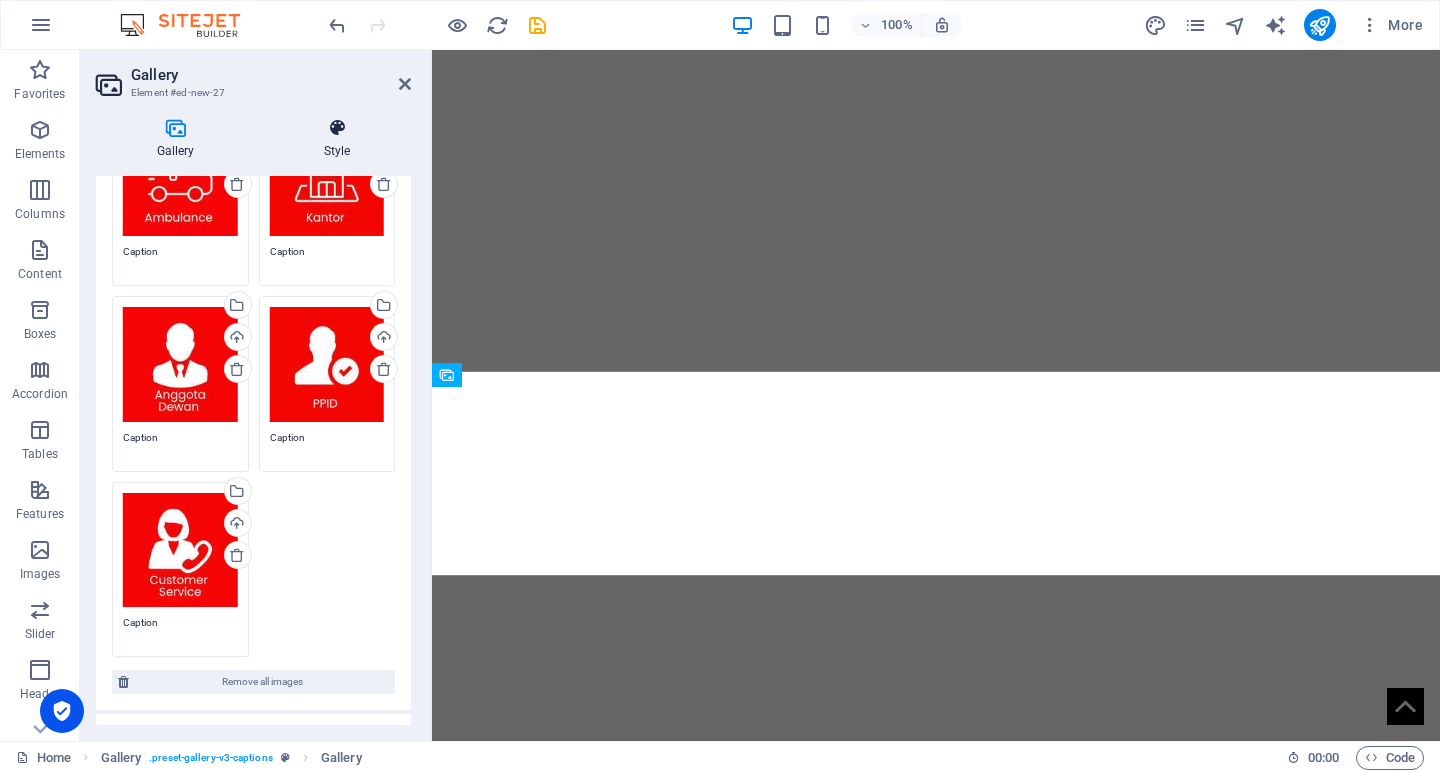 click at bounding box center [337, 128] 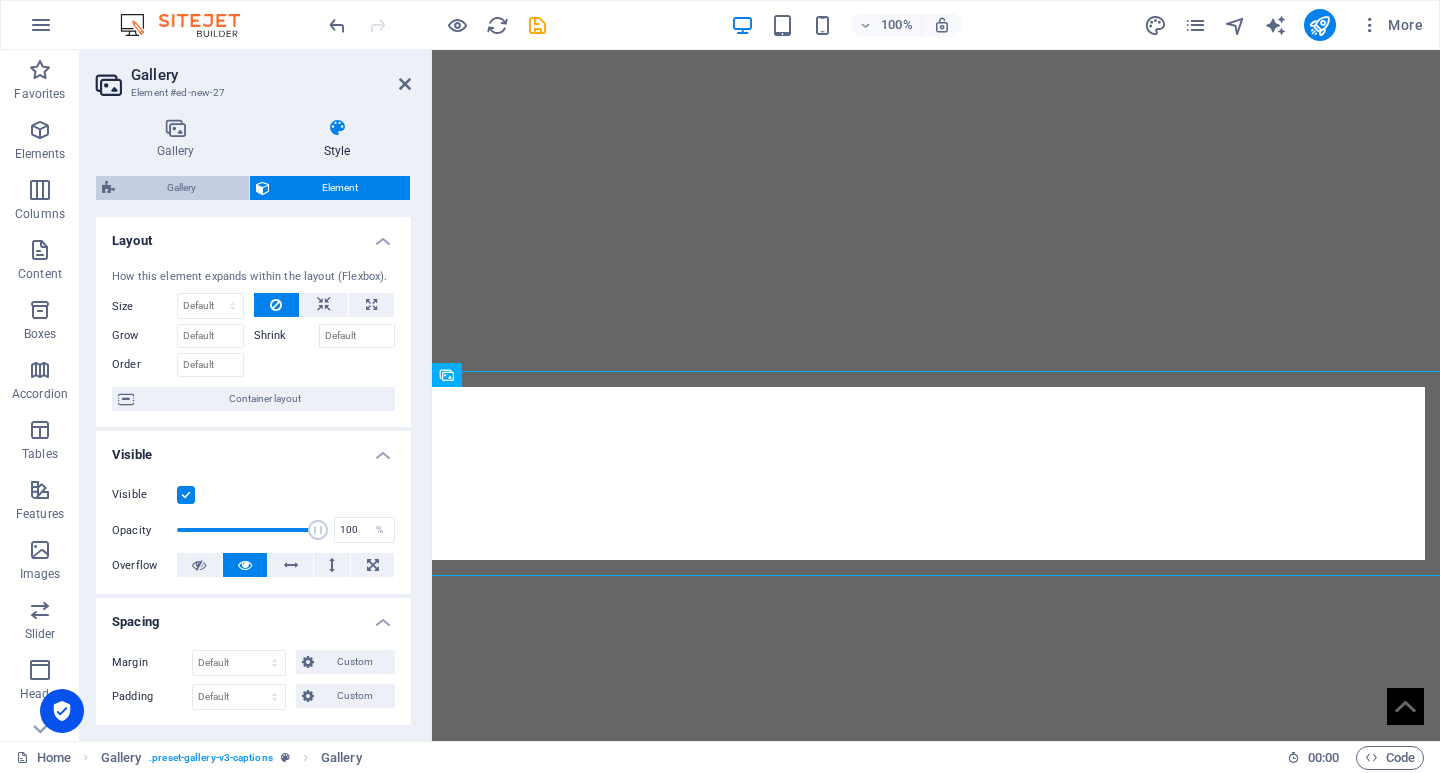 click on "Gallery" at bounding box center [182, 188] 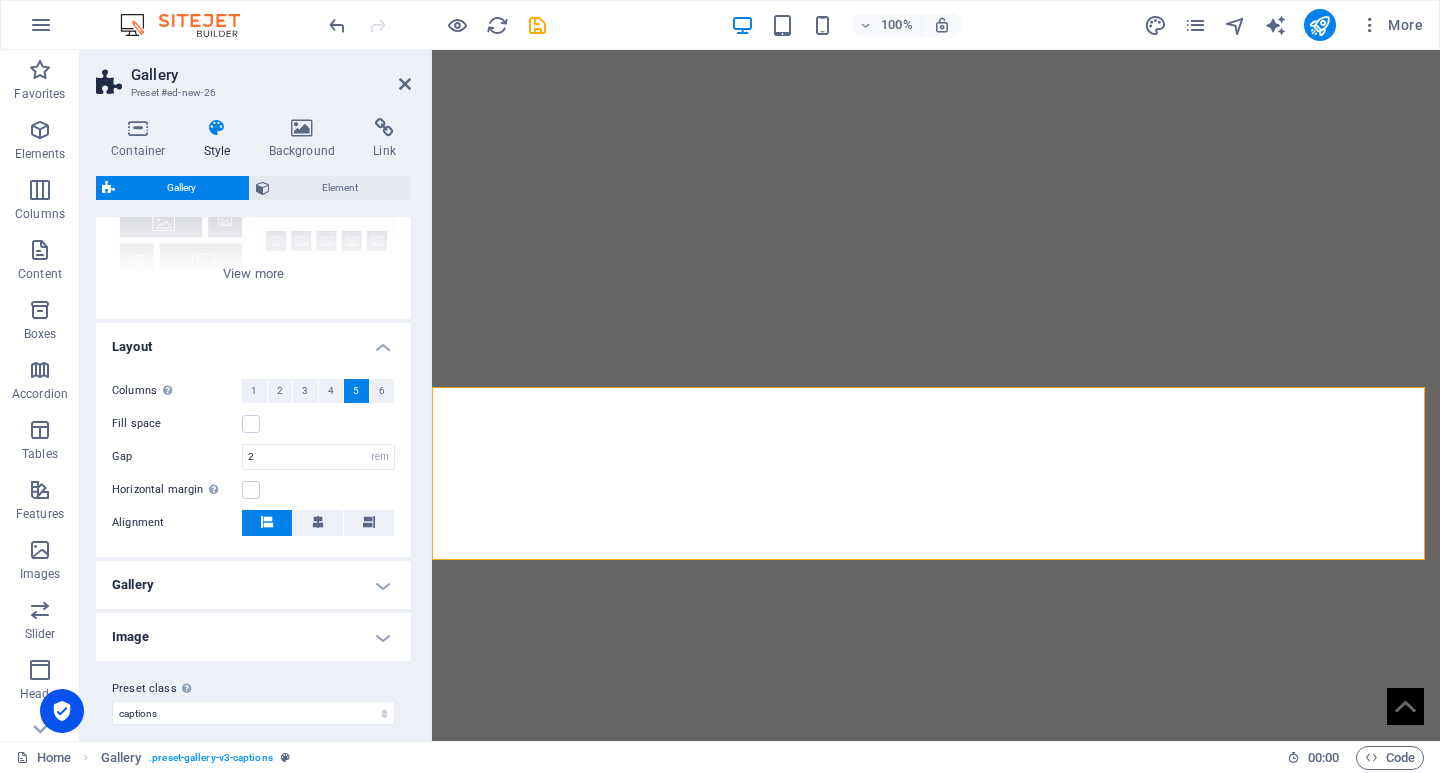 scroll, scrollTop: 250, scrollLeft: 0, axis: vertical 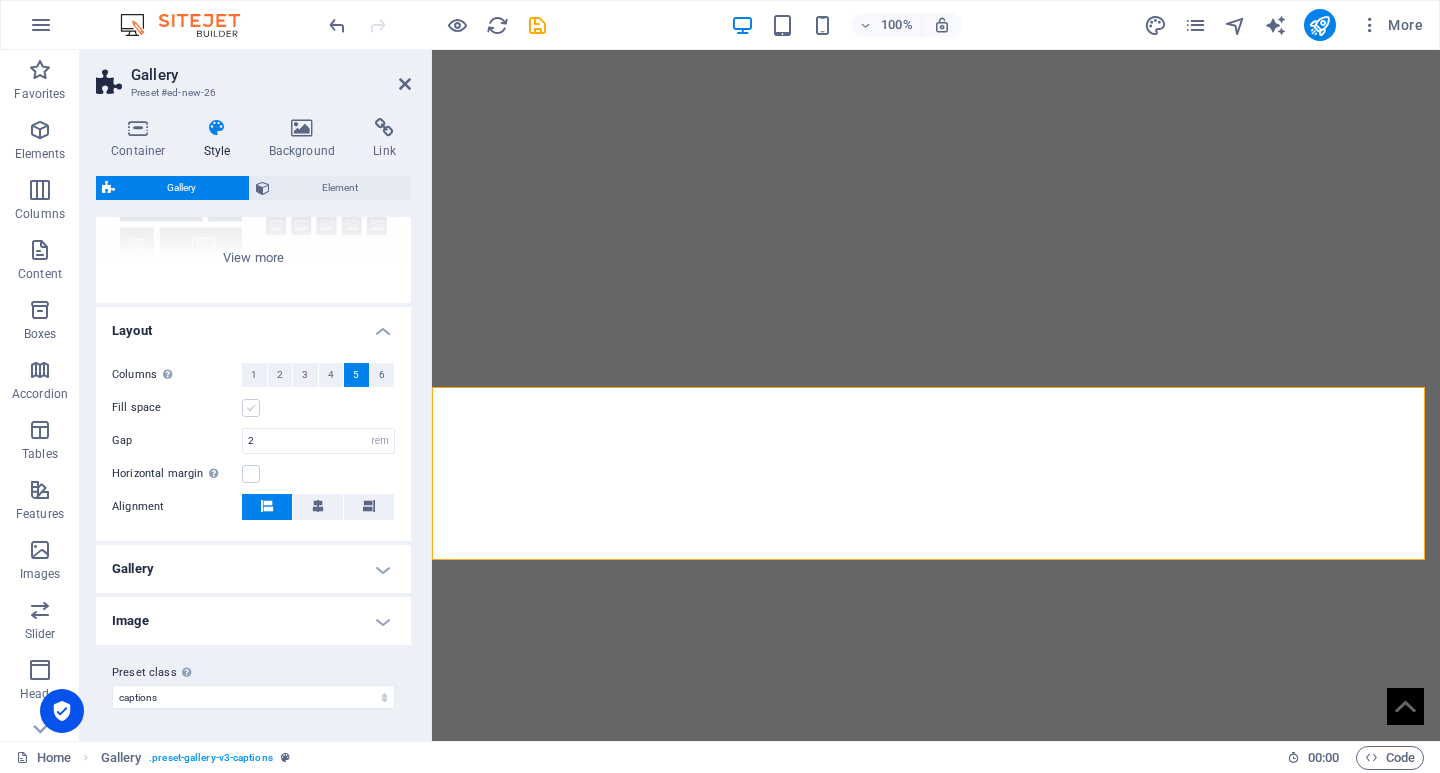 click at bounding box center (251, 408) 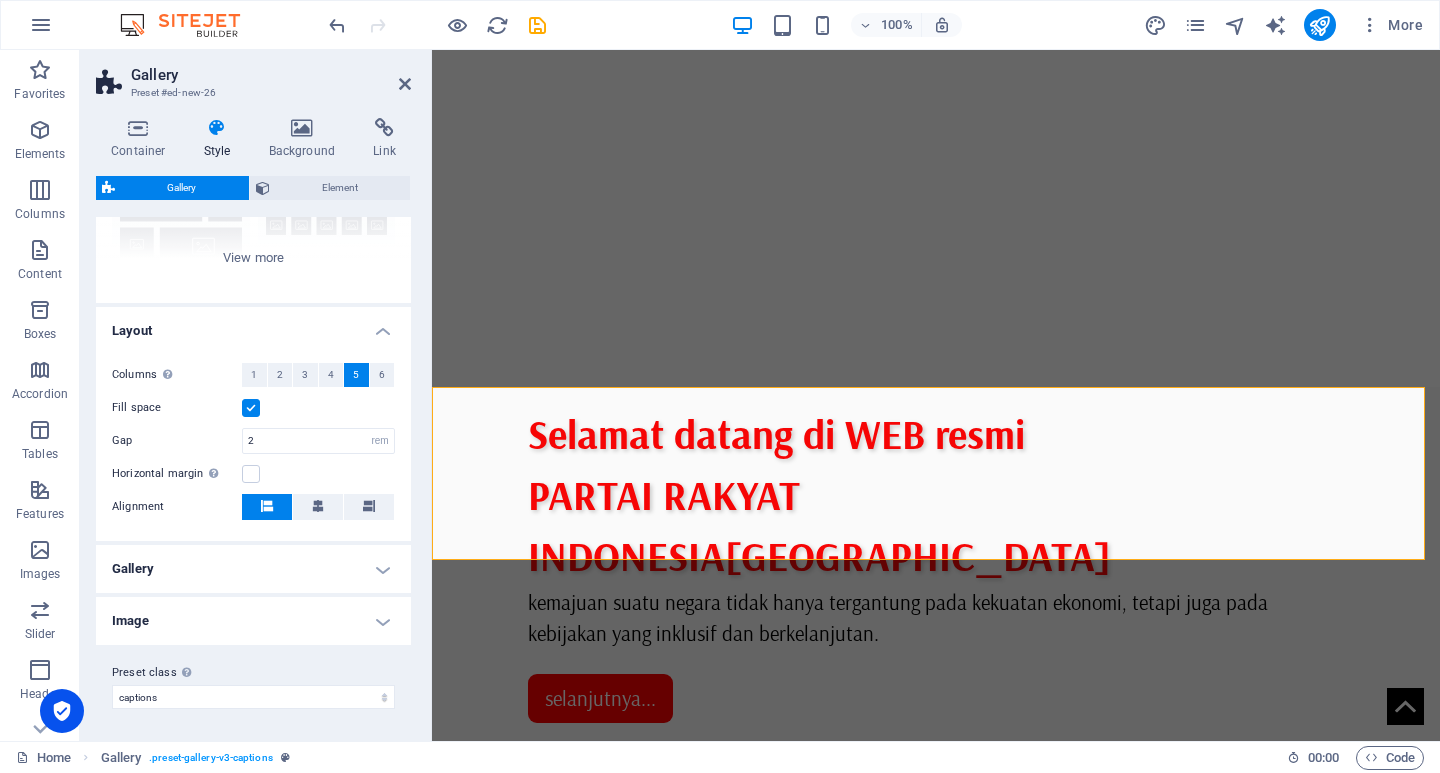 click at bounding box center [251, 408] 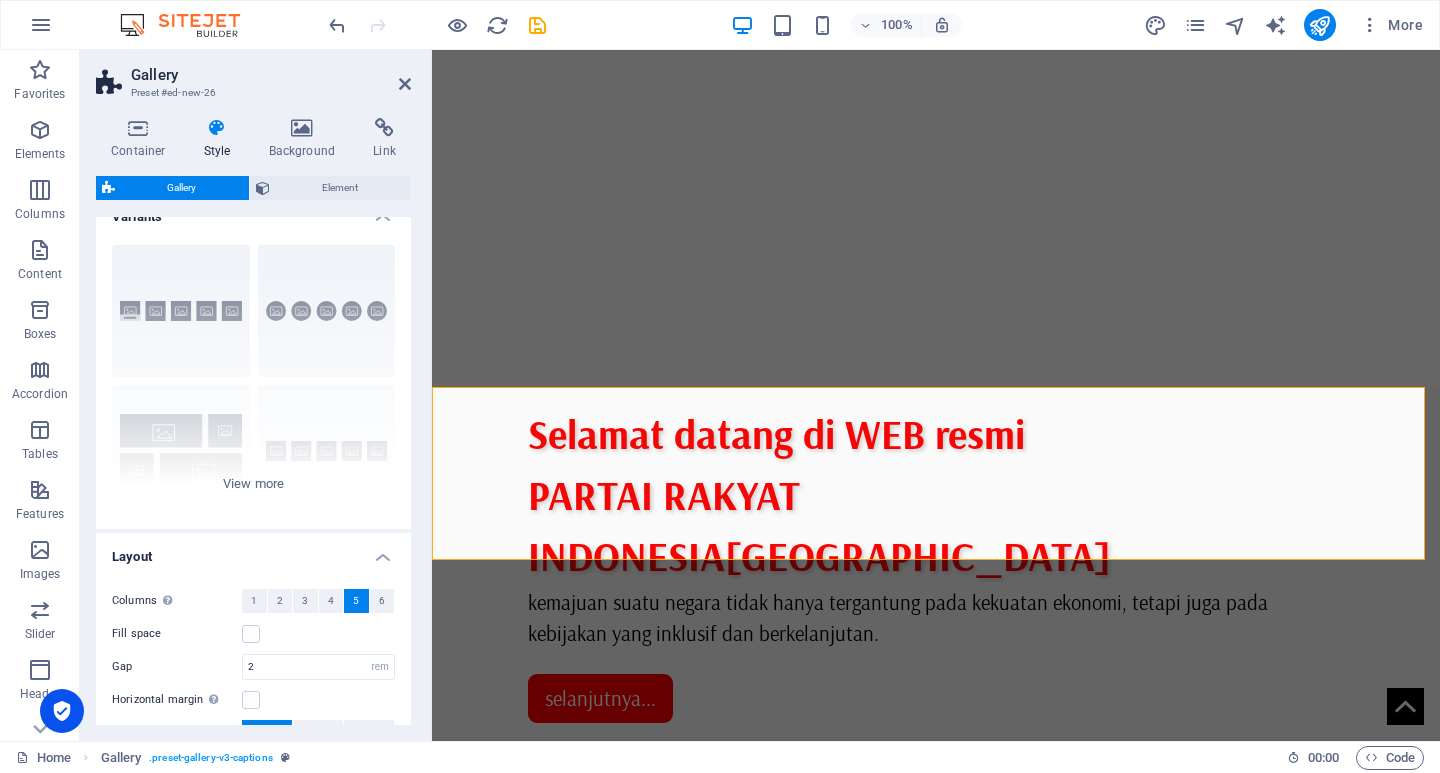 scroll, scrollTop: 0, scrollLeft: 0, axis: both 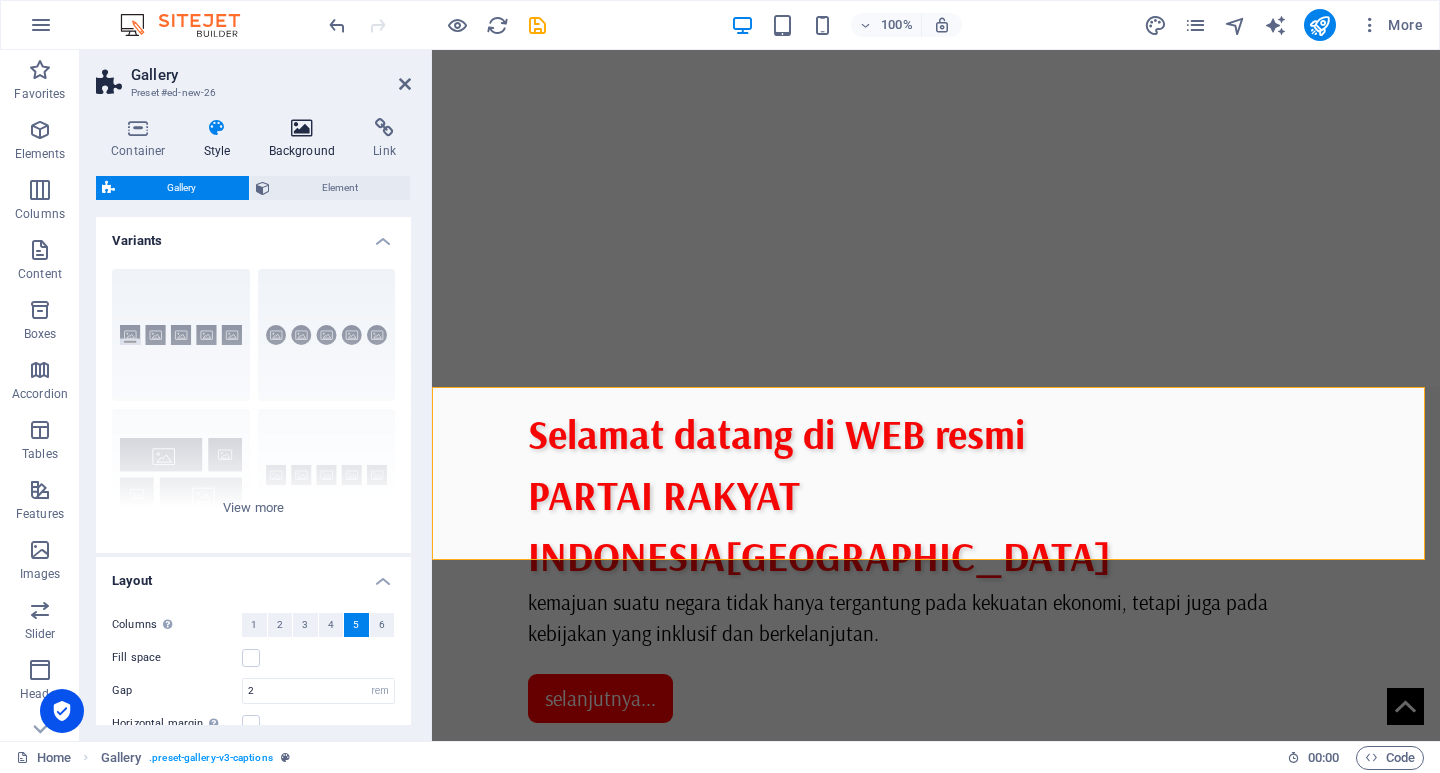 click at bounding box center (302, 128) 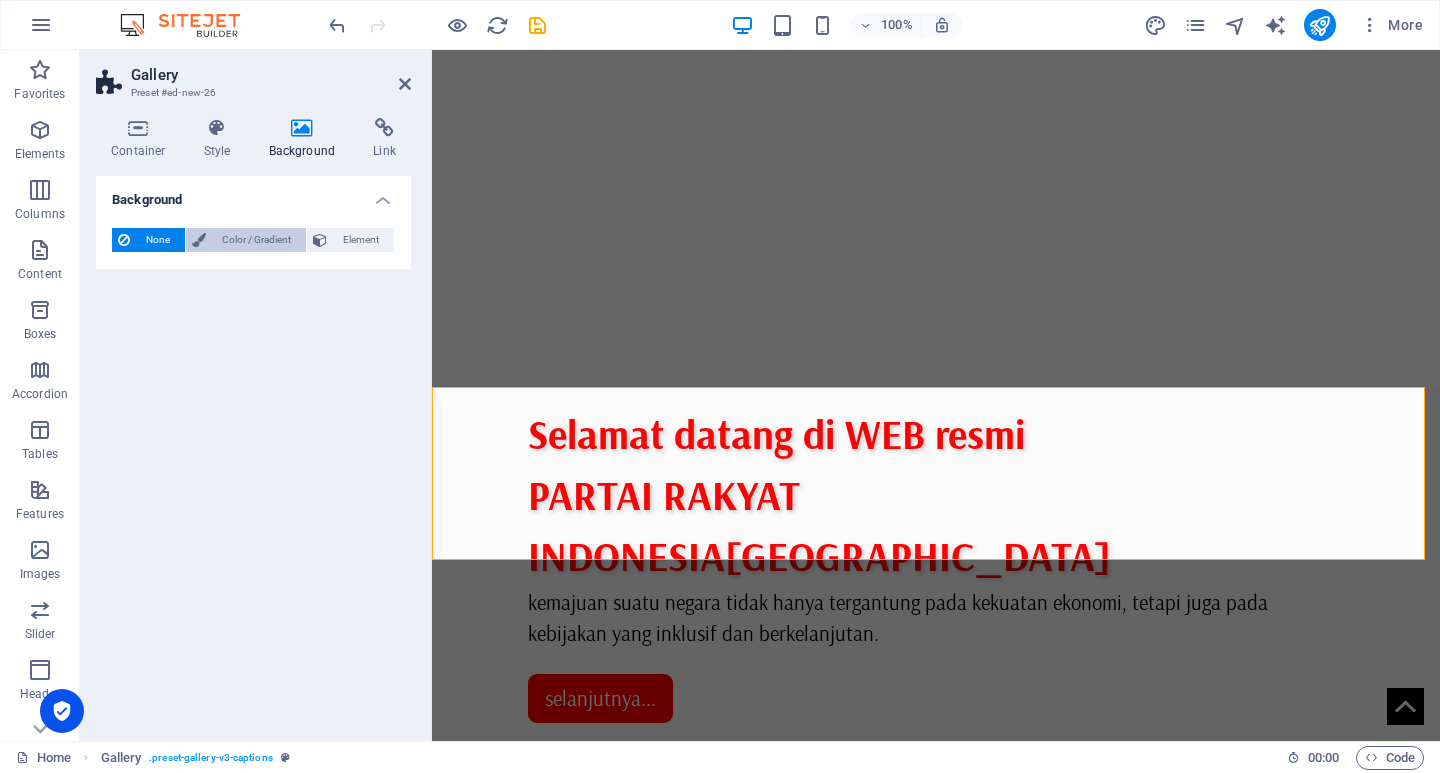 click on "Color / Gradient" at bounding box center (256, 240) 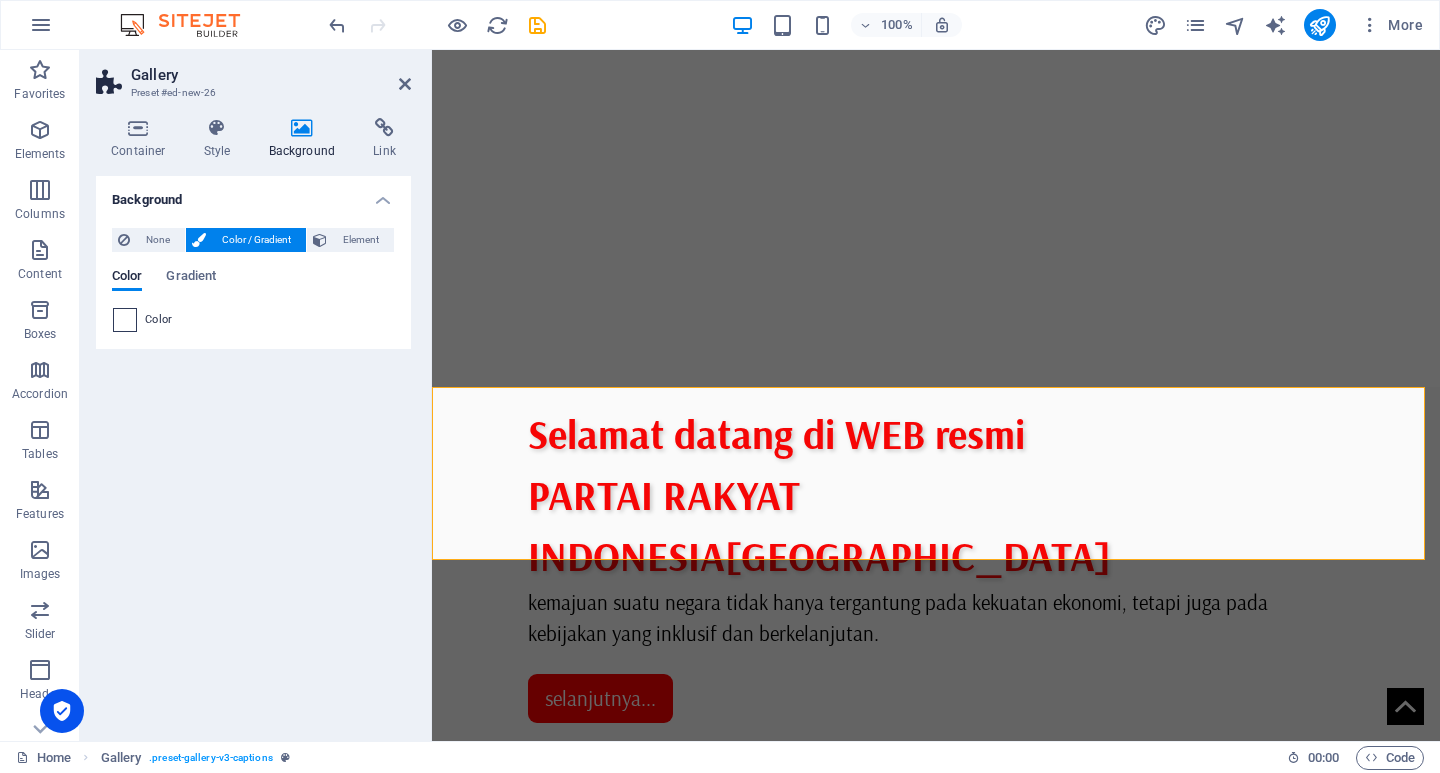 click at bounding box center (125, 320) 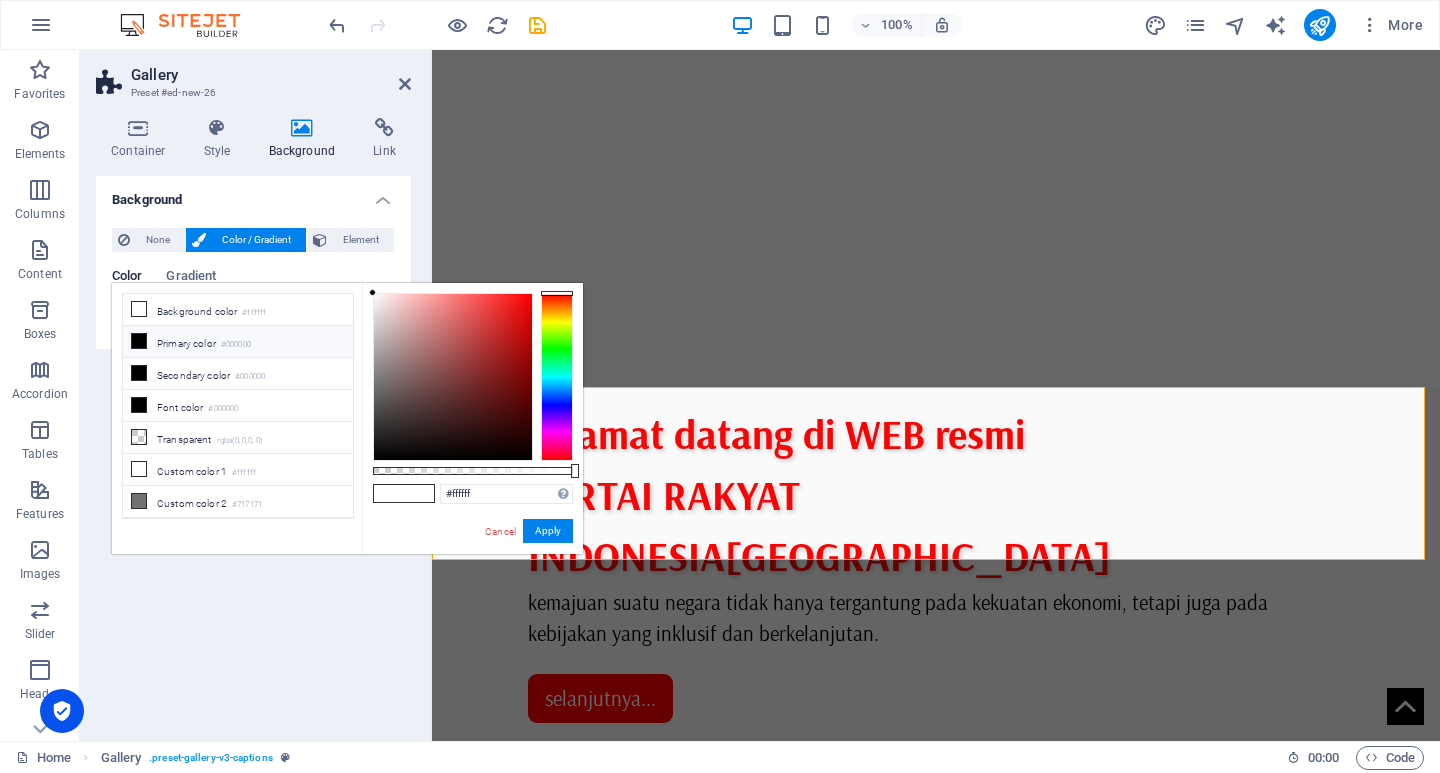click on "Primary color
#000000" at bounding box center (238, 342) 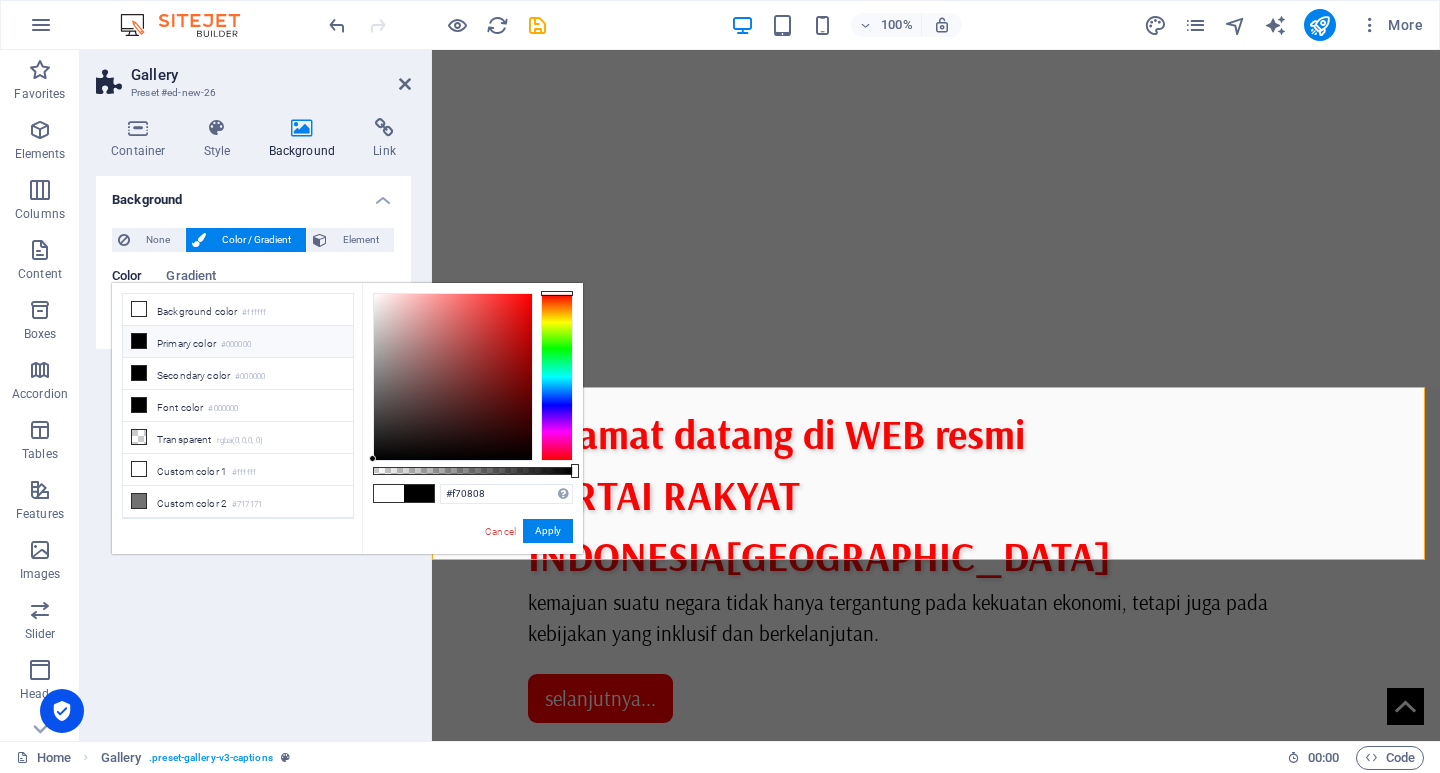 click at bounding box center [453, 377] 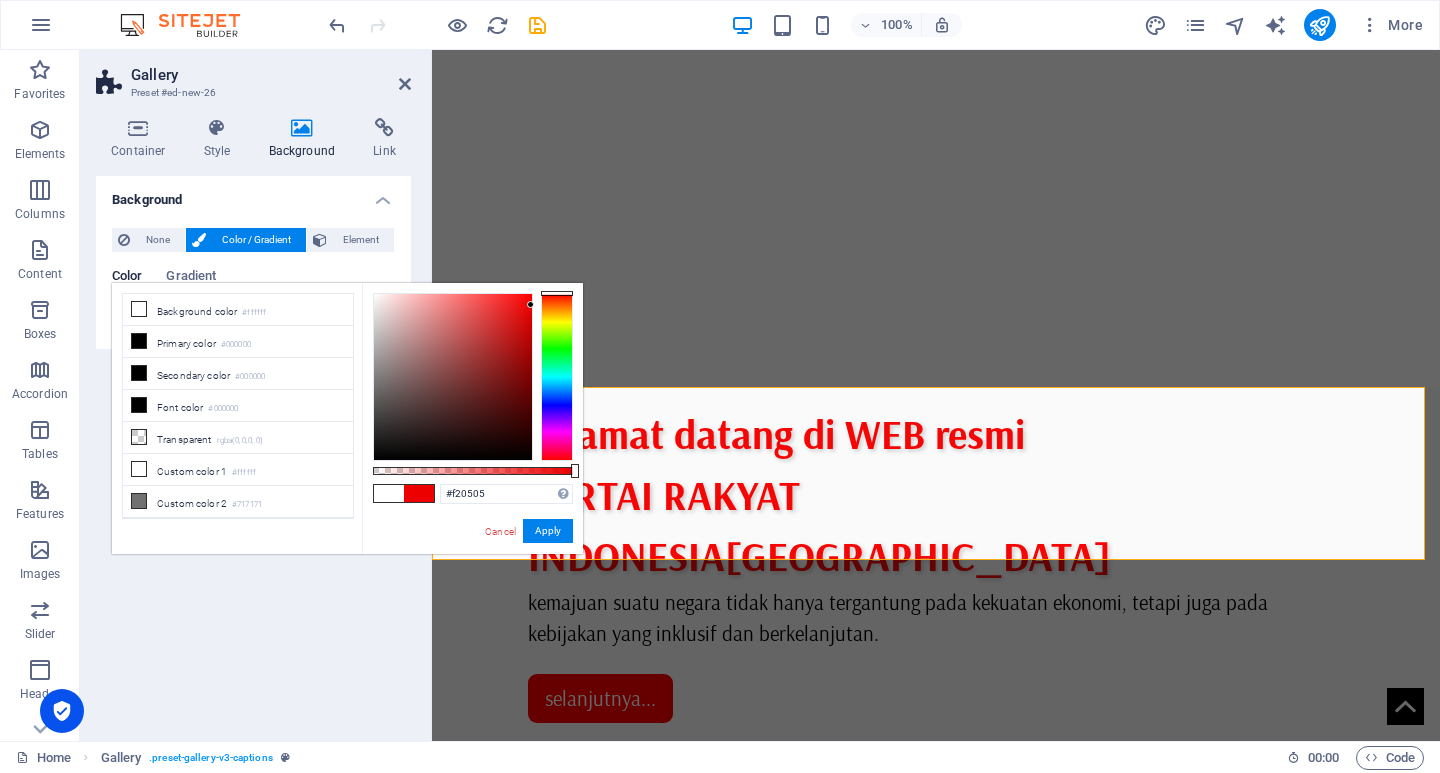 type on "#f40505" 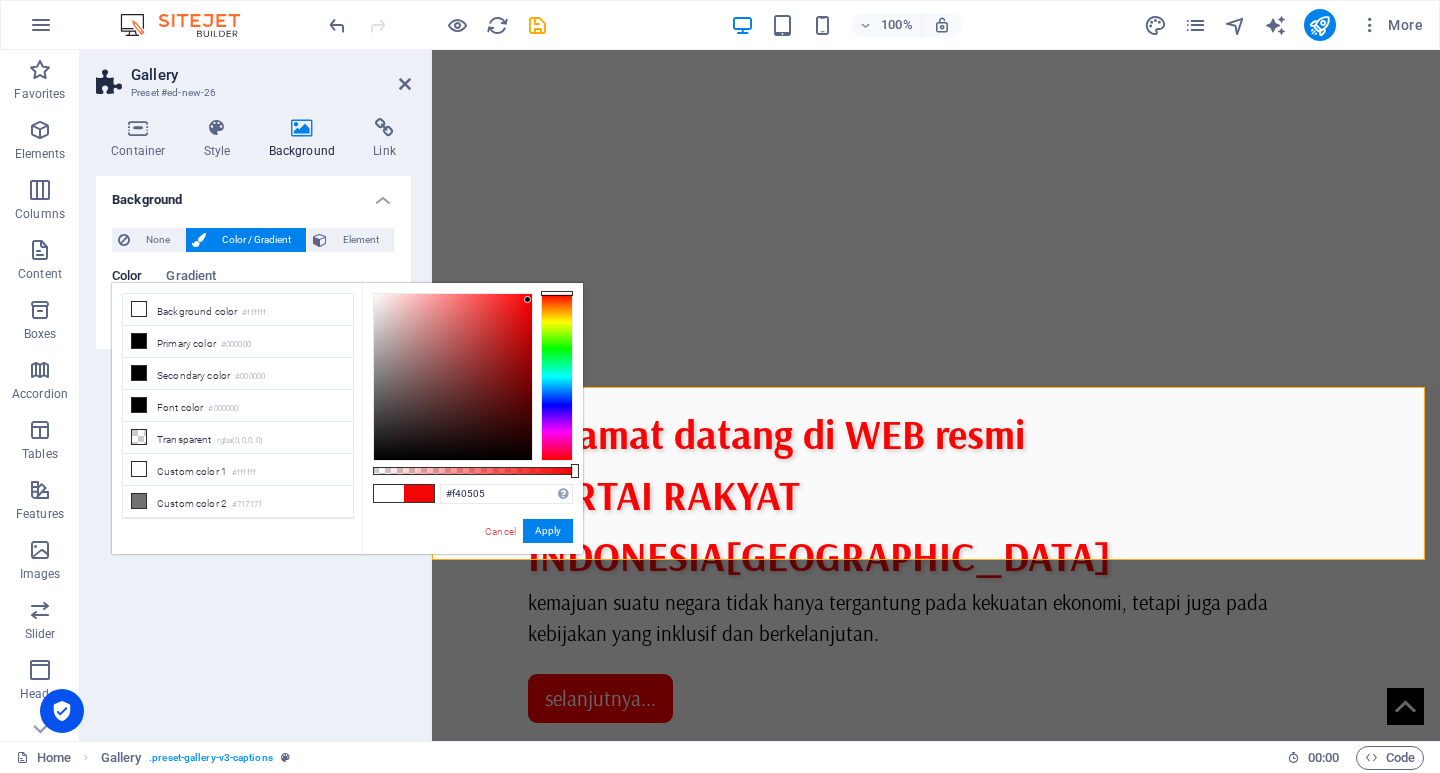 click at bounding box center [527, 299] 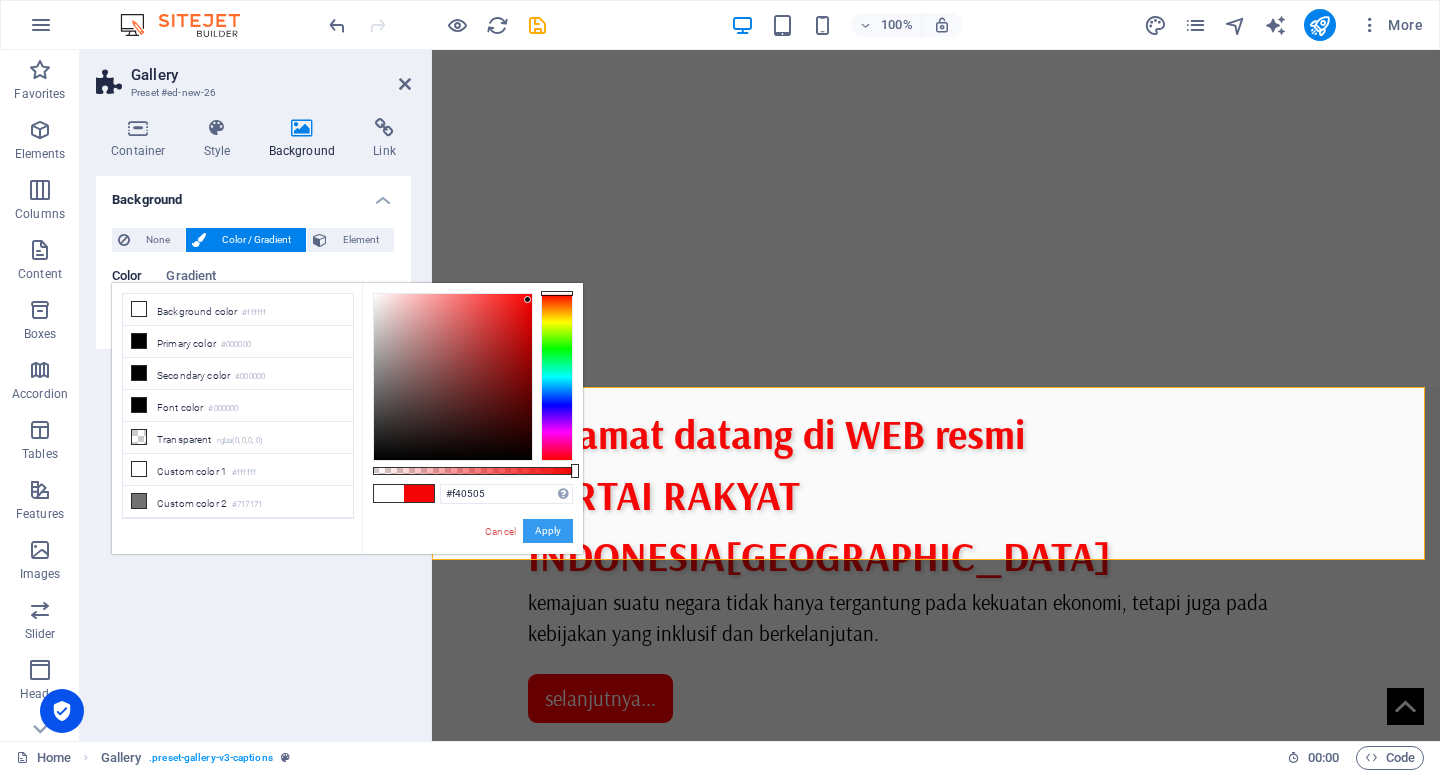 click on "Apply" at bounding box center [548, 531] 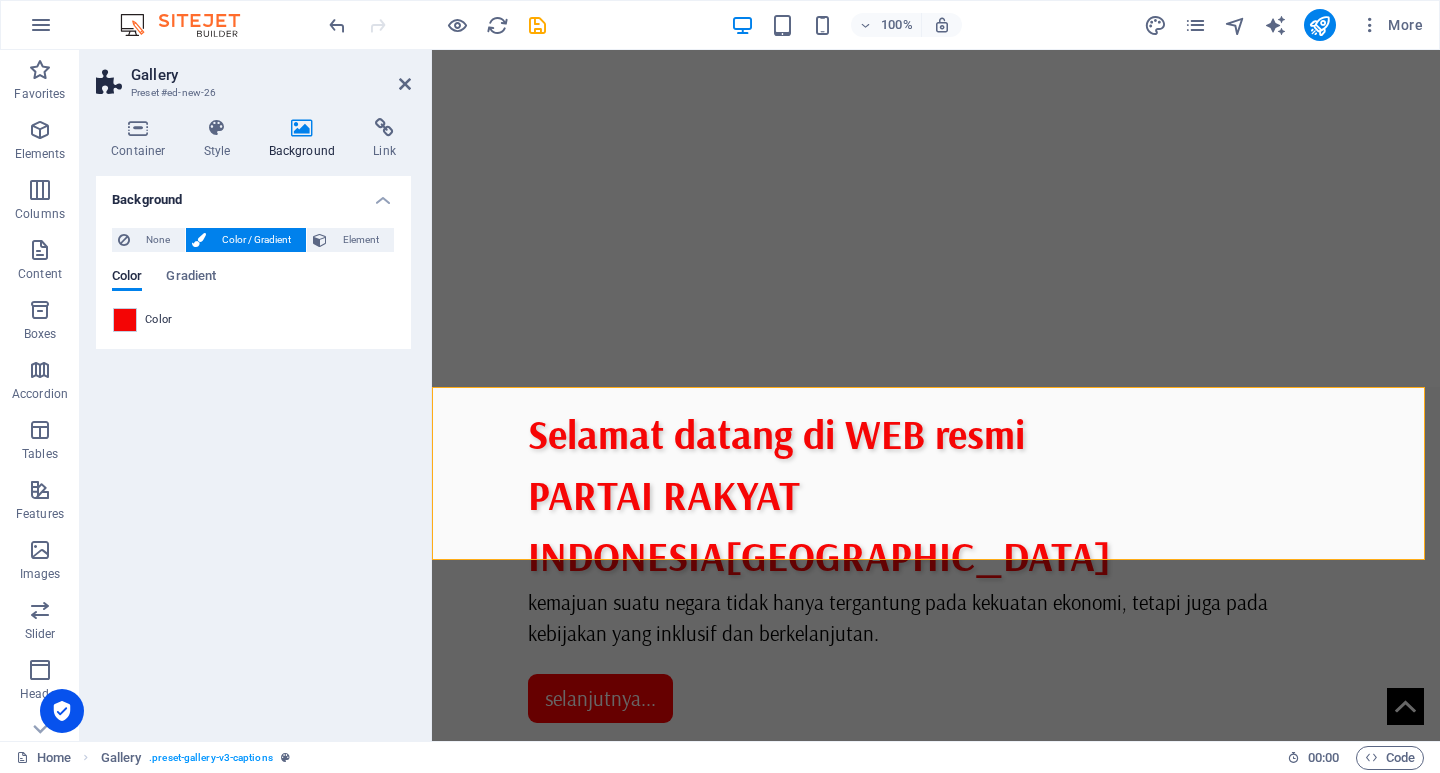 click at bounding box center (-2051, 931) 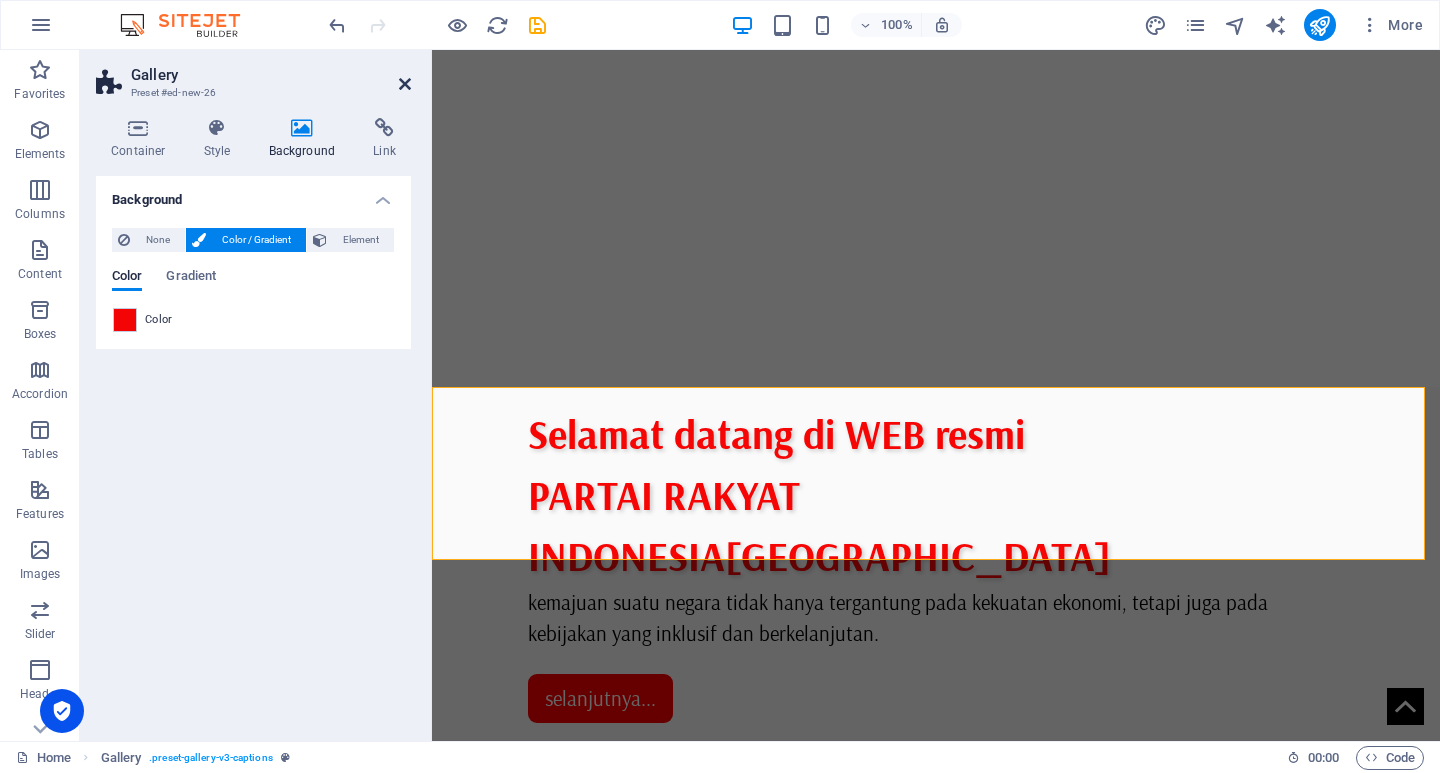 click at bounding box center (405, 84) 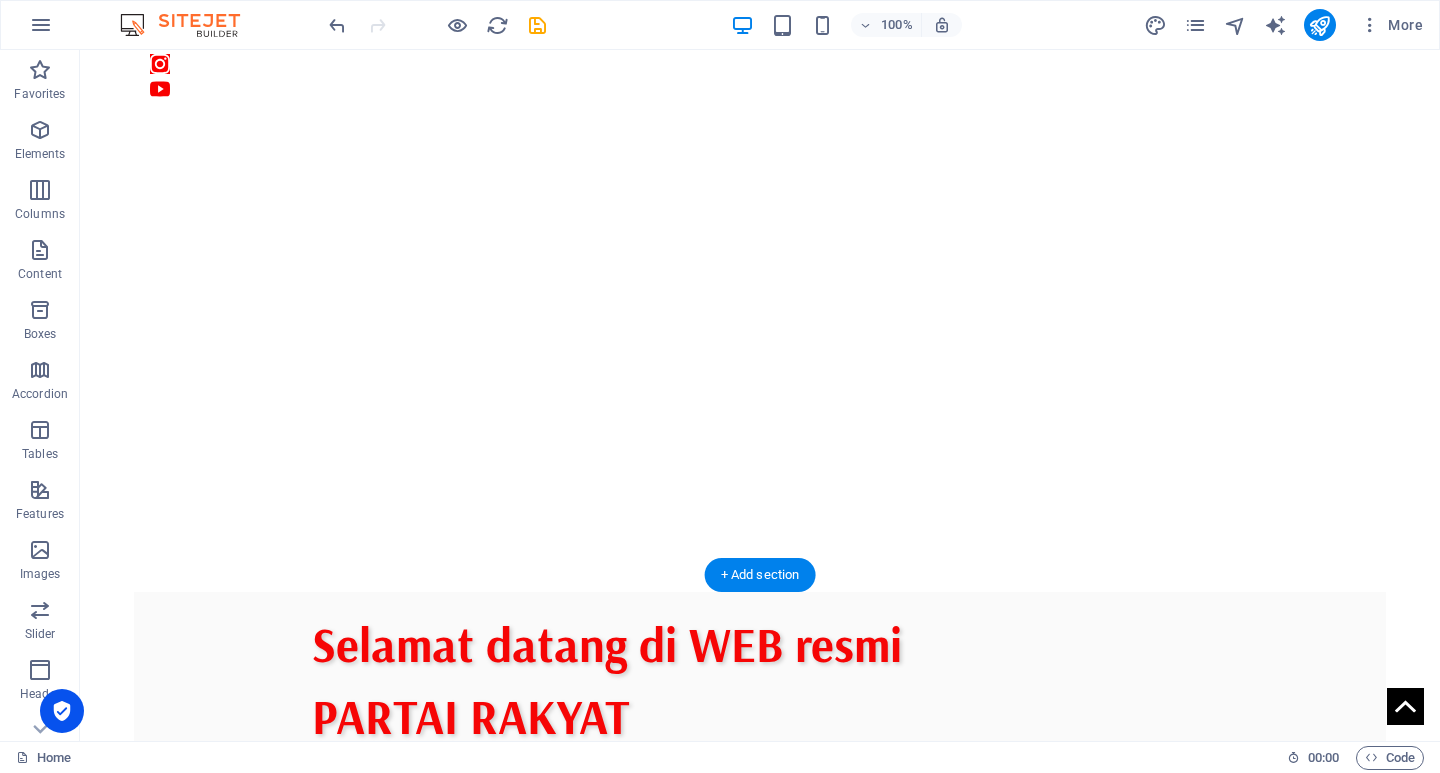 scroll, scrollTop: 0, scrollLeft: 0, axis: both 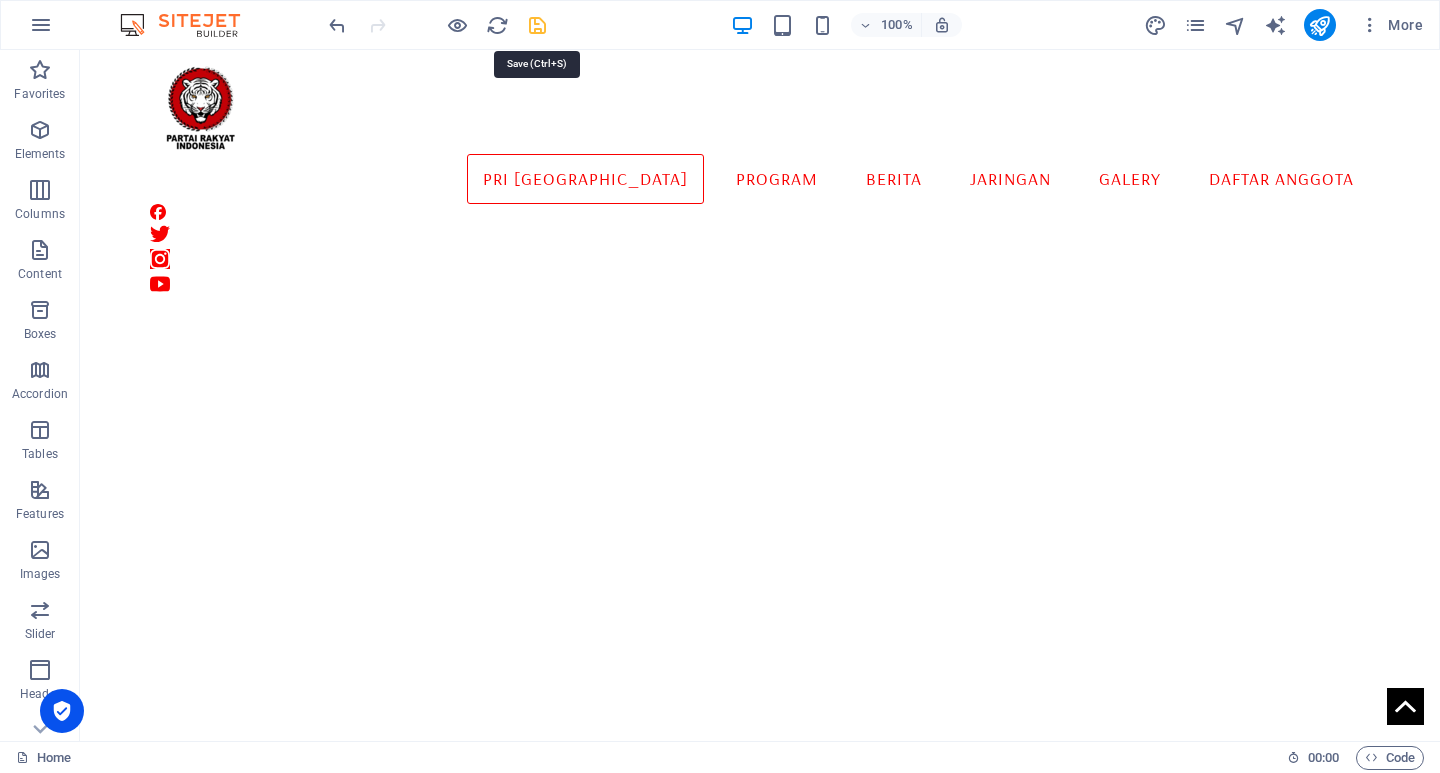 click at bounding box center [537, 25] 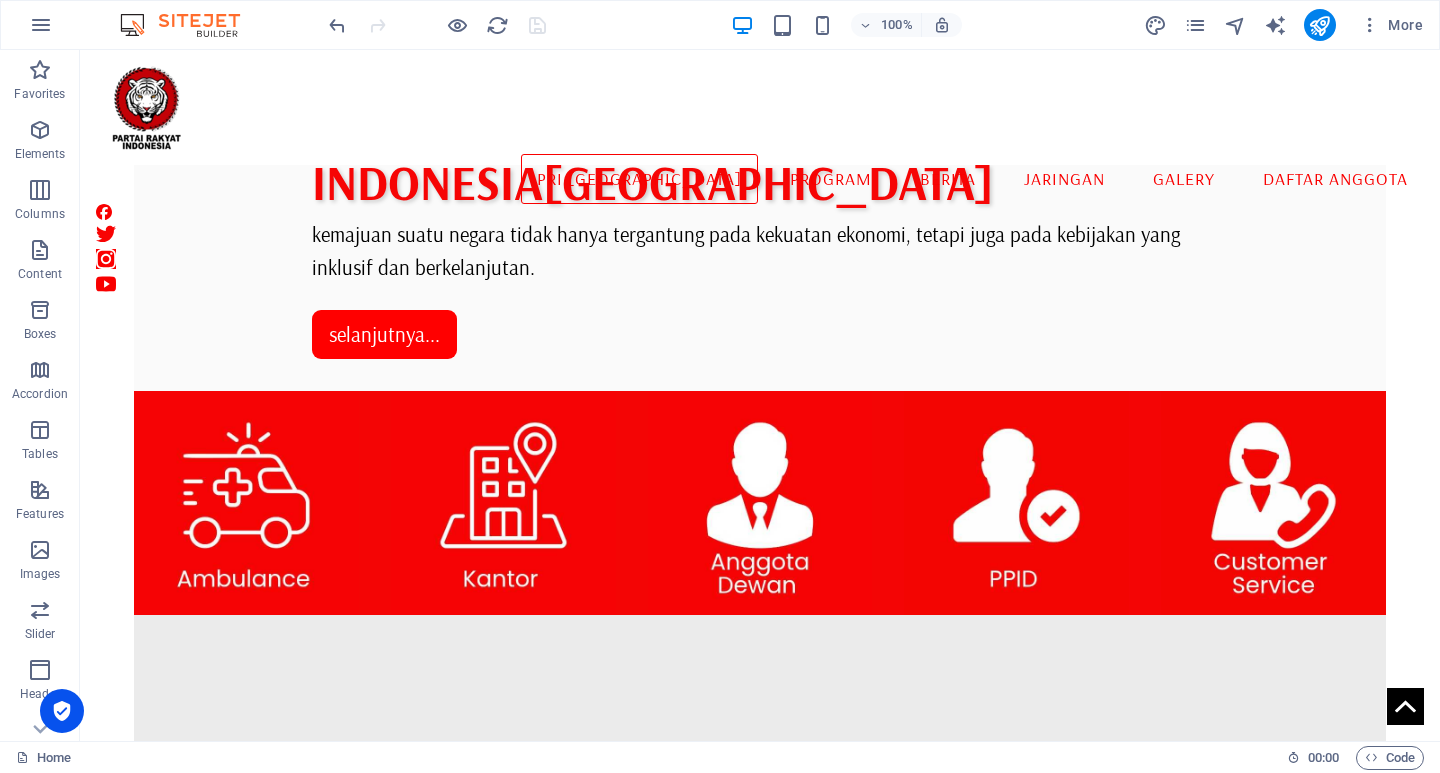 scroll, scrollTop: 800, scrollLeft: 0, axis: vertical 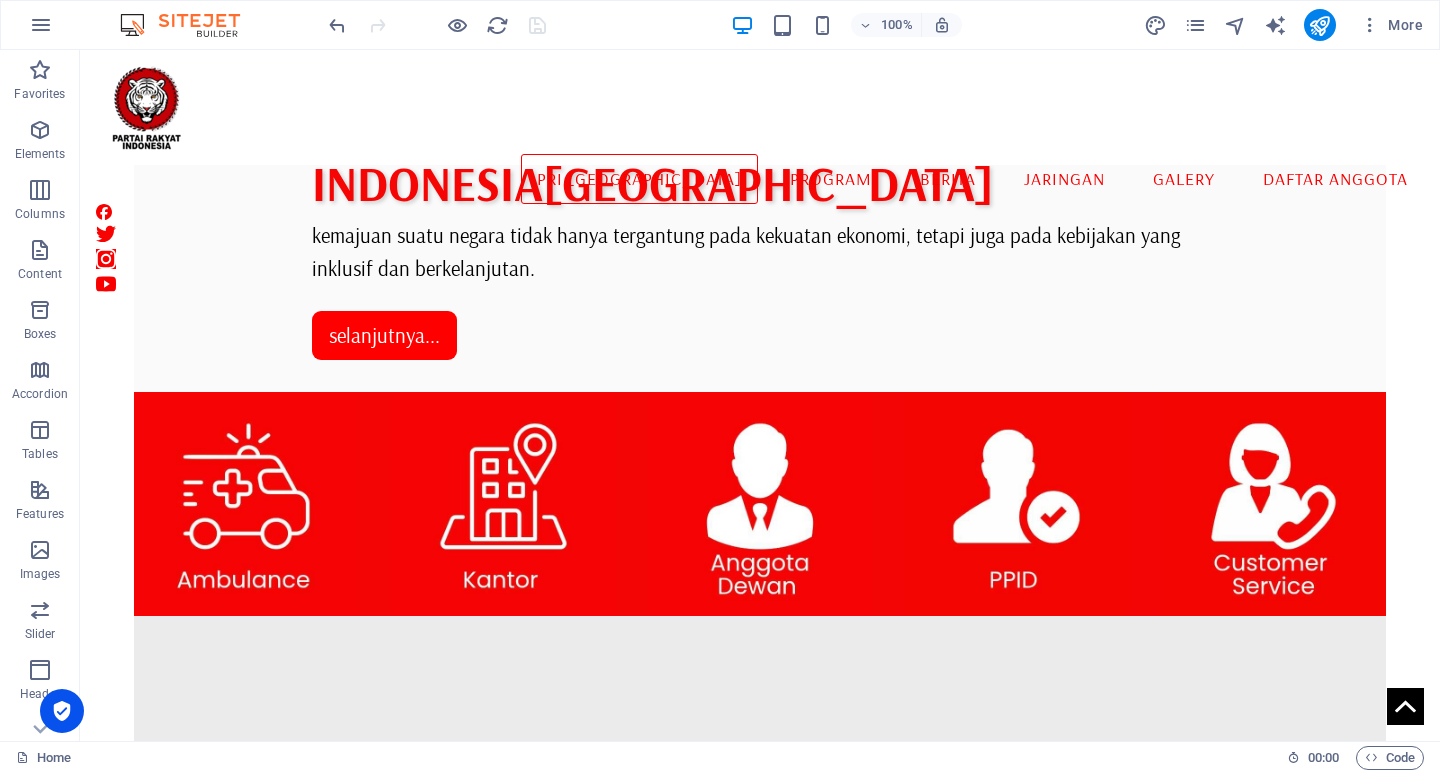 click on "100% More" at bounding box center (878, 25) 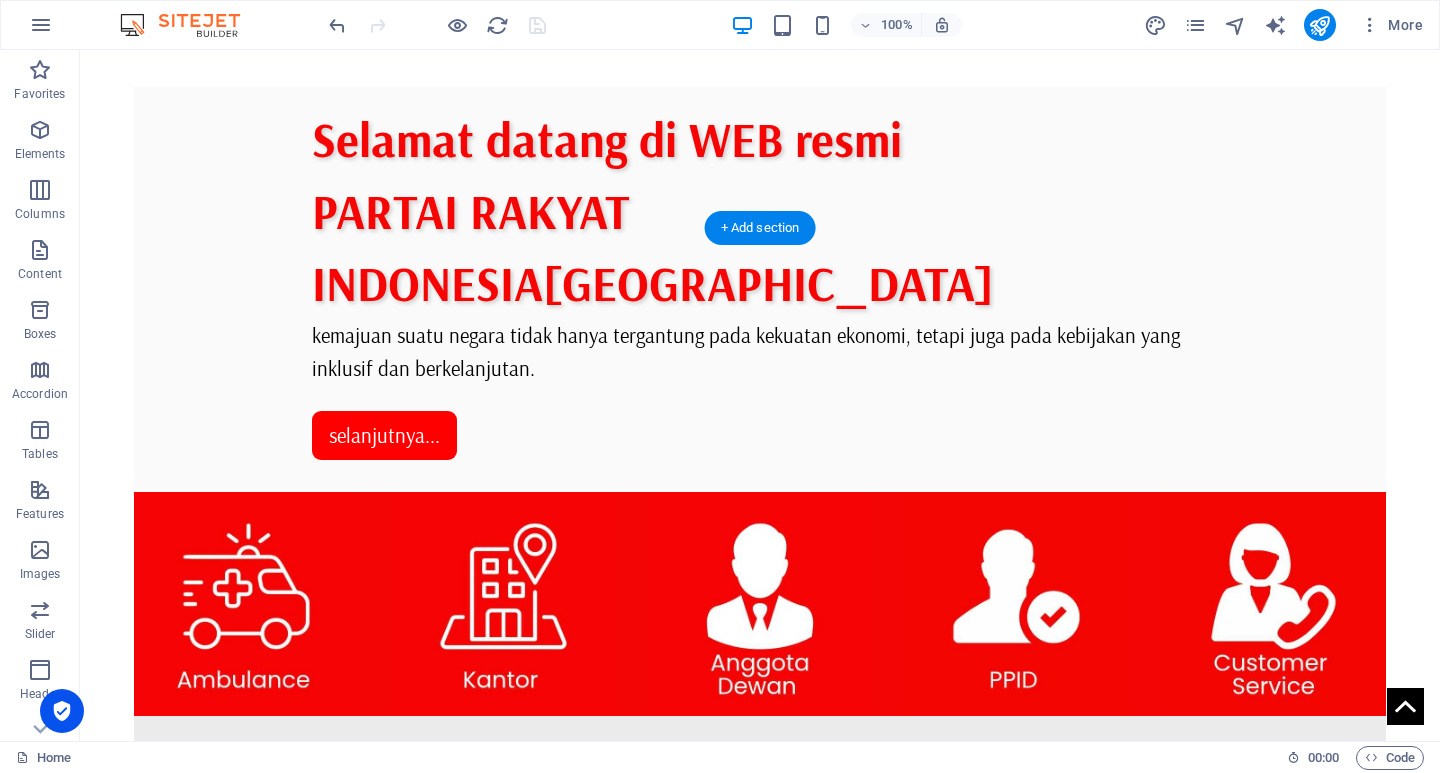 scroll, scrollTop: 800, scrollLeft: 0, axis: vertical 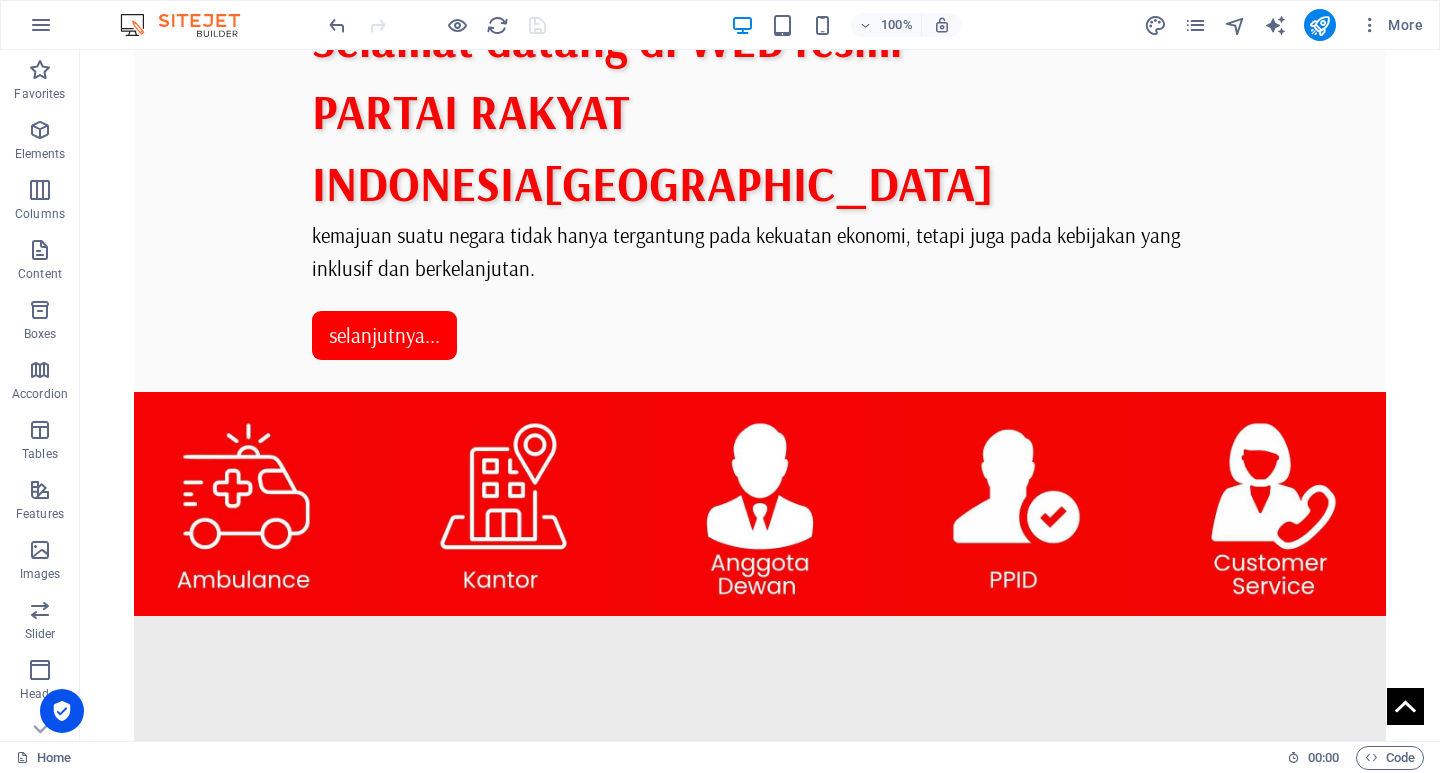 click on "100% More" at bounding box center (878, 25) 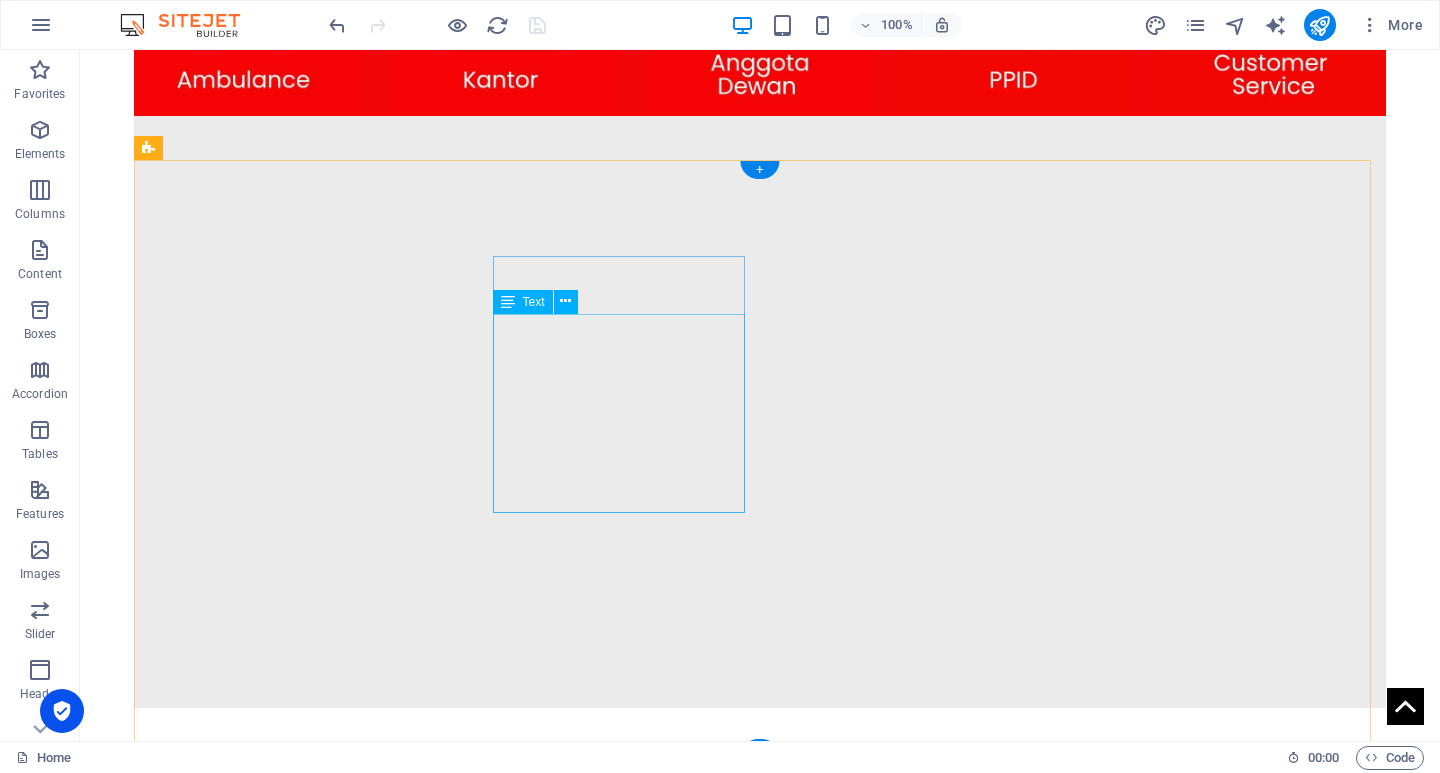 scroll, scrollTop: 1512, scrollLeft: 0, axis: vertical 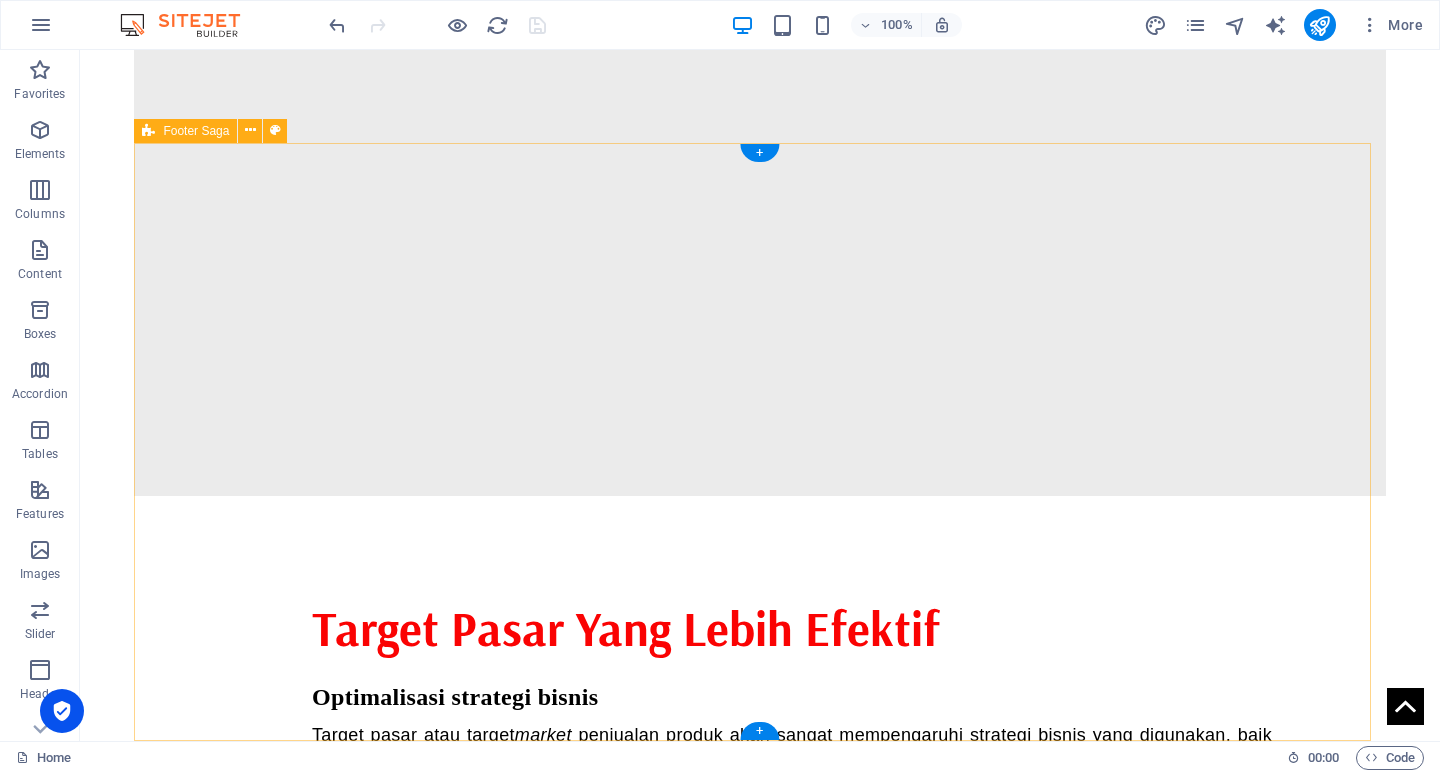 click on "" Kemajuan suatu negara tidak hanya tergantung pada kekuatan ekonomi, tetapi juga pada kebijakan yang inklusif dan berkelanjutan. " Contact [STREET_ADDRESS][PERSON_NAME][PHONE_NUMBER] Phone:  [PHONE_NUMBER] Mobile:  Email:  [DOMAIN_NAME] Navigation Home About Service Contact Legal Notice Privacy Policy Social media Facebook Twitter Instagram" at bounding box center (759, 1694) 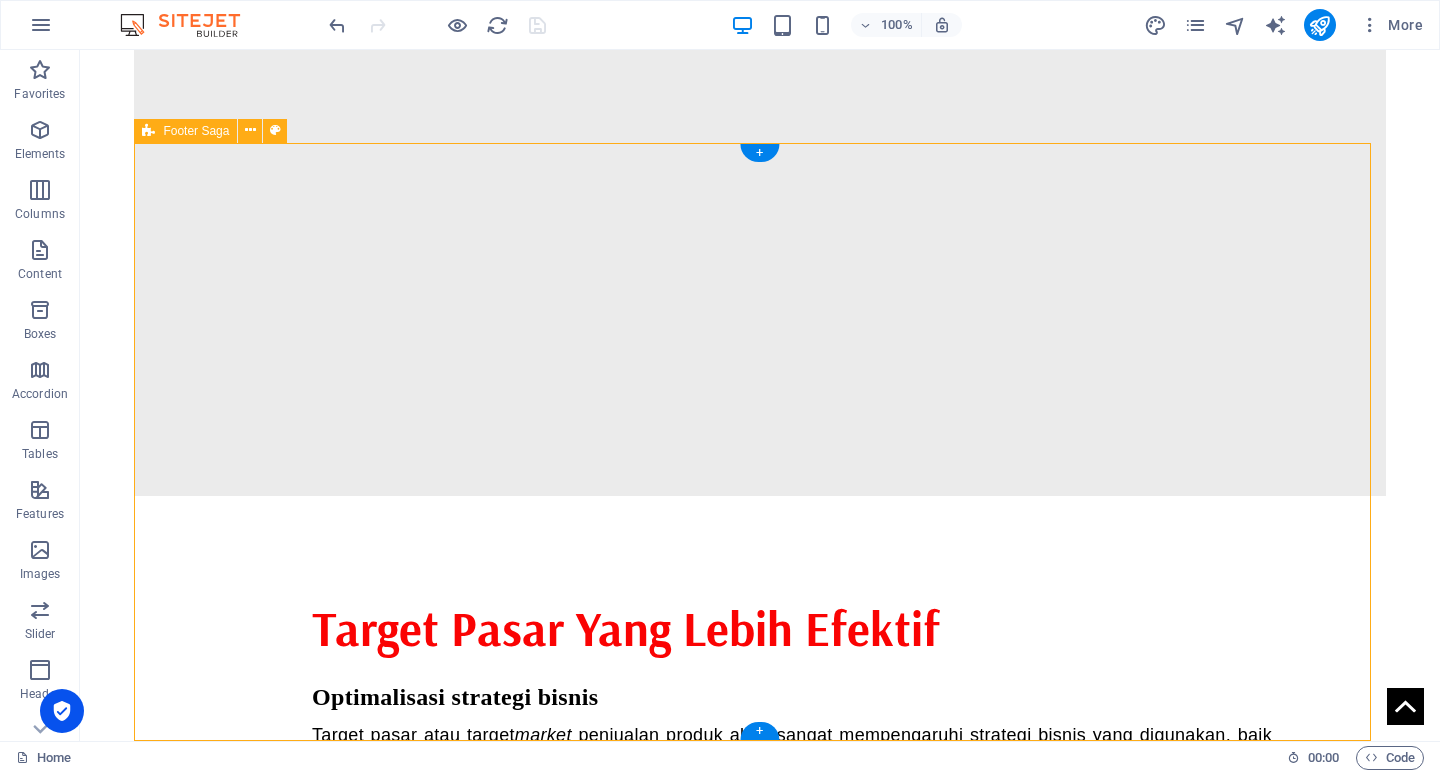 click on "" Kemajuan suatu negara tidak hanya tergantung pada kekuatan ekonomi, tetapi juga pada kebijakan yang inklusif dan berkelanjutan. " Contact [STREET_ADDRESS][PERSON_NAME][PHONE_NUMBER] Phone:  [PHONE_NUMBER] Mobile:  Email:  [DOMAIN_NAME] Navigation Home About Service Contact Legal Notice Privacy Policy Social media Facebook Twitter Instagram" at bounding box center (759, 1694) 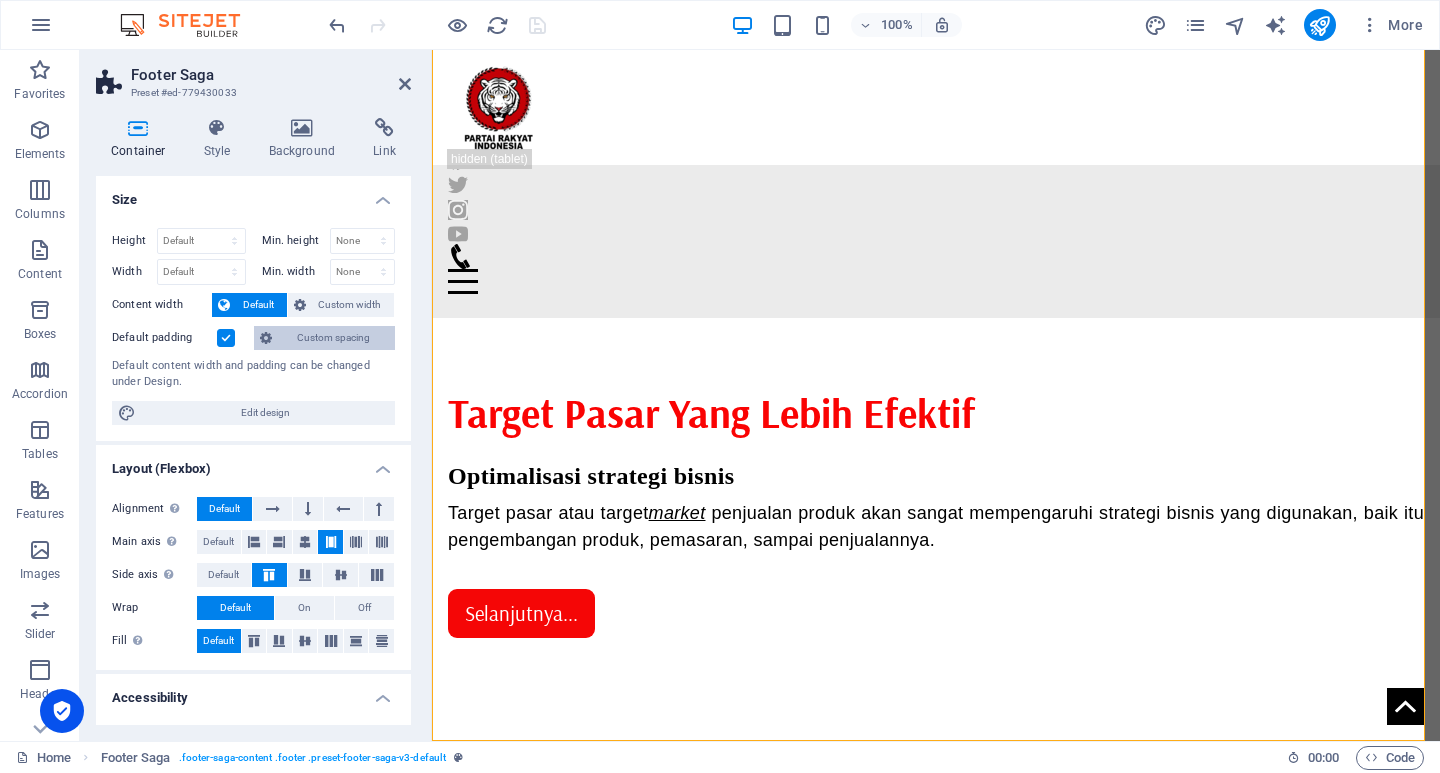 scroll, scrollTop: 1507, scrollLeft: 0, axis: vertical 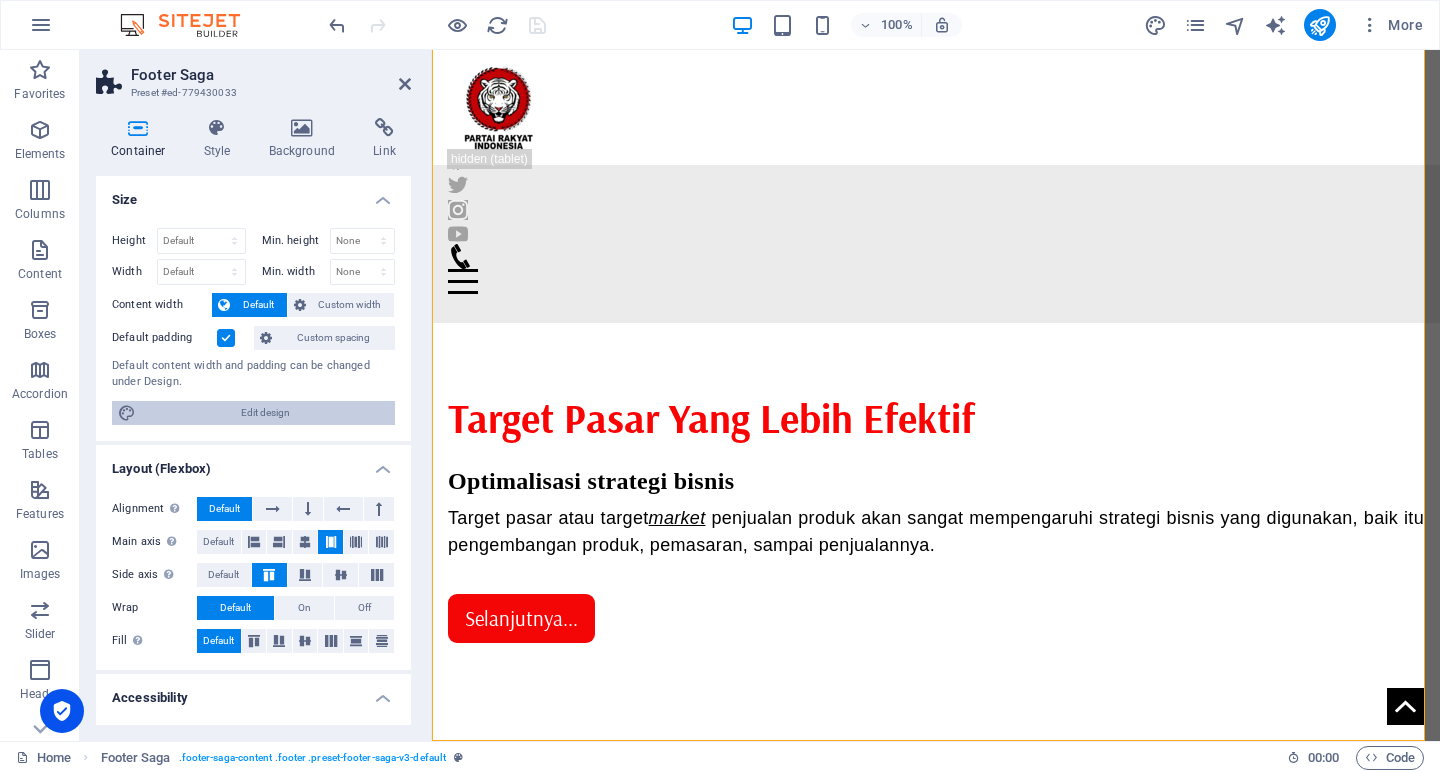 click on "Edit design" at bounding box center (265, 413) 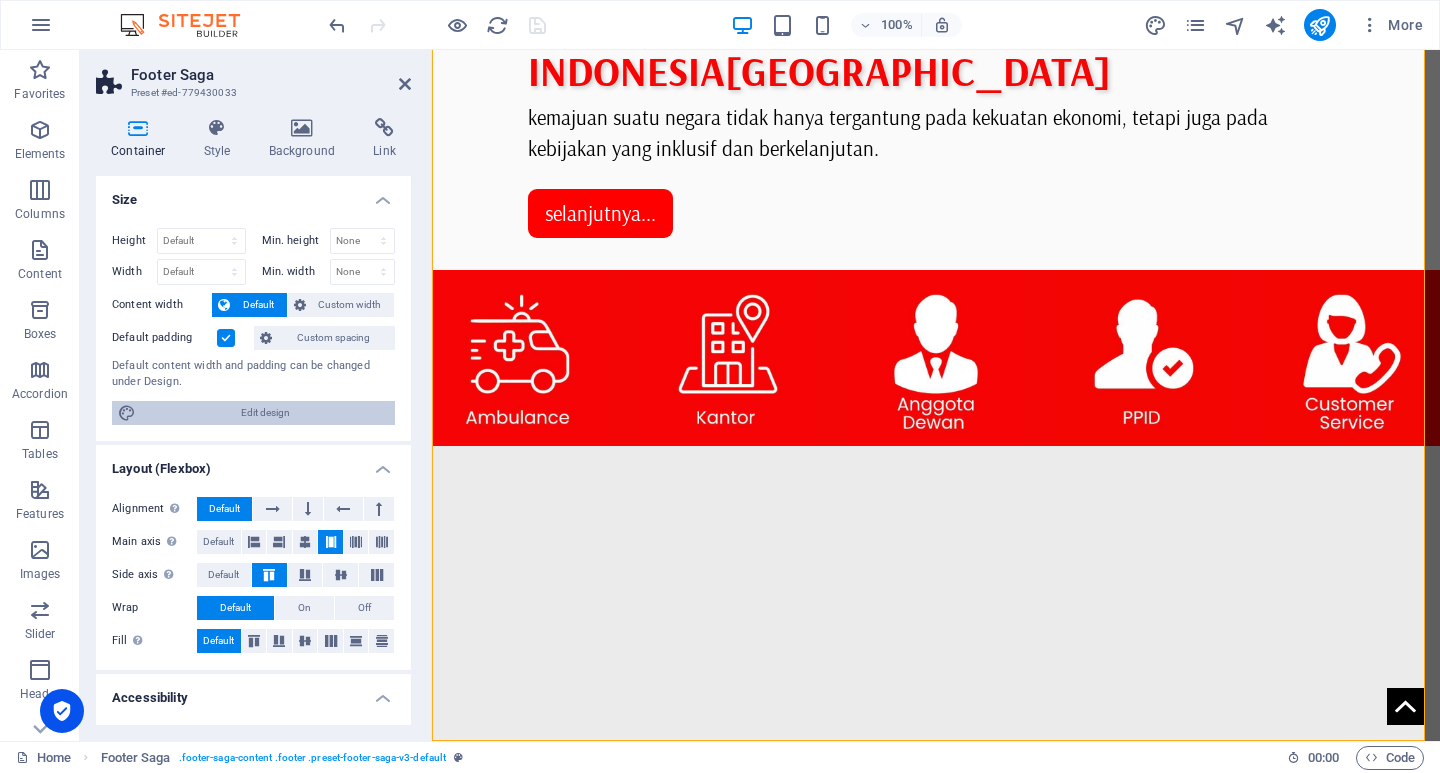 select on "rem" 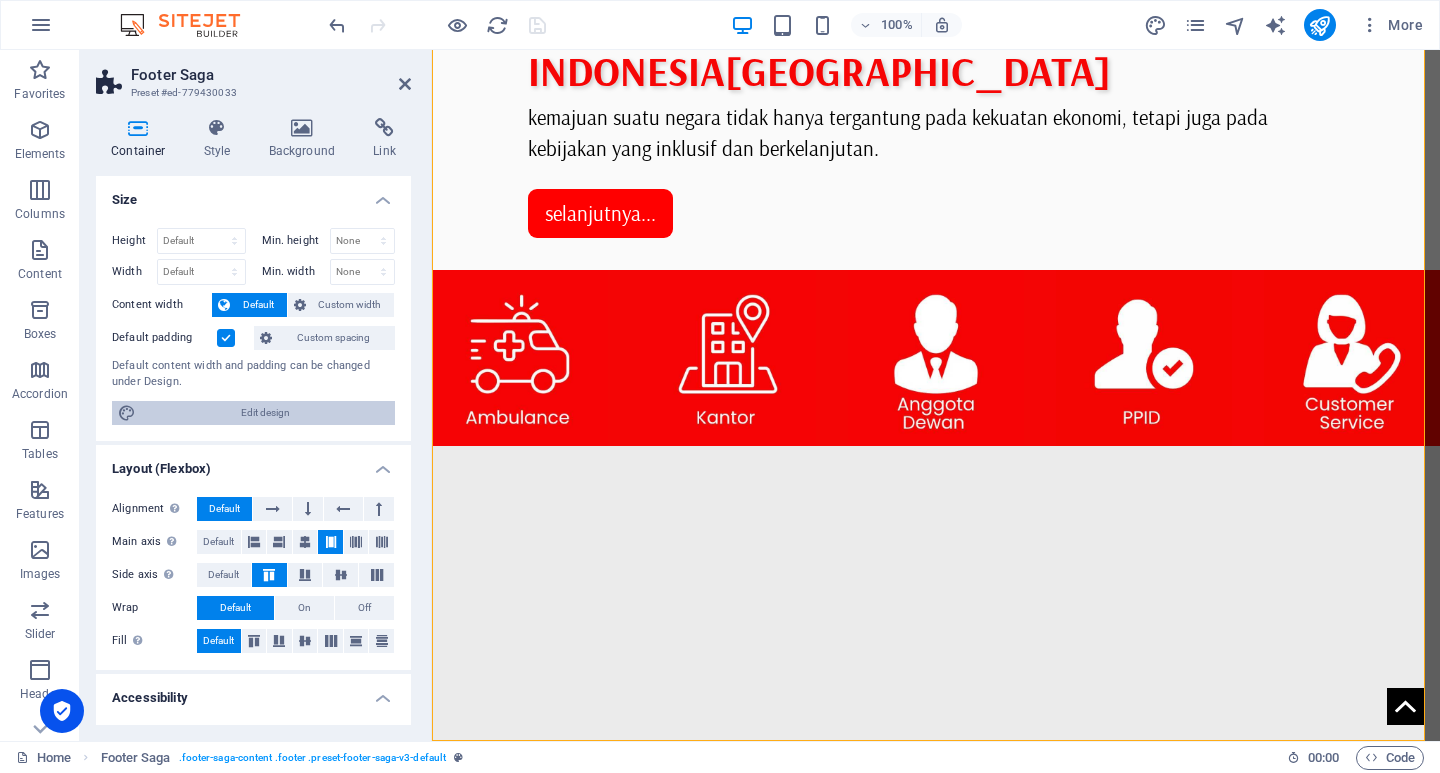 select on "400" 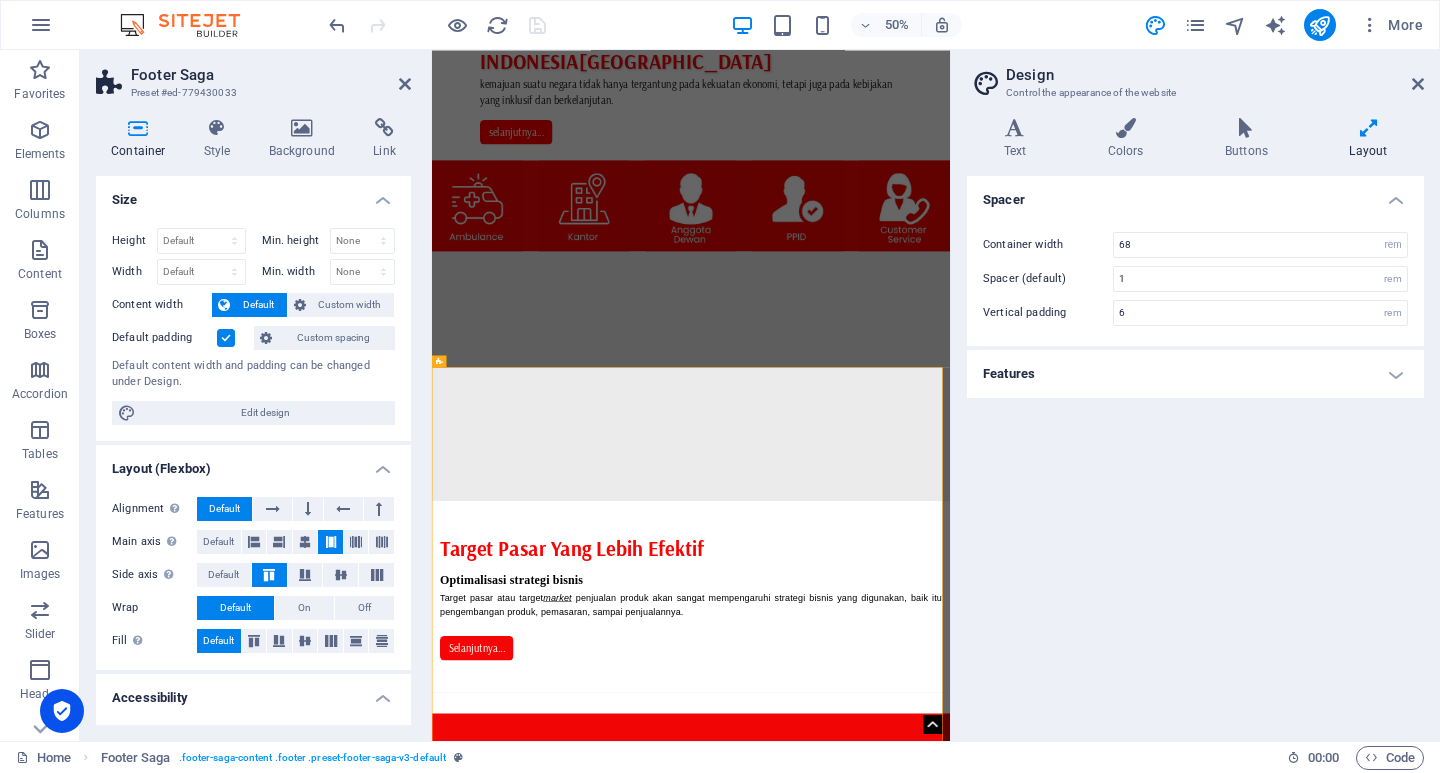 scroll, scrollTop: 1444, scrollLeft: 0, axis: vertical 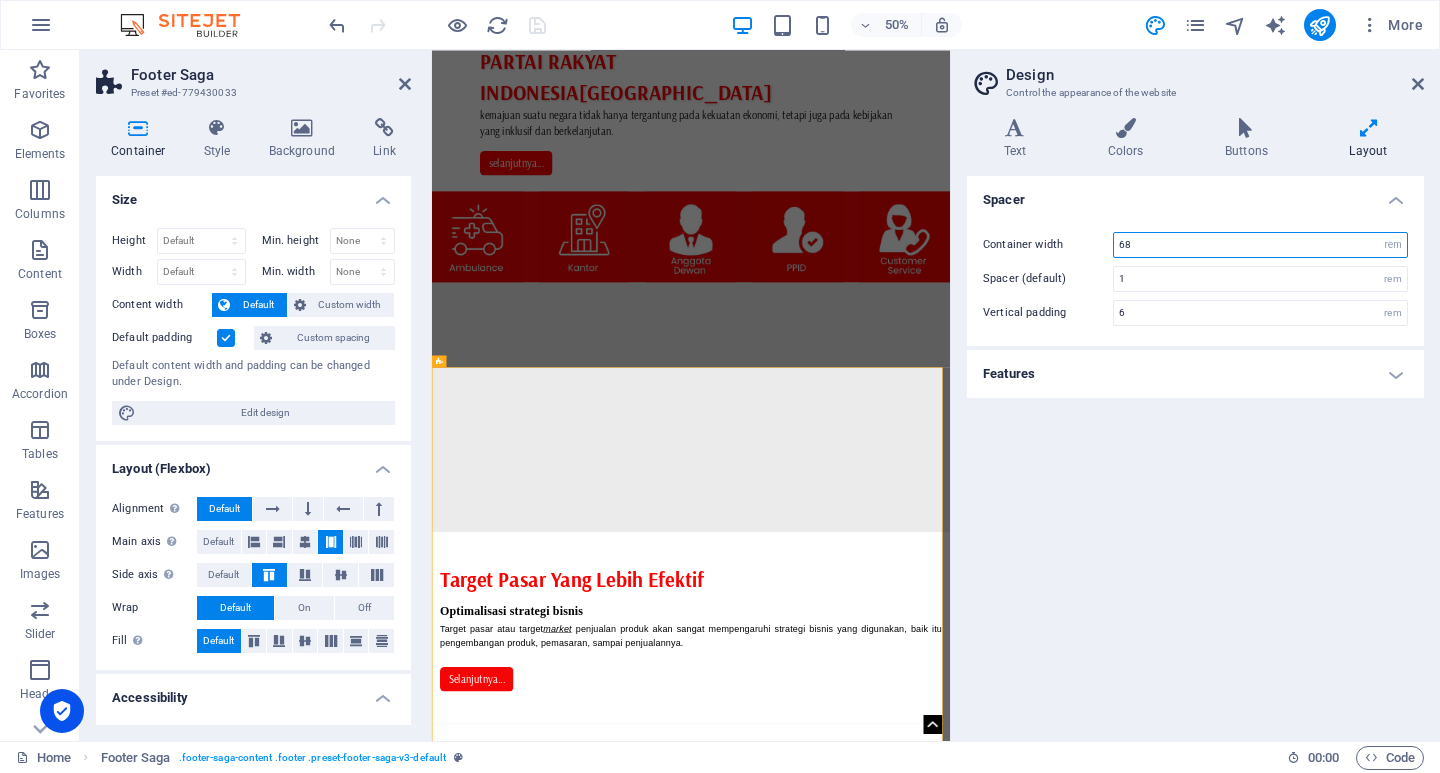 click on "68" at bounding box center (1260, 245) 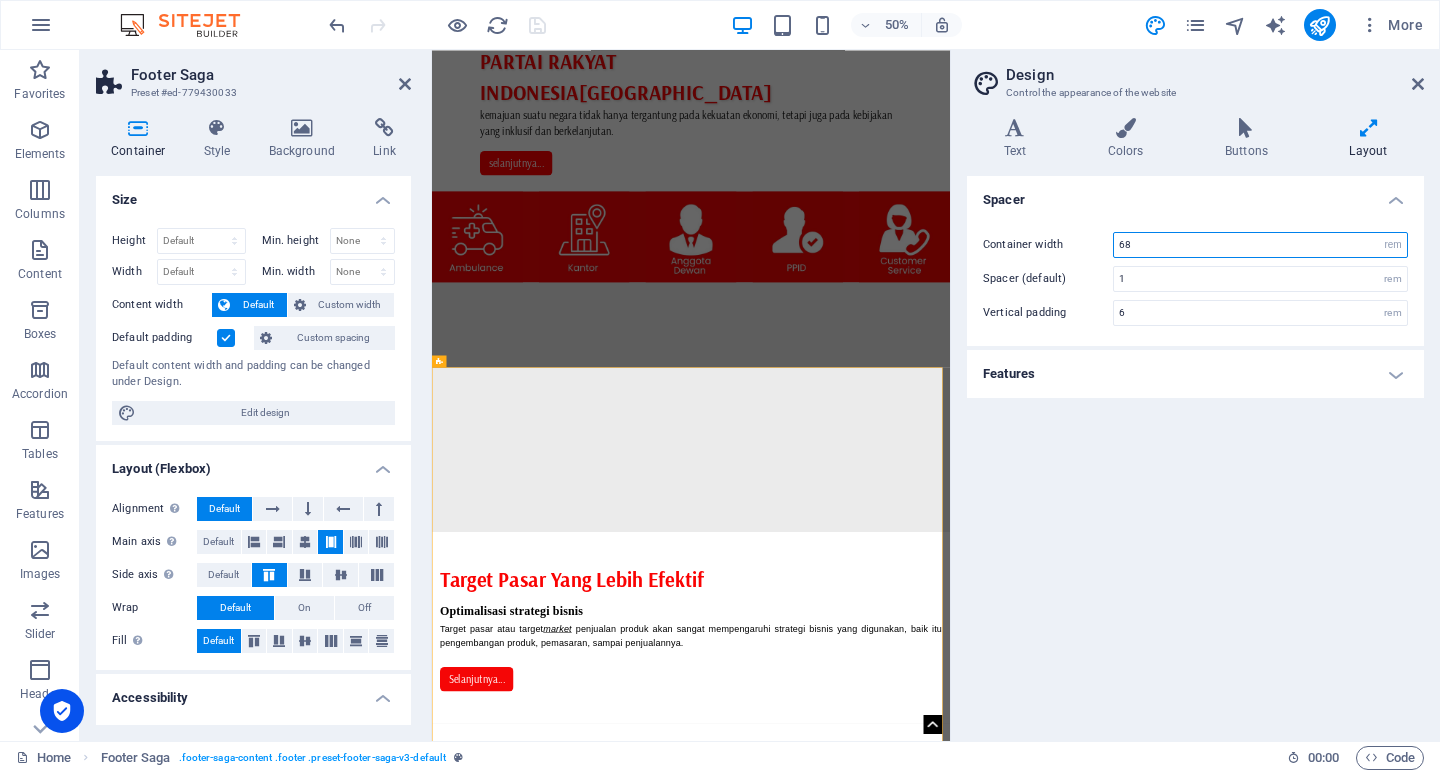 type on "6" 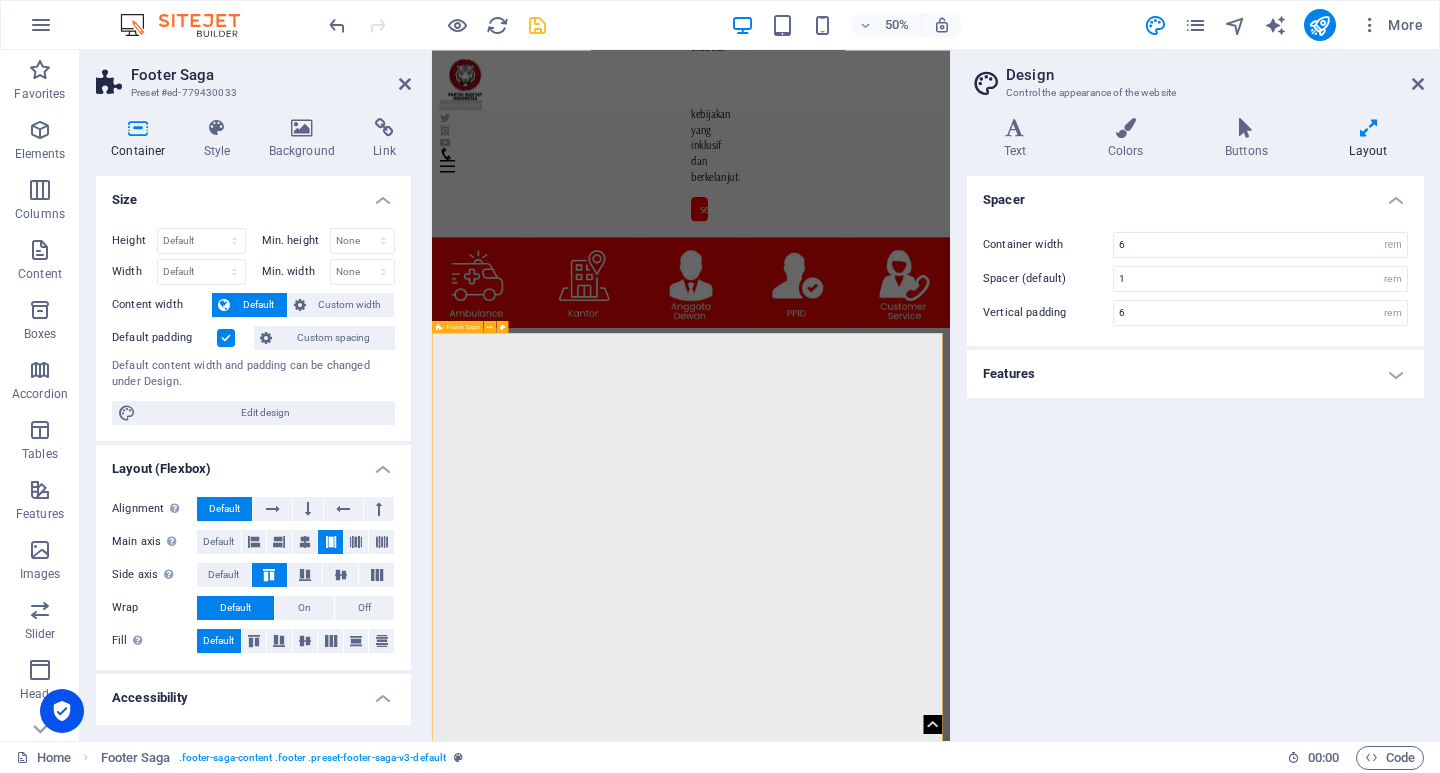 scroll, scrollTop: 2027, scrollLeft: 0, axis: vertical 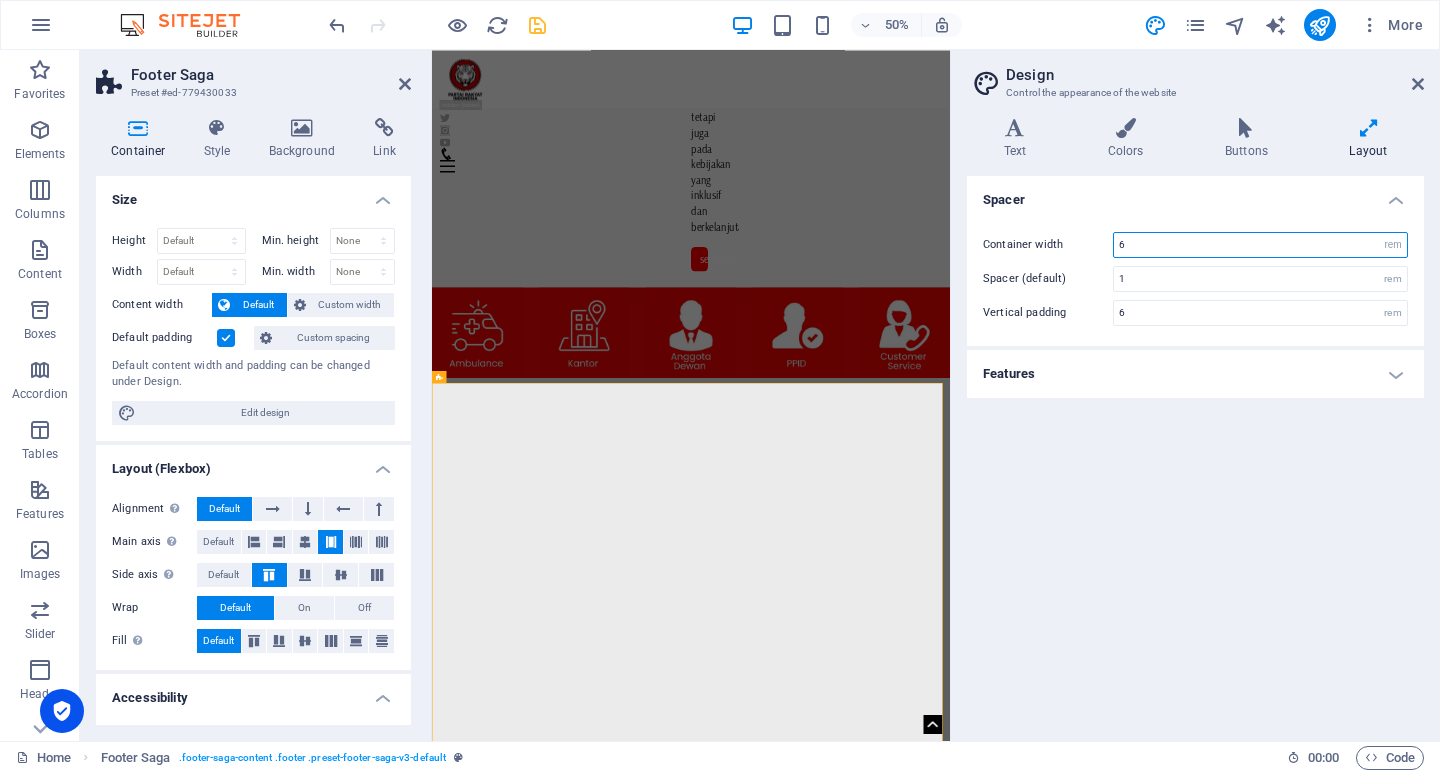 click on "6" at bounding box center (1260, 245) 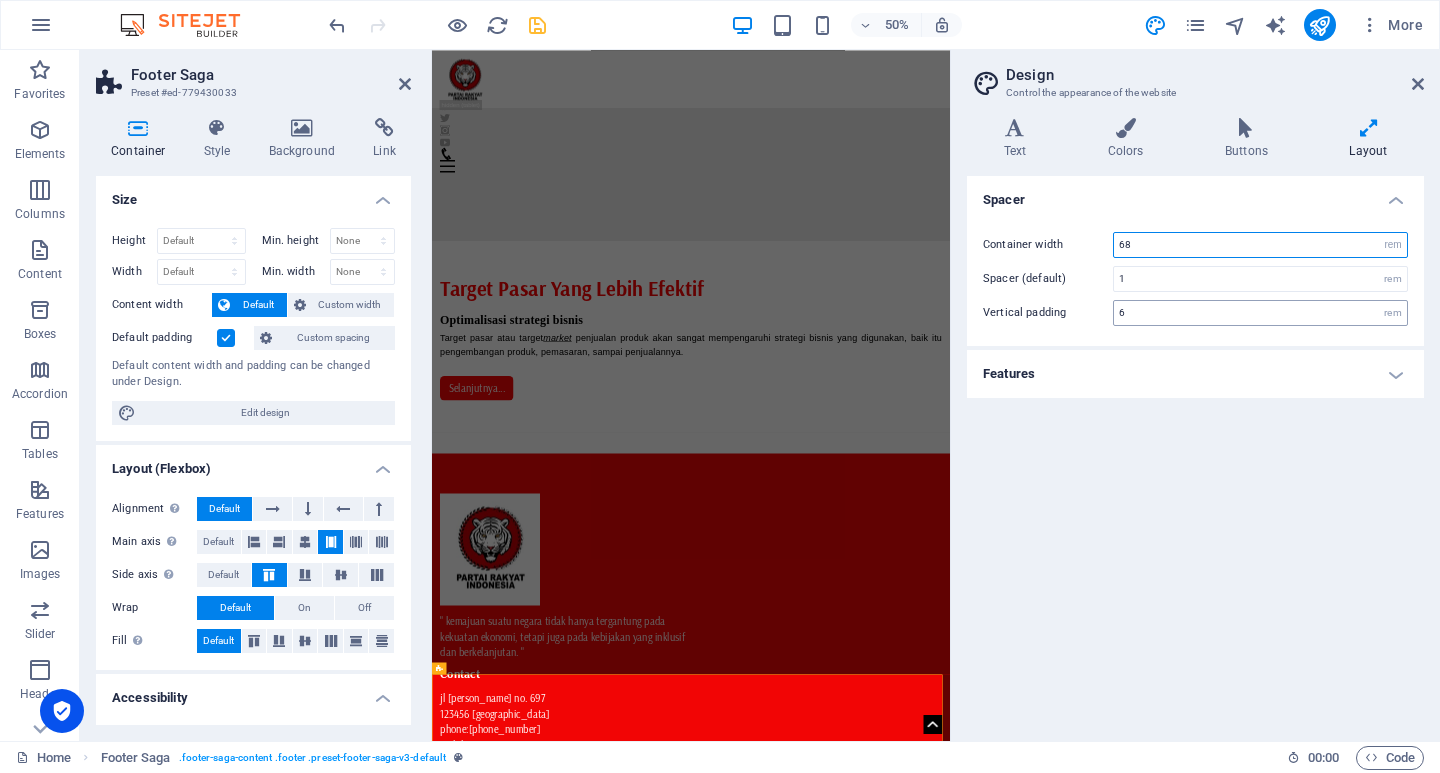 scroll, scrollTop: 1444, scrollLeft: 0, axis: vertical 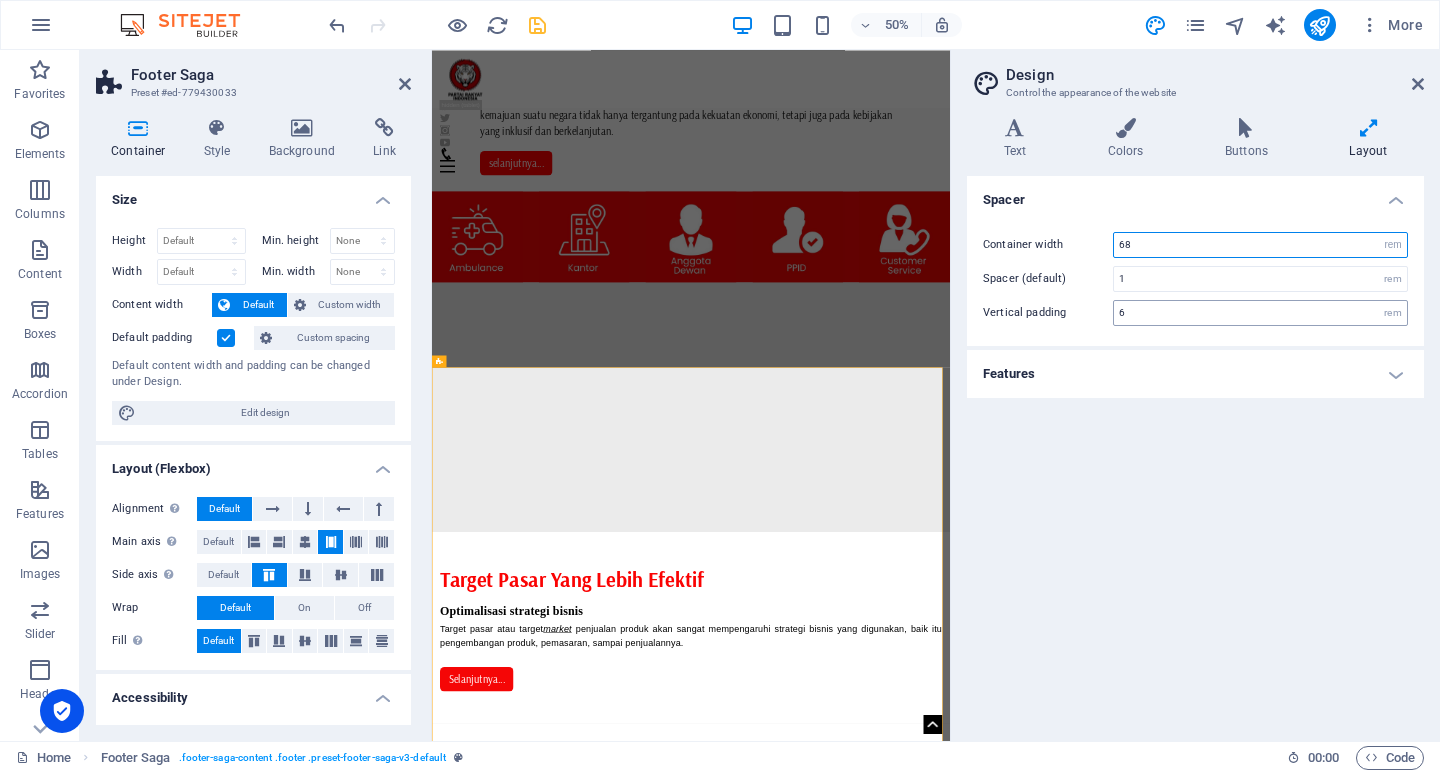 type on "68" 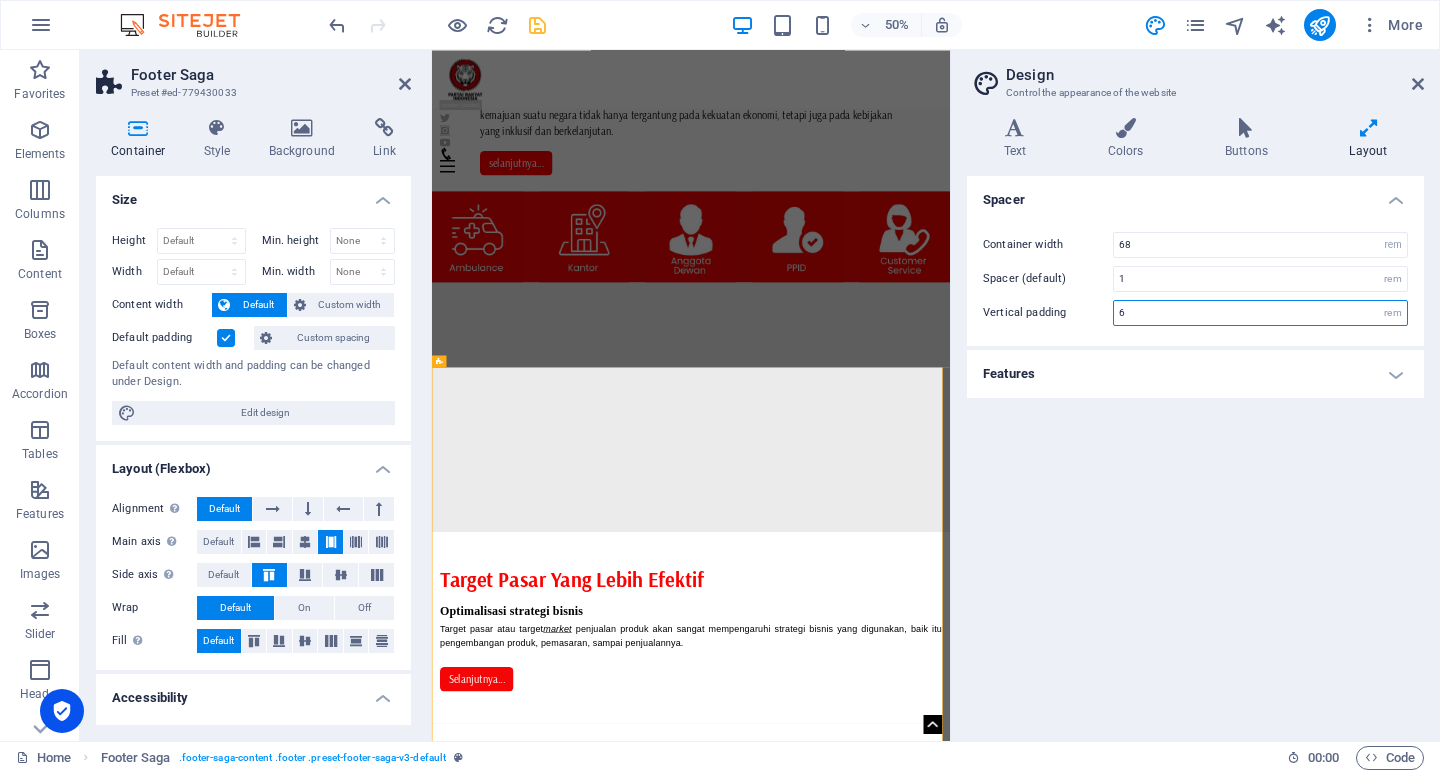 click on "6" at bounding box center [1260, 313] 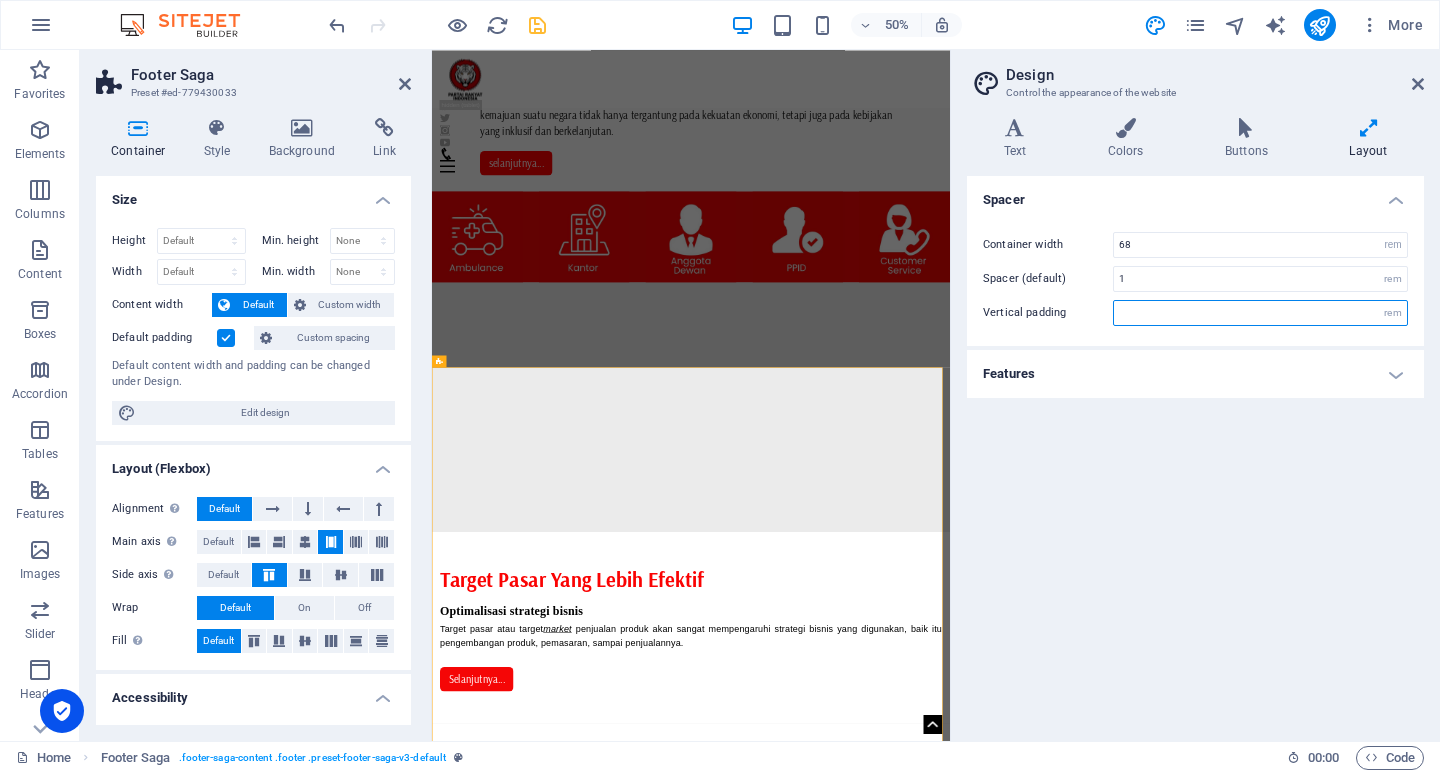 type on "5" 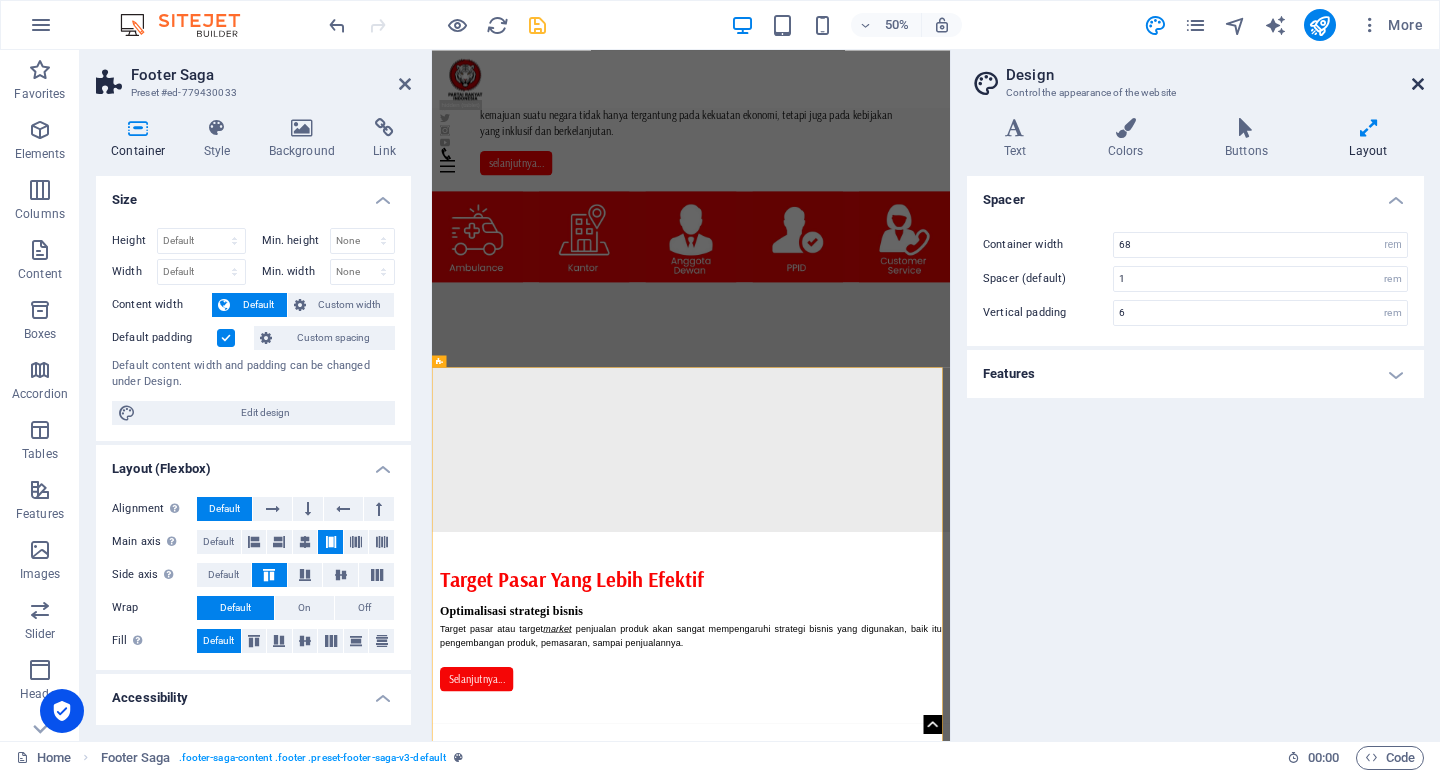 drag, startPoint x: 985, startPoint y: 26, endPoint x: 1417, endPoint y: 76, distance: 434.88388 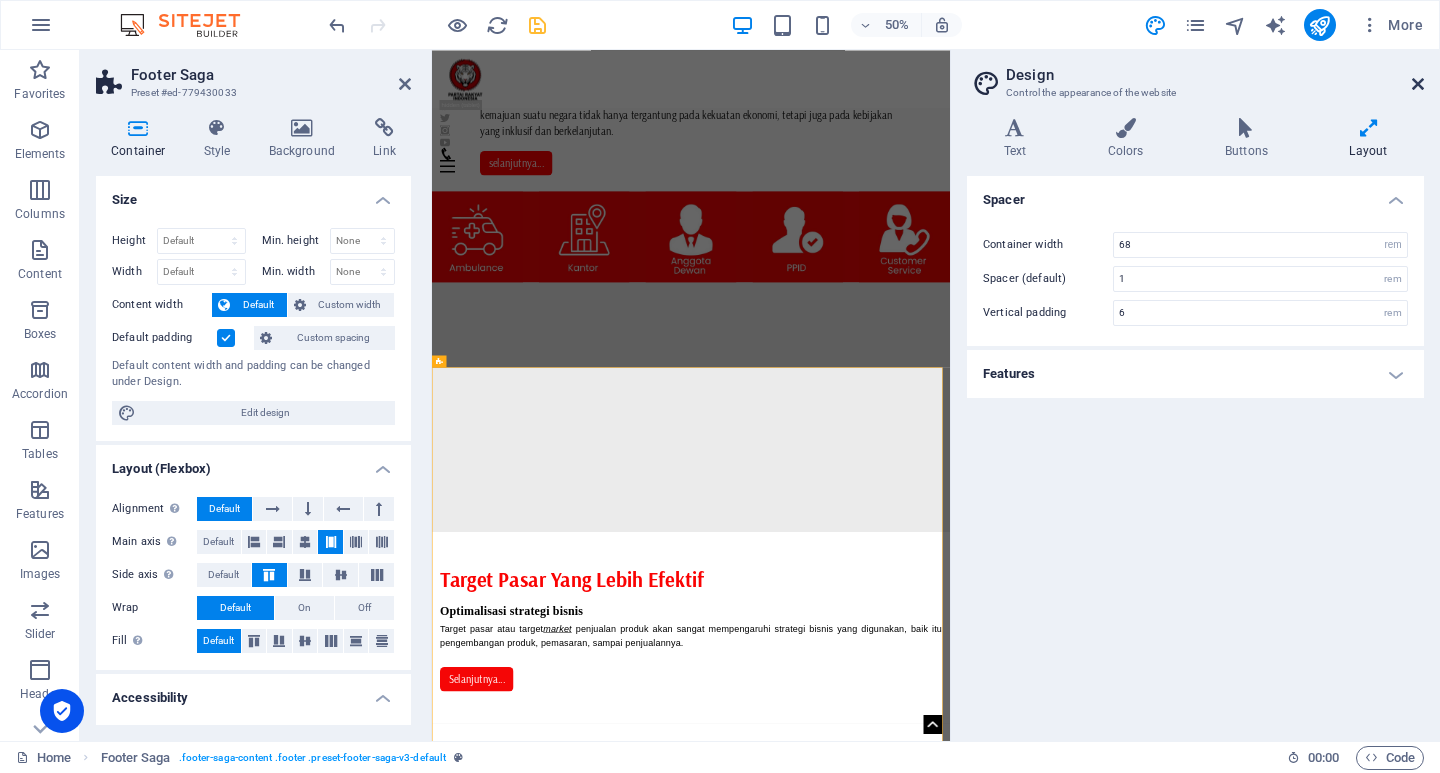 click at bounding box center [1418, 84] 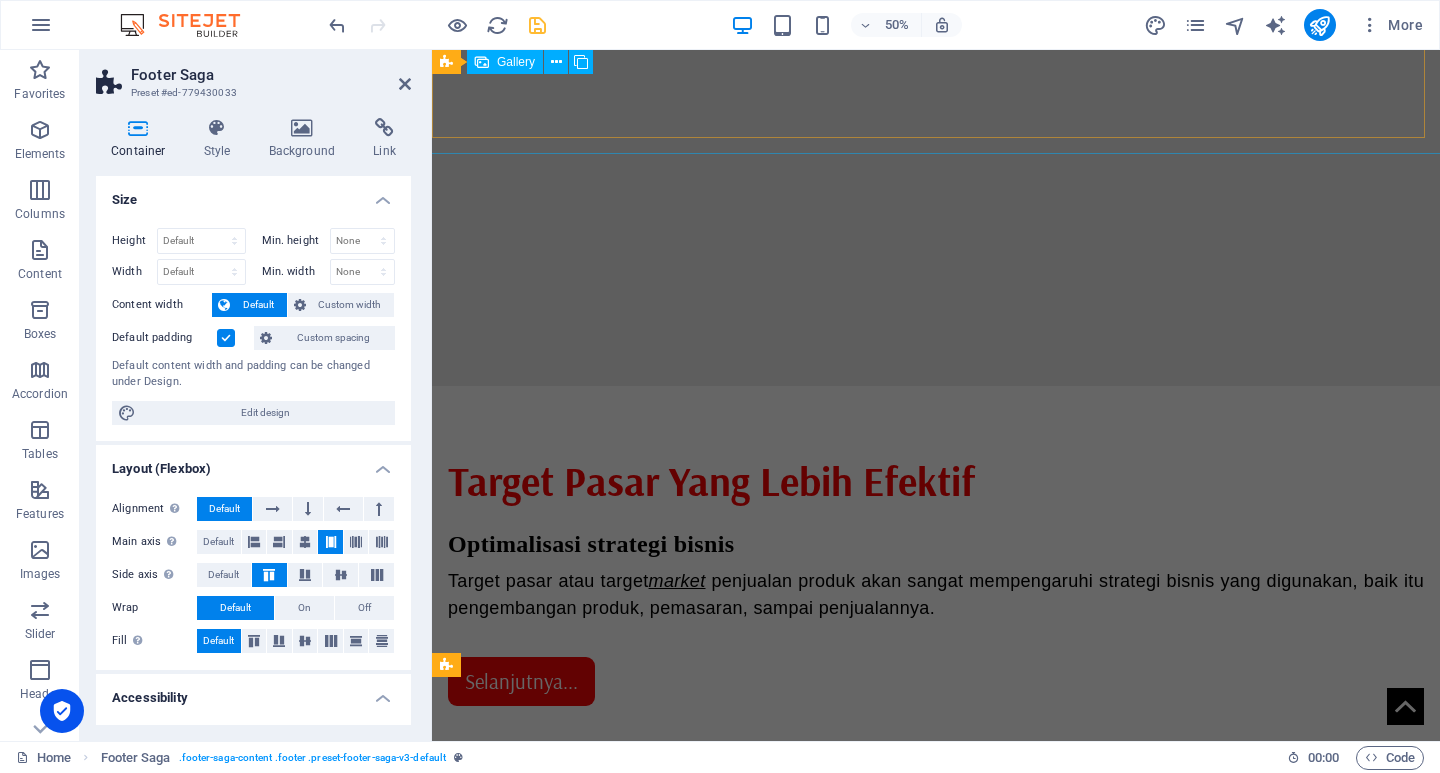 scroll, scrollTop: 822, scrollLeft: 0, axis: vertical 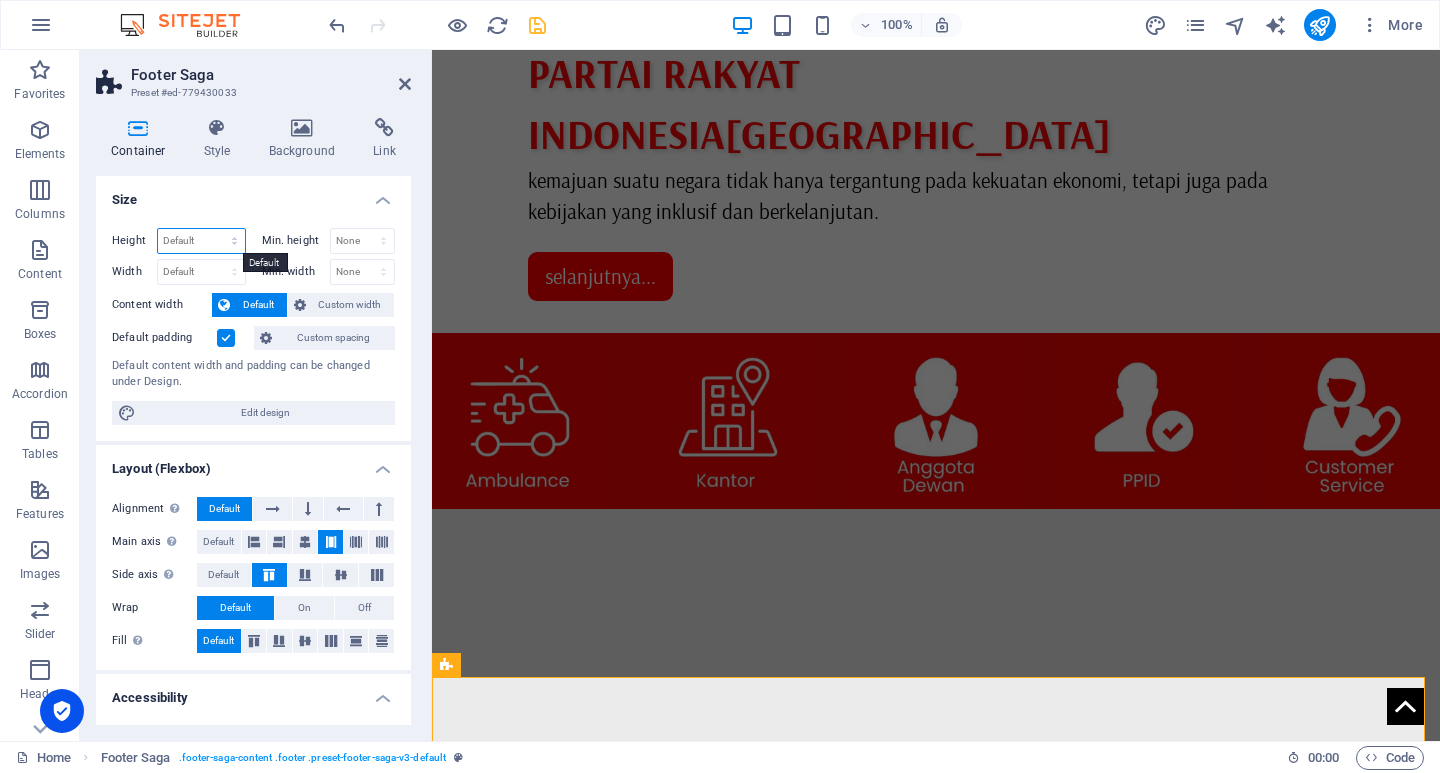 click on "Default px rem % vh vw" at bounding box center (201, 241) 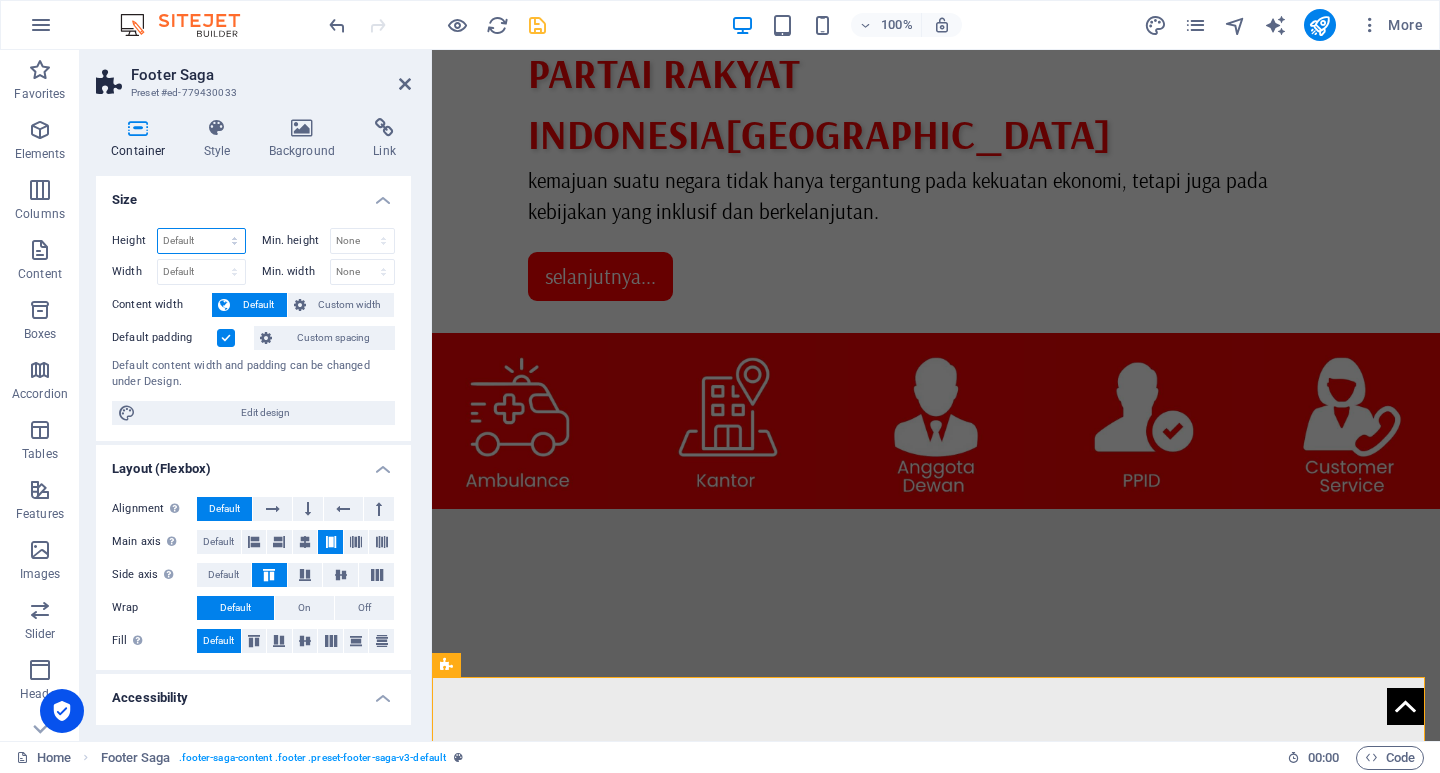 select on "%" 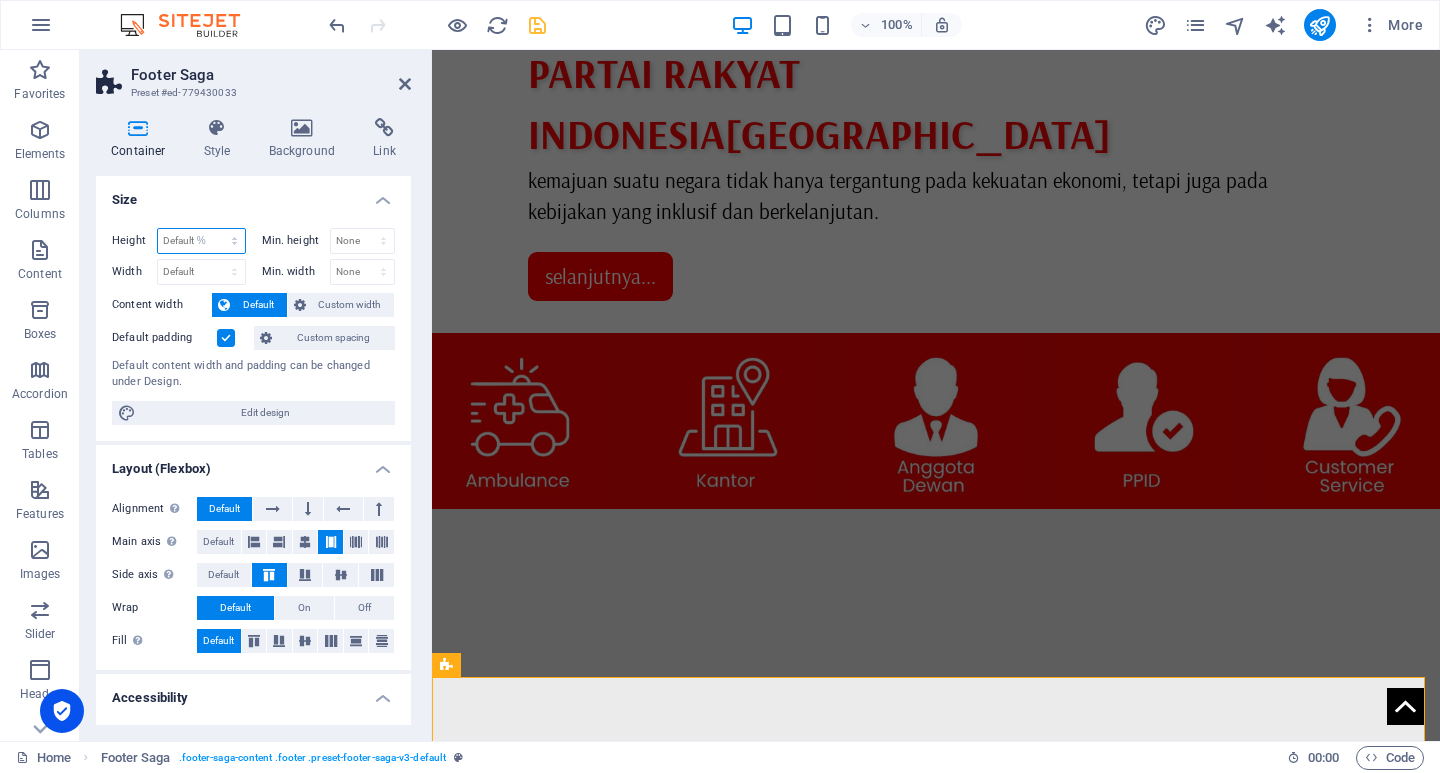 click on "Default px rem % vh vw" at bounding box center (201, 241) 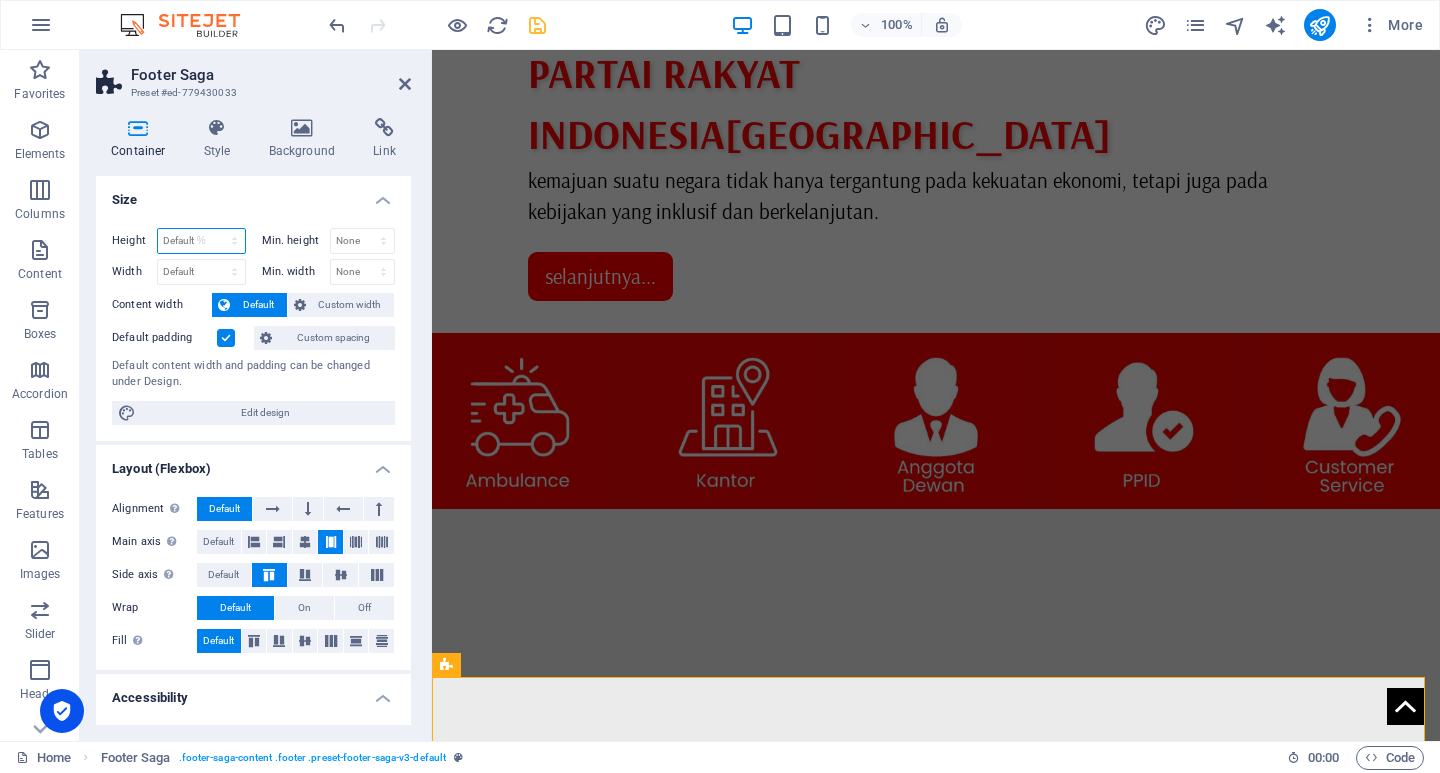 type on "102.14" 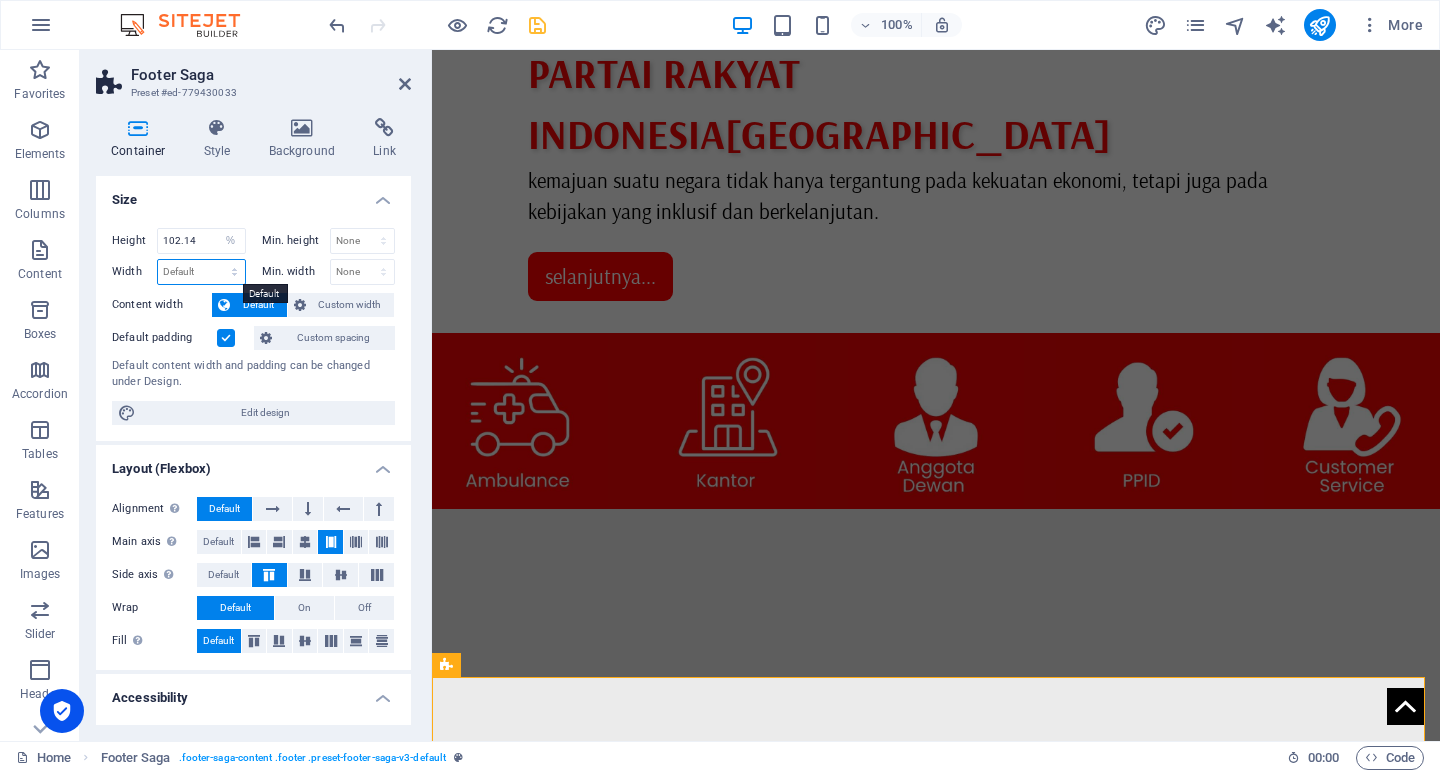 click on "Default px rem % em vh vw" at bounding box center (201, 272) 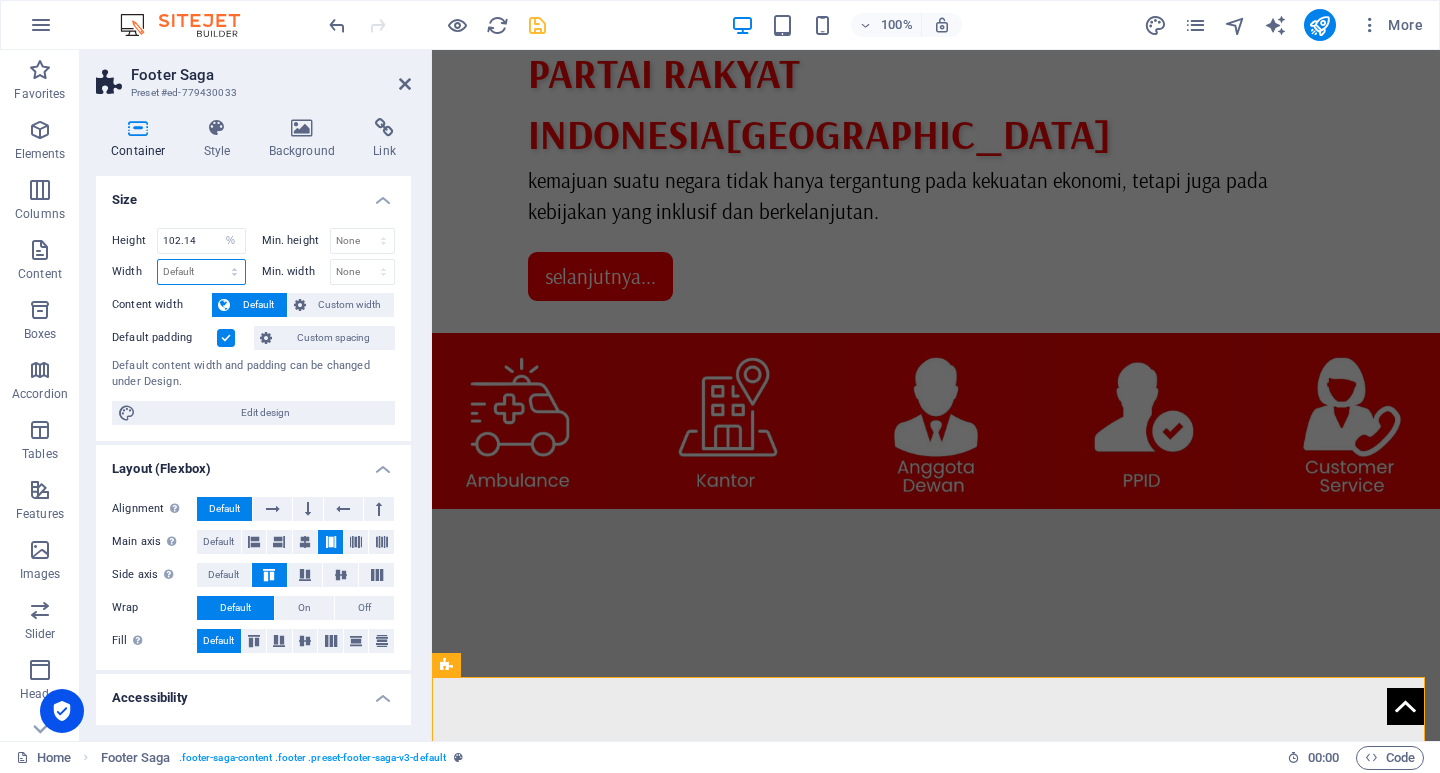 select on "%" 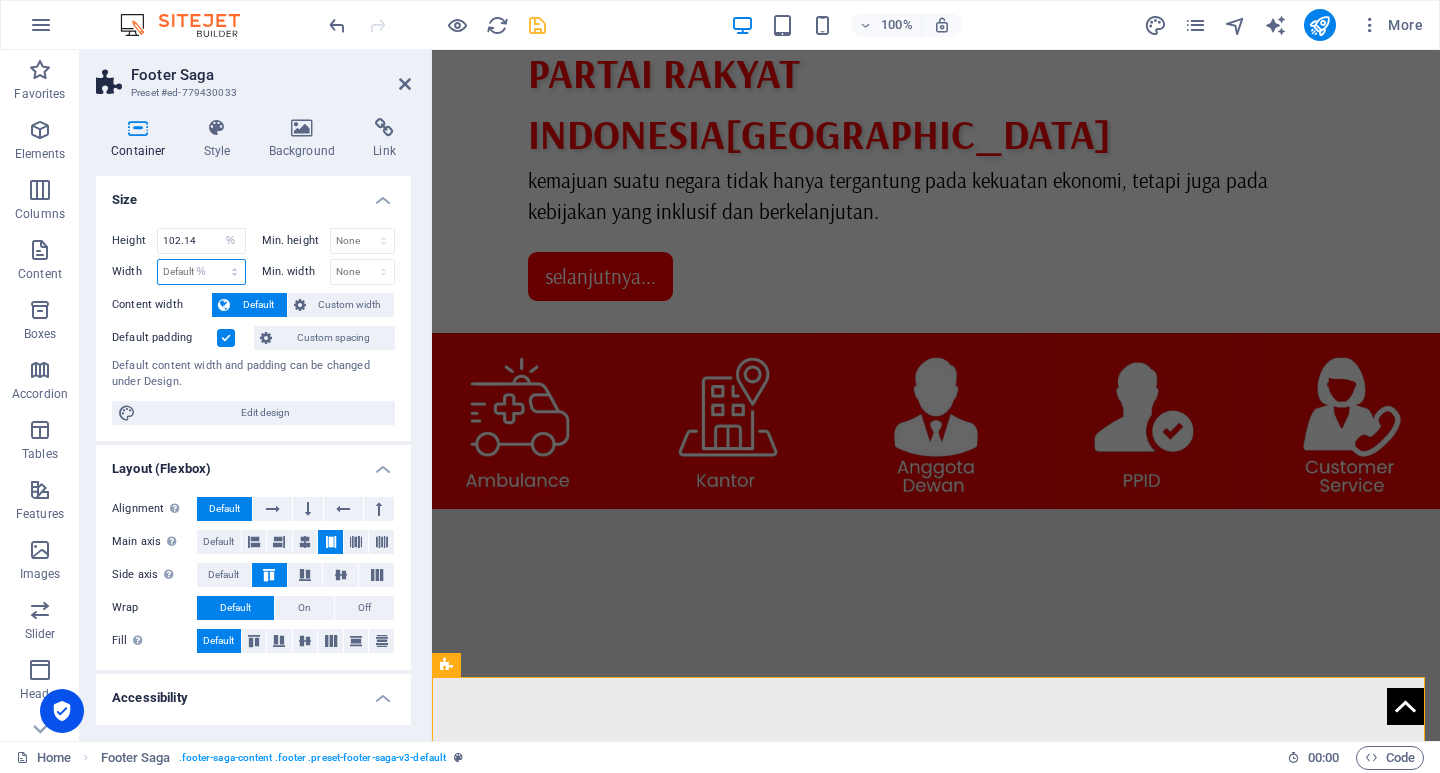 click on "Default px rem % em vh vw" at bounding box center [201, 272] 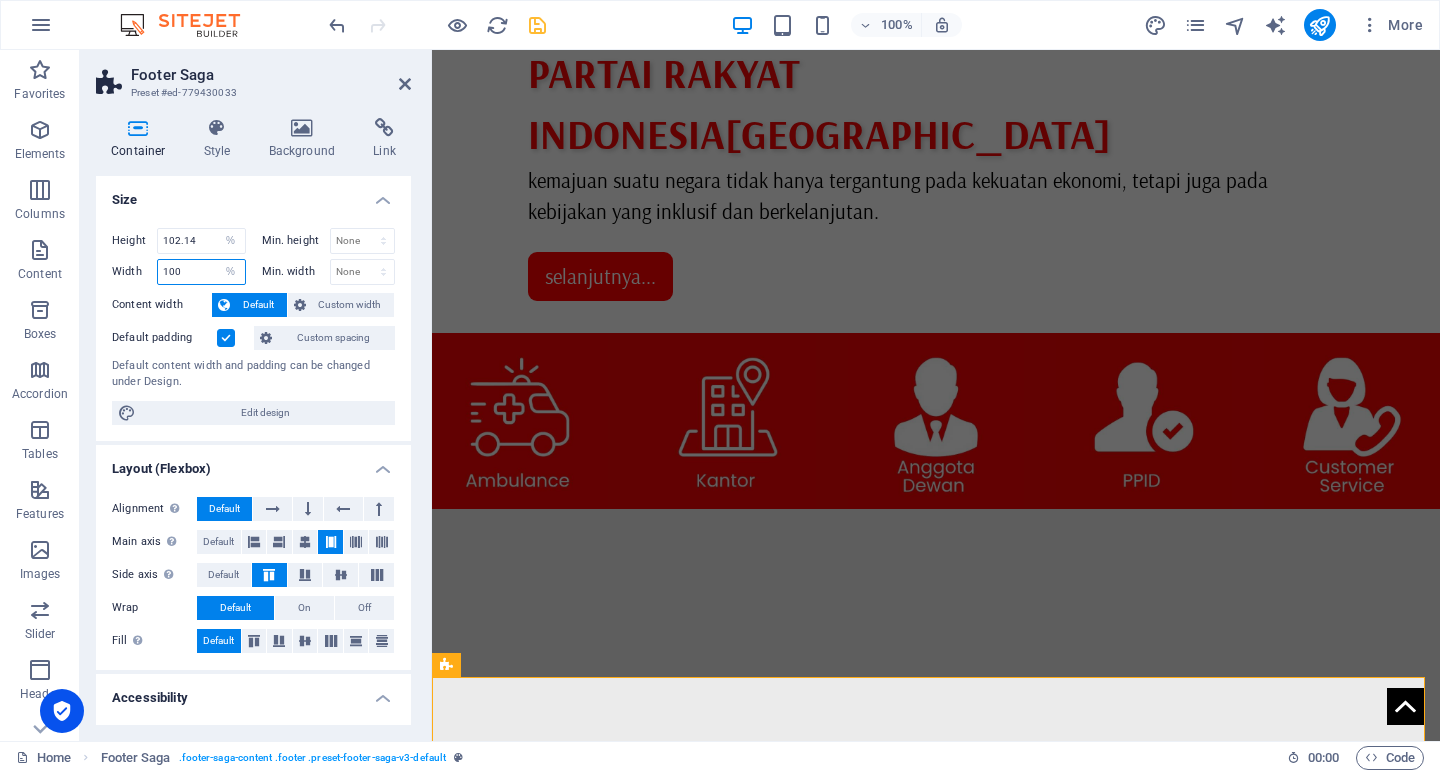 click on "100" at bounding box center (201, 272) 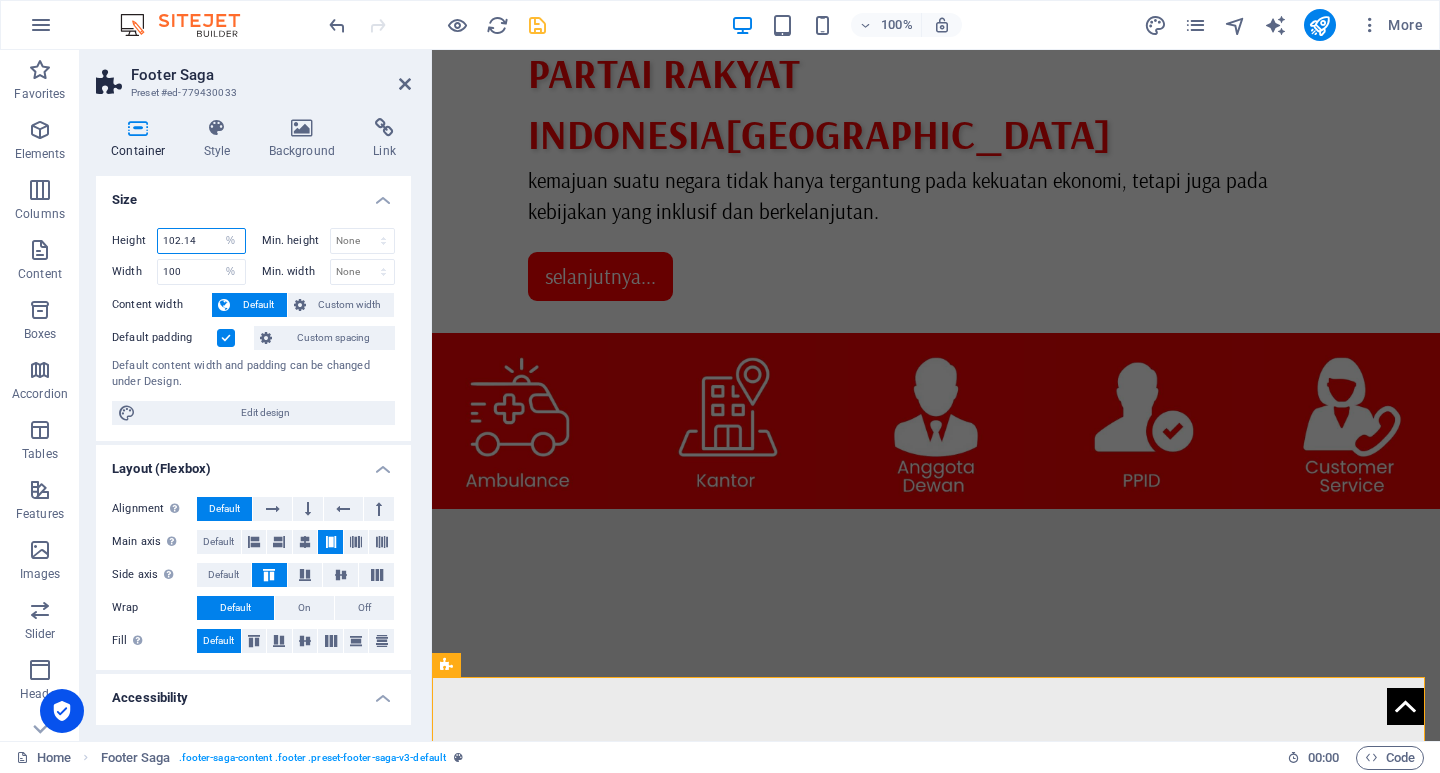 drag, startPoint x: 196, startPoint y: 239, endPoint x: 156, endPoint y: 241, distance: 40.04997 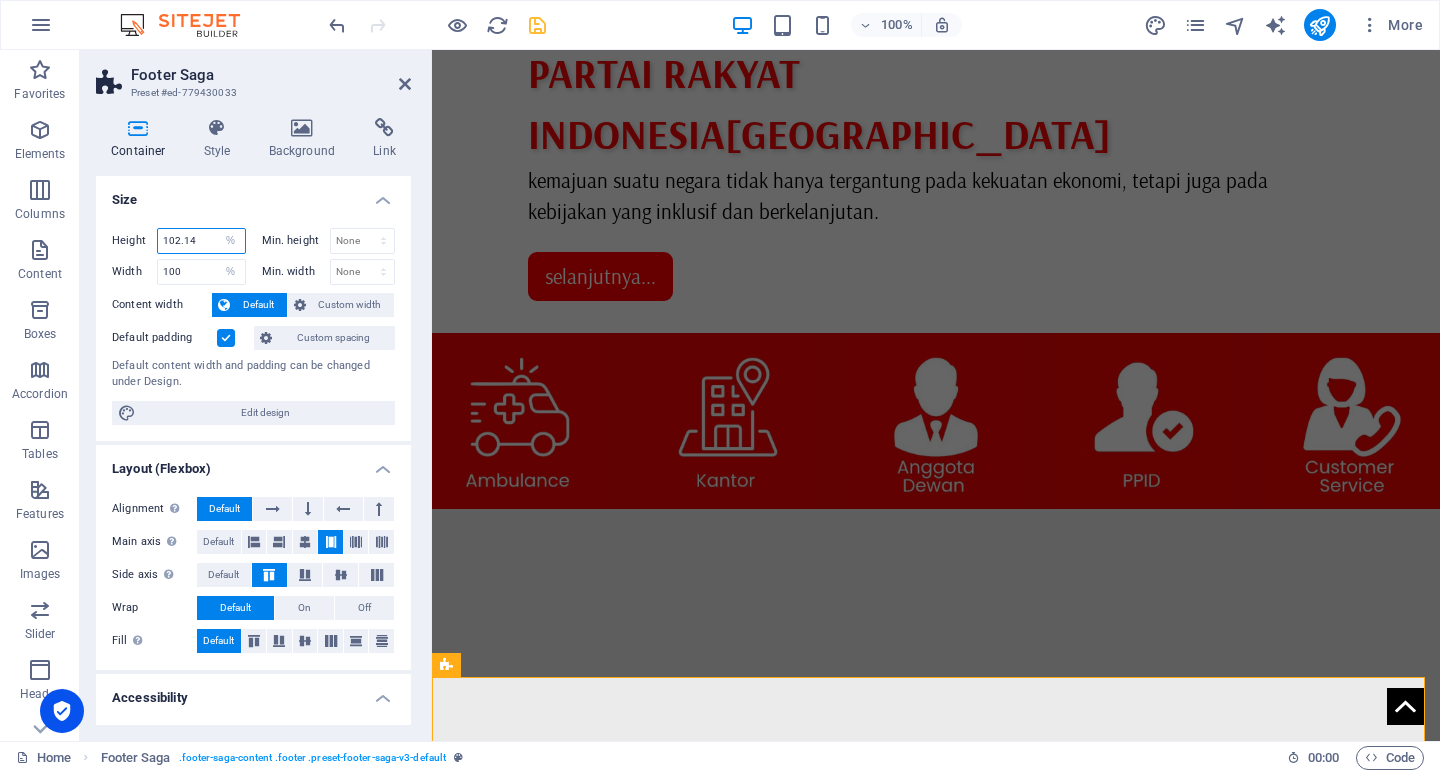 click on "Height 102.14 Default px rem % vh vw" at bounding box center (179, 241) 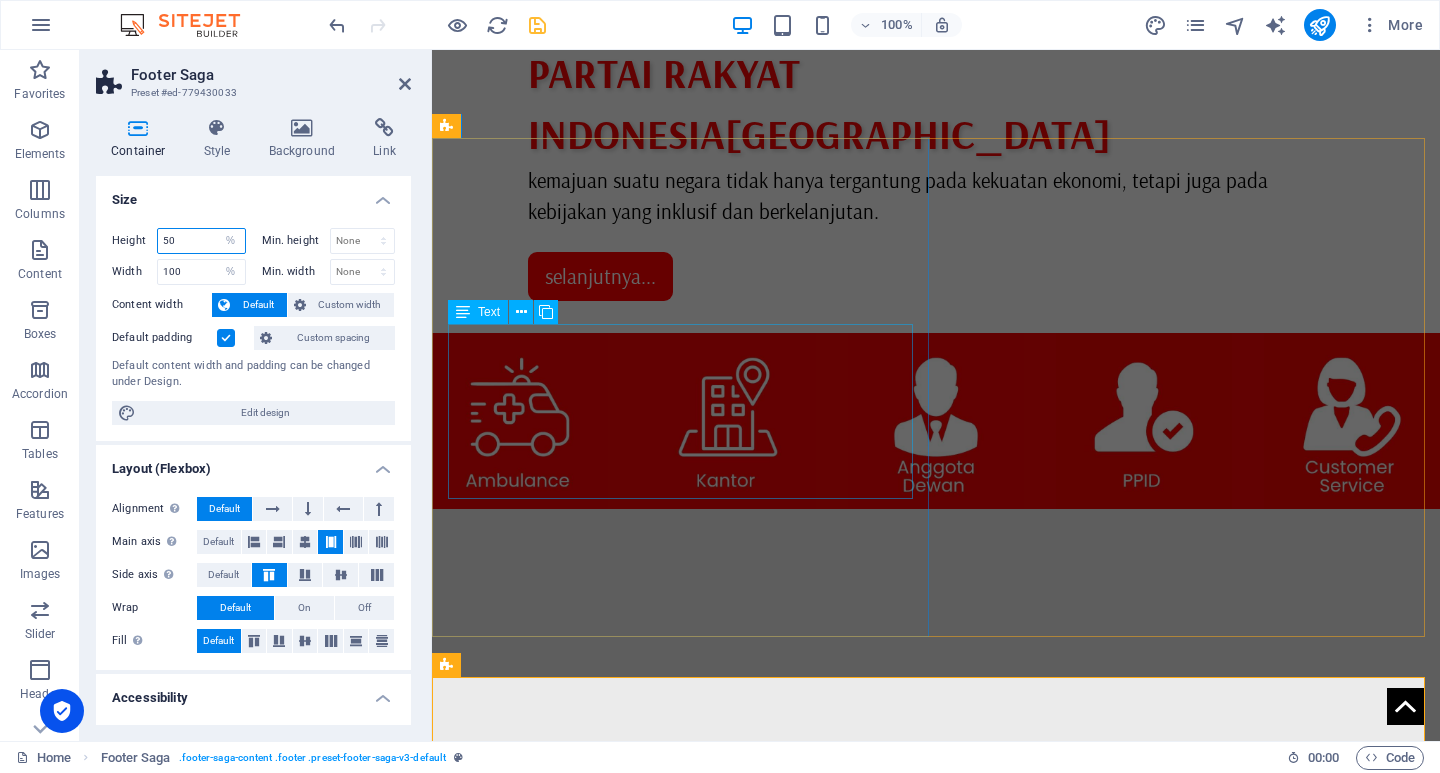 type on "50" 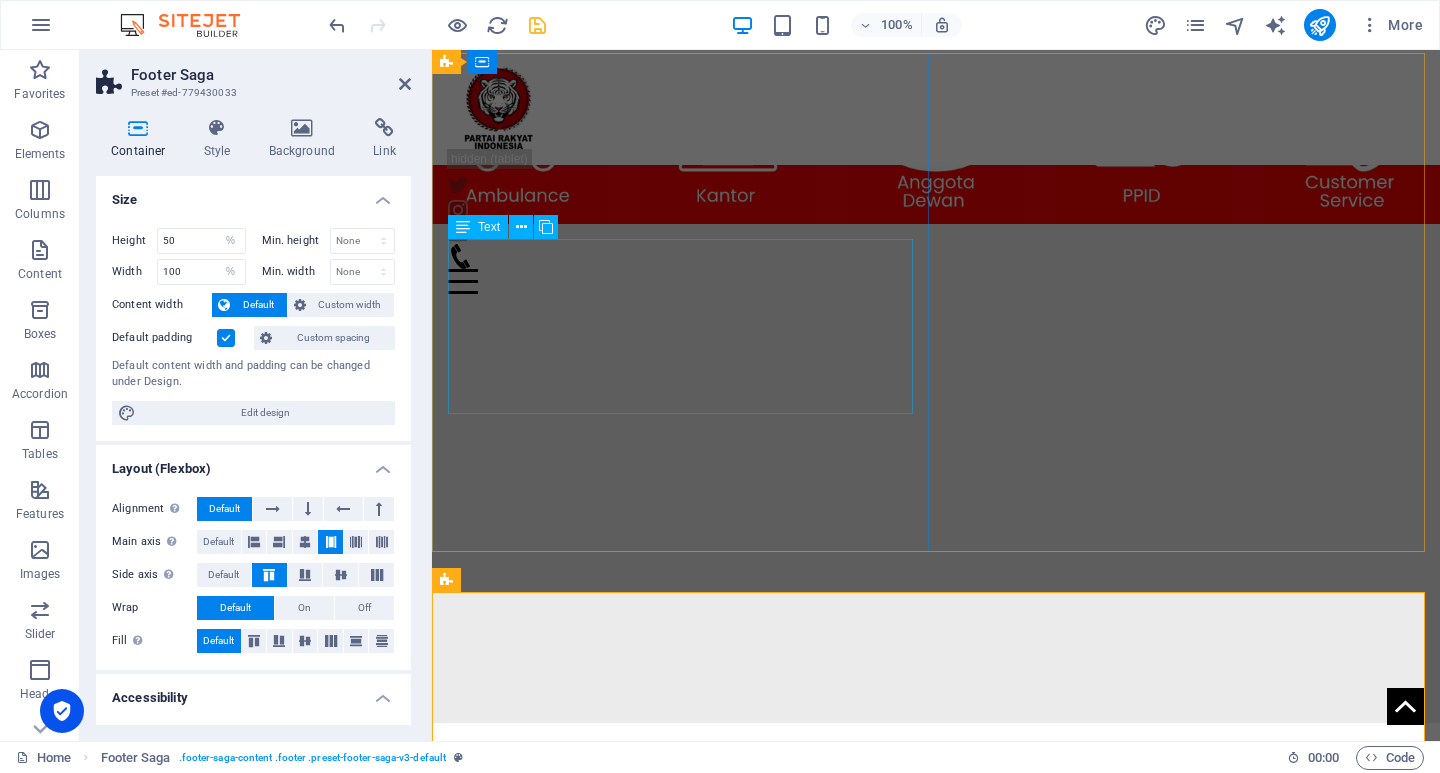 scroll, scrollTop: 907, scrollLeft: 0, axis: vertical 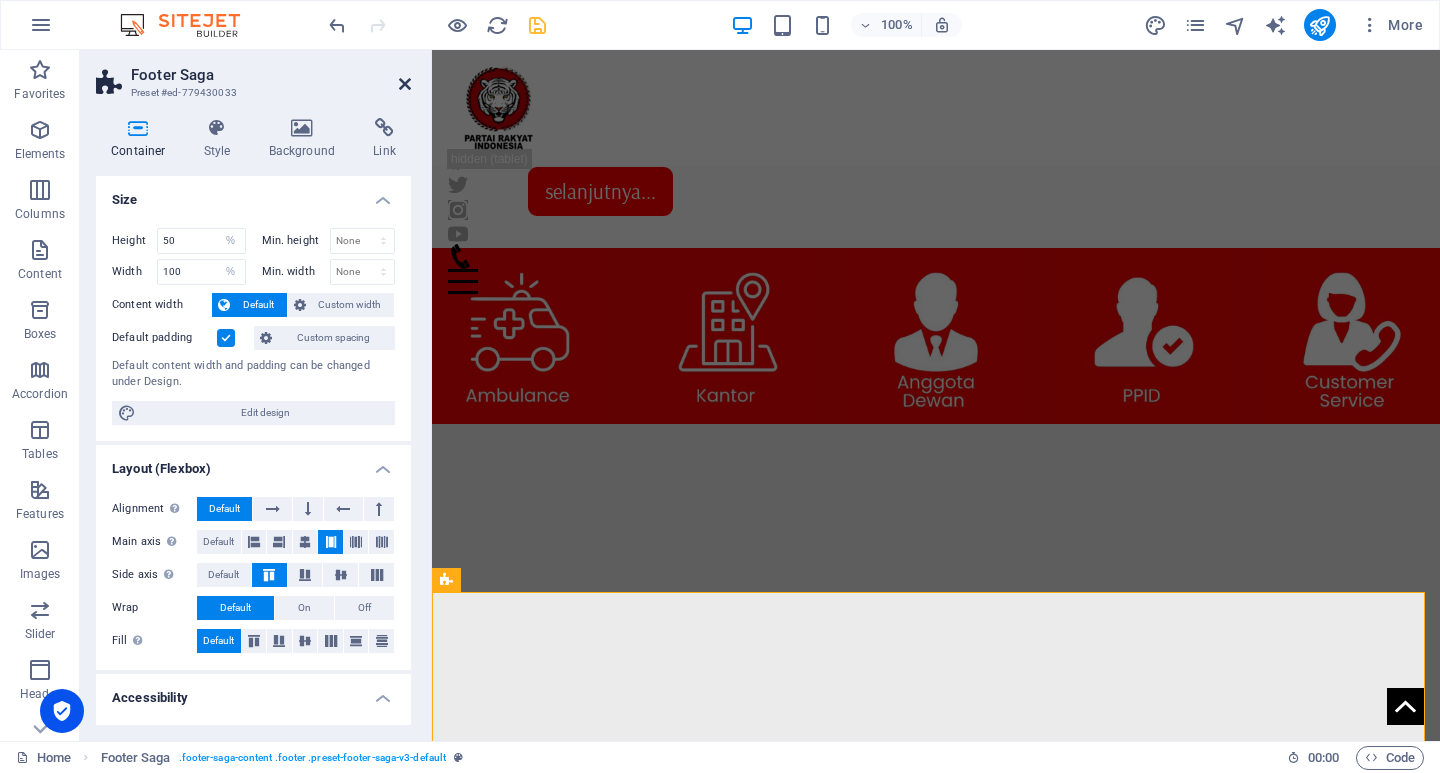 click at bounding box center [405, 84] 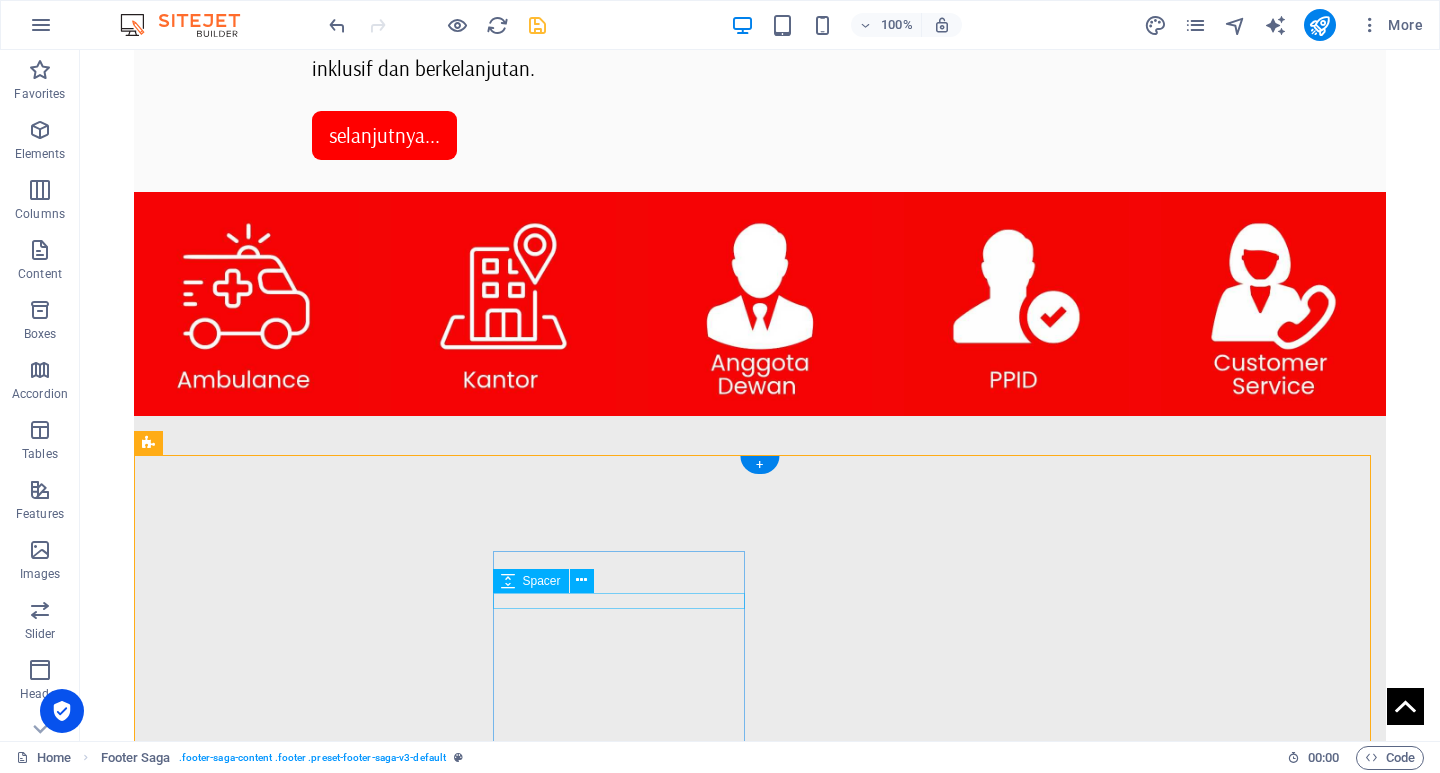 scroll, scrollTop: 1512, scrollLeft: 0, axis: vertical 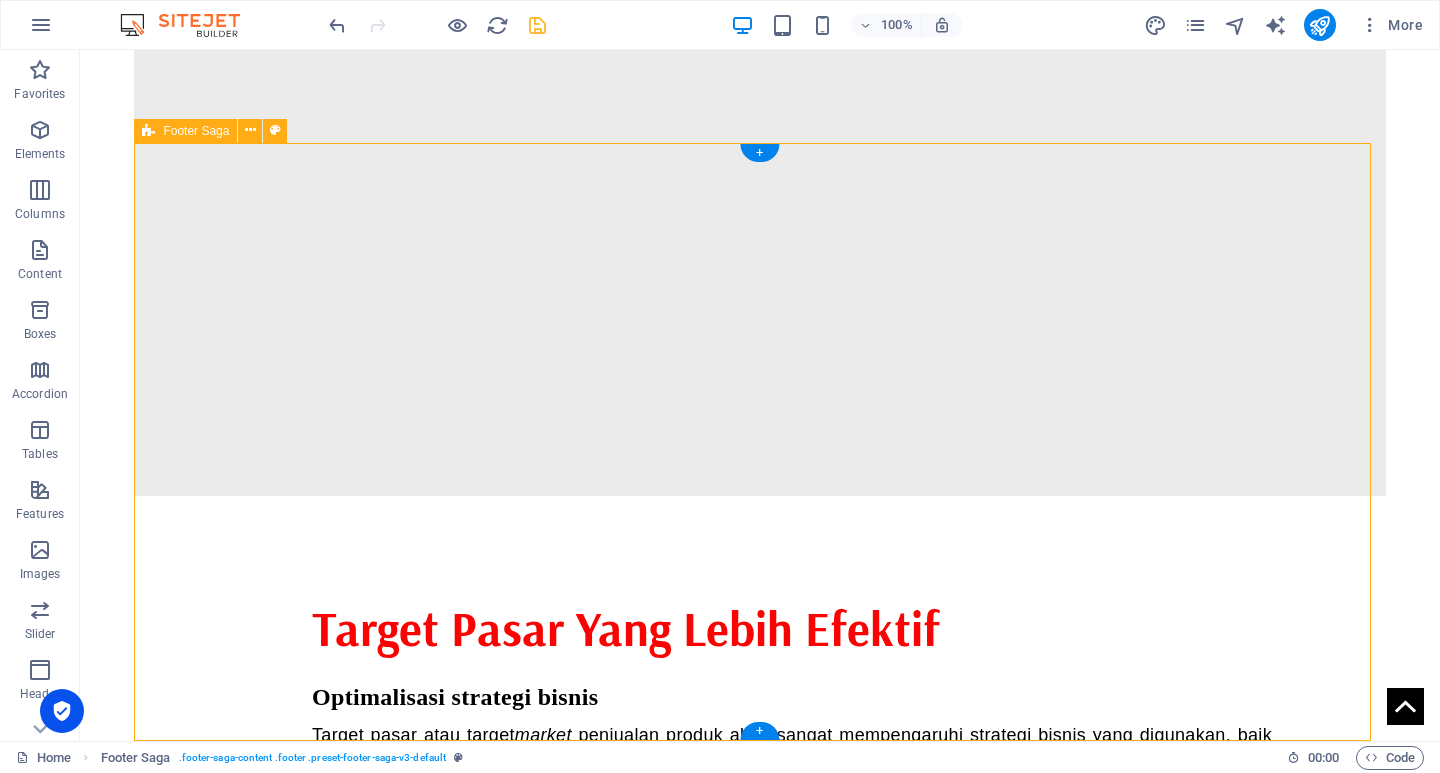 click on "" Kemajuan suatu negara tidak hanya tergantung pada kekuatan ekonomi, tetapi juga pada kebijakan yang inklusif dan berkelanjutan. " Contact [STREET_ADDRESS][PERSON_NAME][PHONE_NUMBER] Phone:  [PHONE_NUMBER] Mobile:  Email:  [DOMAIN_NAME] Navigation Home About Service Contact Legal Notice Privacy Policy Social media Facebook Twitter Instagram" at bounding box center (759, 1694) 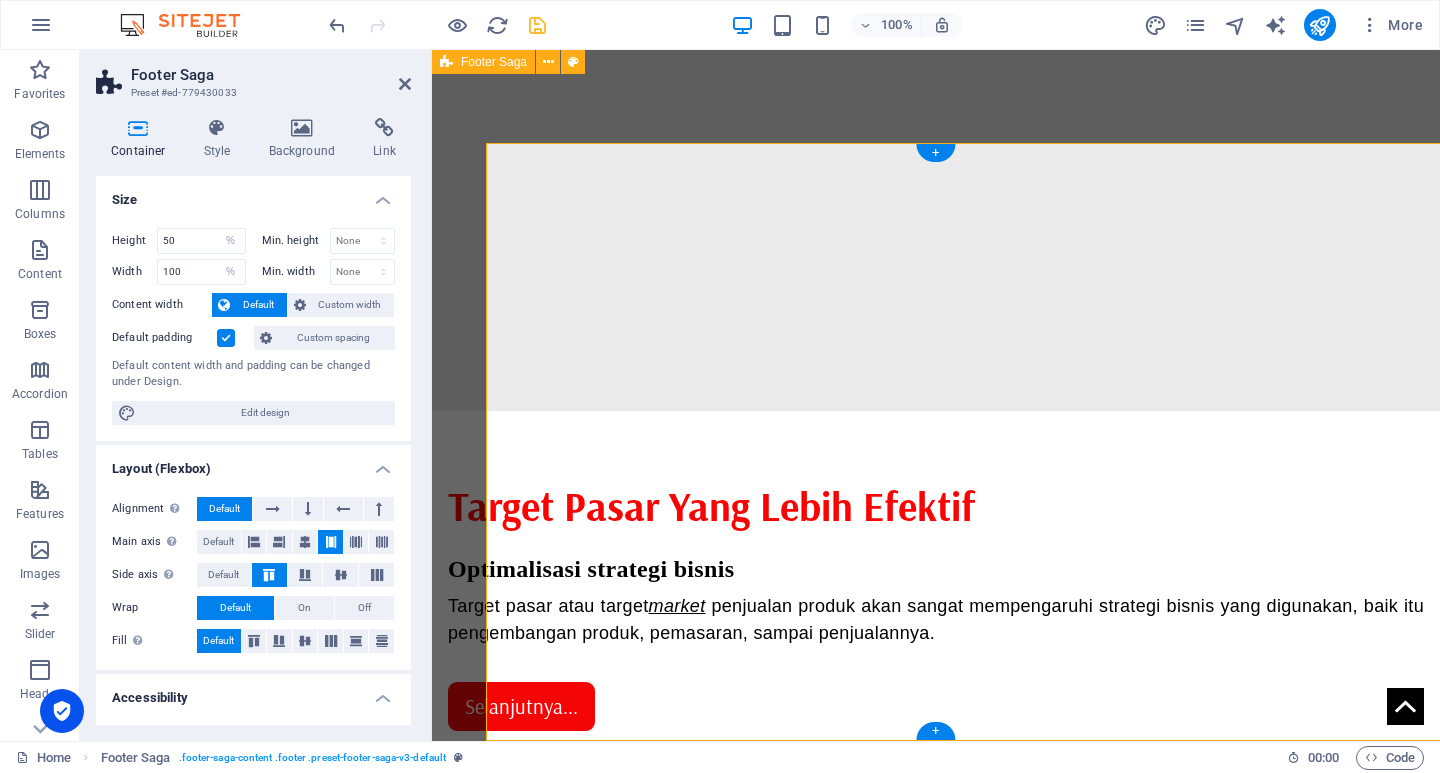 scroll, scrollTop: 1507, scrollLeft: 0, axis: vertical 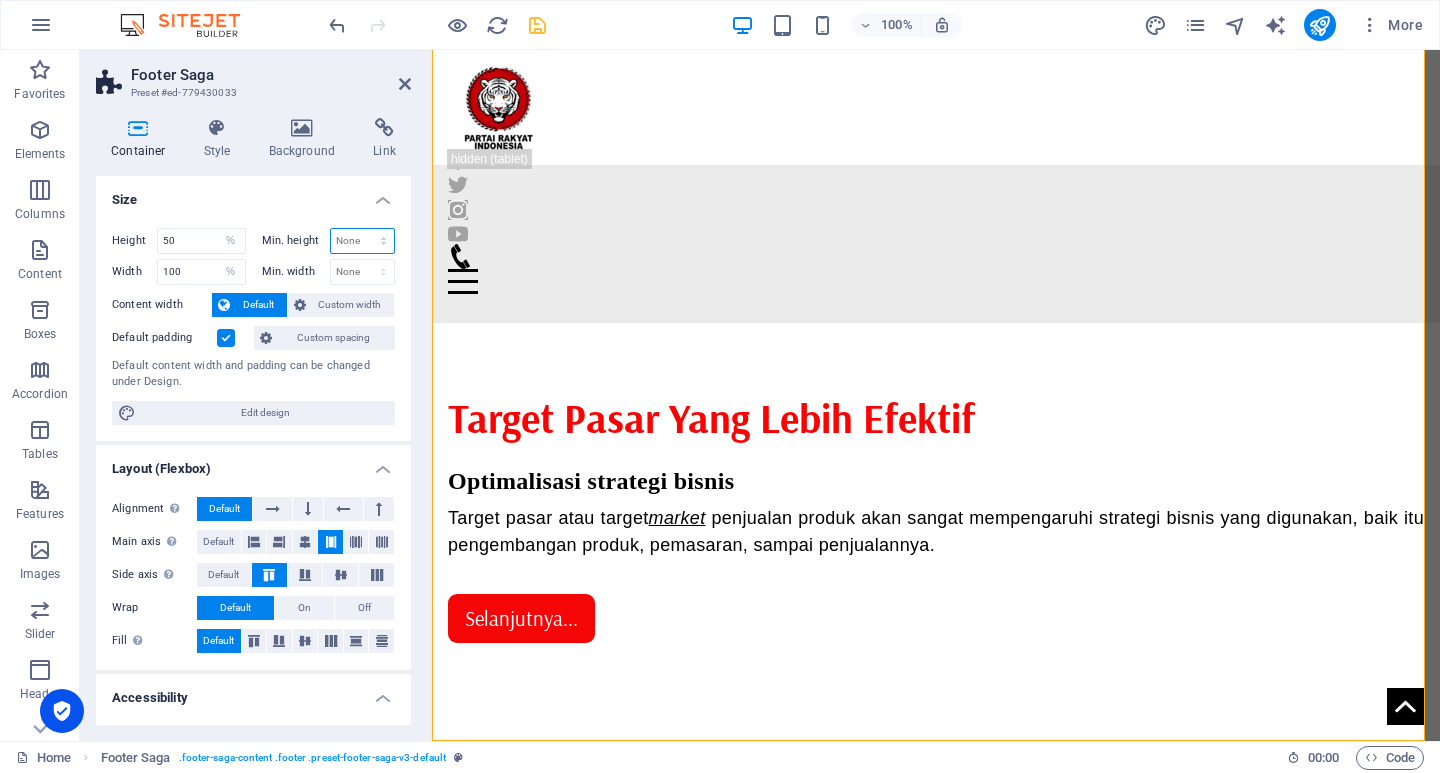 click on "None px rem % vh vw" at bounding box center [363, 241] 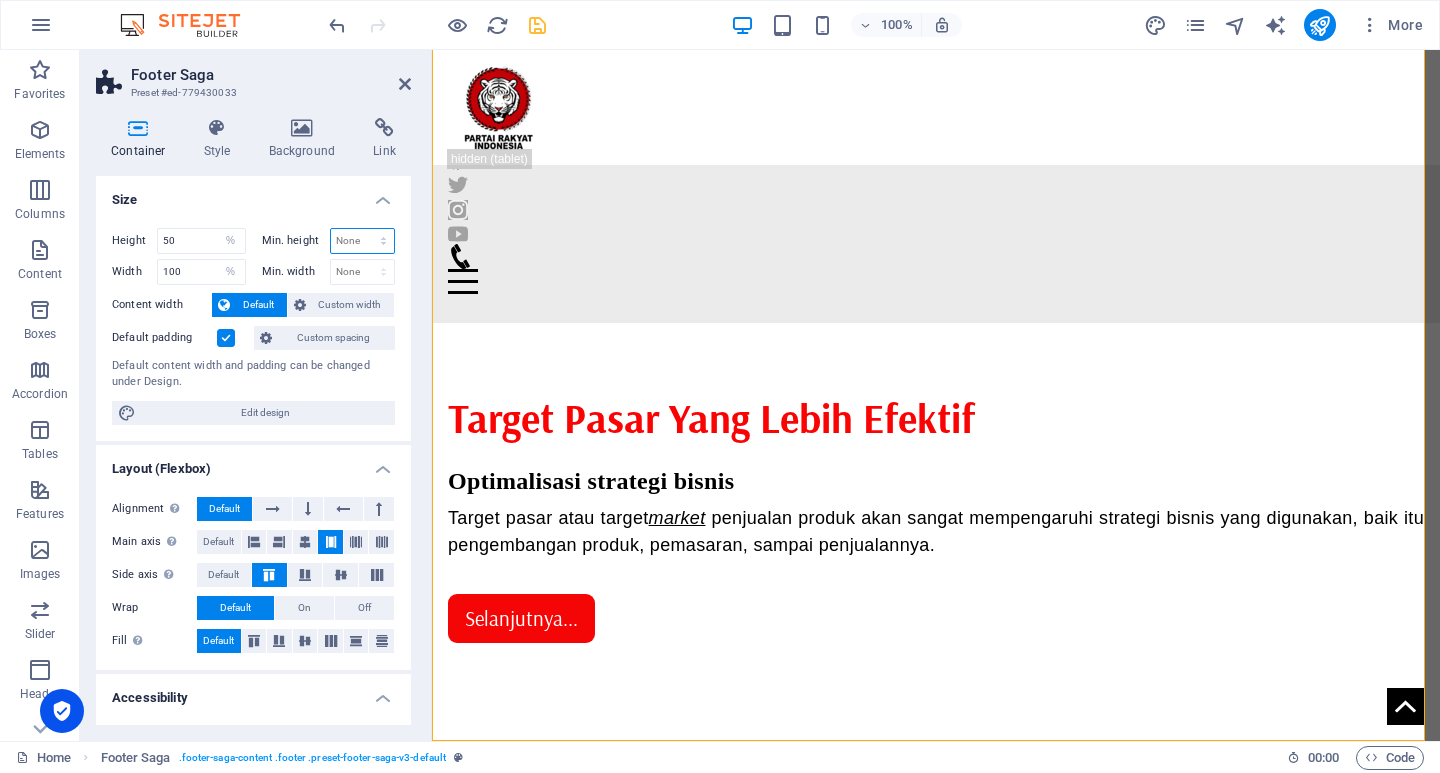 select on "%" 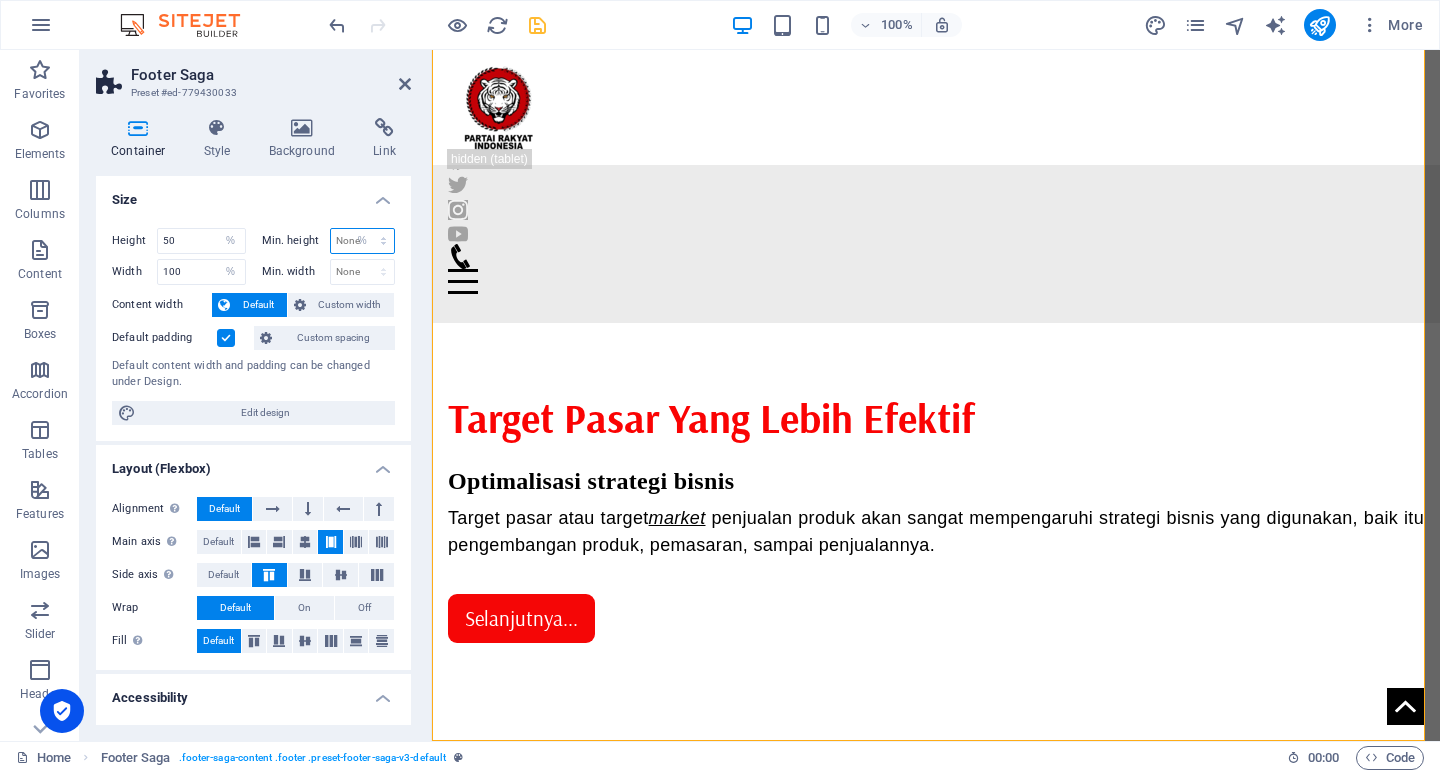 click on "None px rem % vh vw" at bounding box center (363, 241) 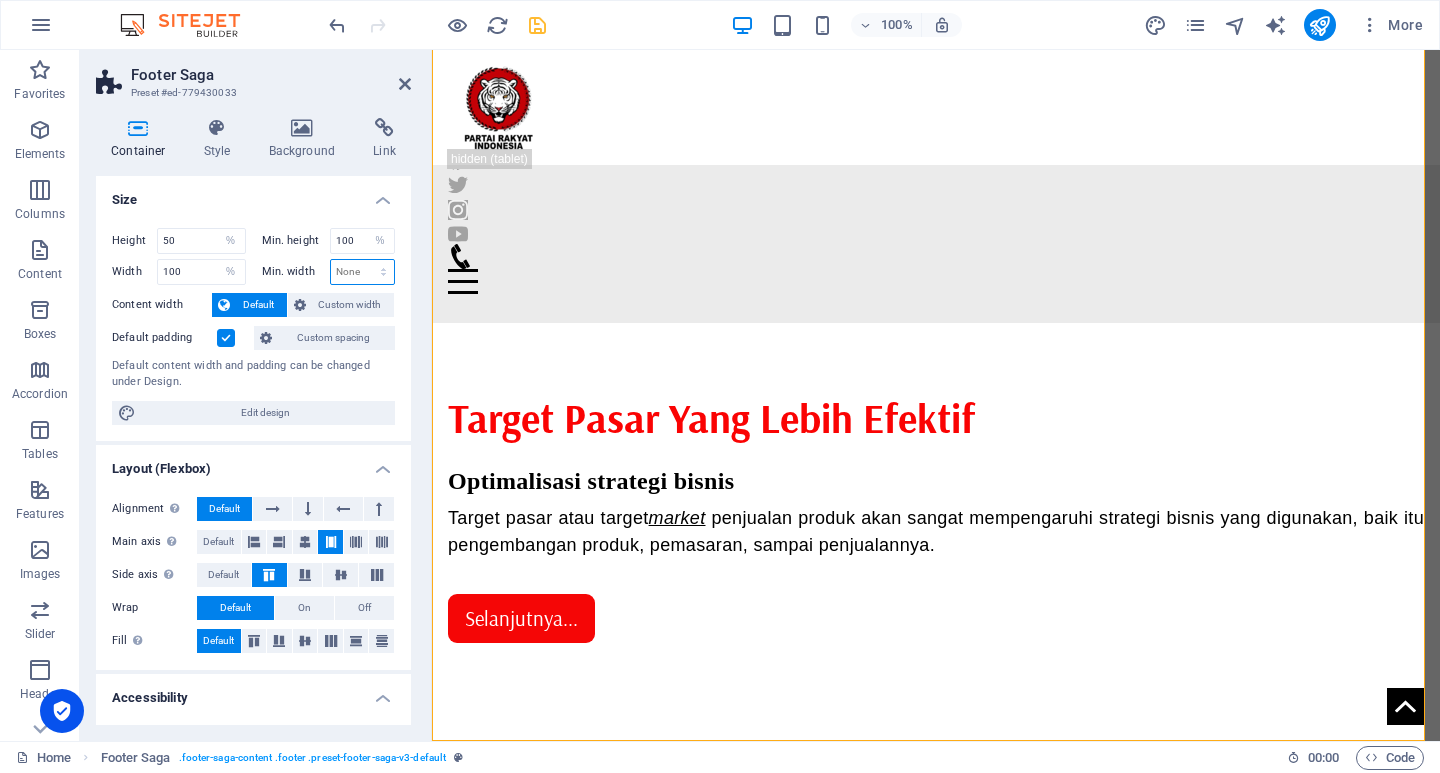 click on "None px rem % vh vw" at bounding box center [363, 272] 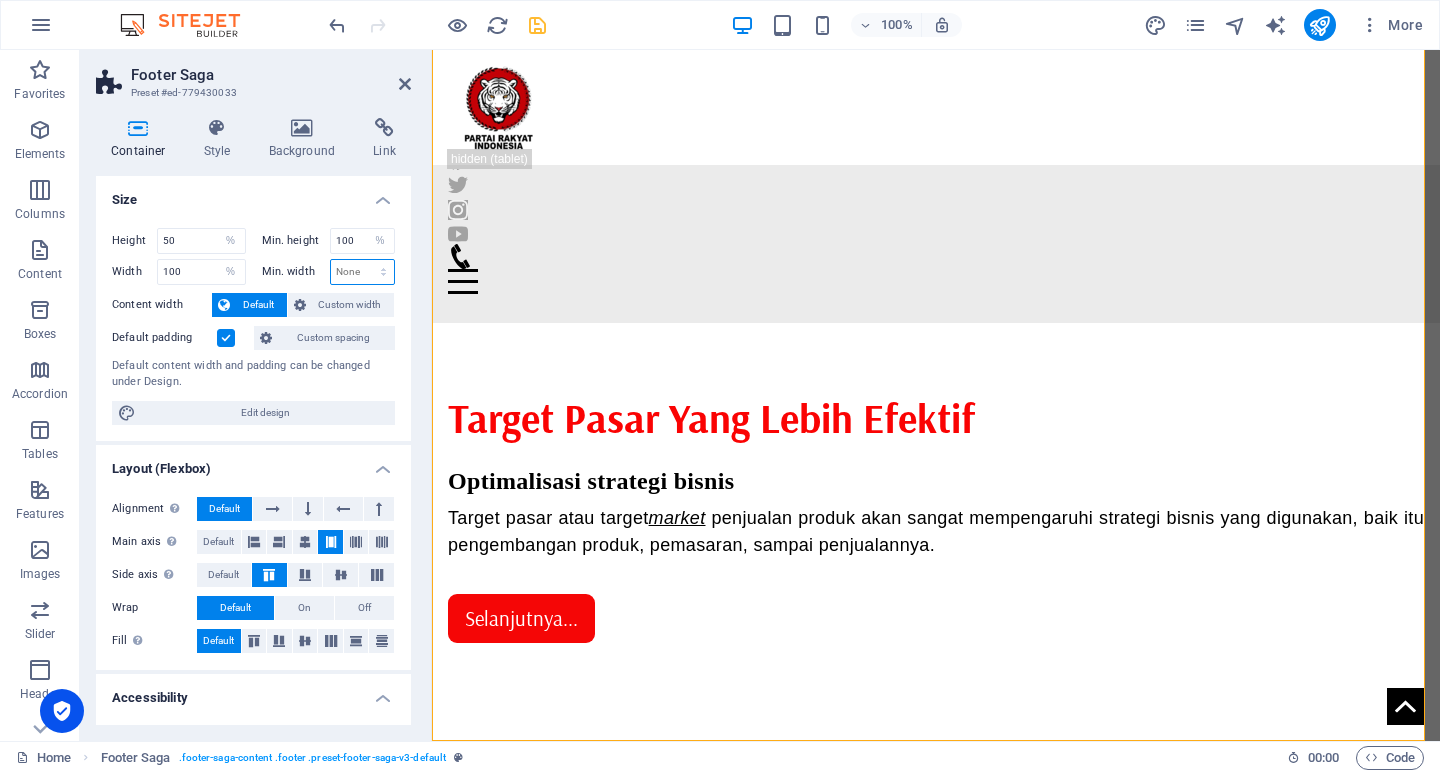 select on "%" 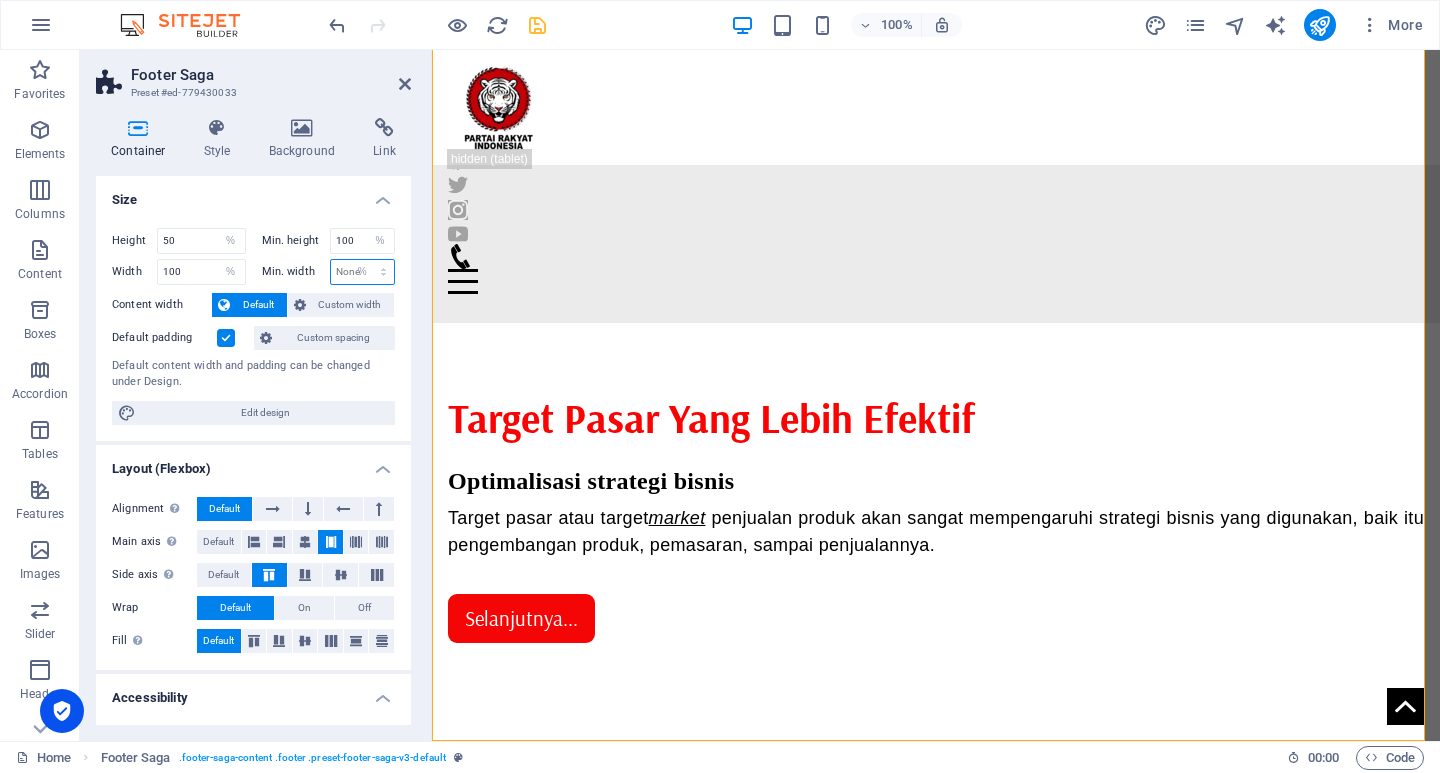 click on "None px rem % vh vw" at bounding box center [363, 272] 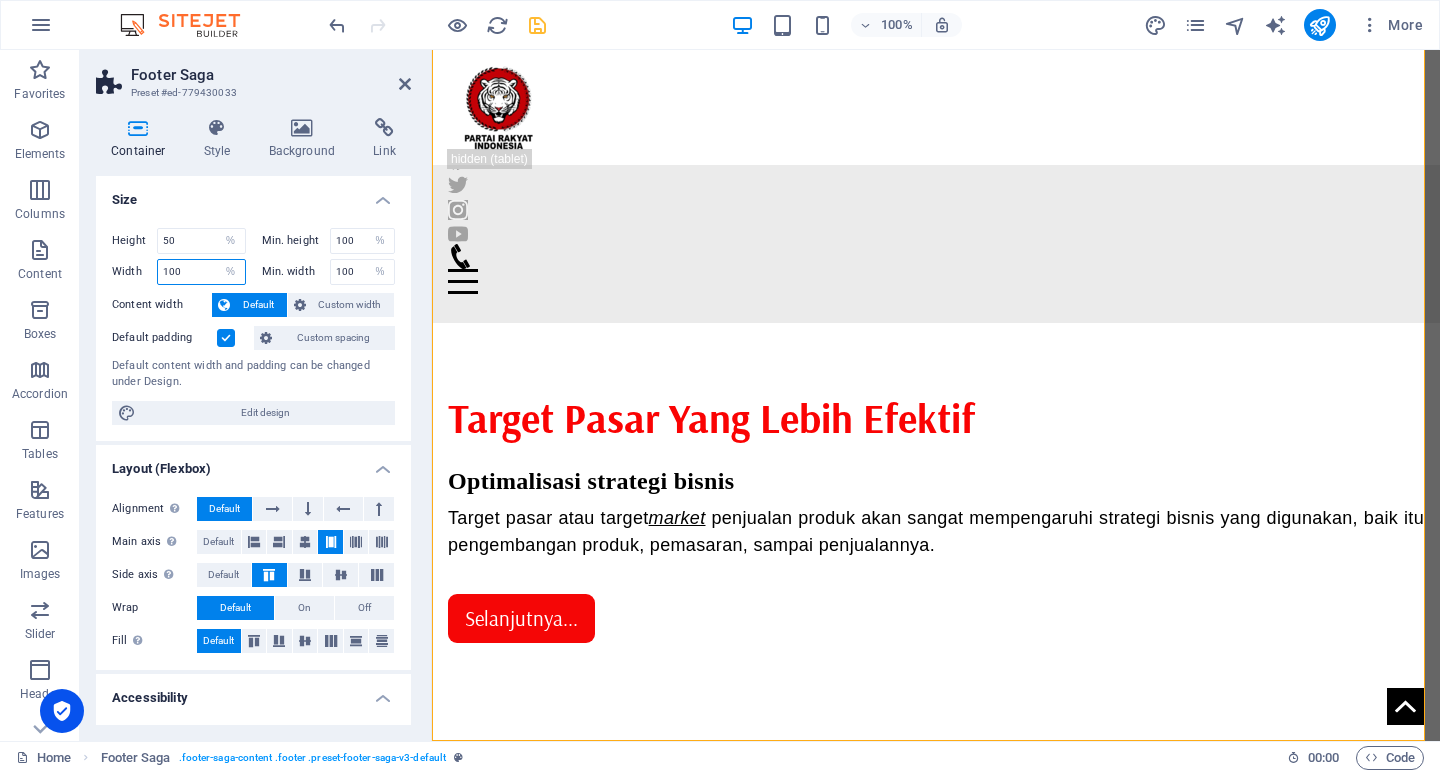 drag, startPoint x: 188, startPoint y: 270, endPoint x: 140, endPoint y: 270, distance: 48 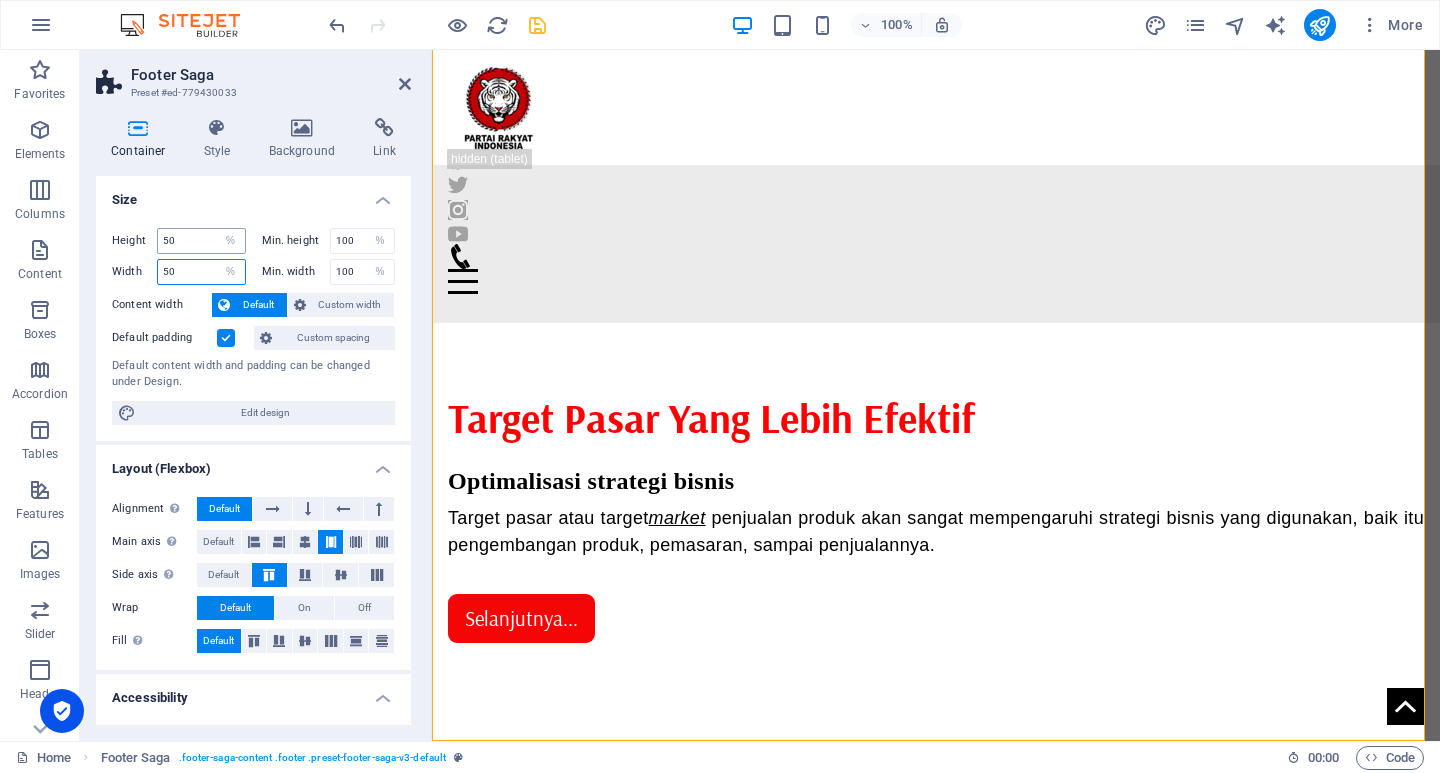 type on "50" 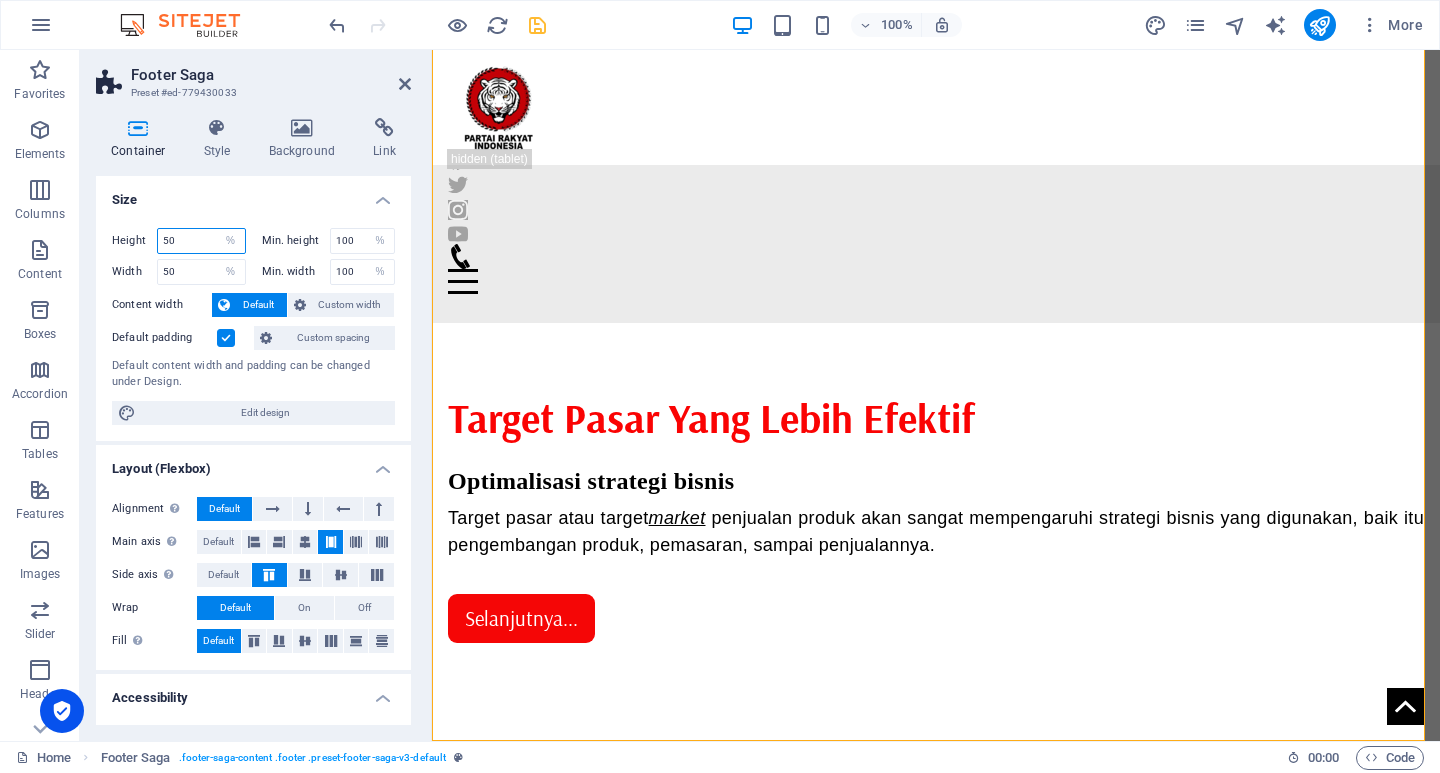 click on "50" at bounding box center [201, 241] 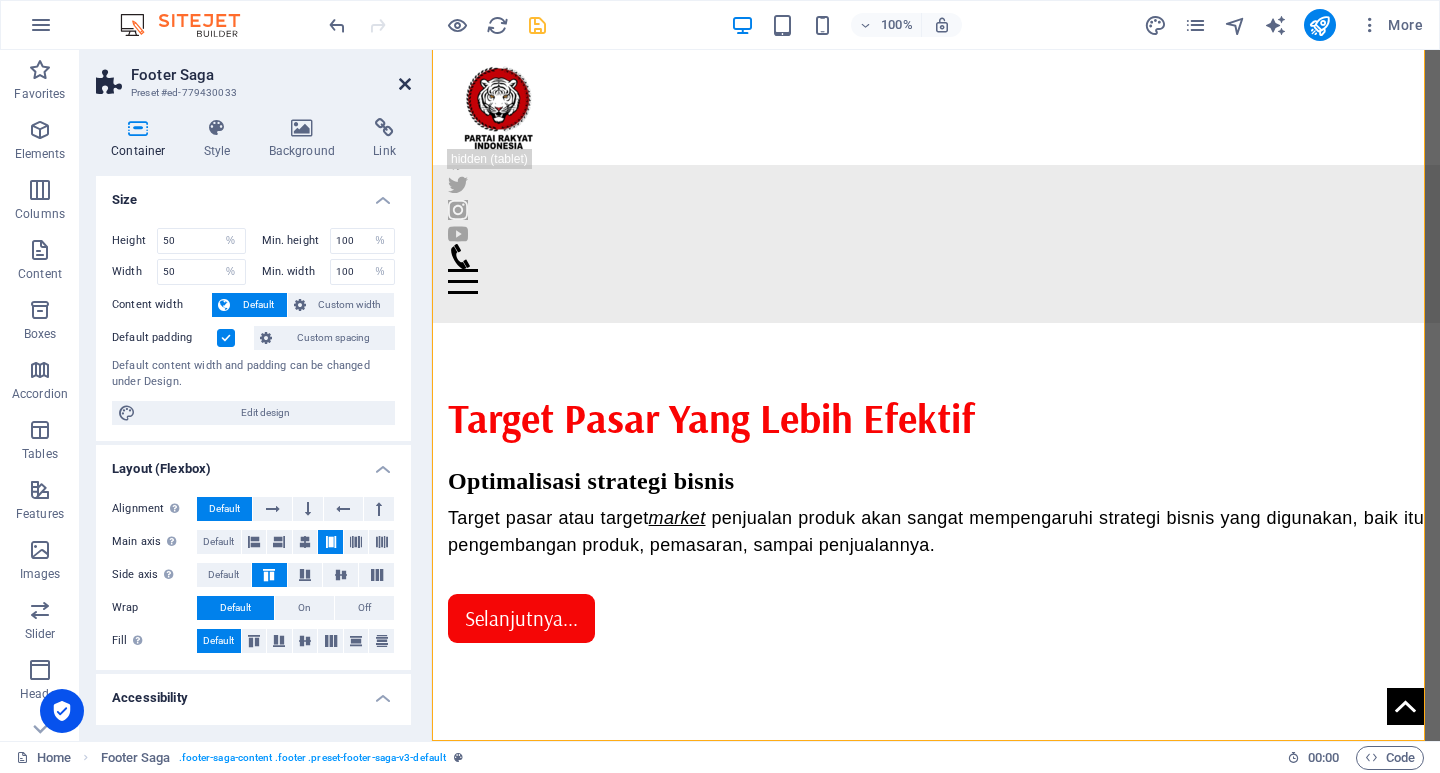 click at bounding box center (405, 84) 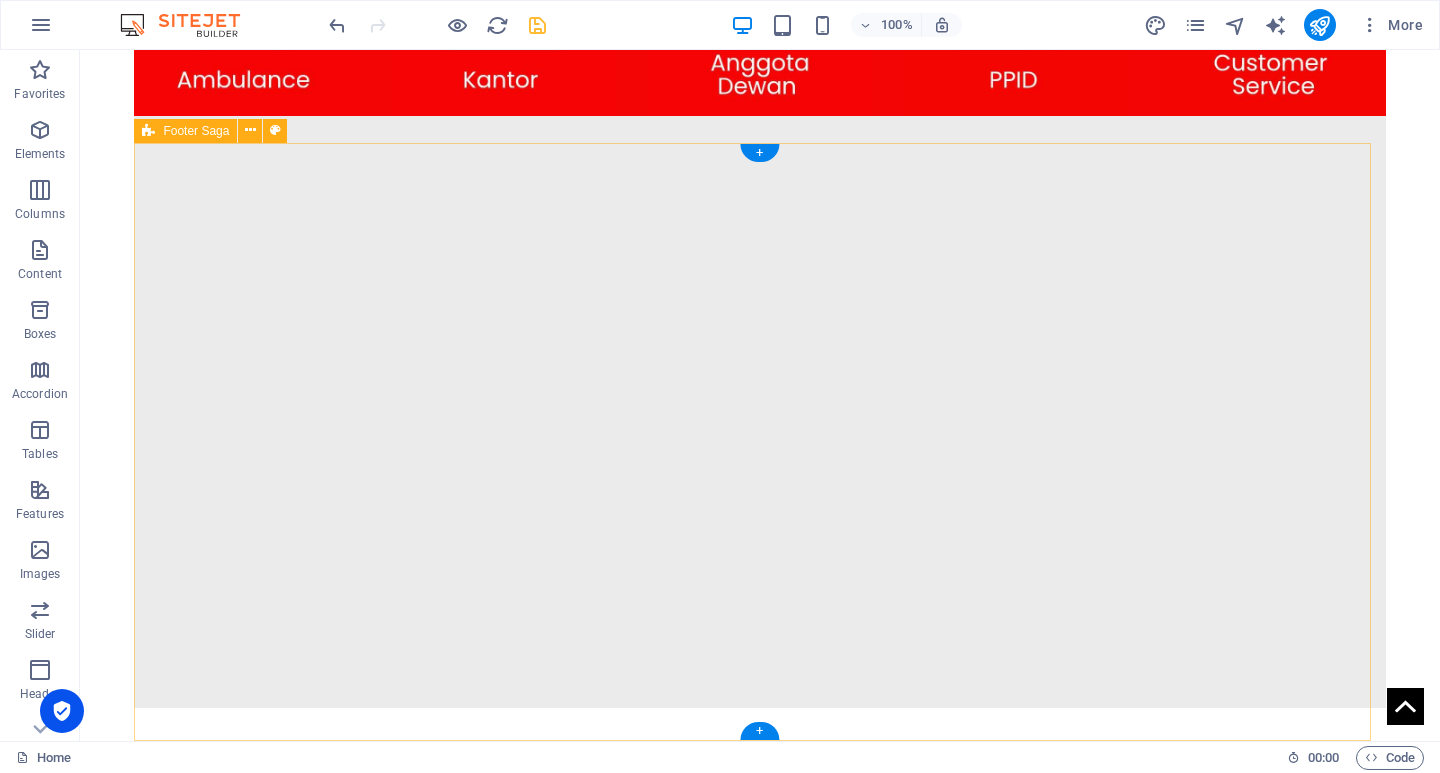 scroll, scrollTop: 1512, scrollLeft: 0, axis: vertical 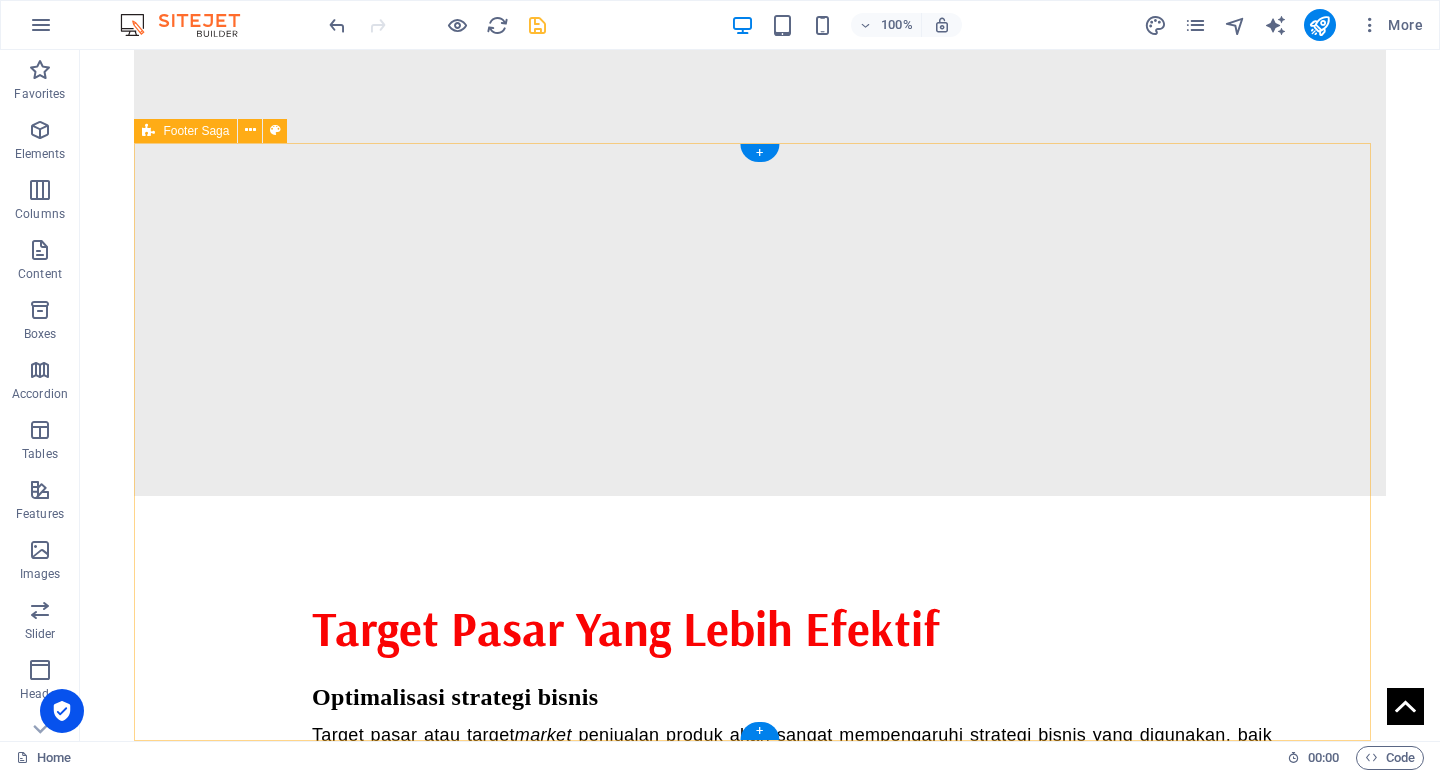 click on "" Kemajuan suatu negara tidak hanya tergantung pada kekuatan ekonomi, tetapi juga pada kebijakan yang inklusif dan berkelanjutan. " Contact [STREET_ADDRESS][PERSON_NAME][PHONE_NUMBER] Phone:  [PHONE_NUMBER] Mobile:  Email:  [DOMAIN_NAME] Navigation Home About Service Contact Legal Notice Privacy Policy Social media Facebook Twitter Instagram" at bounding box center [759, 1694] 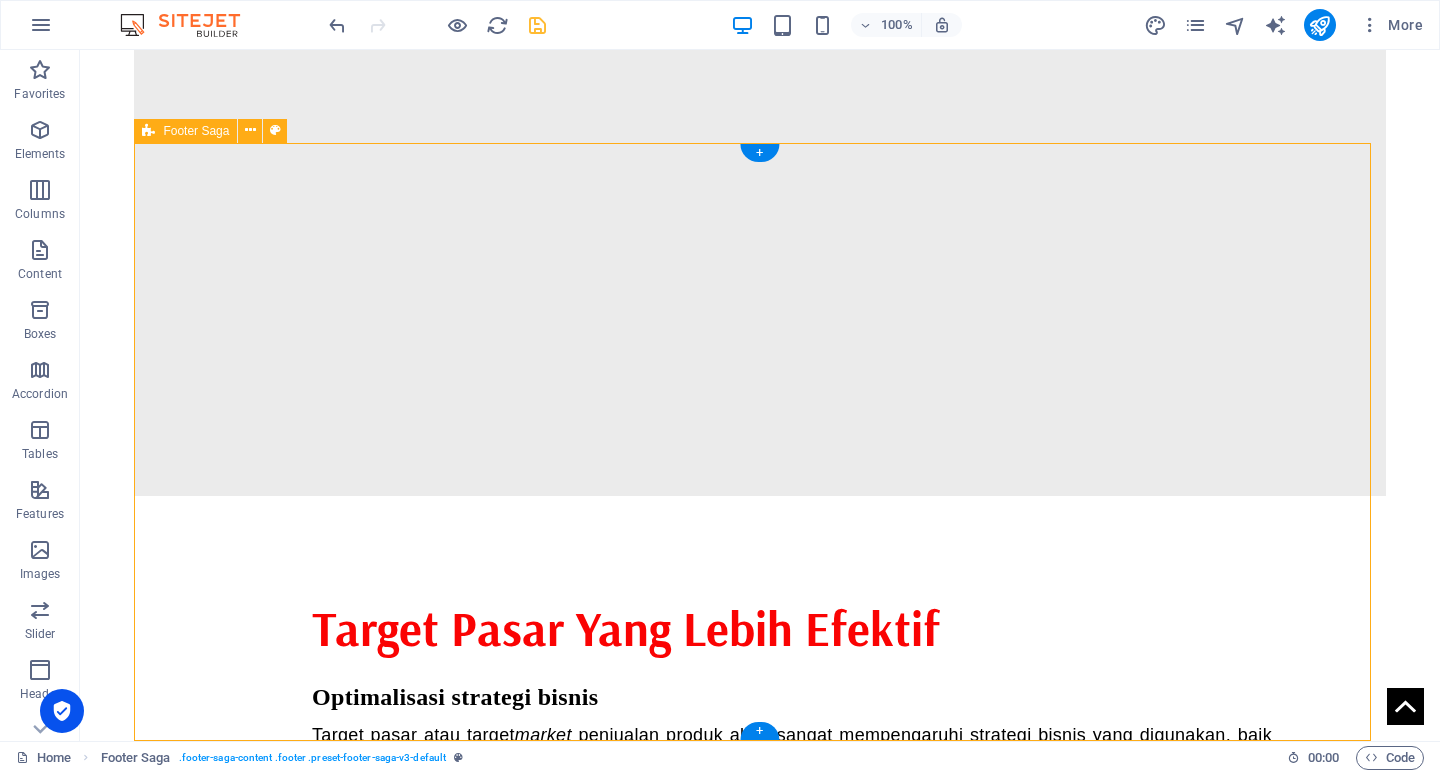 click on "" Kemajuan suatu negara tidak hanya tergantung pada kekuatan ekonomi, tetapi juga pada kebijakan yang inklusif dan berkelanjutan. " Contact [STREET_ADDRESS][PERSON_NAME][PHONE_NUMBER] Phone:  [PHONE_NUMBER] Mobile:  Email:  [DOMAIN_NAME] Navigation Home About Service Contact Legal Notice Privacy Policy Social media Facebook Twitter Instagram" at bounding box center (759, 1694) 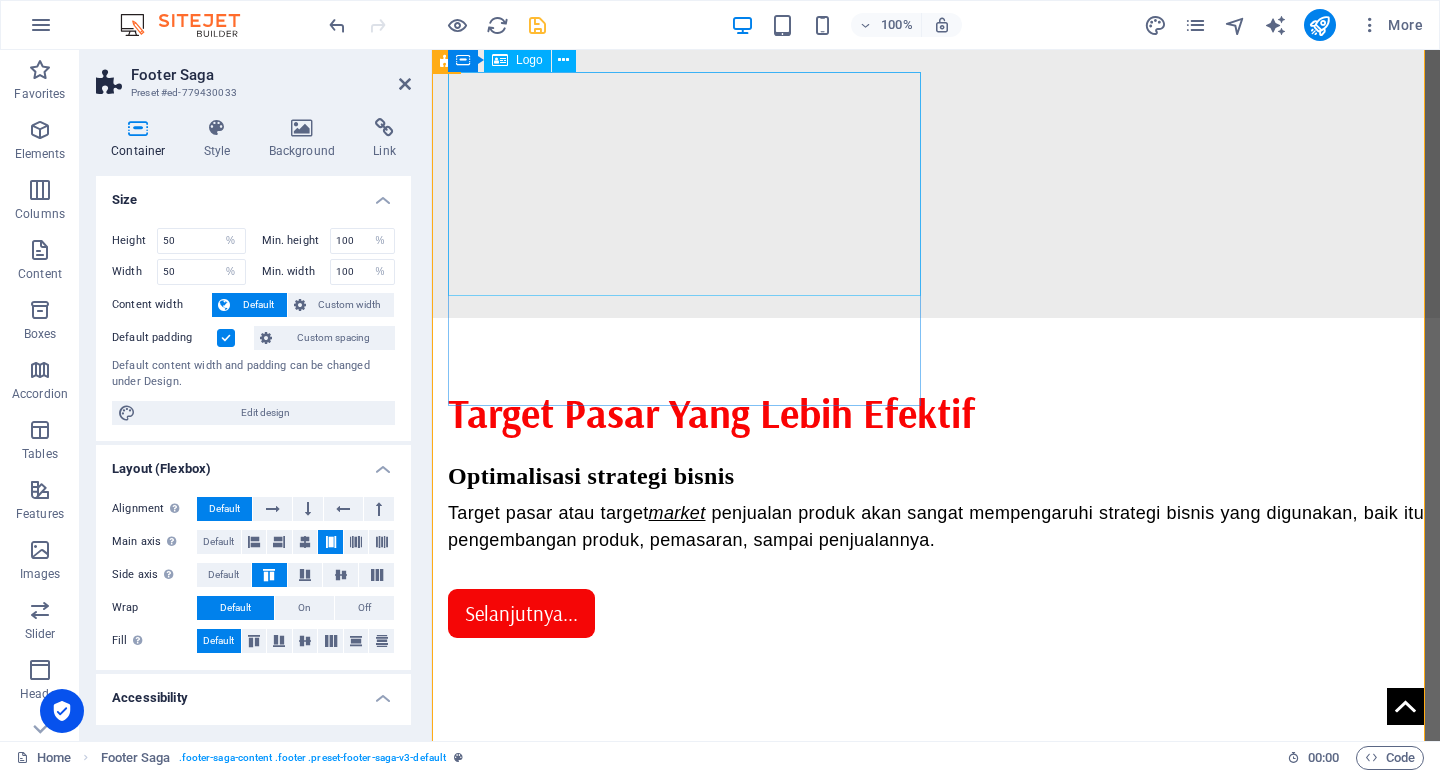 scroll, scrollTop: 1507, scrollLeft: 0, axis: vertical 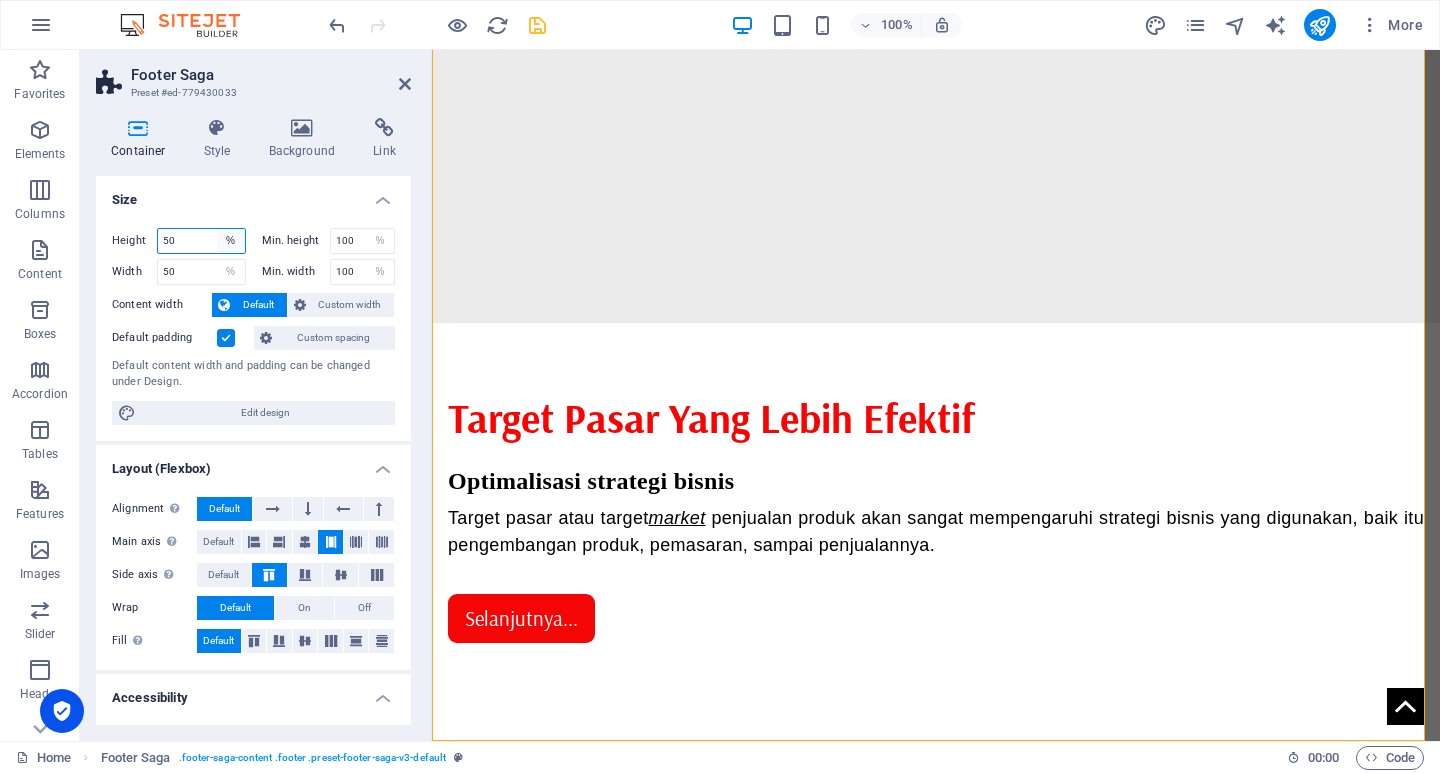 click on "Default px rem % vh vw" at bounding box center (231, 241) 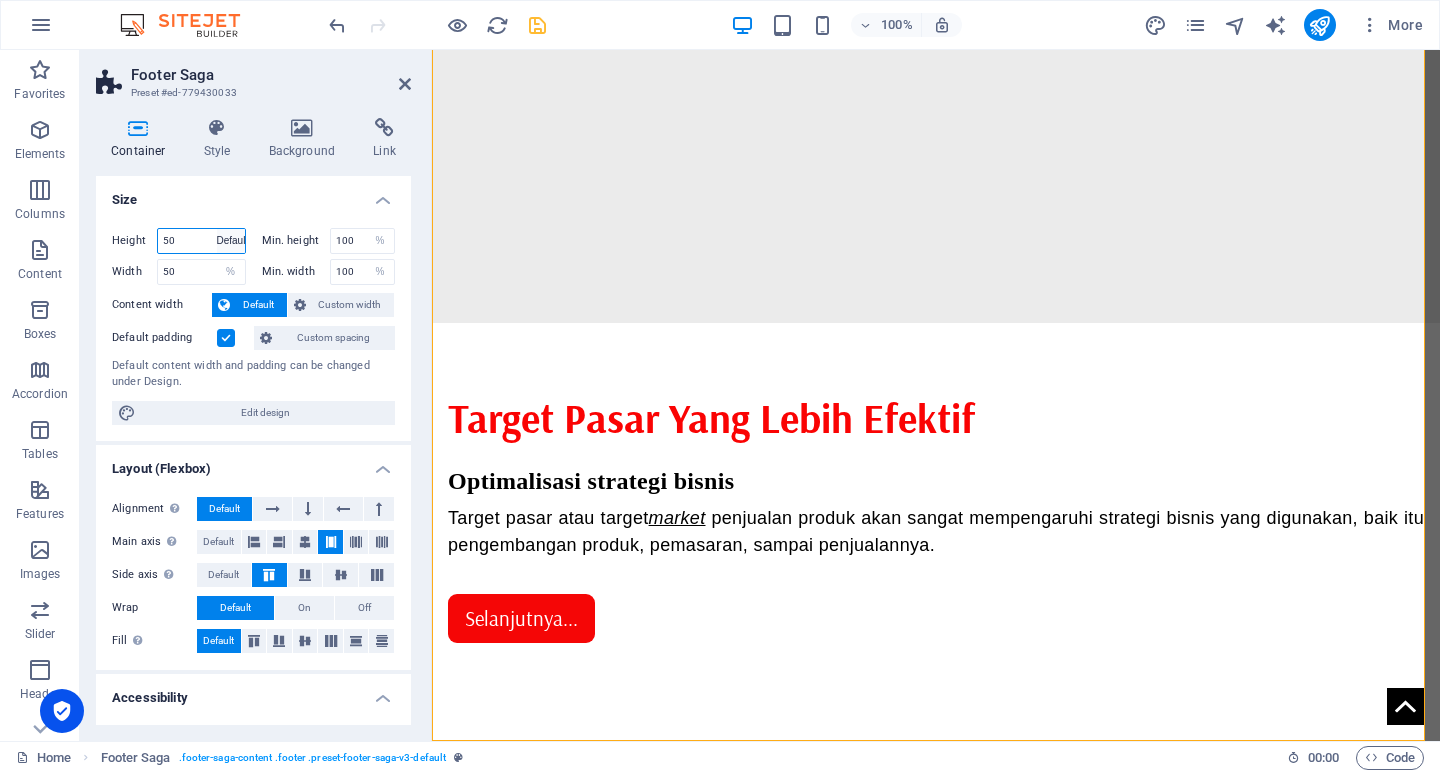 click on "Default px rem % vh vw" at bounding box center (231, 241) 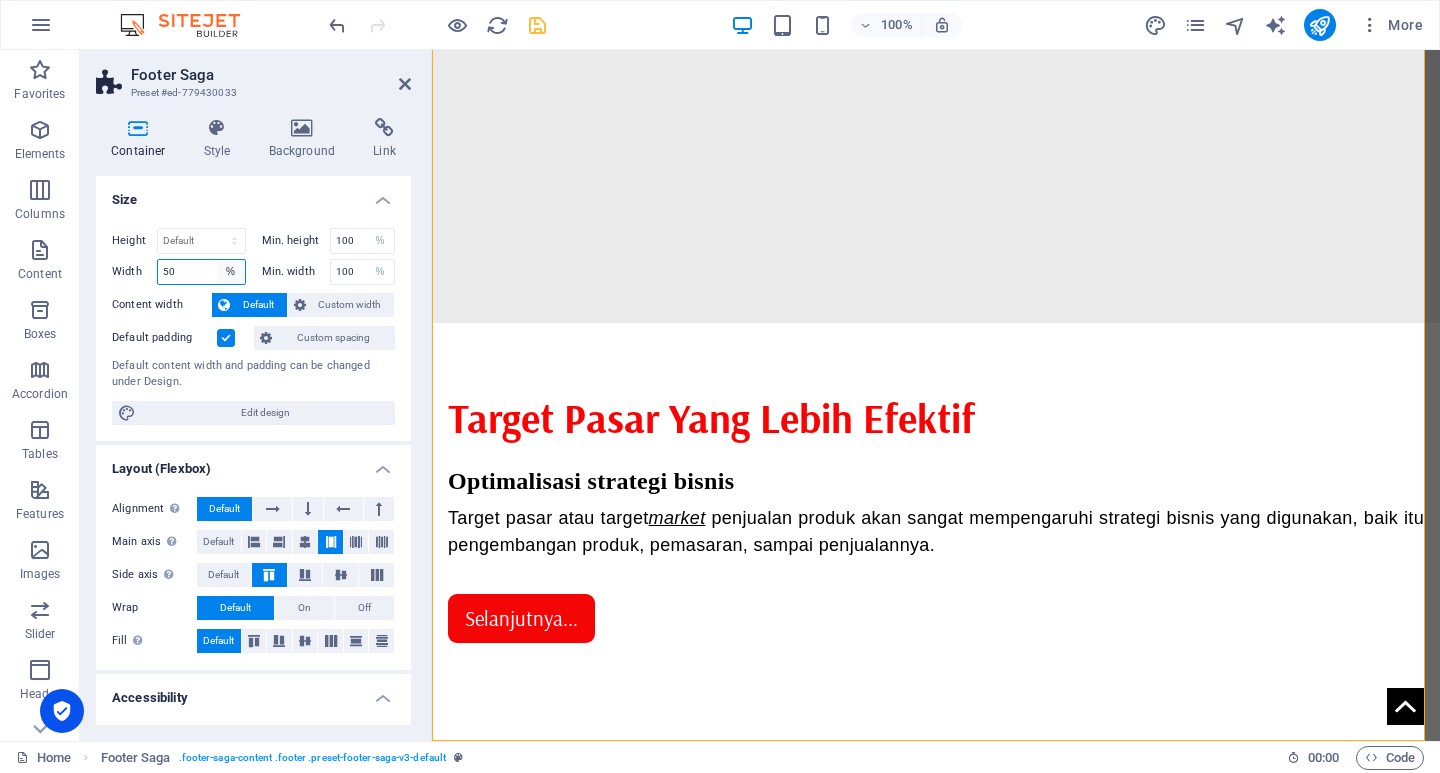 click on "Default px rem % em vh vw" at bounding box center [231, 272] 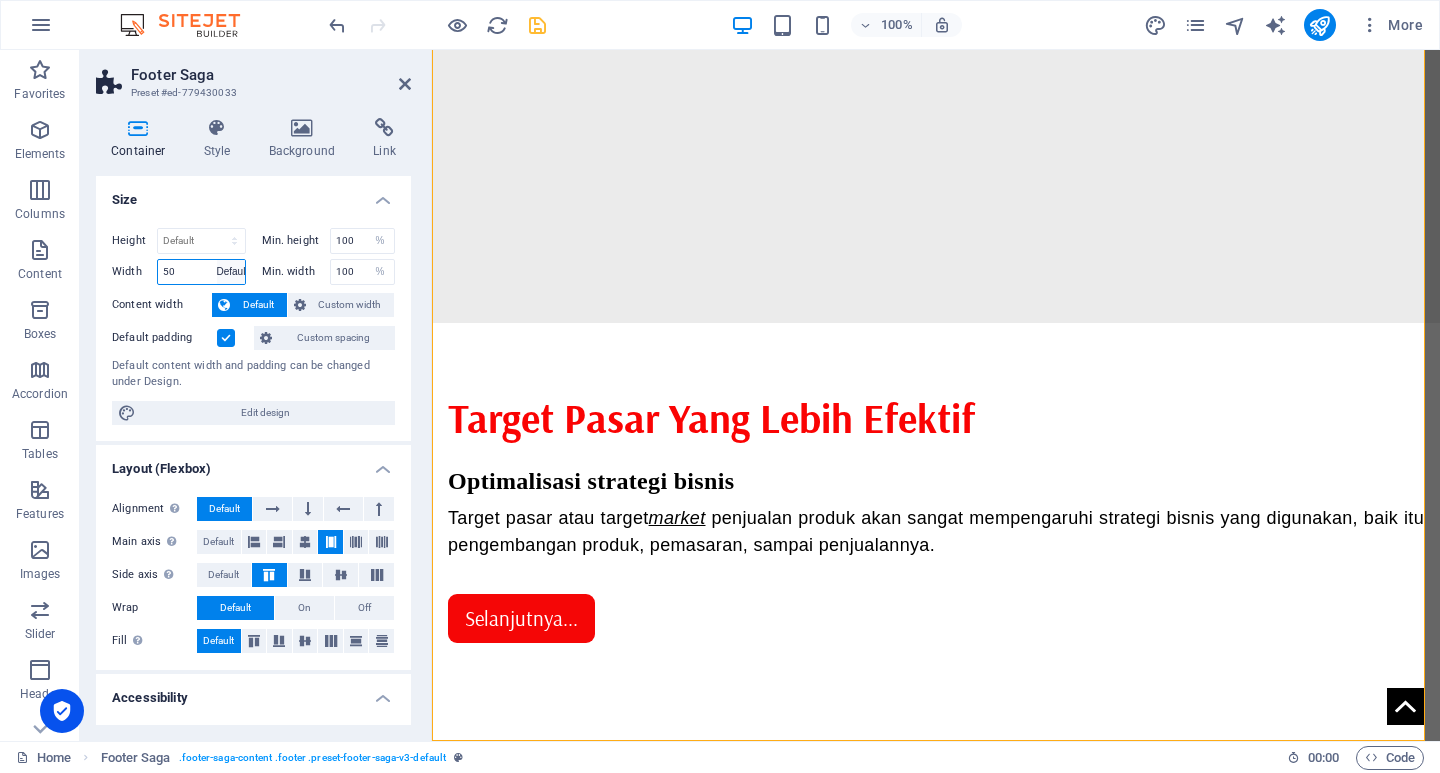 click on "Default px rem % em vh vw" at bounding box center [231, 272] 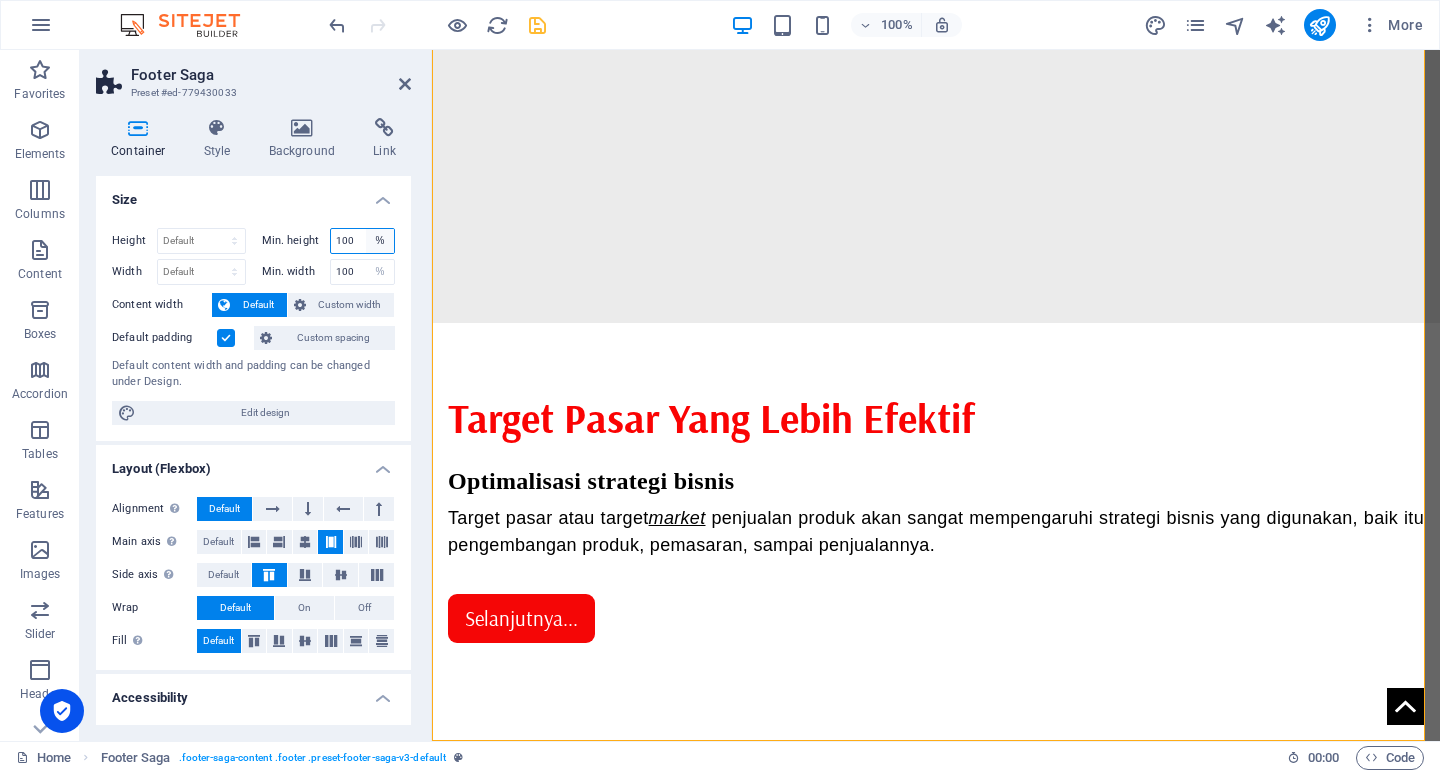 click on "None px rem % vh vw" at bounding box center [380, 241] 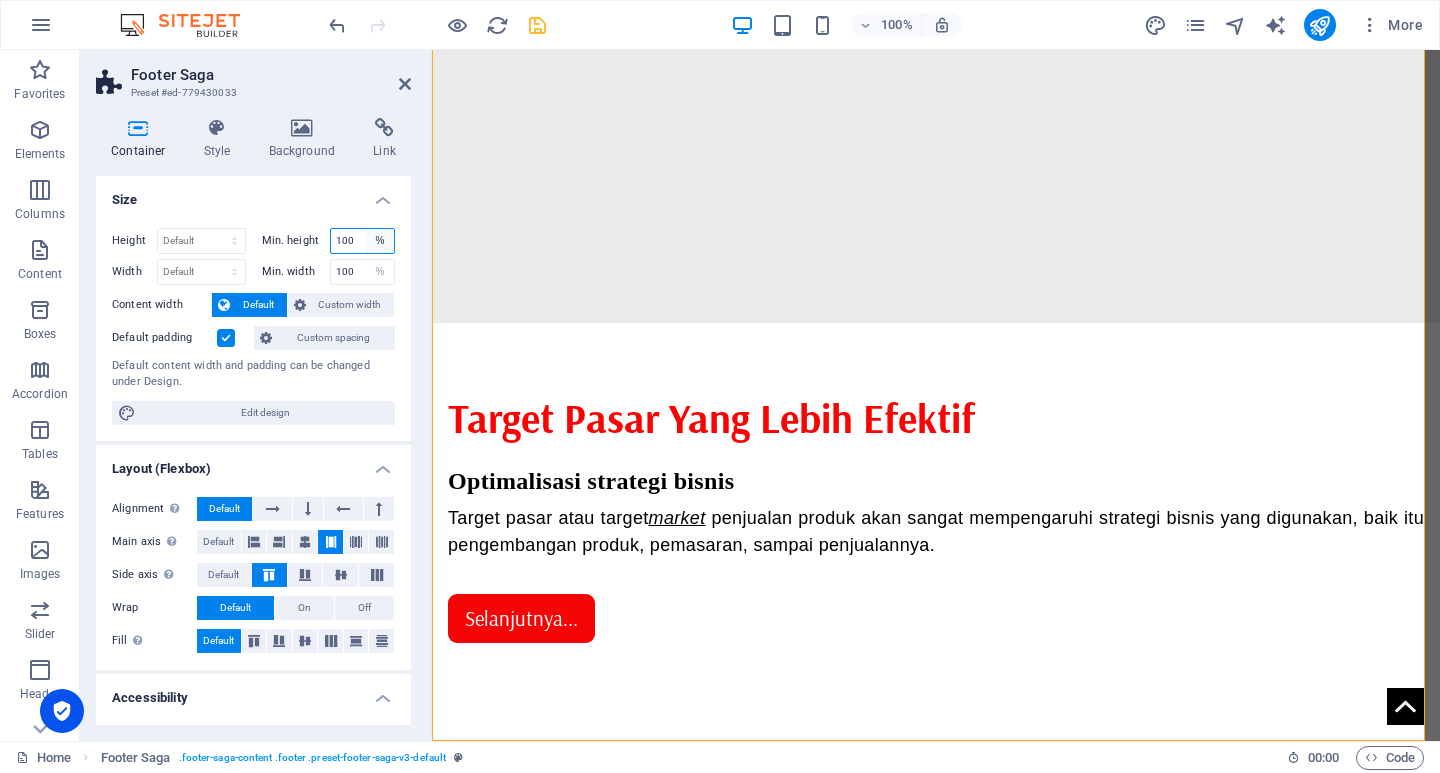 select on "kvfbdi08fp8" 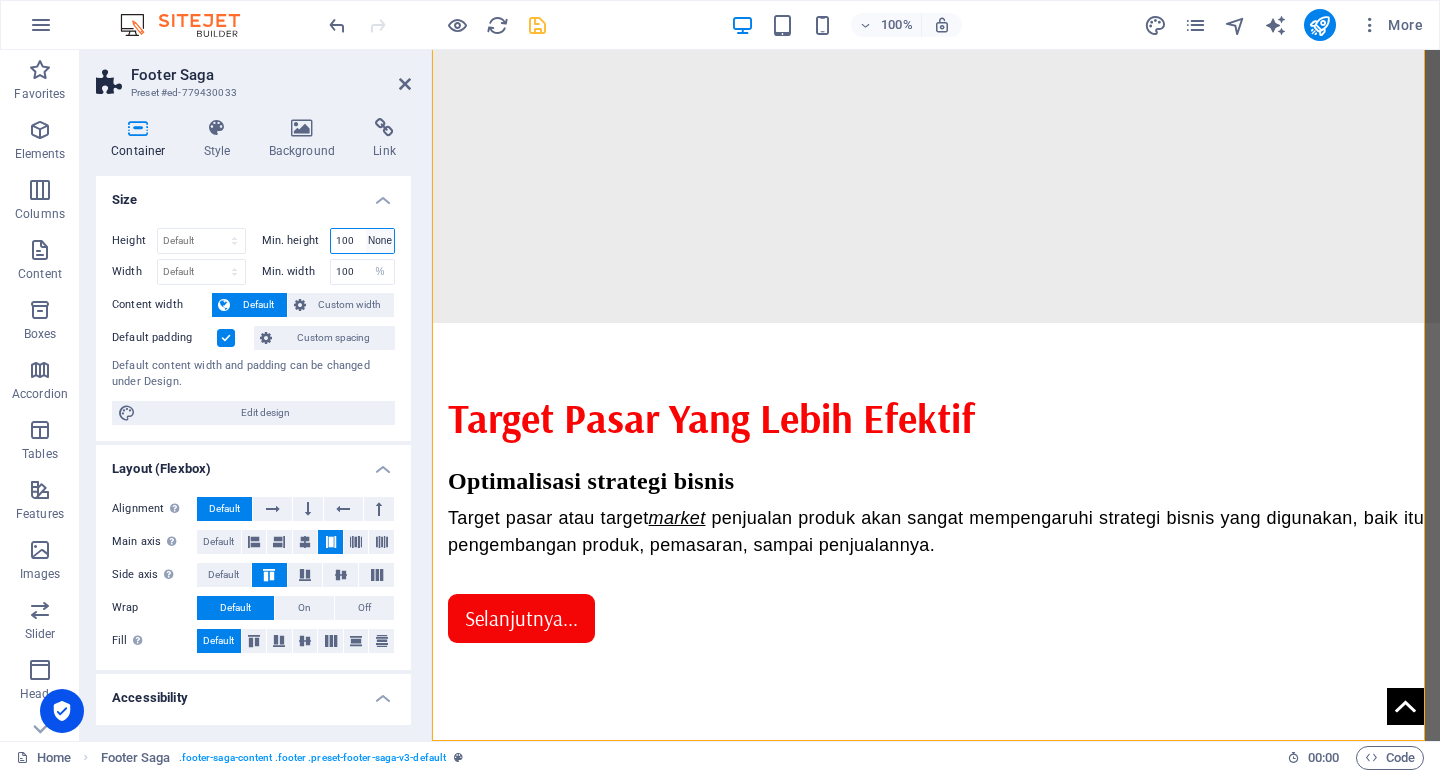 click on "None px rem % vh vw" at bounding box center [380, 241] 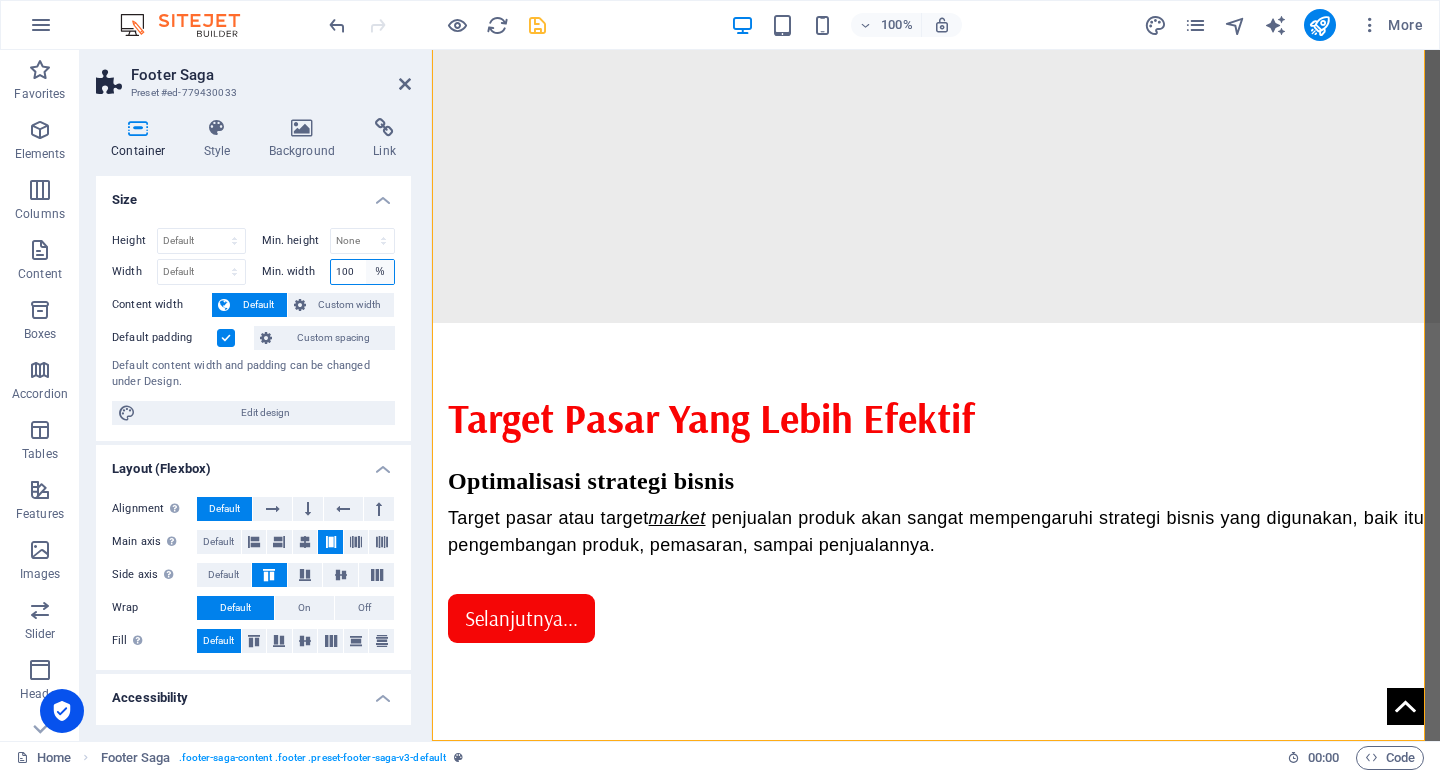 click on "None px rem % vh vw" at bounding box center (380, 272) 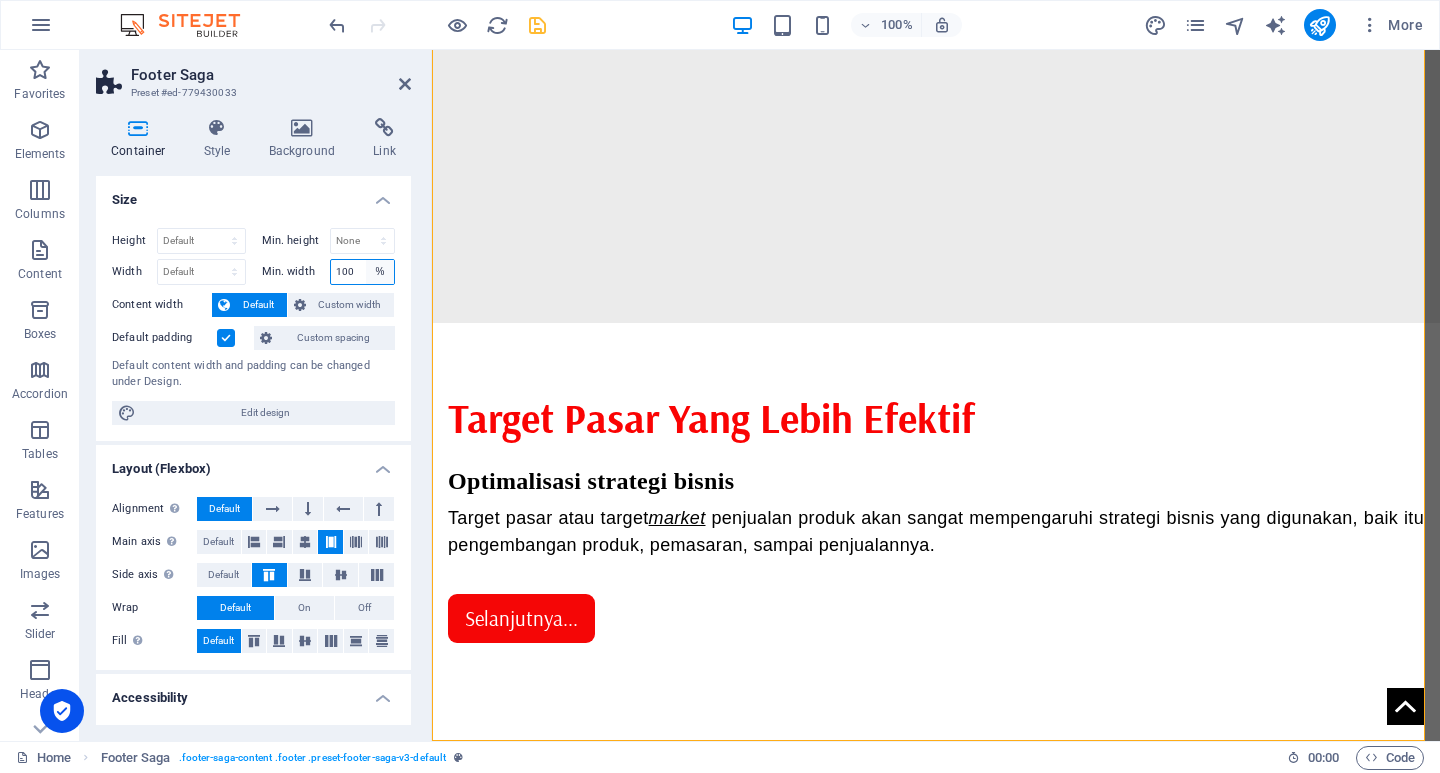select on "sgccb6uq8j" 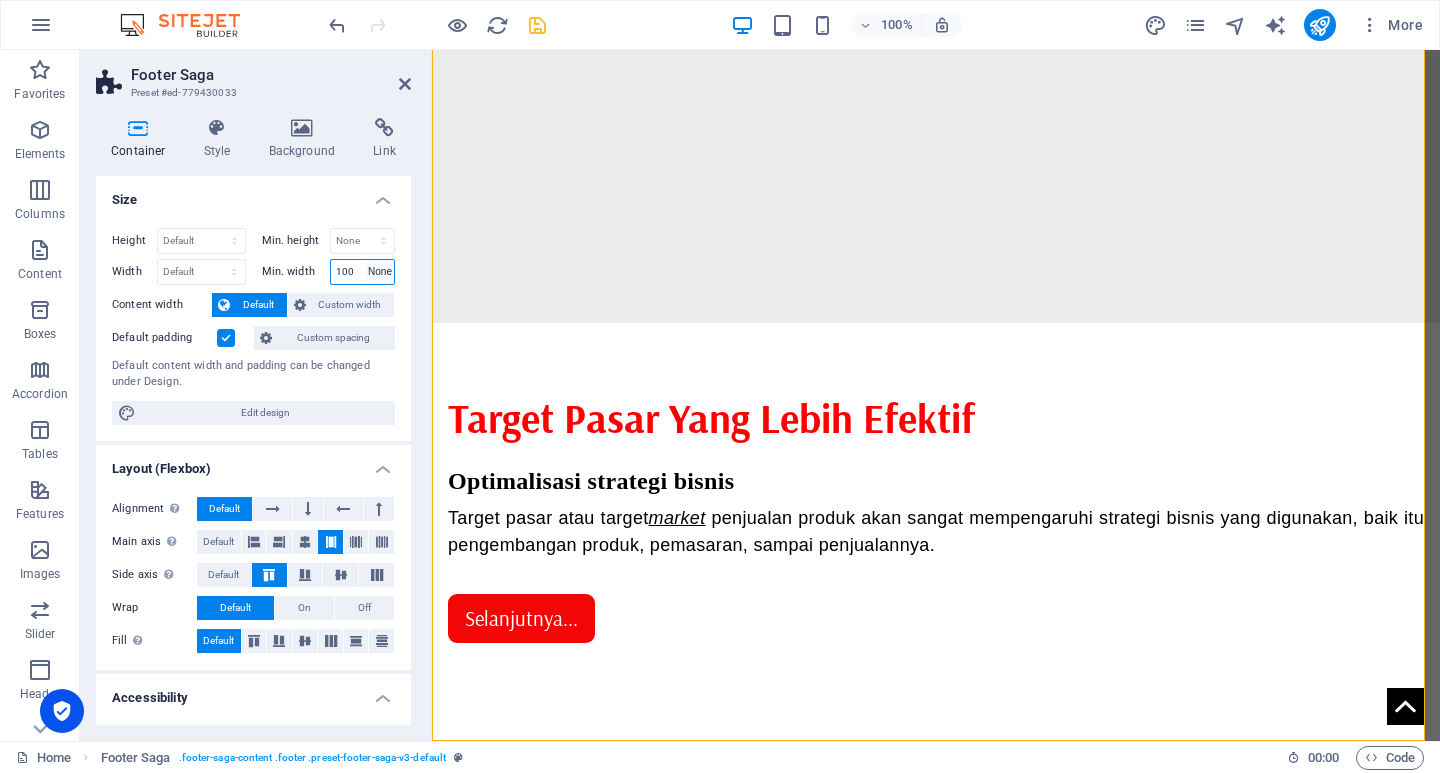 click on "None px rem % vh vw" at bounding box center (380, 272) 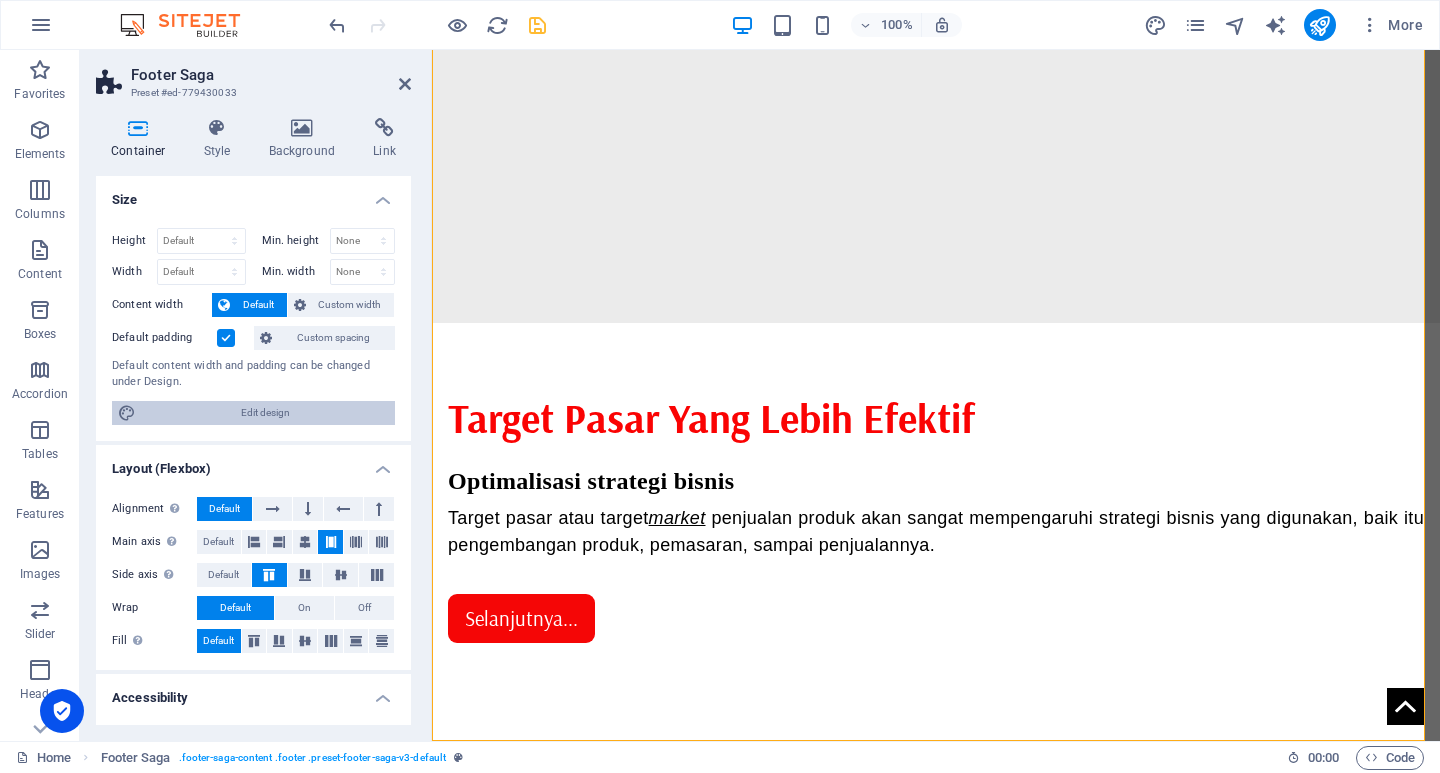 click on "Edit design" at bounding box center (265, 413) 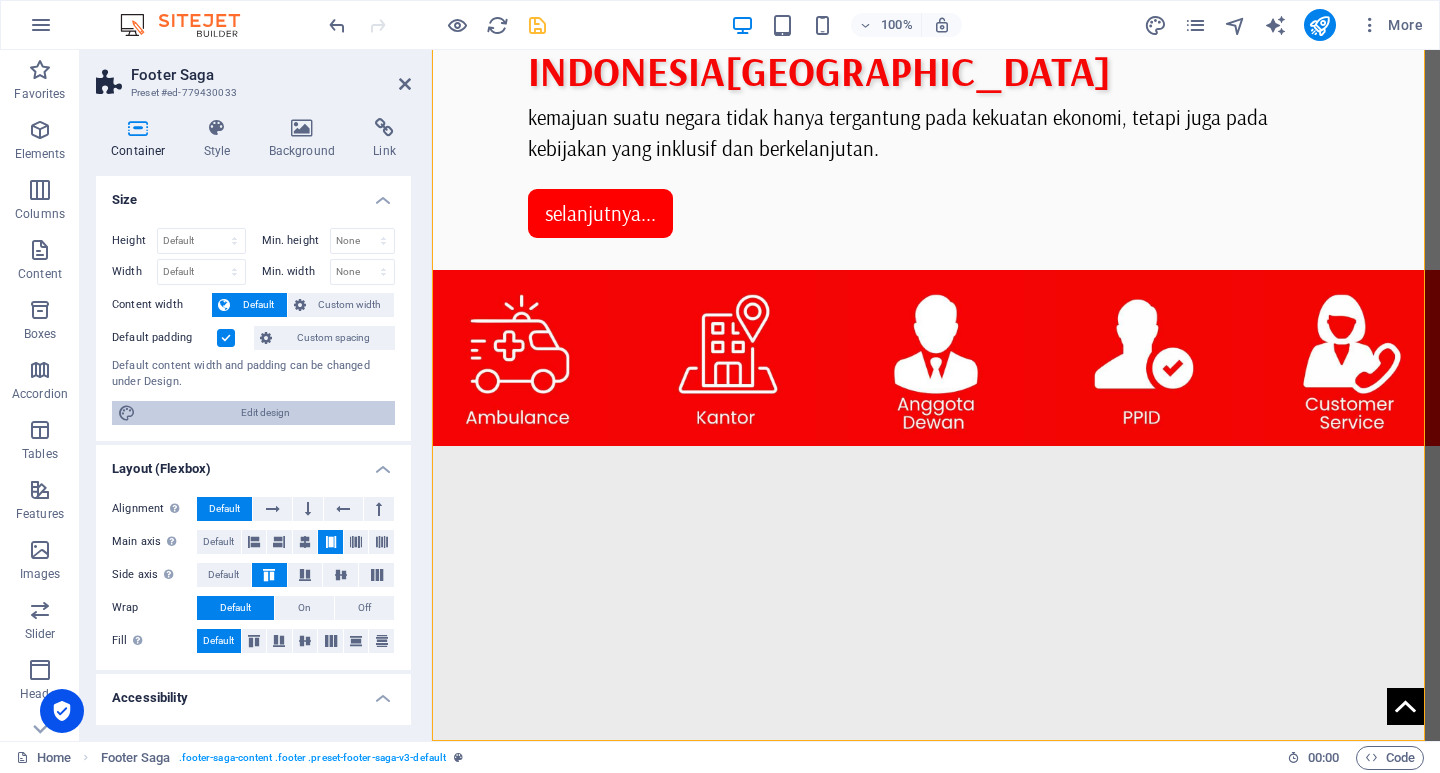 select on "rem" 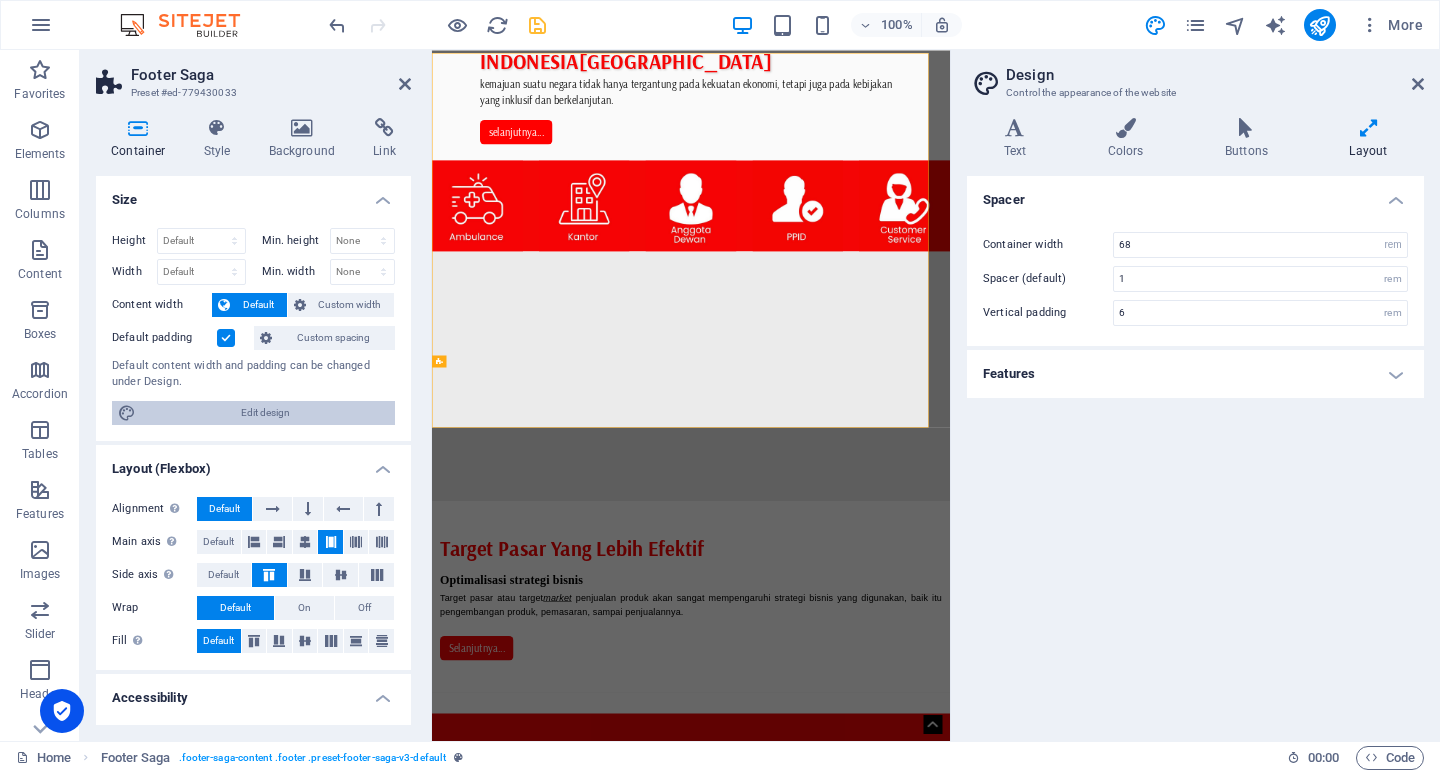 scroll, scrollTop: 1444, scrollLeft: 0, axis: vertical 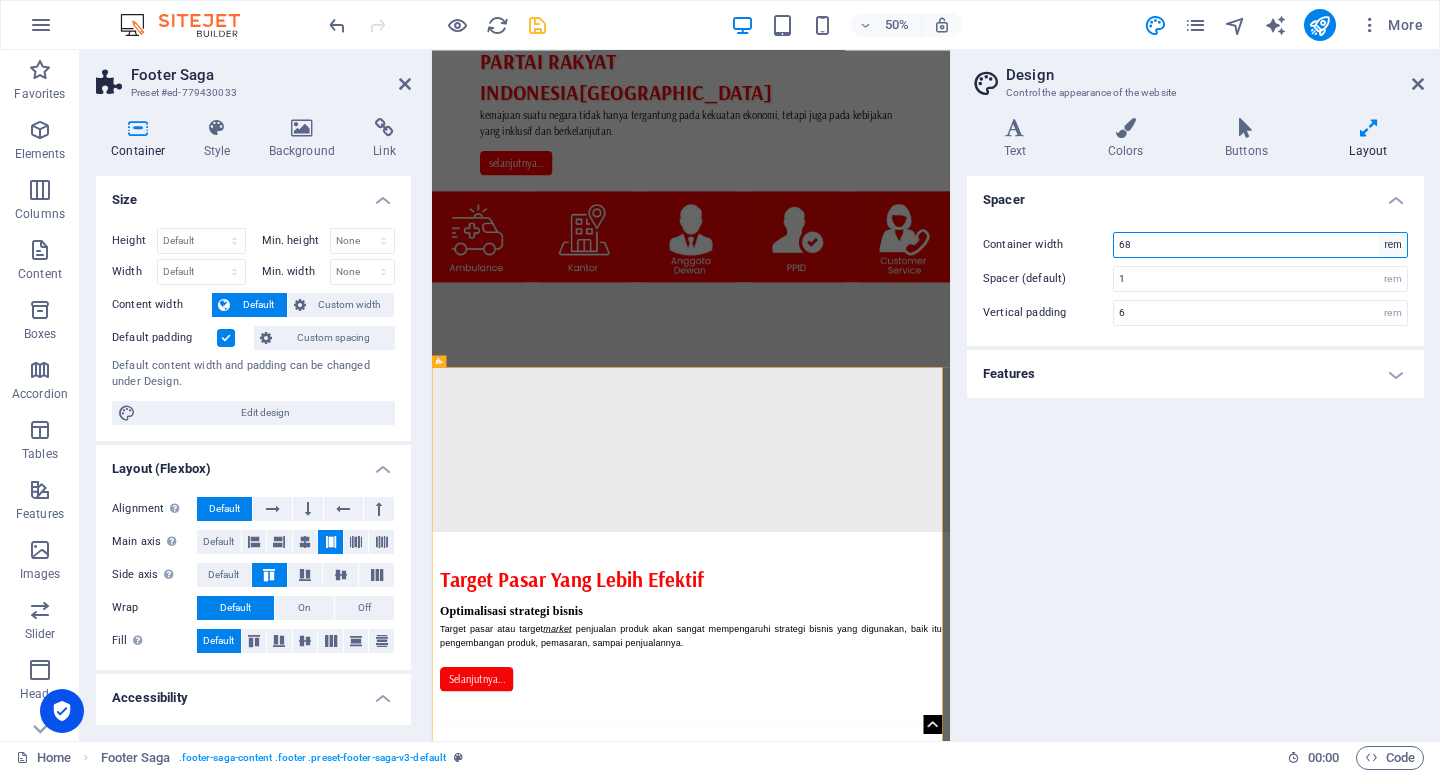 click on "rem px" at bounding box center (1393, 245) 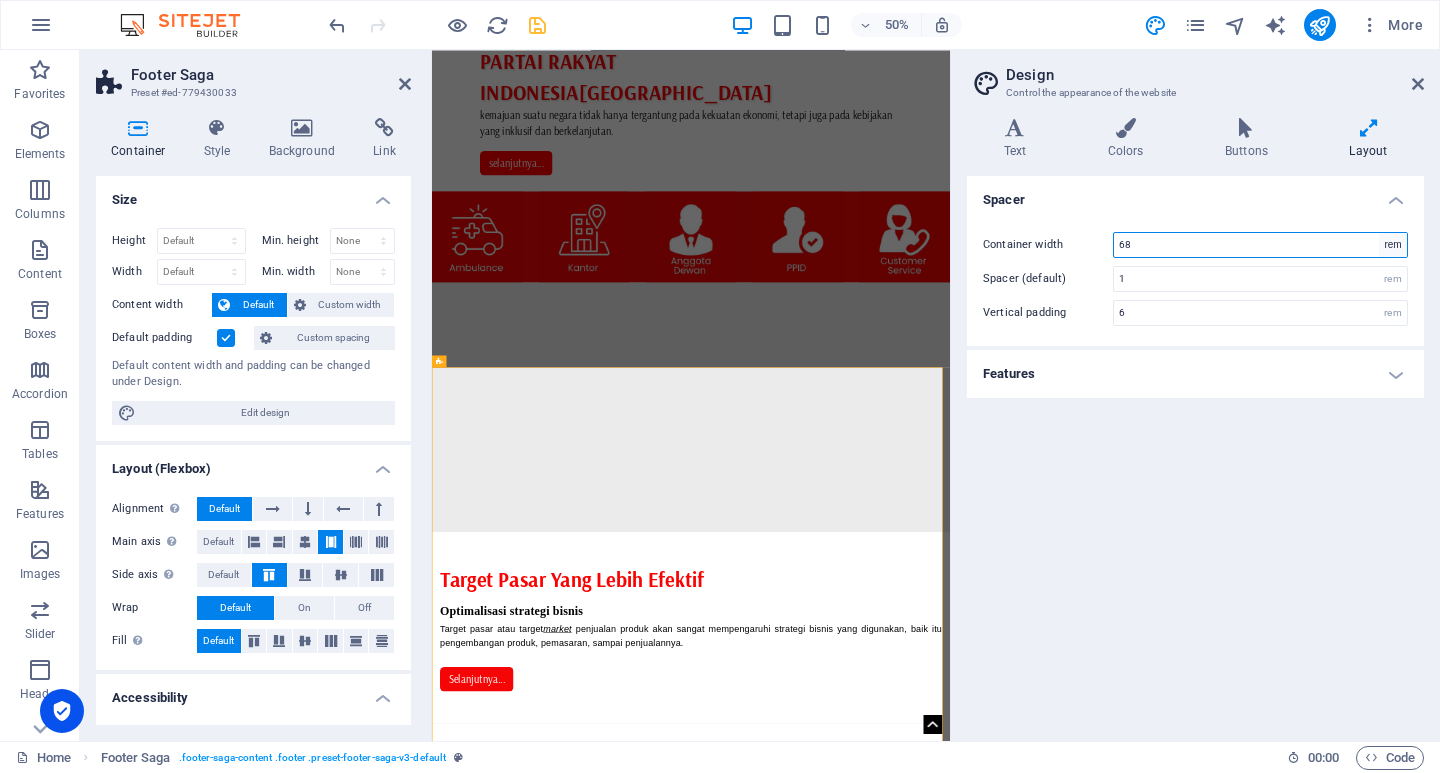 click on "rem px" at bounding box center (1393, 245) 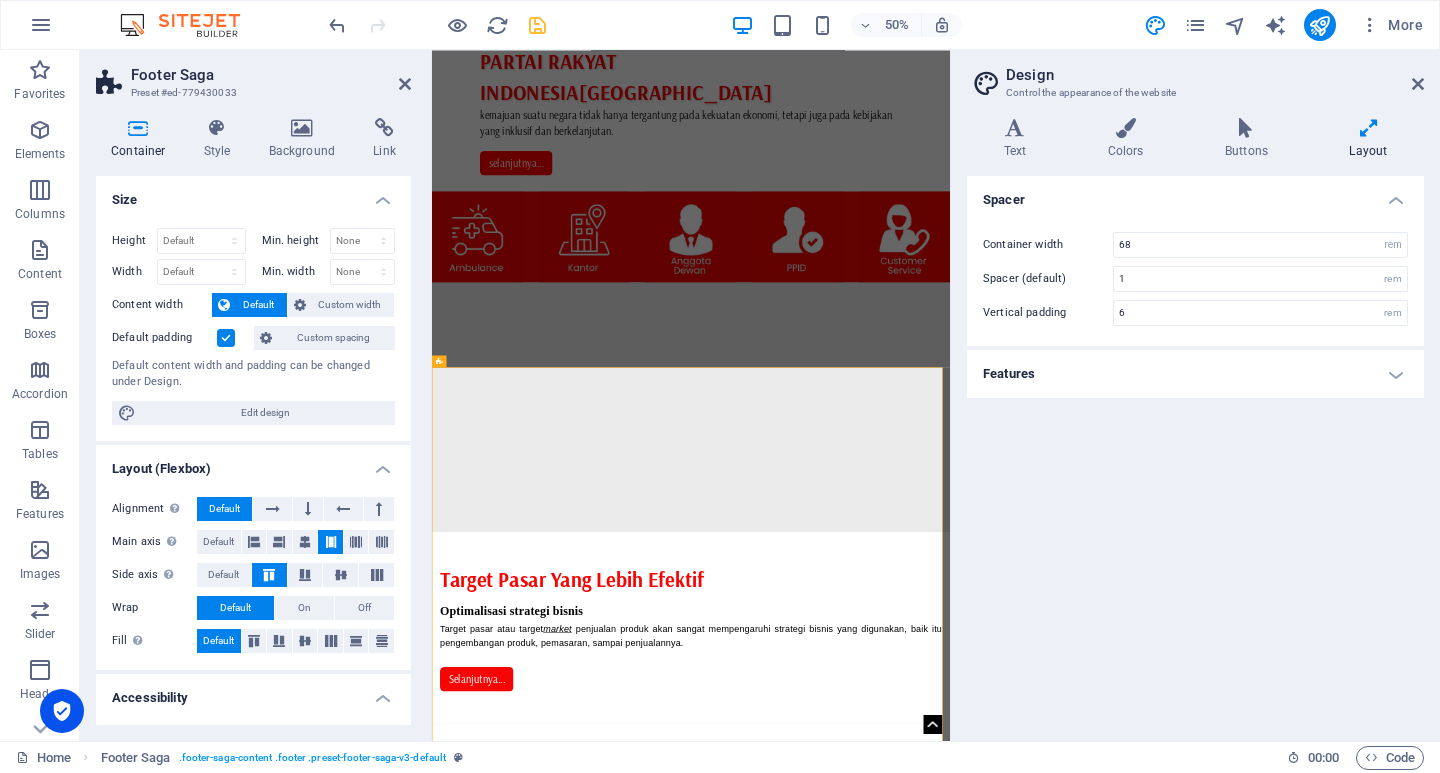 click on "Features" at bounding box center (1195, 374) 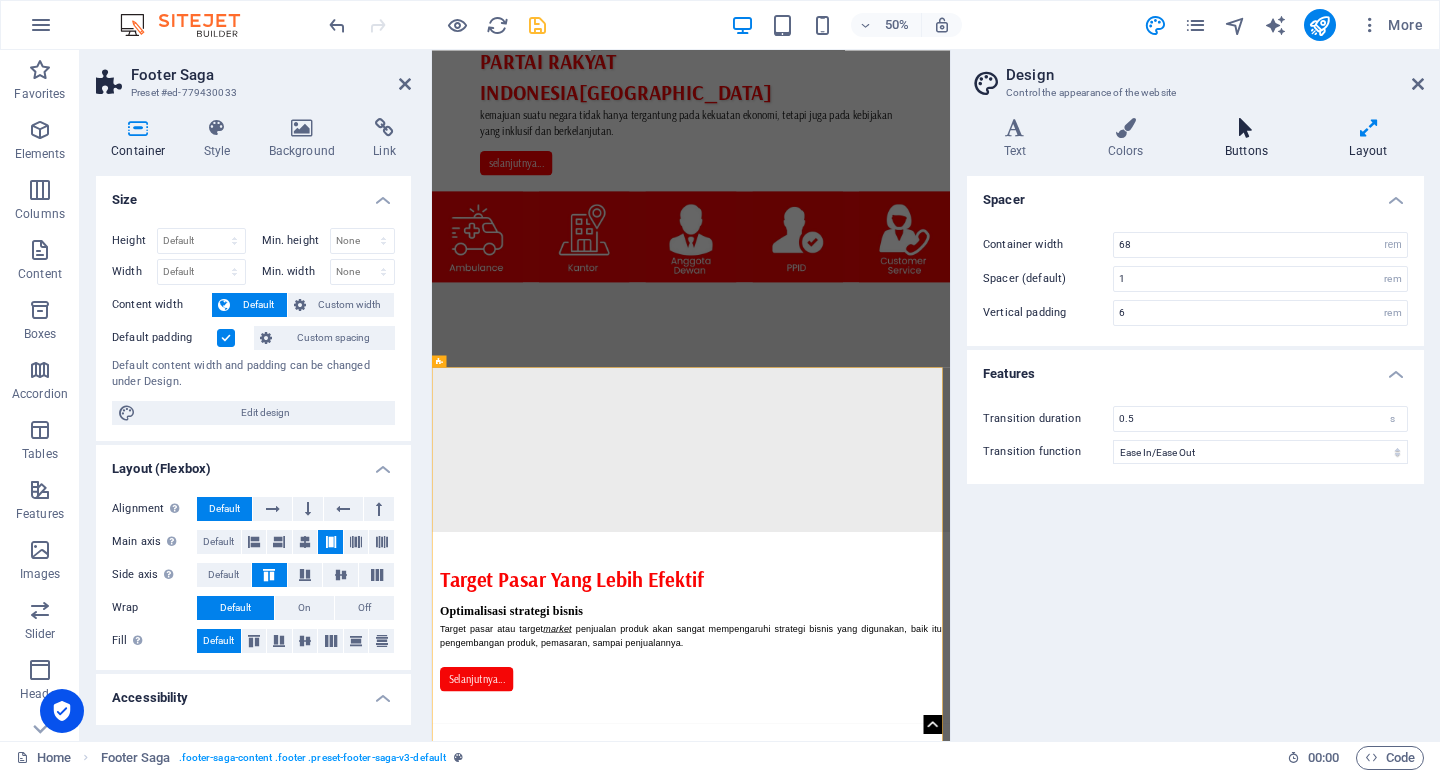 click at bounding box center (1246, 128) 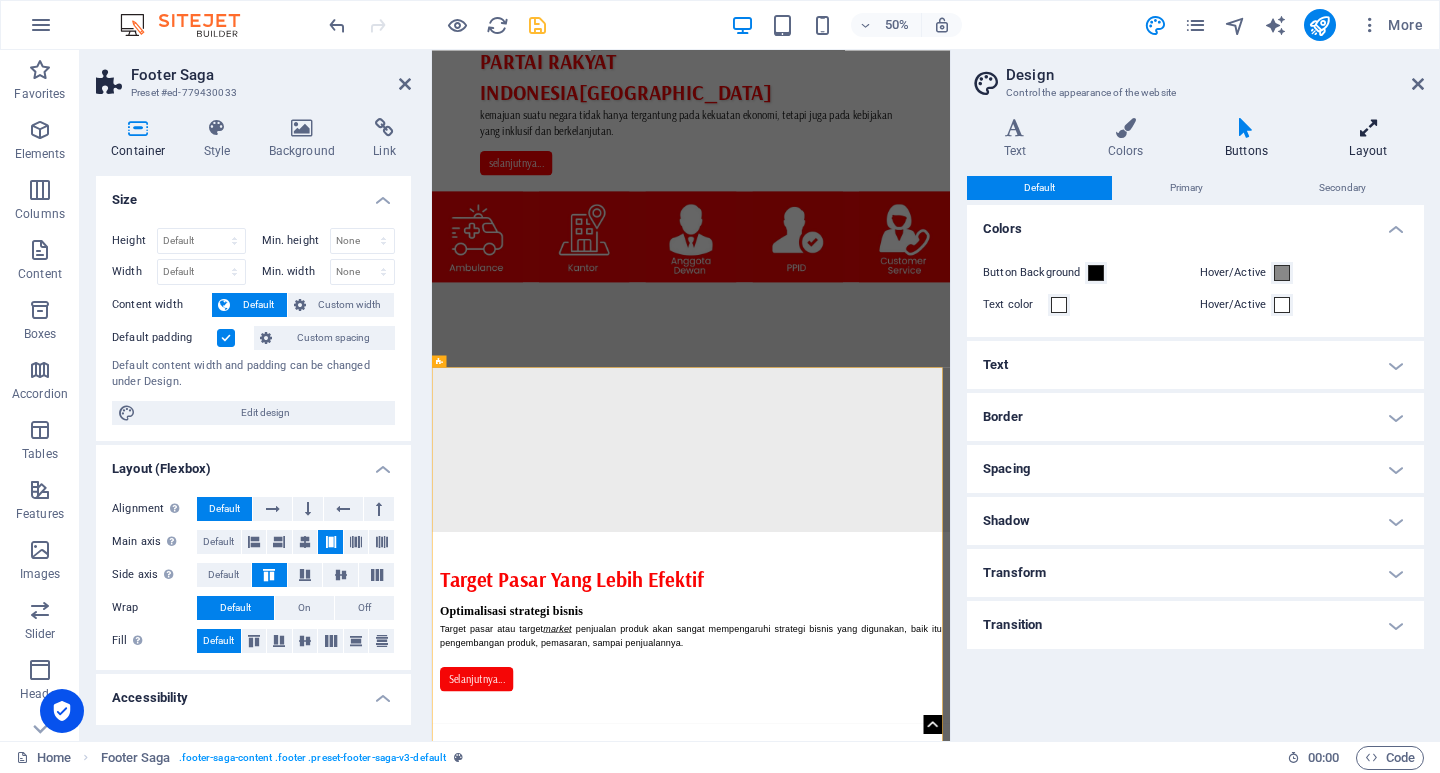 click on "Layout" at bounding box center [1368, 139] 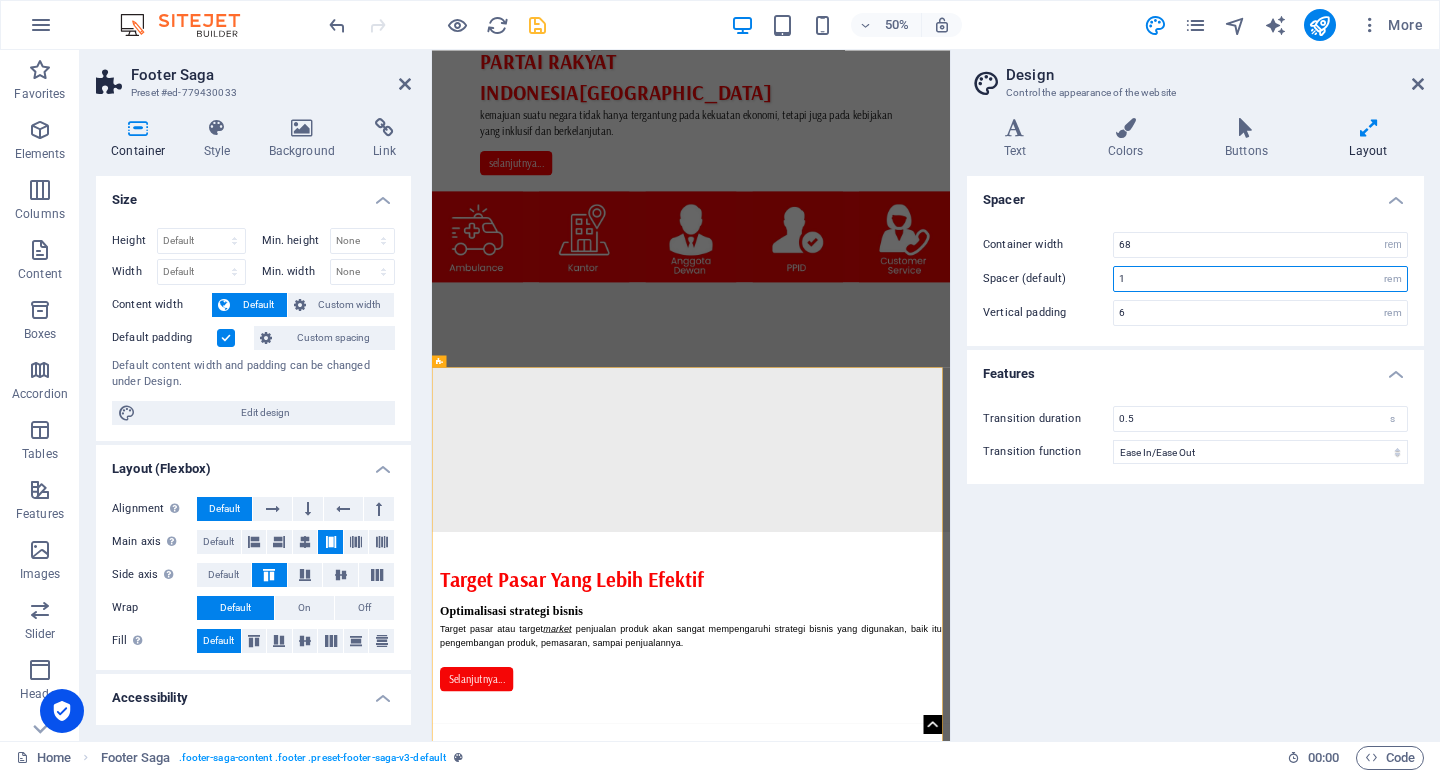 click on "1" at bounding box center [1260, 279] 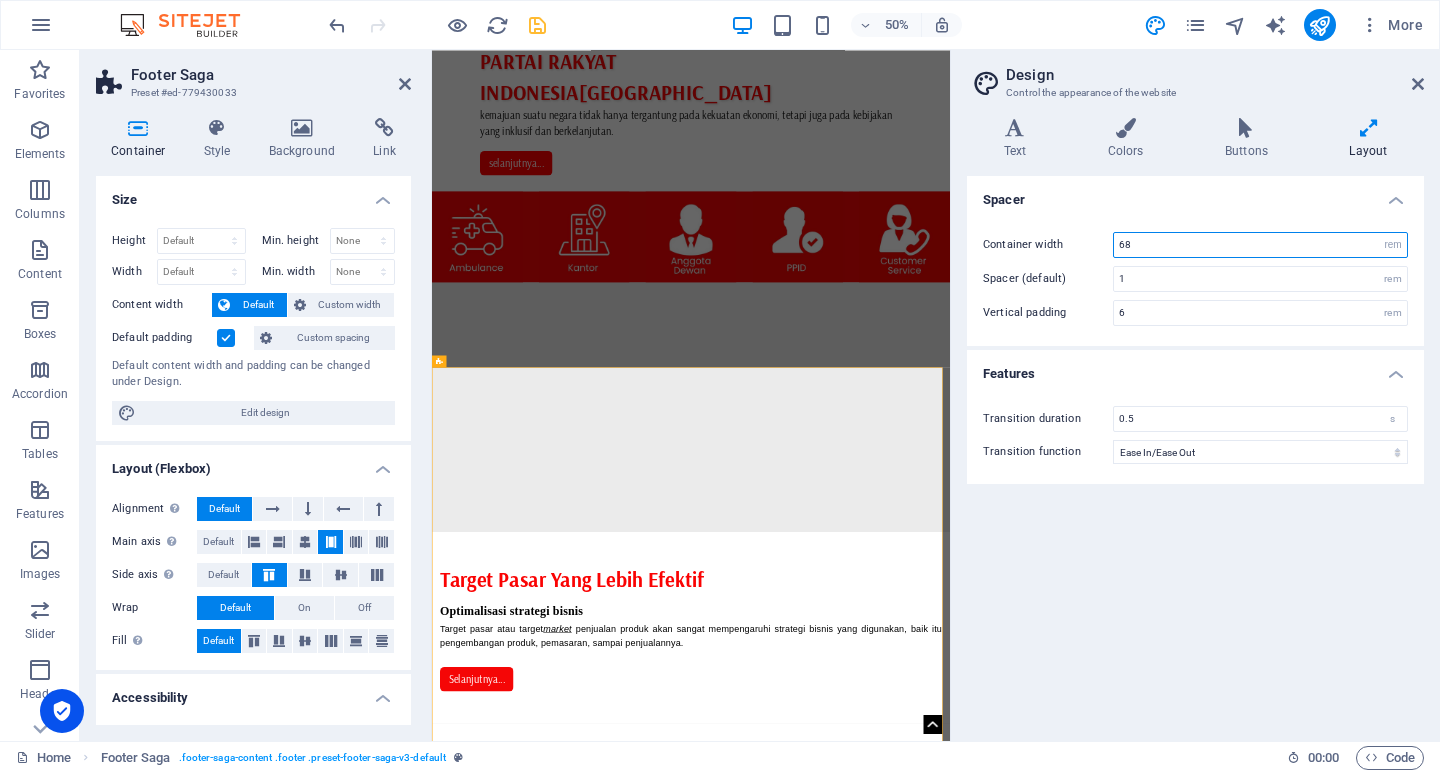 click on "68" at bounding box center (1260, 245) 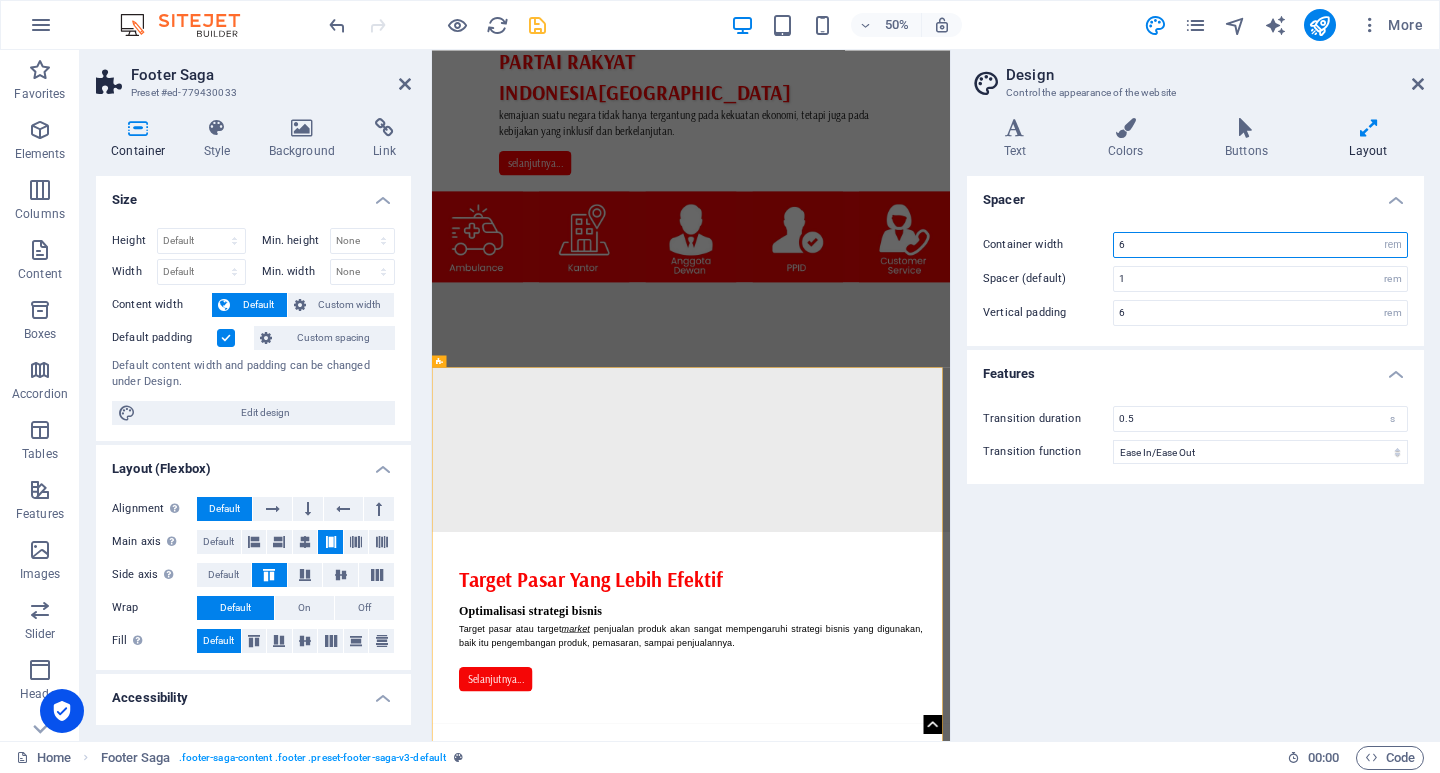 type on "68" 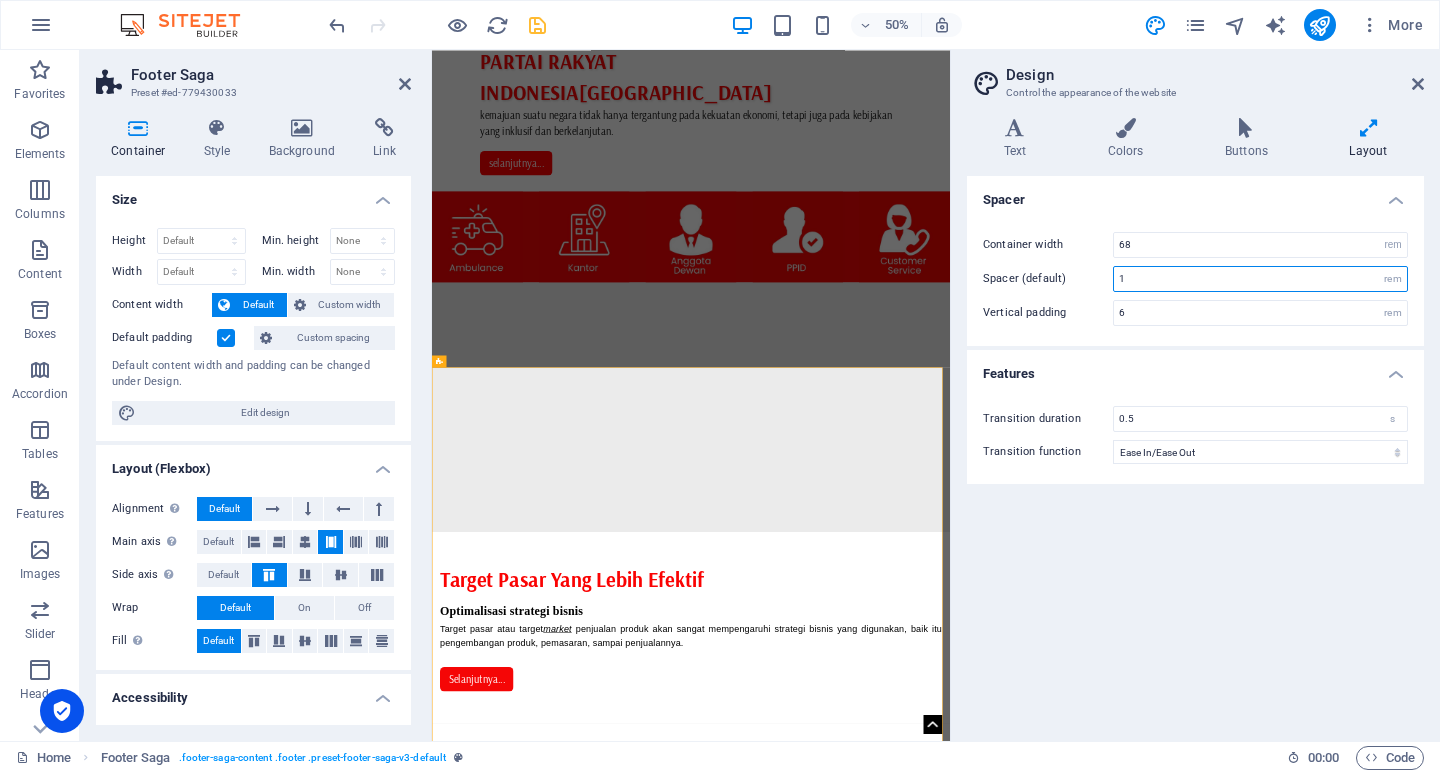 click on "1" at bounding box center (1260, 279) 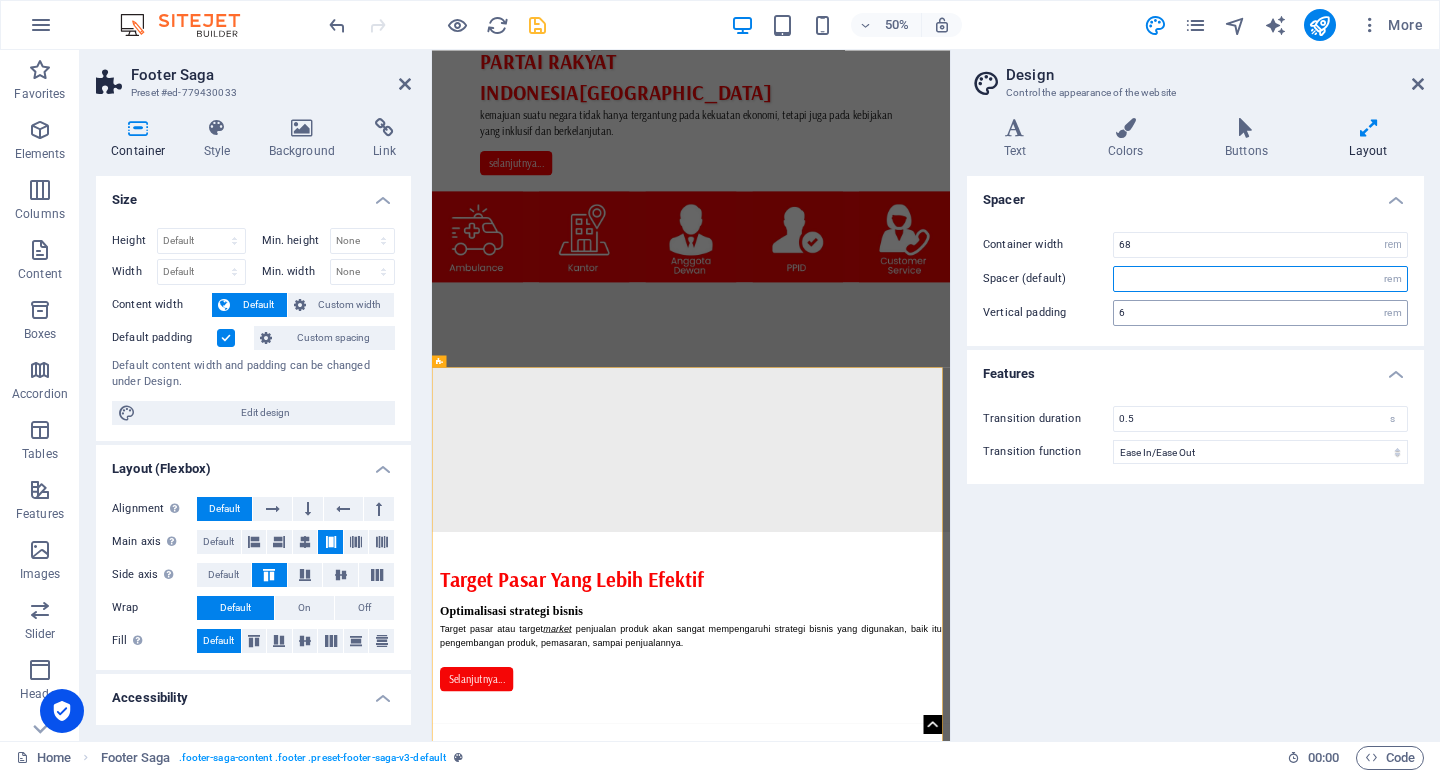 type on "5" 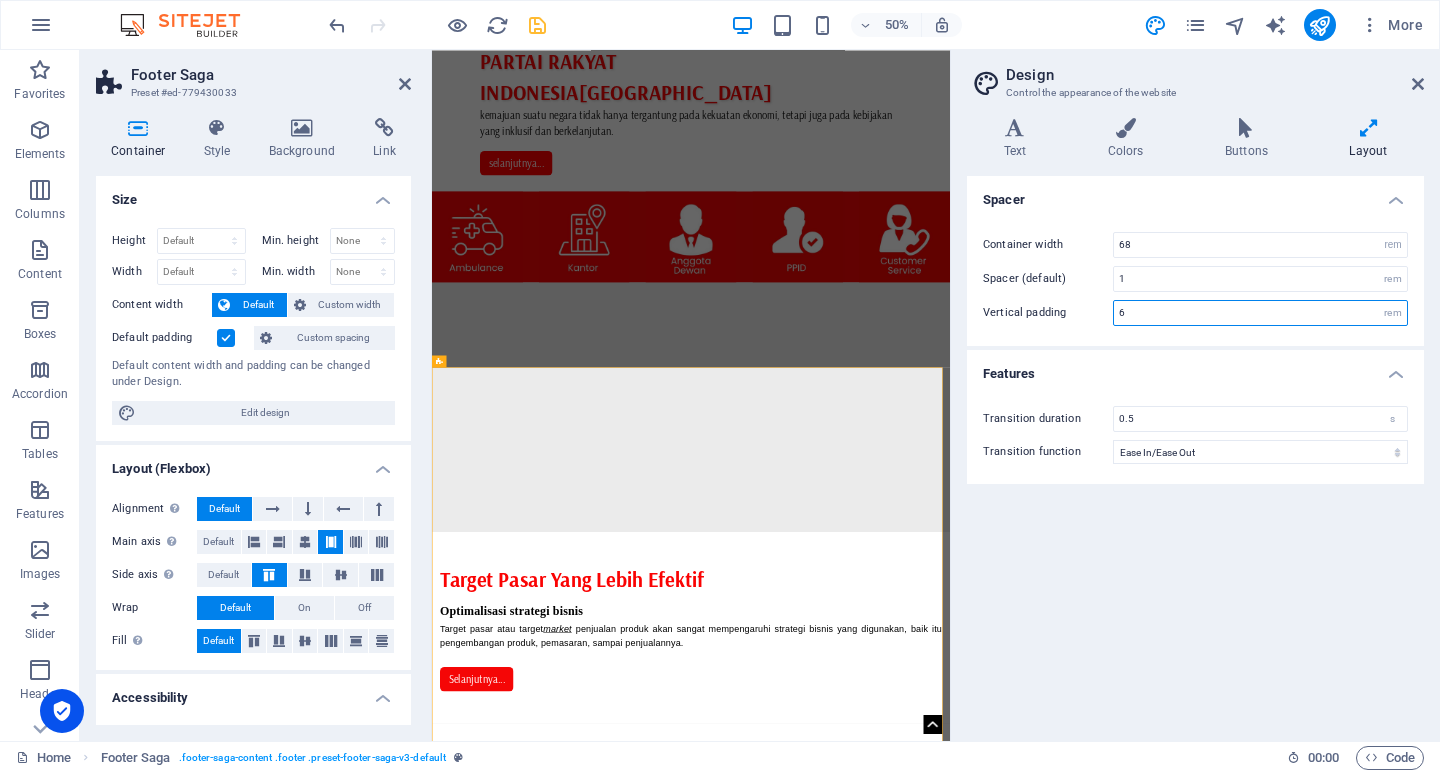 click on "6" at bounding box center [1260, 313] 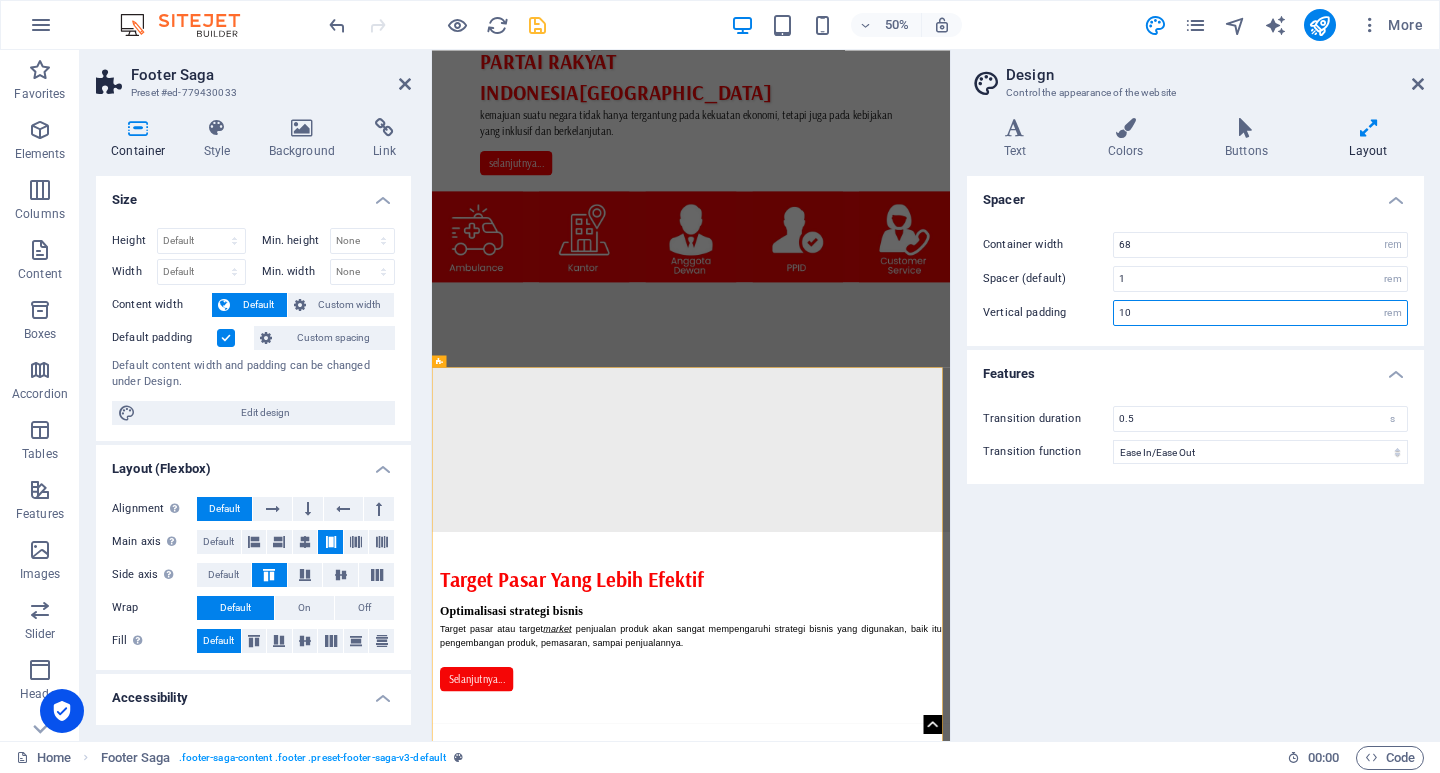 type on "1" 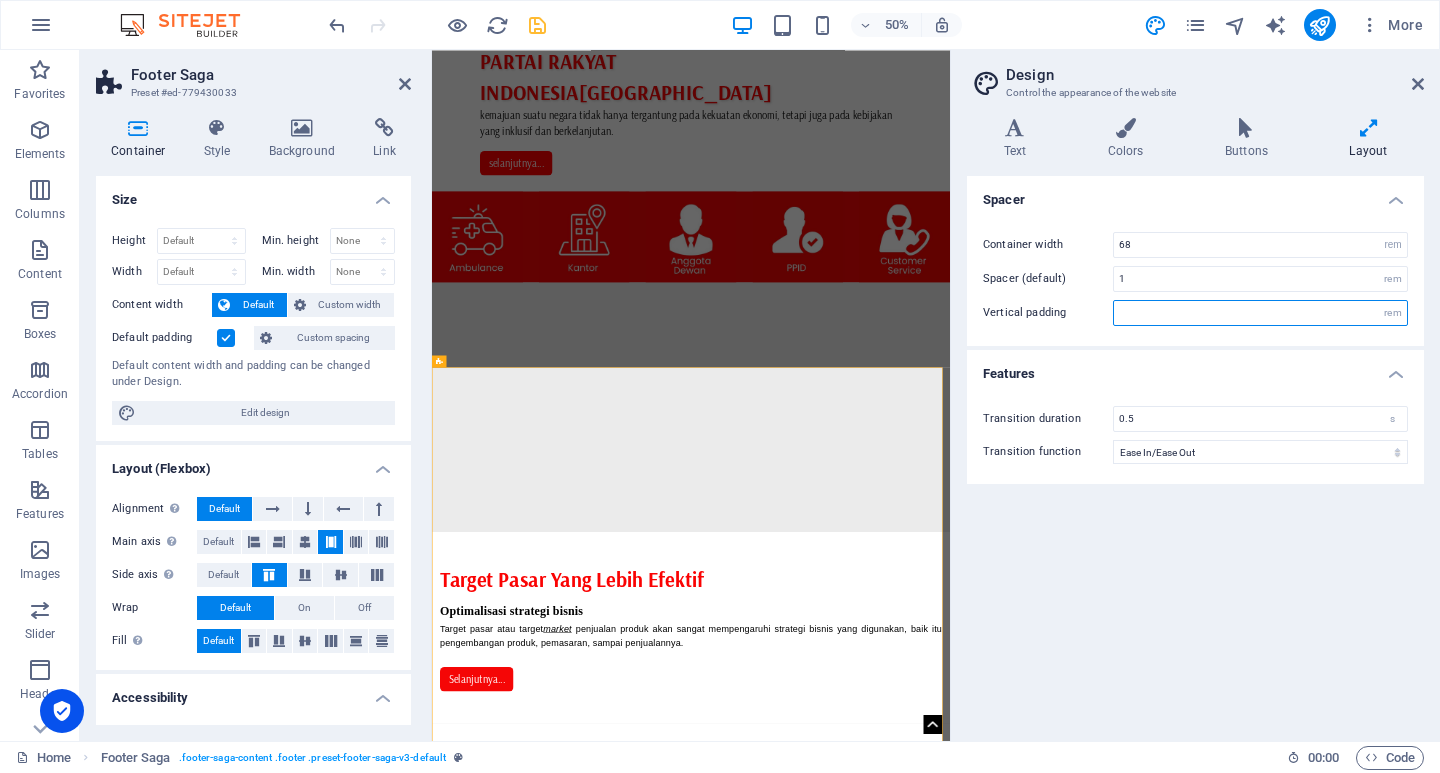 type on "6" 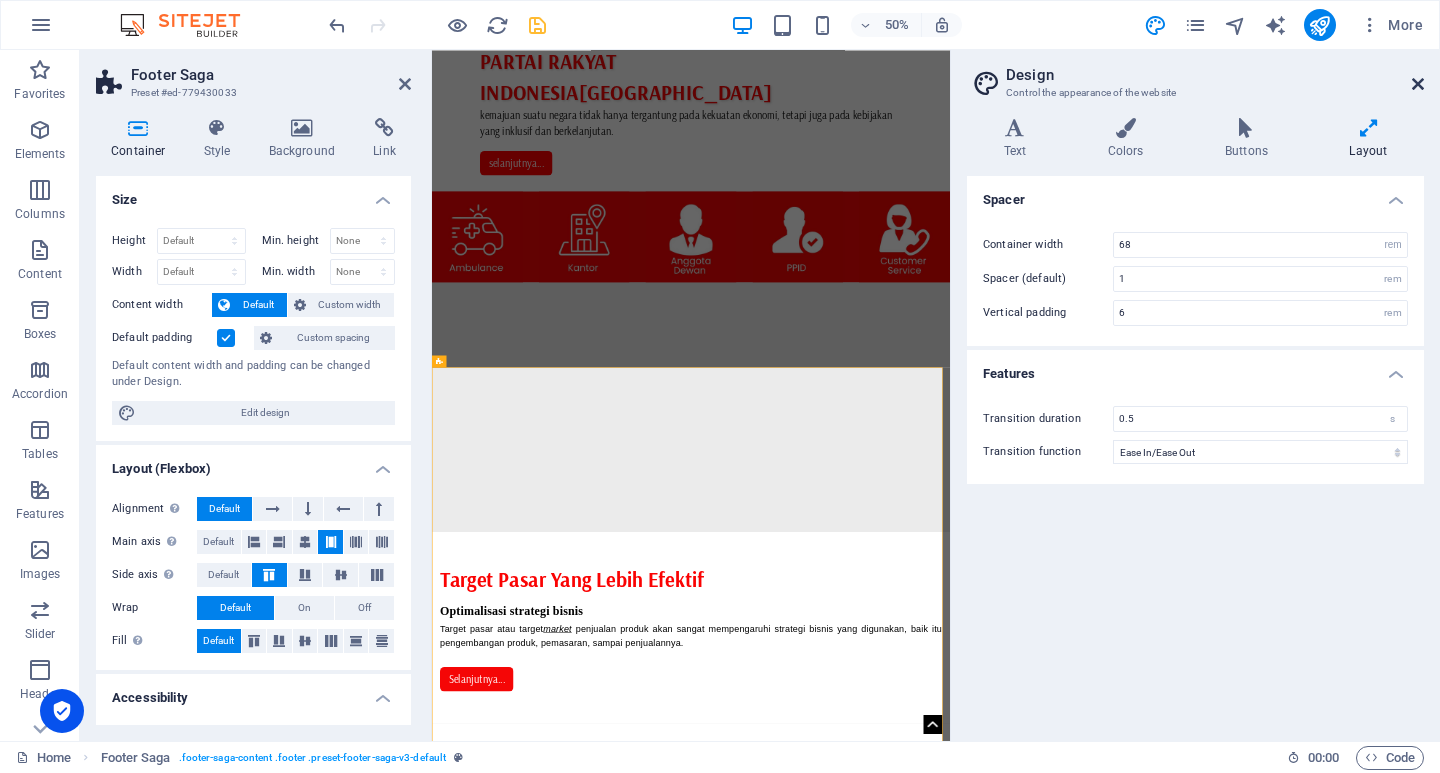 drag, startPoint x: 1418, startPoint y: 78, endPoint x: 569, endPoint y: 327, distance: 884.761 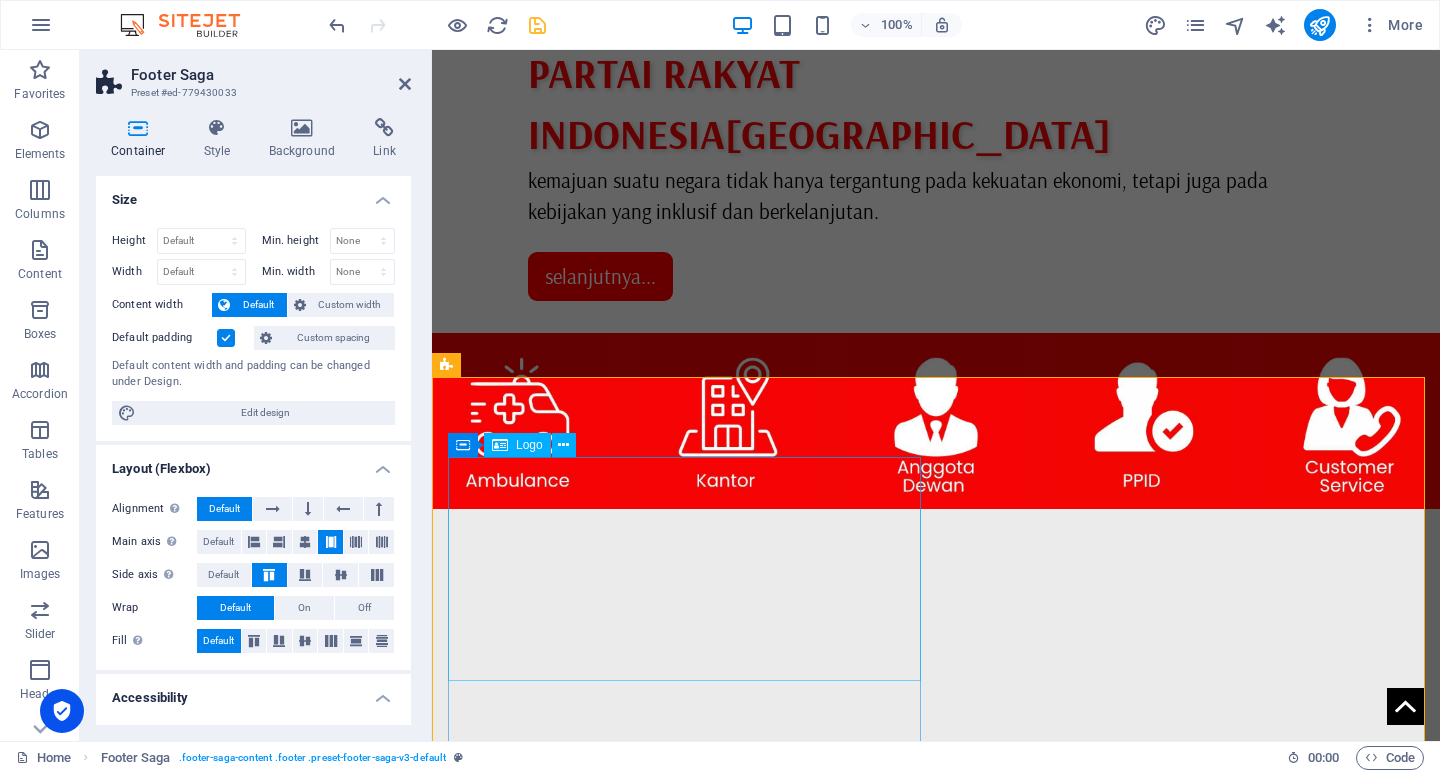 scroll, scrollTop: 1122, scrollLeft: 0, axis: vertical 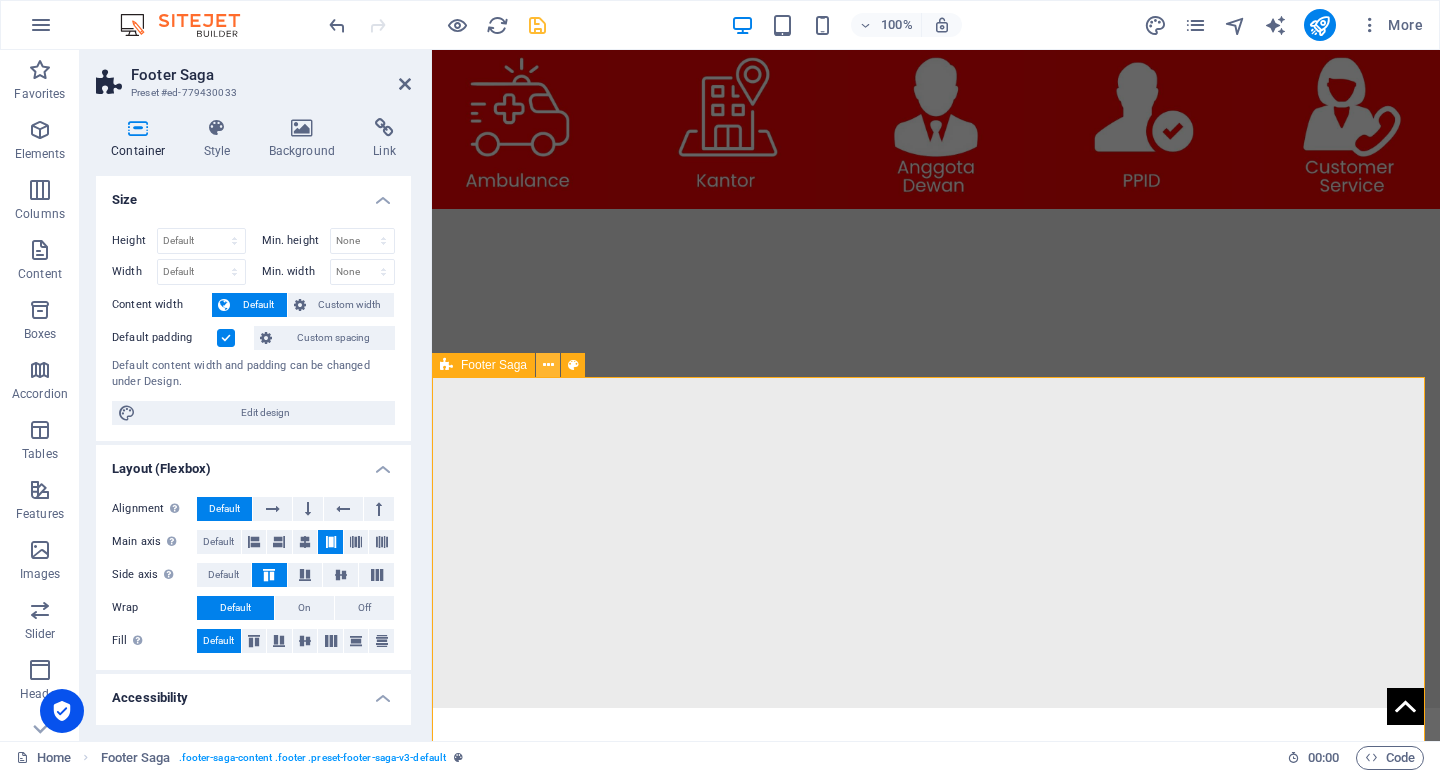 click at bounding box center (548, 365) 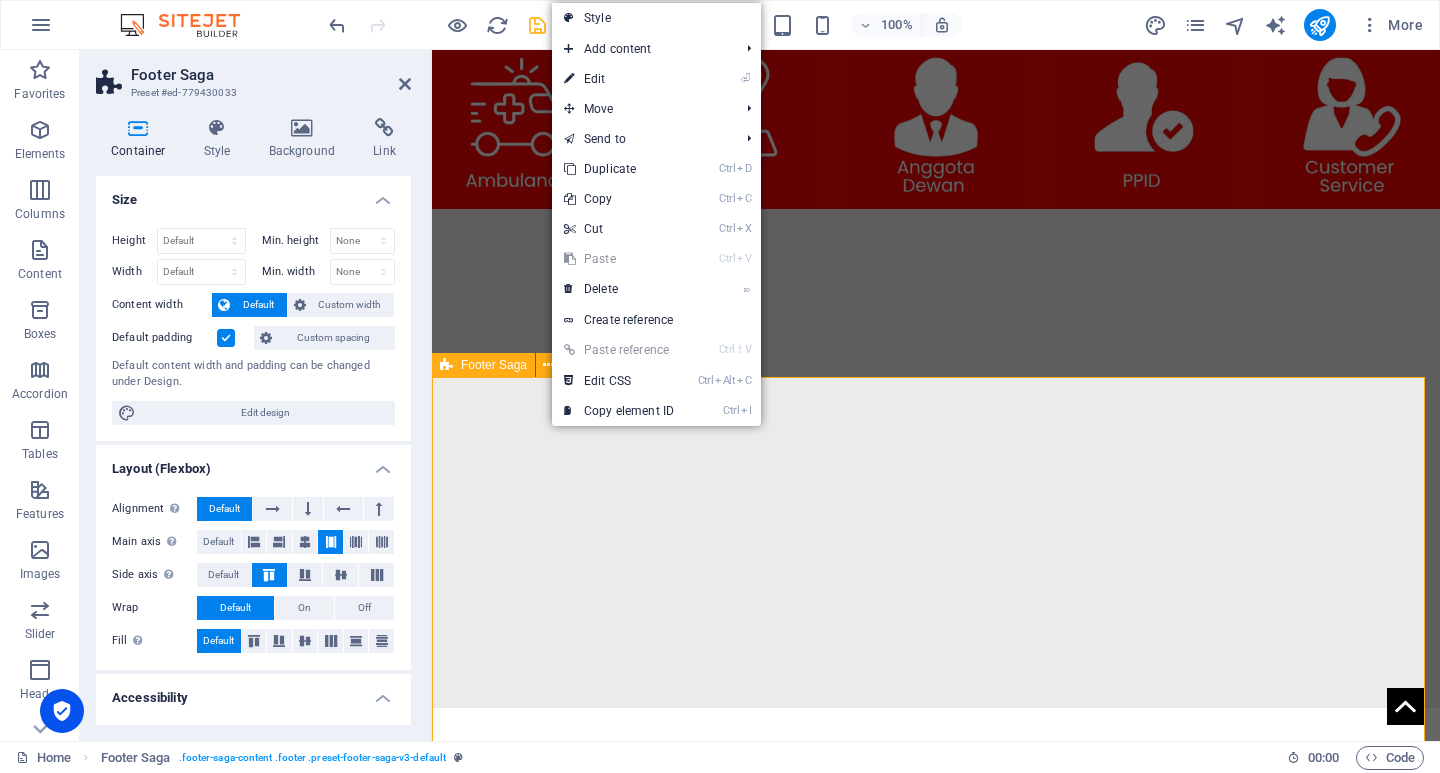 click on "" Kemajuan suatu negara tidak hanya tergantung pada kekuatan ekonomi, tetapi juga pada kebijakan yang inklusif dan berkelanjutan. " Contact [STREET_ADDRESS][PERSON_NAME][PHONE_NUMBER] Phone:  [PHONE_NUMBER] Mobile:  Email:  [DOMAIN_NAME] Navigation Home About Service Contact Legal Notice Privacy Policy Social media Facebook Twitter Instagram" at bounding box center (936, 1734) 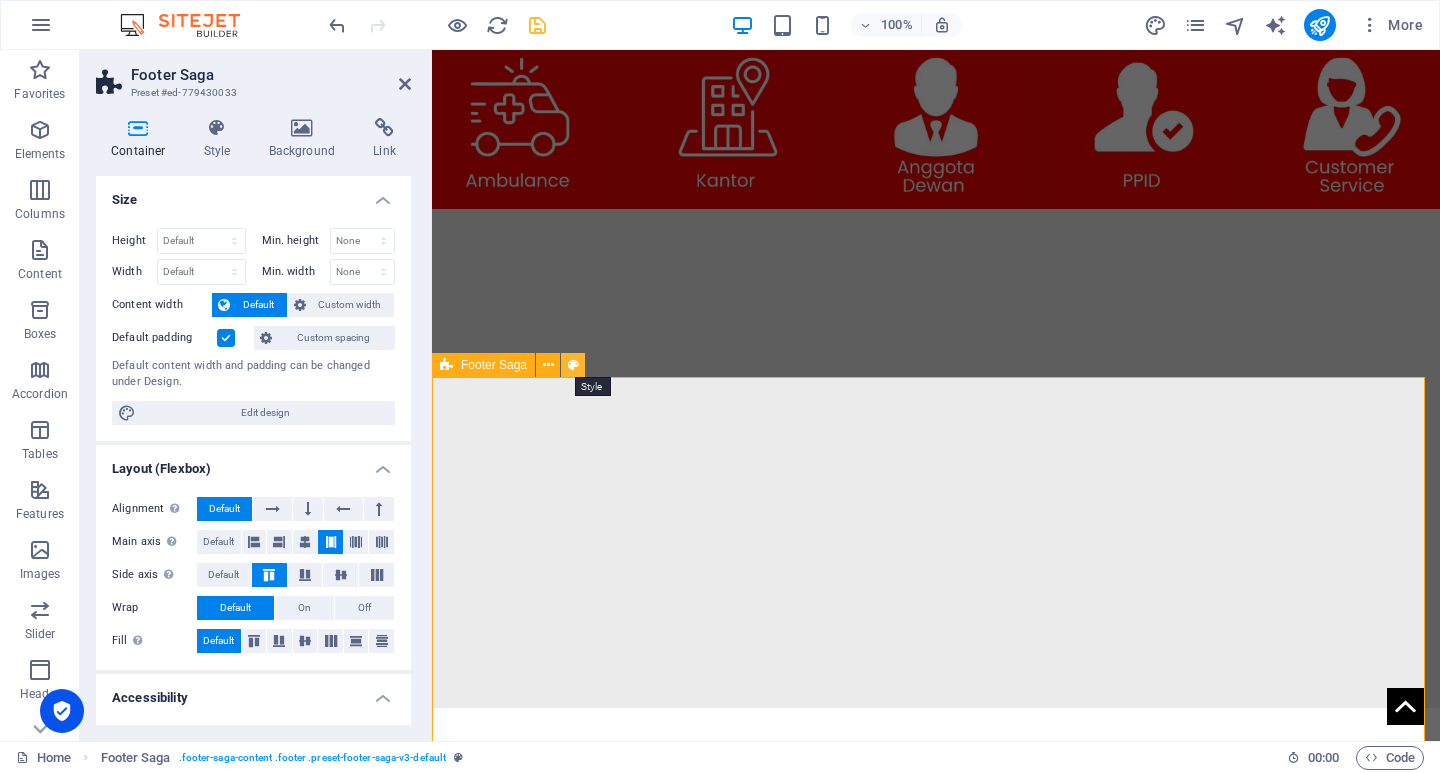 click at bounding box center (573, 365) 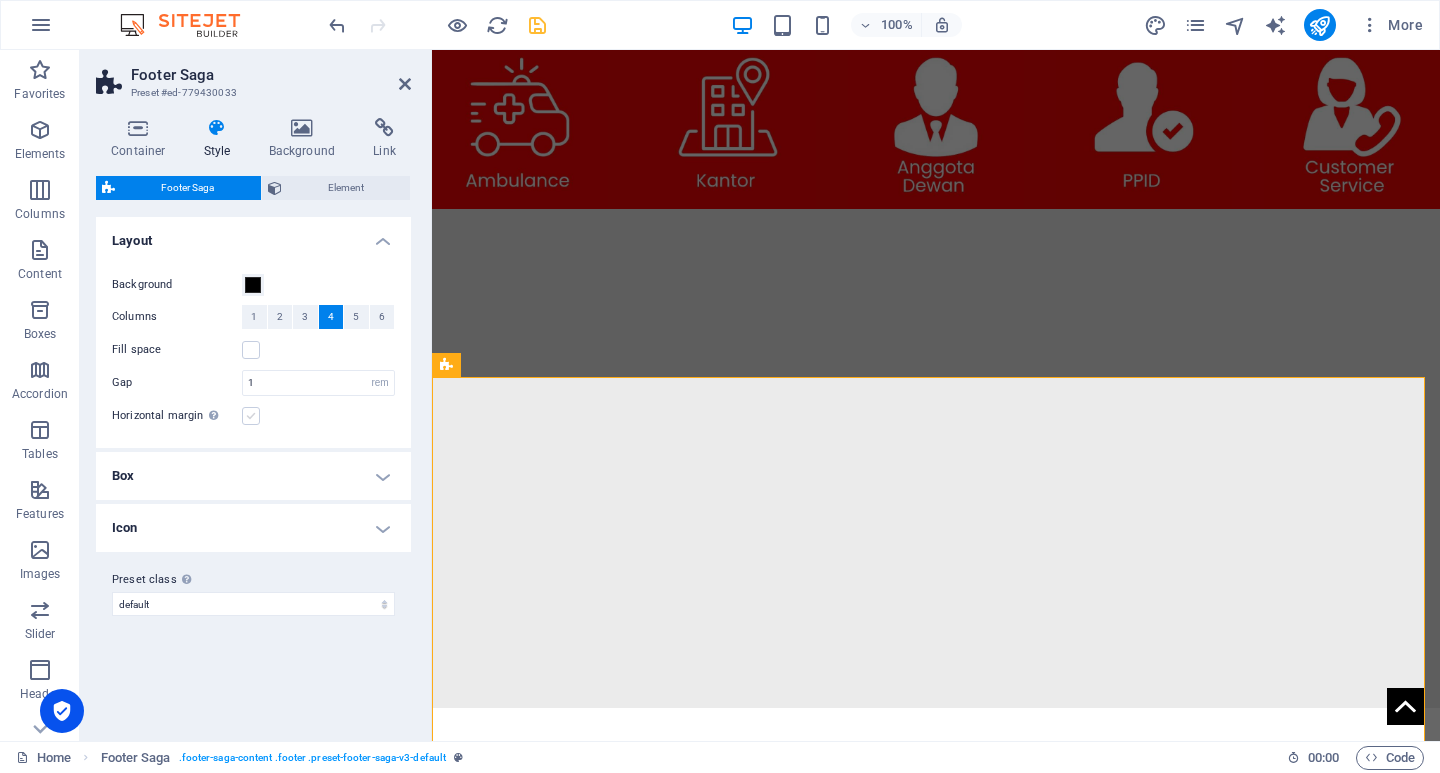 click at bounding box center (251, 416) 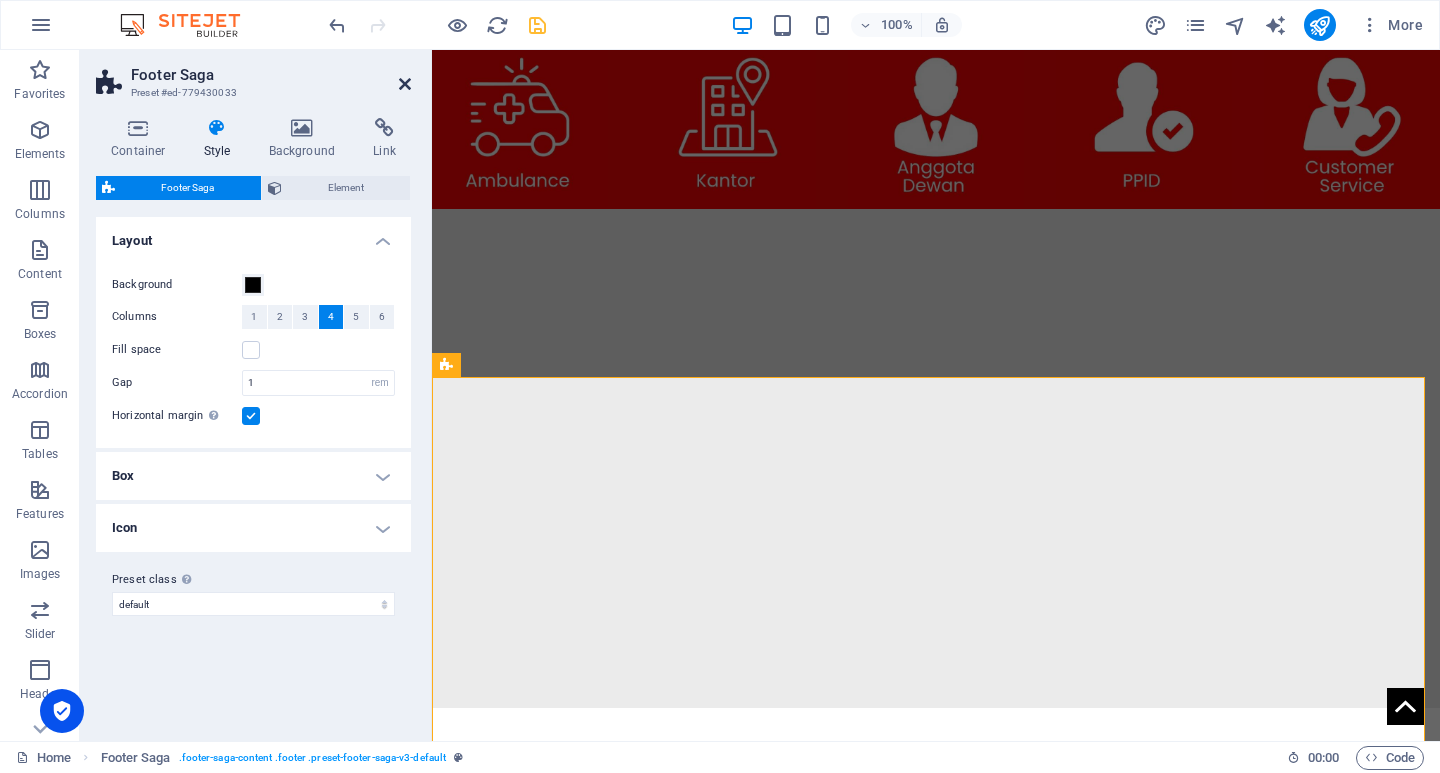 click at bounding box center (405, 84) 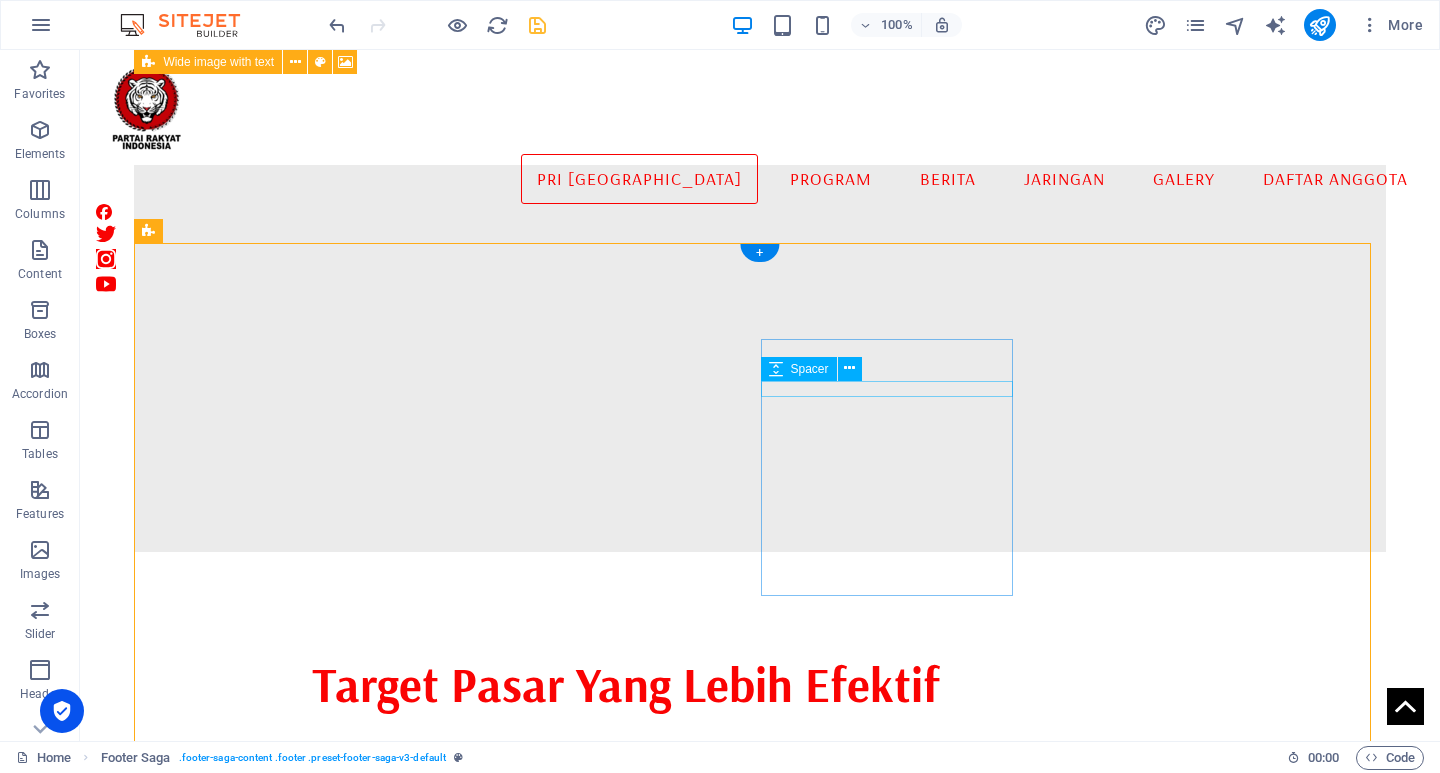 scroll, scrollTop: 1412, scrollLeft: 0, axis: vertical 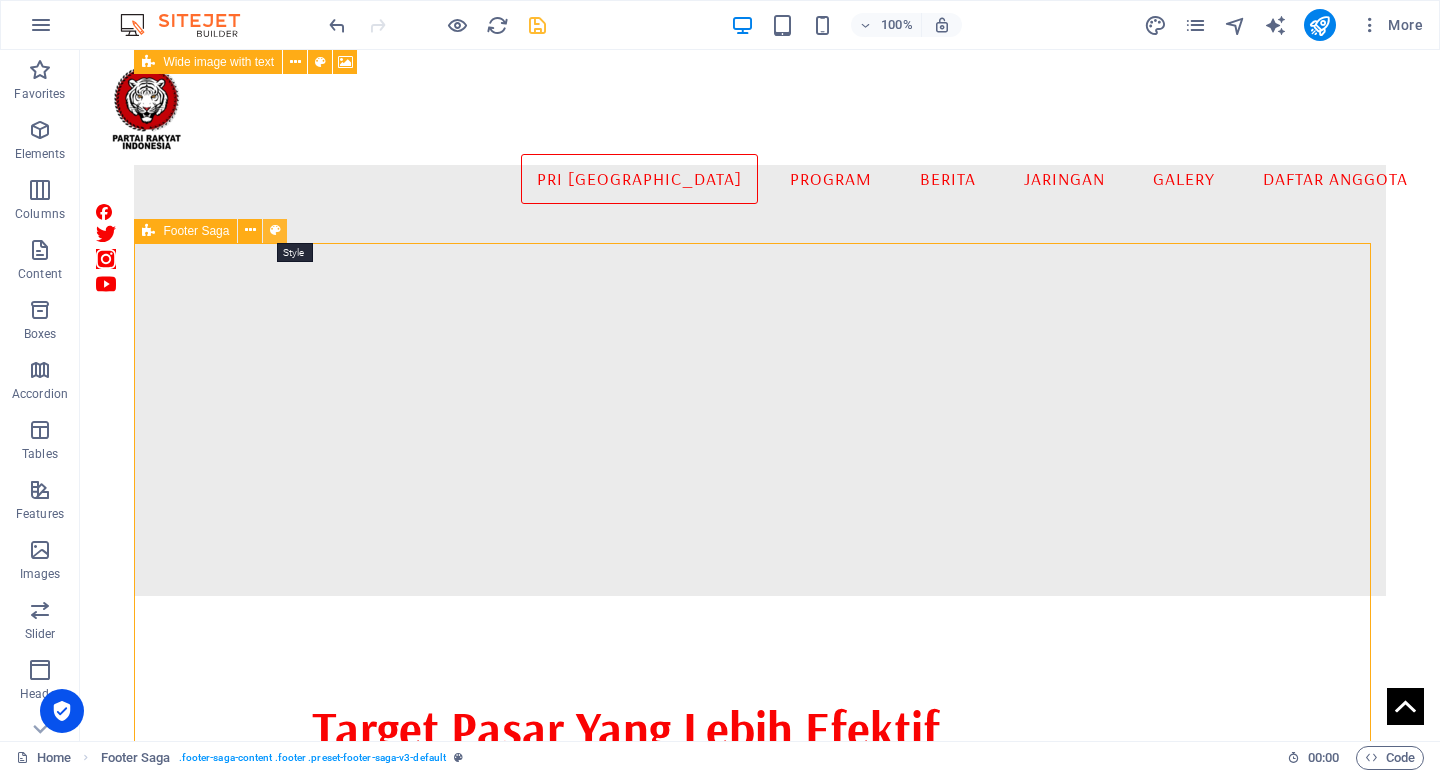 click at bounding box center [275, 230] 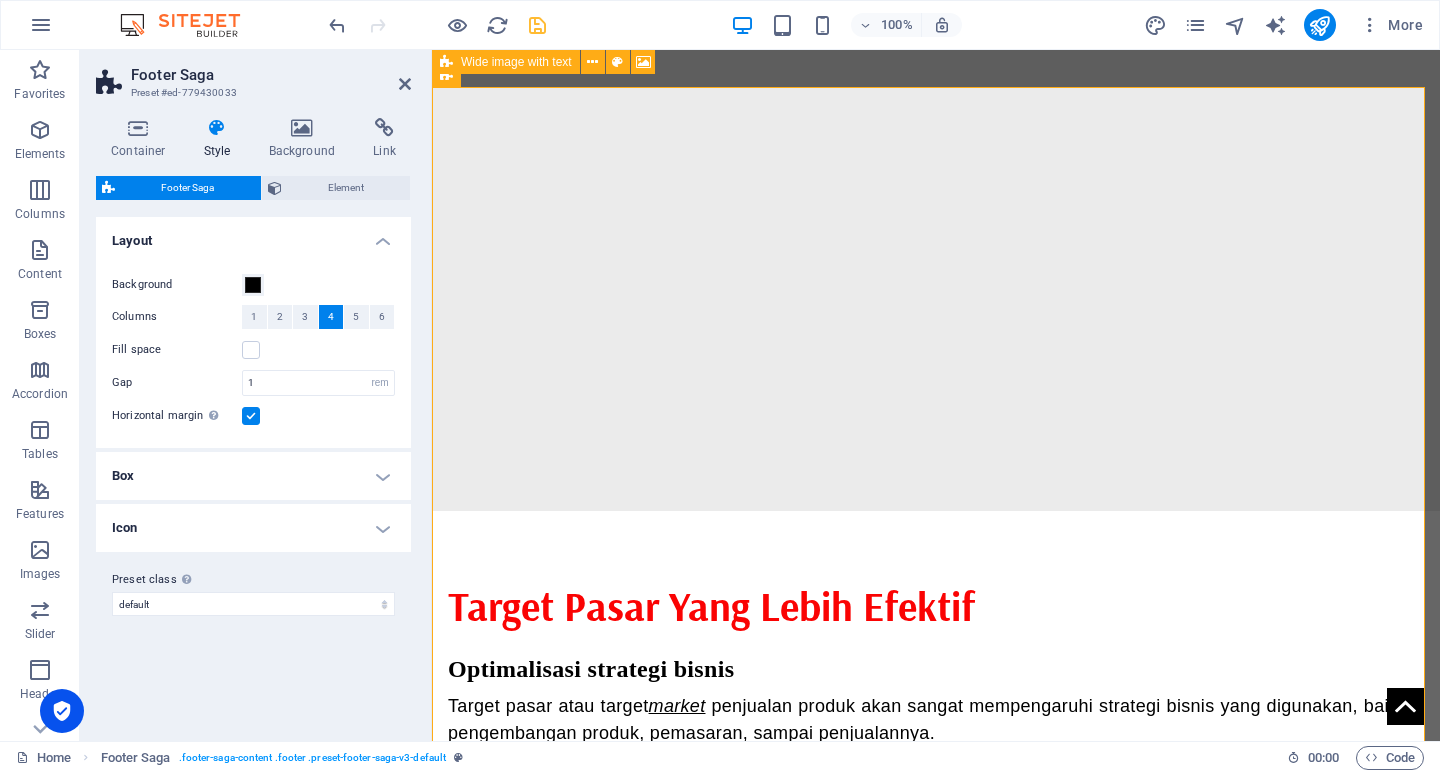 click at bounding box center (251, 416) 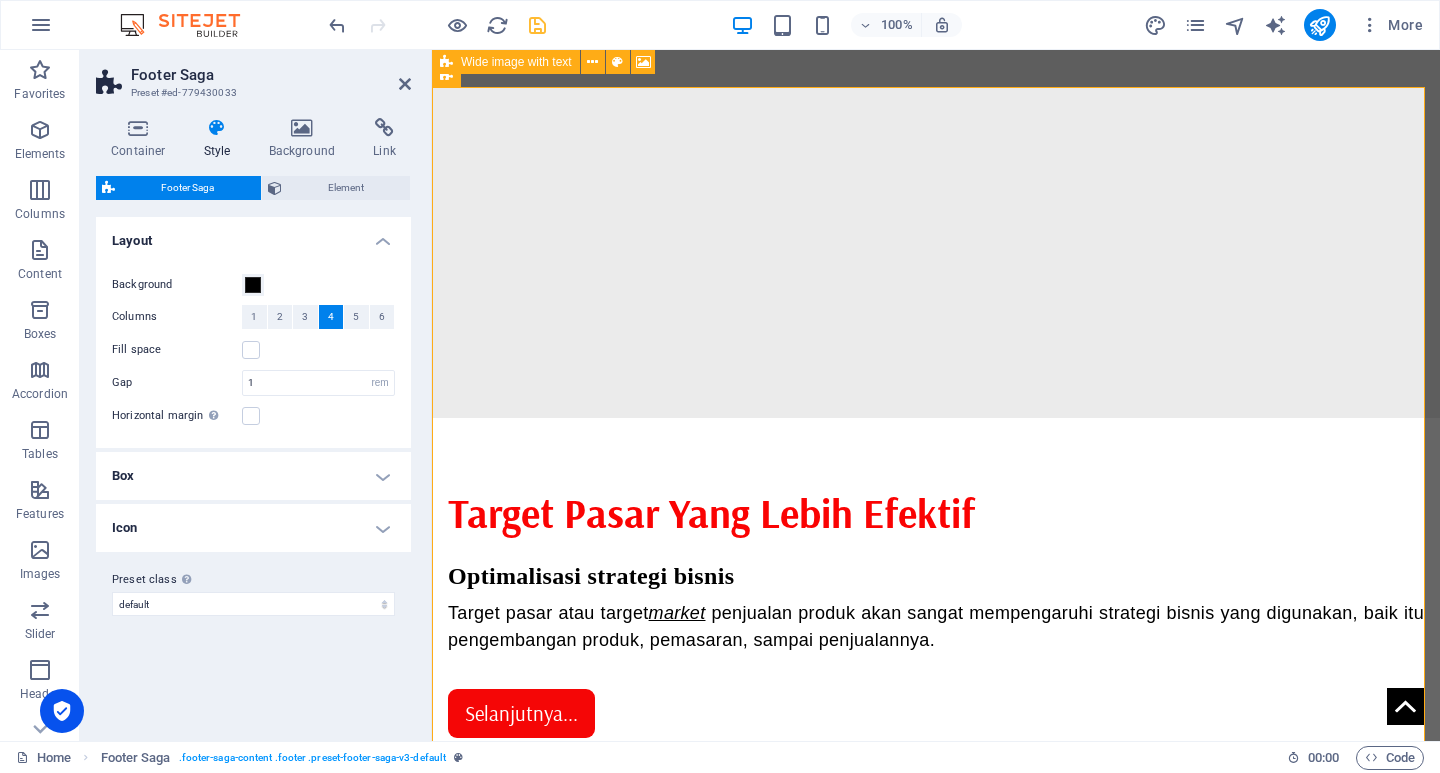 click on "Box" at bounding box center (253, 476) 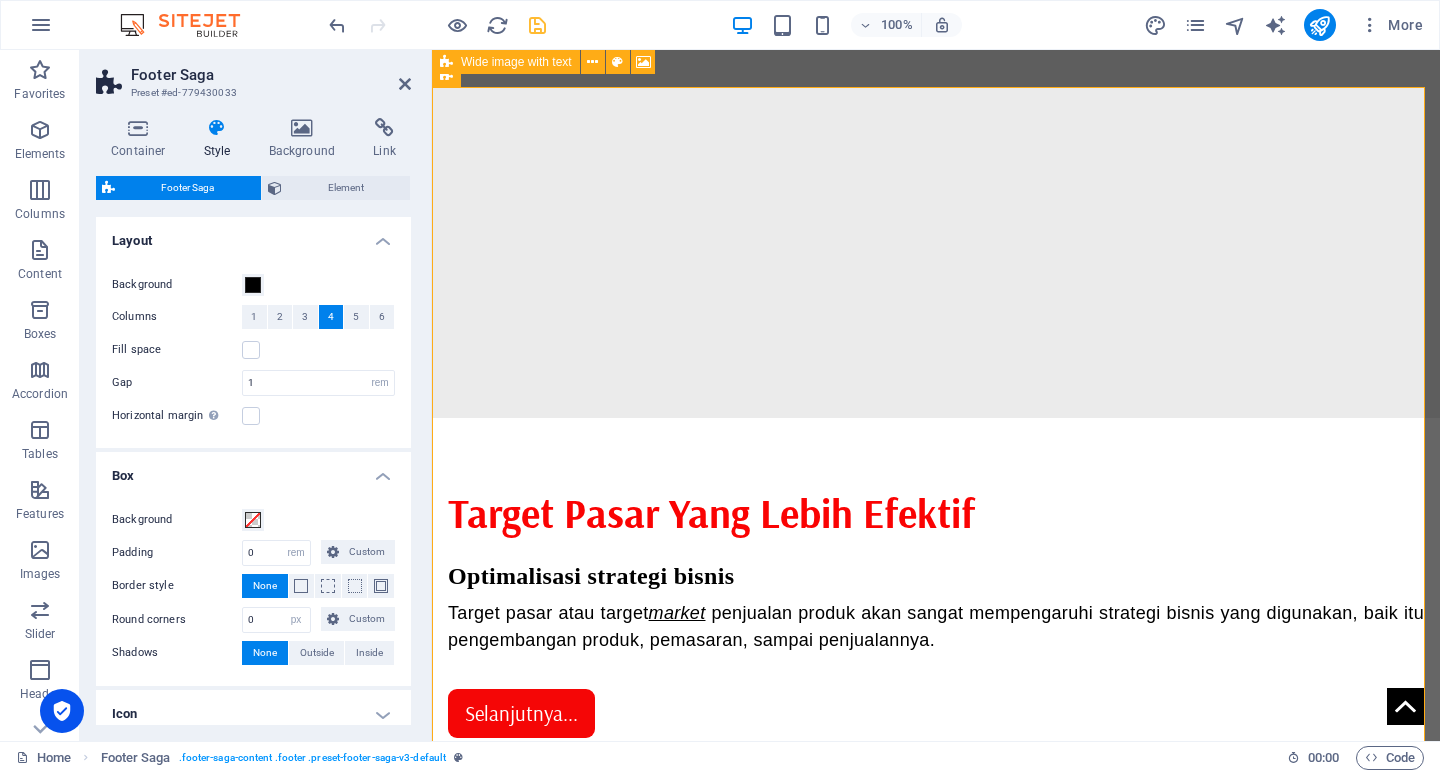 scroll, scrollTop: 93, scrollLeft: 0, axis: vertical 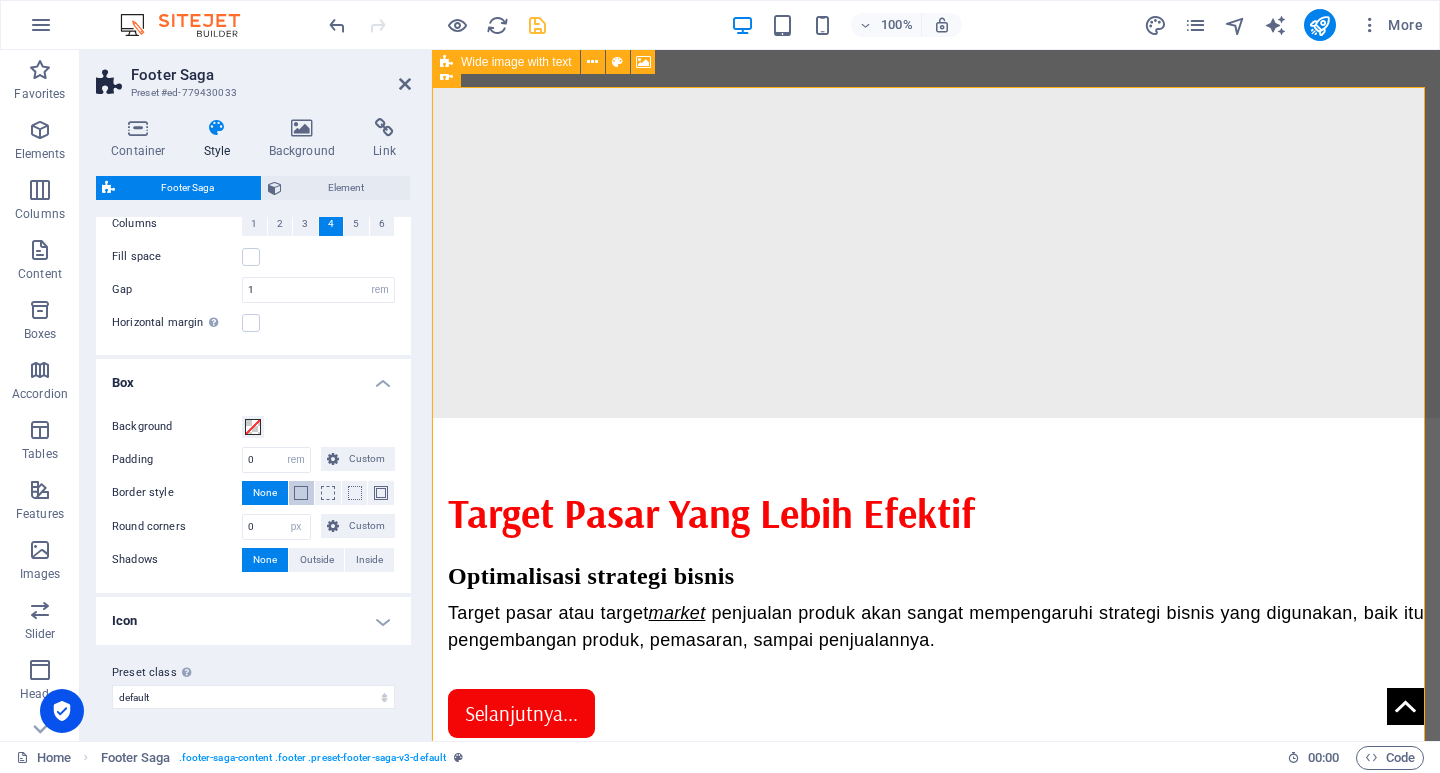 click at bounding box center (301, 493) 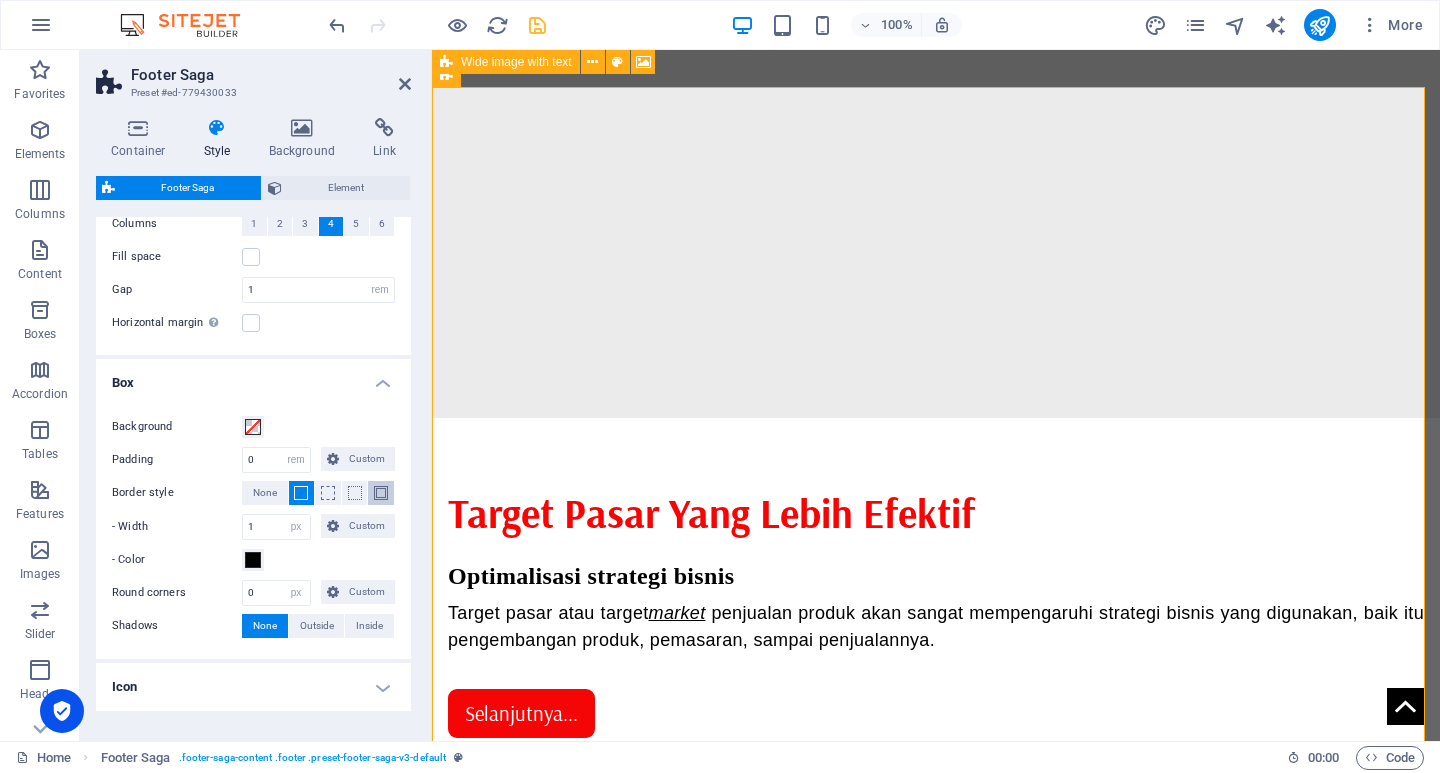click at bounding box center [381, 493] 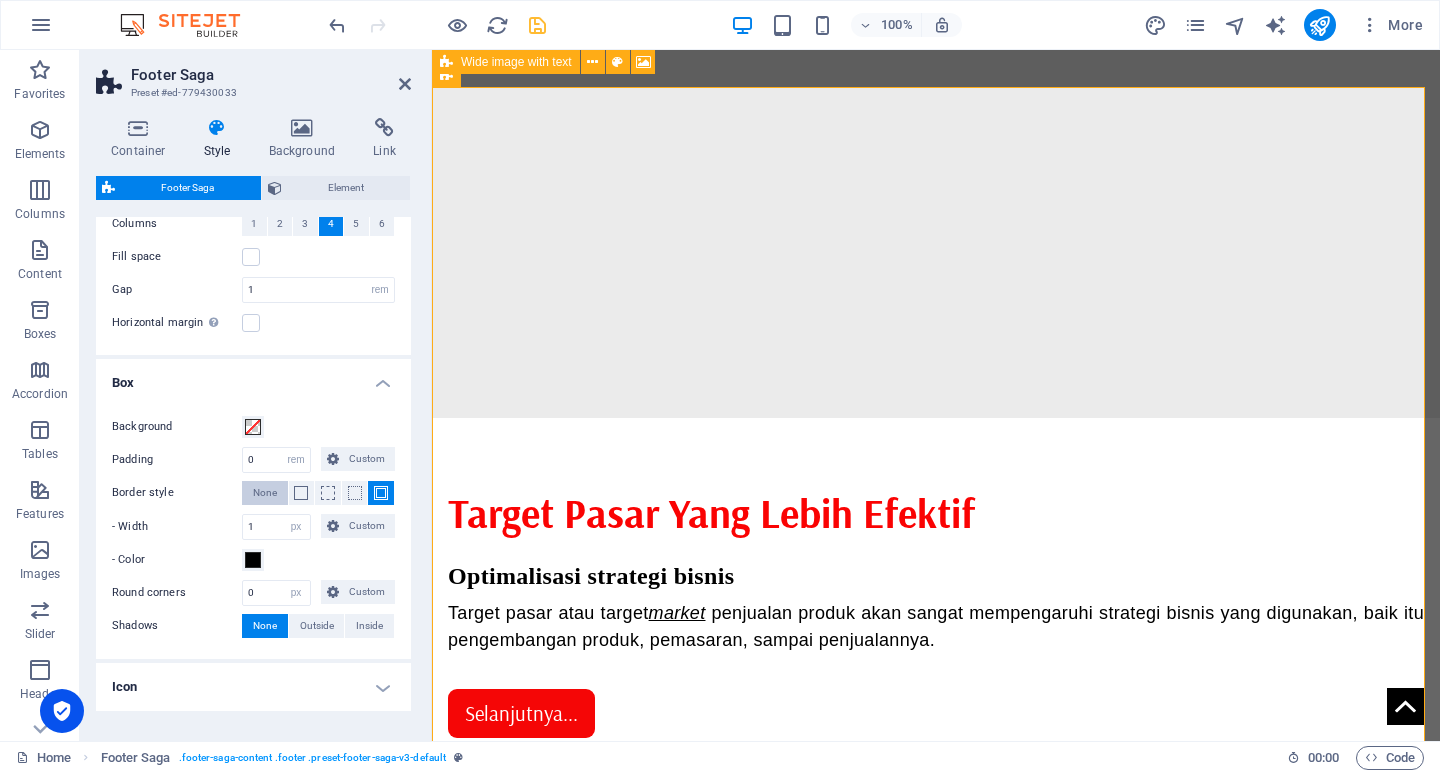 click on "None" at bounding box center [265, 493] 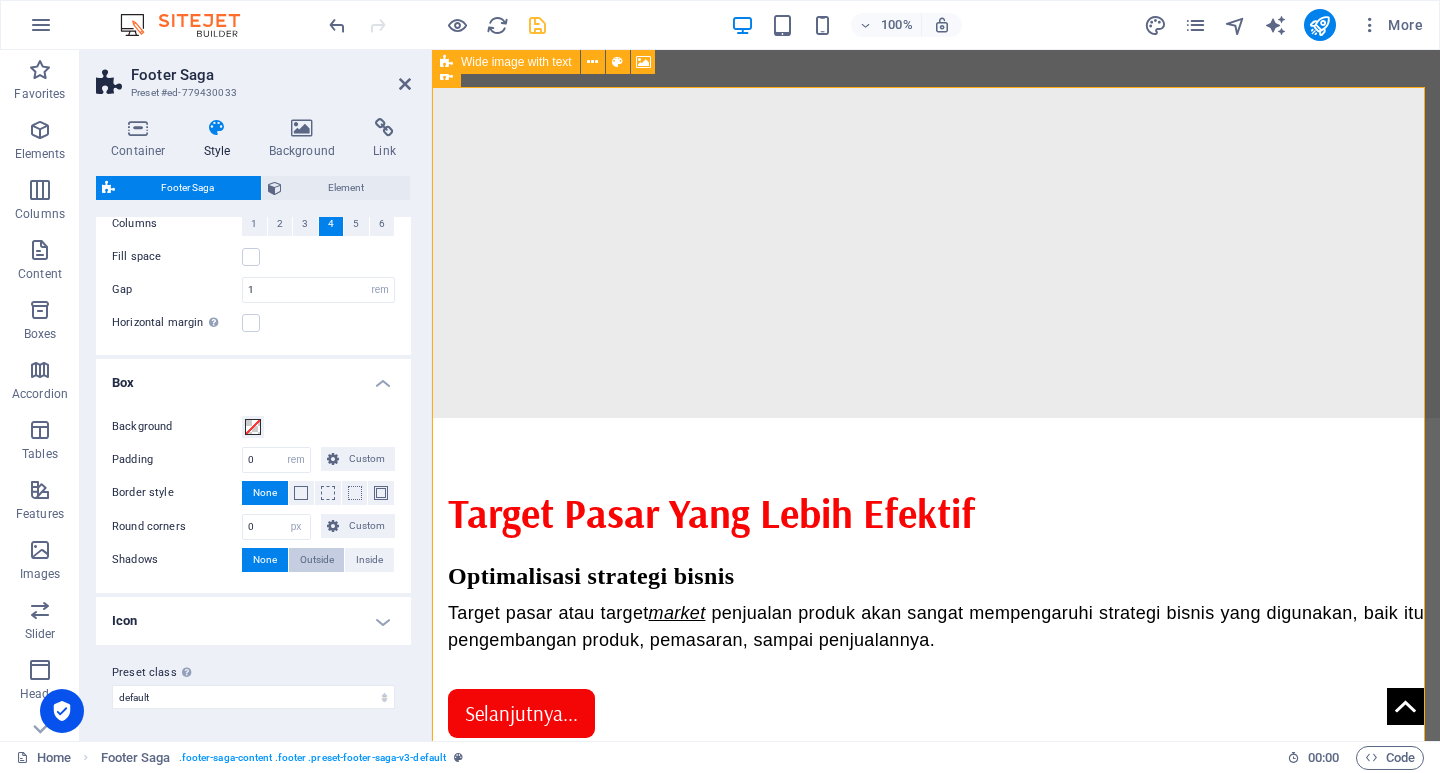 click on "Outside" at bounding box center (317, 560) 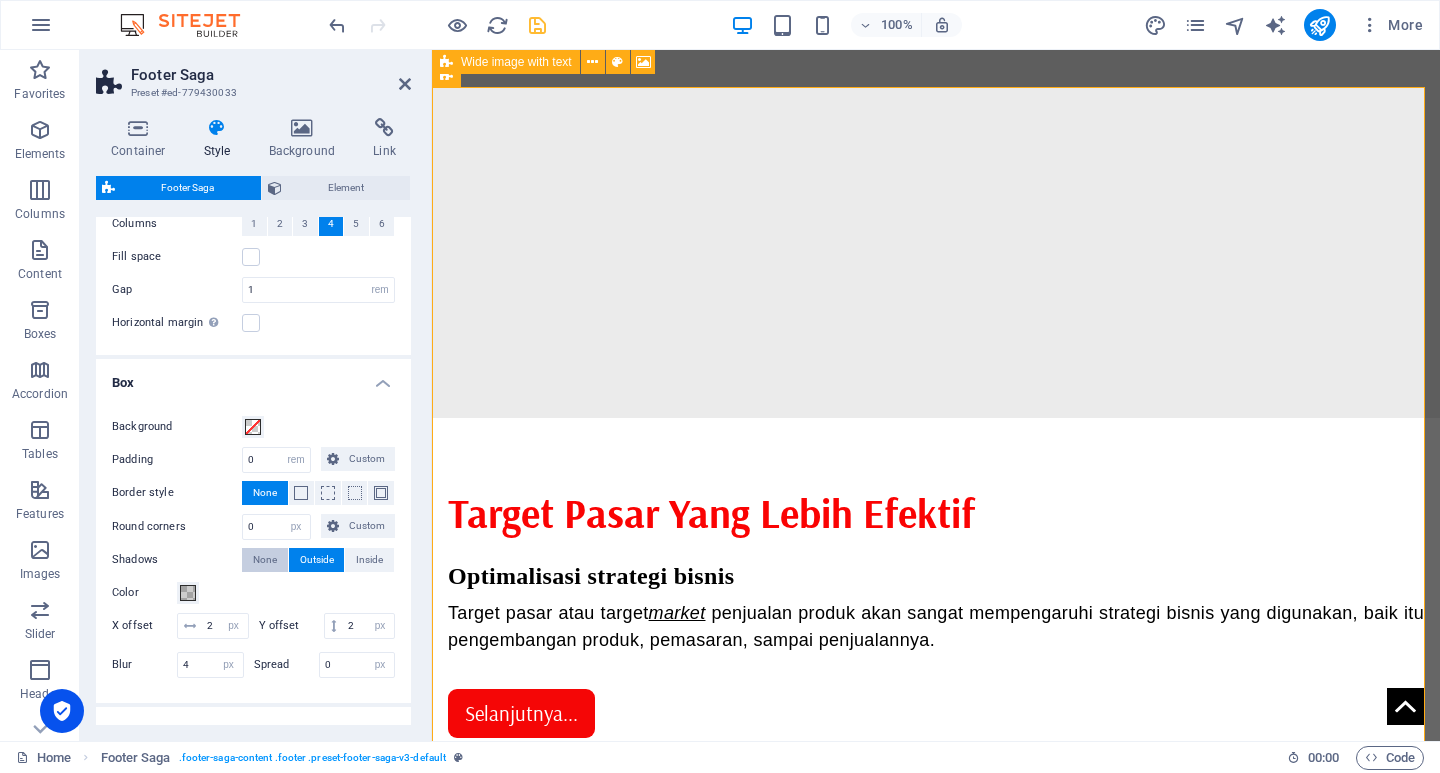 click on "None" at bounding box center [265, 560] 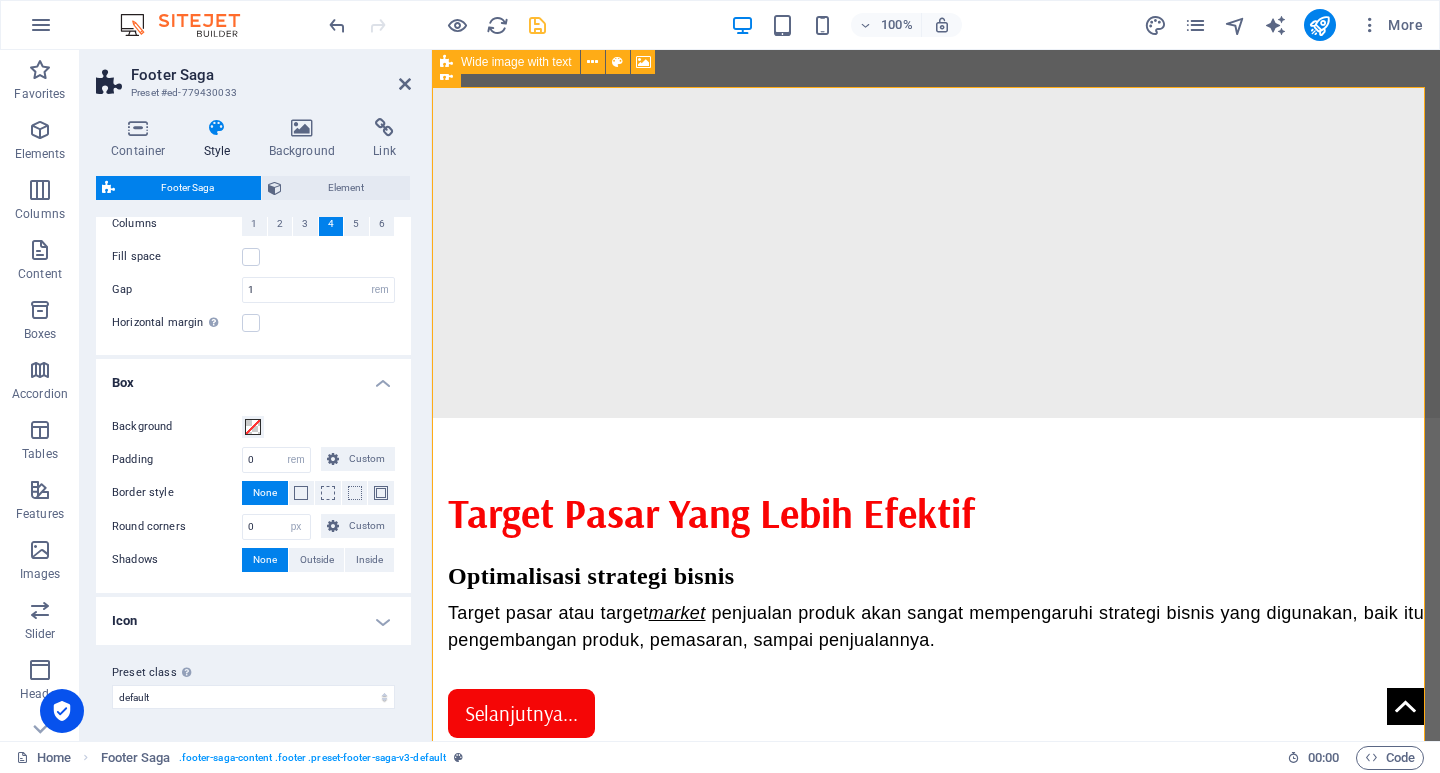 scroll, scrollTop: 0, scrollLeft: 0, axis: both 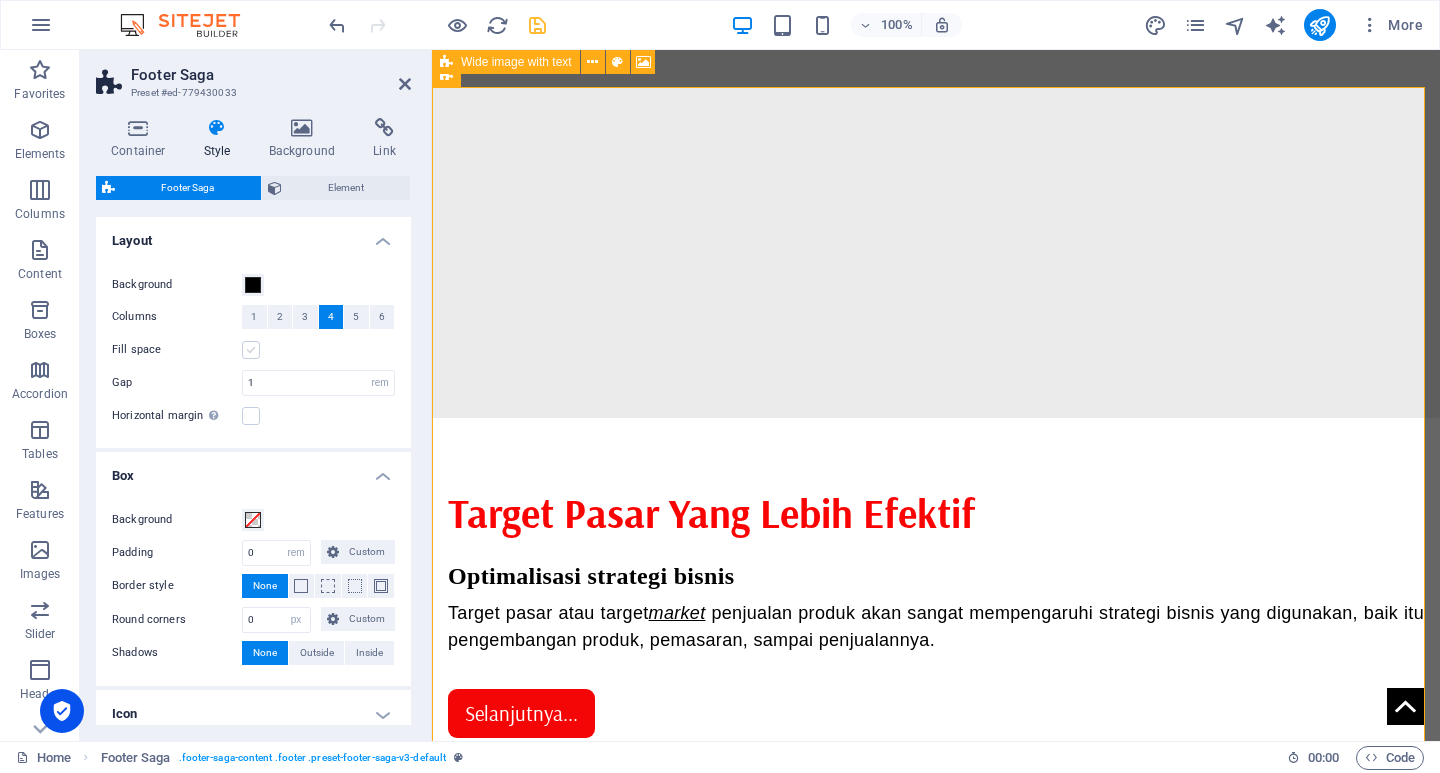 click at bounding box center [251, 350] 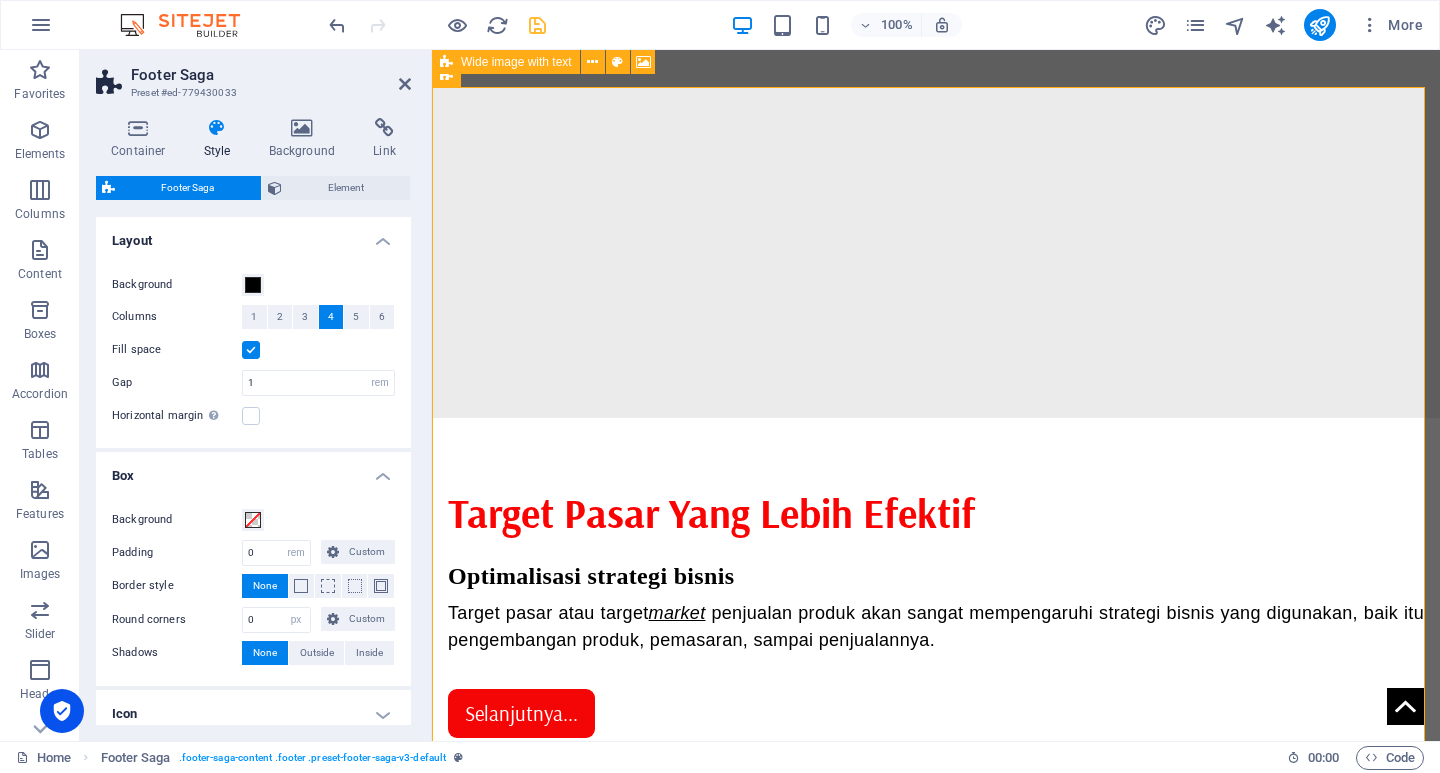 click at bounding box center [251, 350] 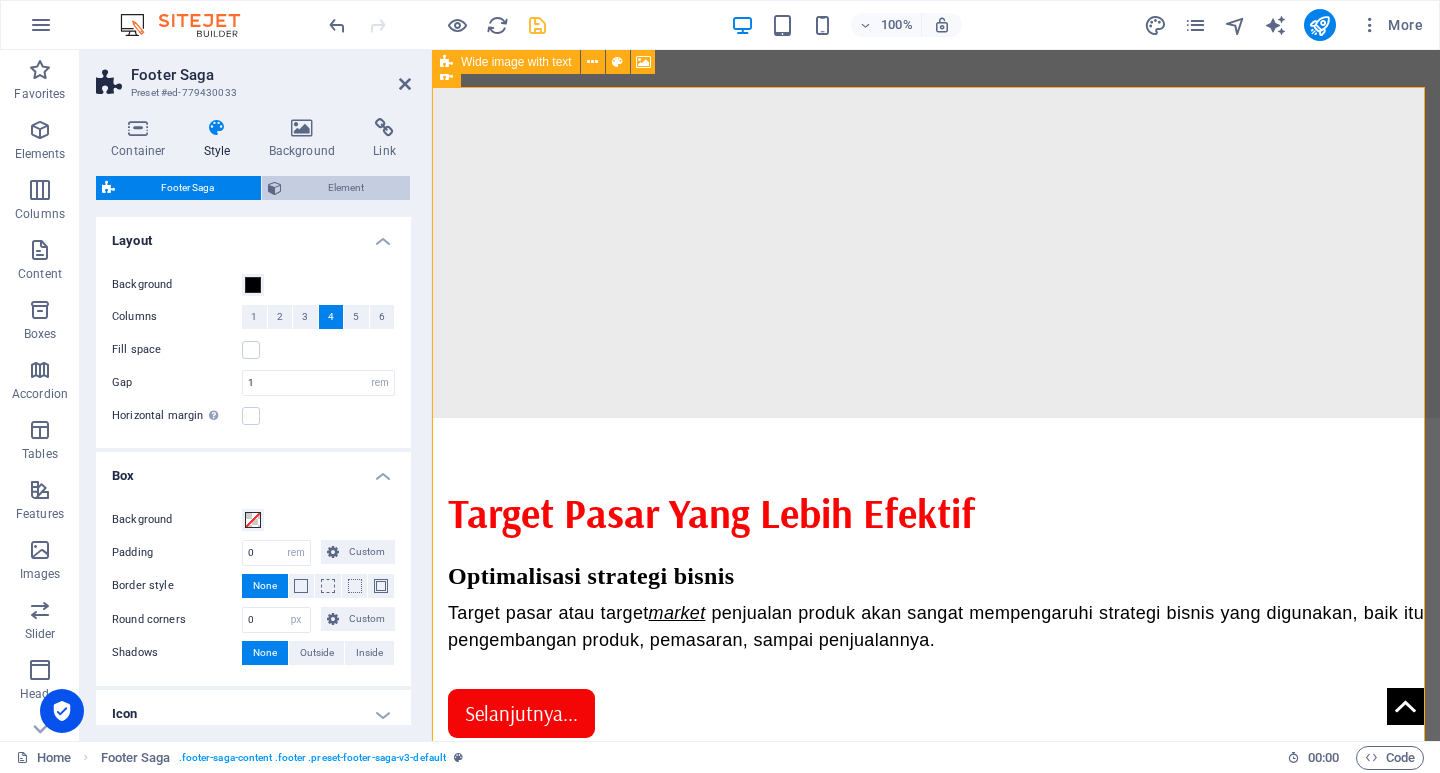 click on "Element" at bounding box center (346, 188) 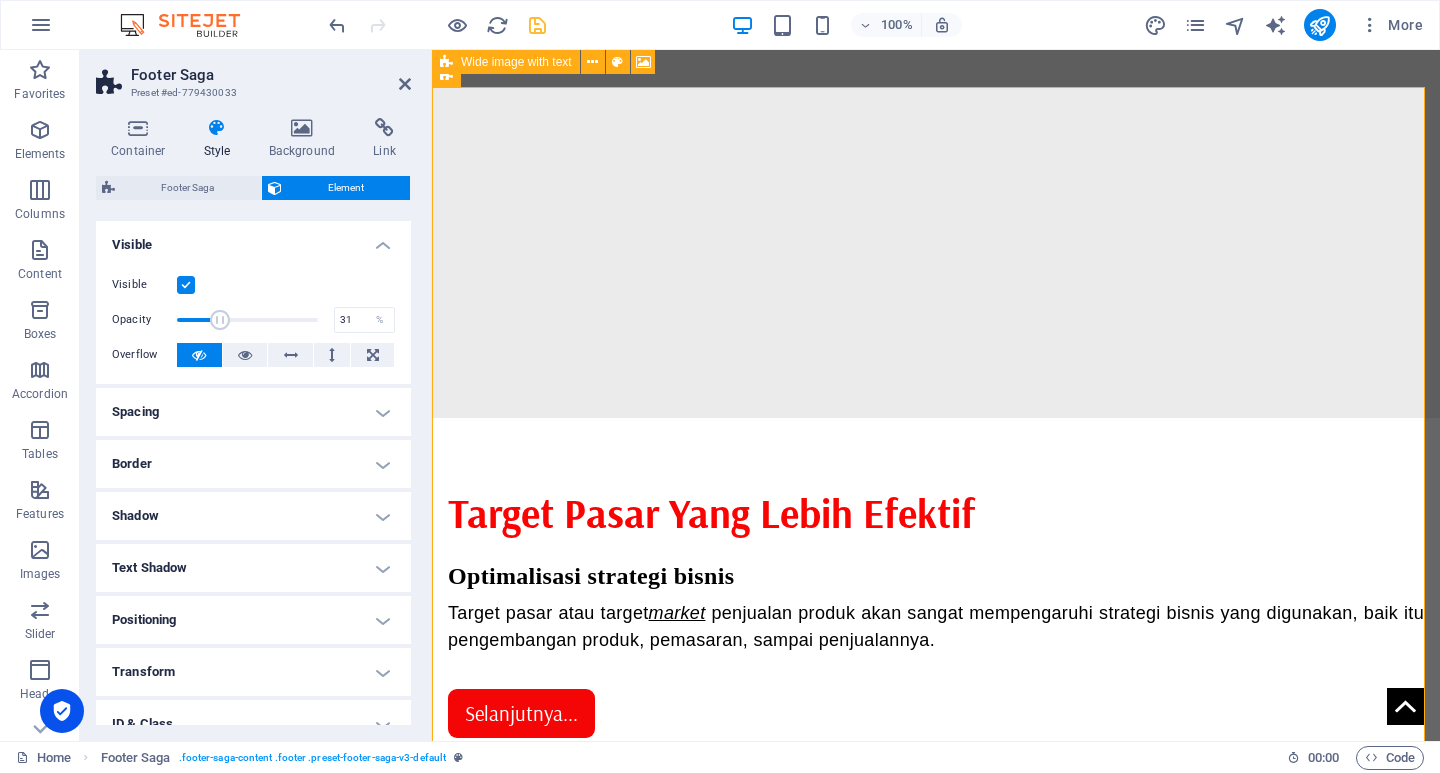 drag, startPoint x: 315, startPoint y: 323, endPoint x: 219, endPoint y: 332, distance: 96.42095 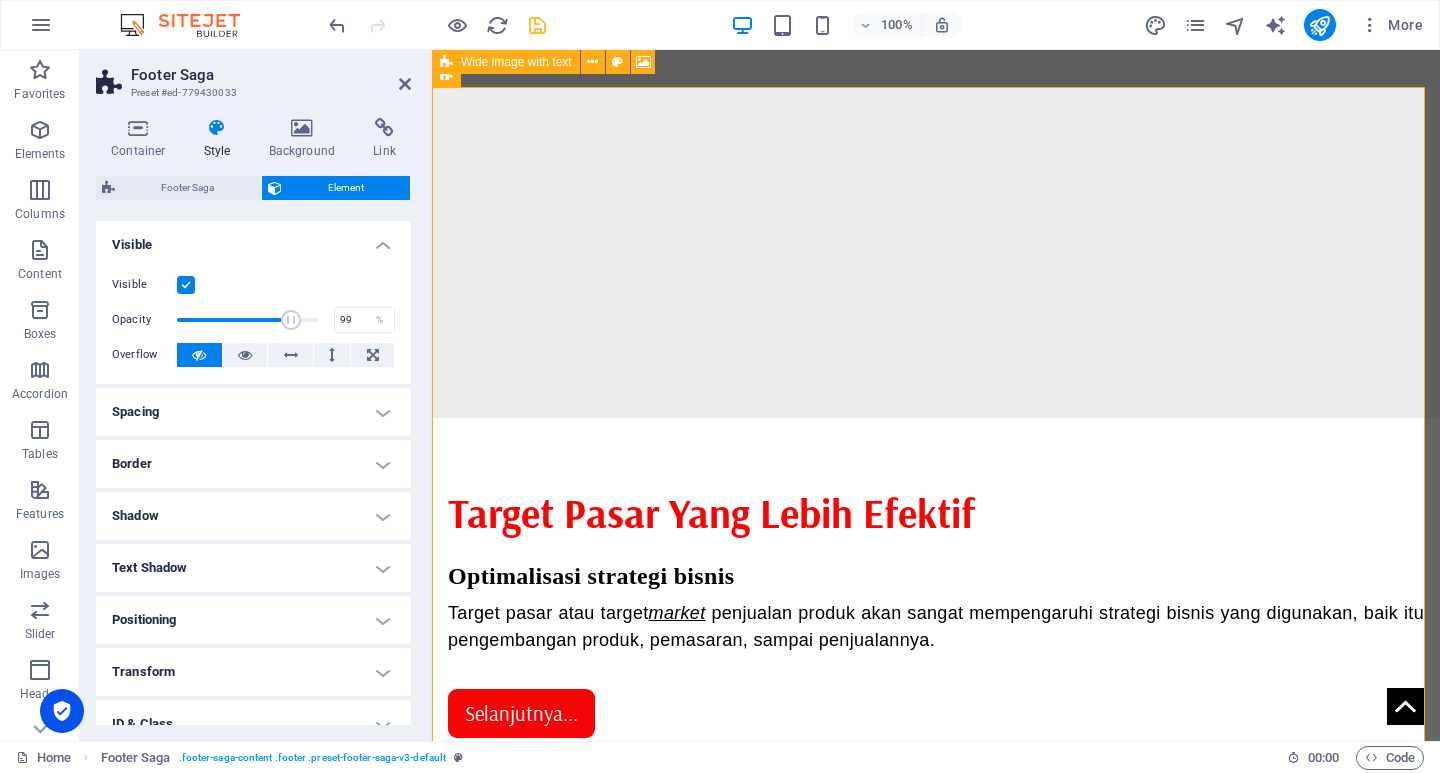type on "100" 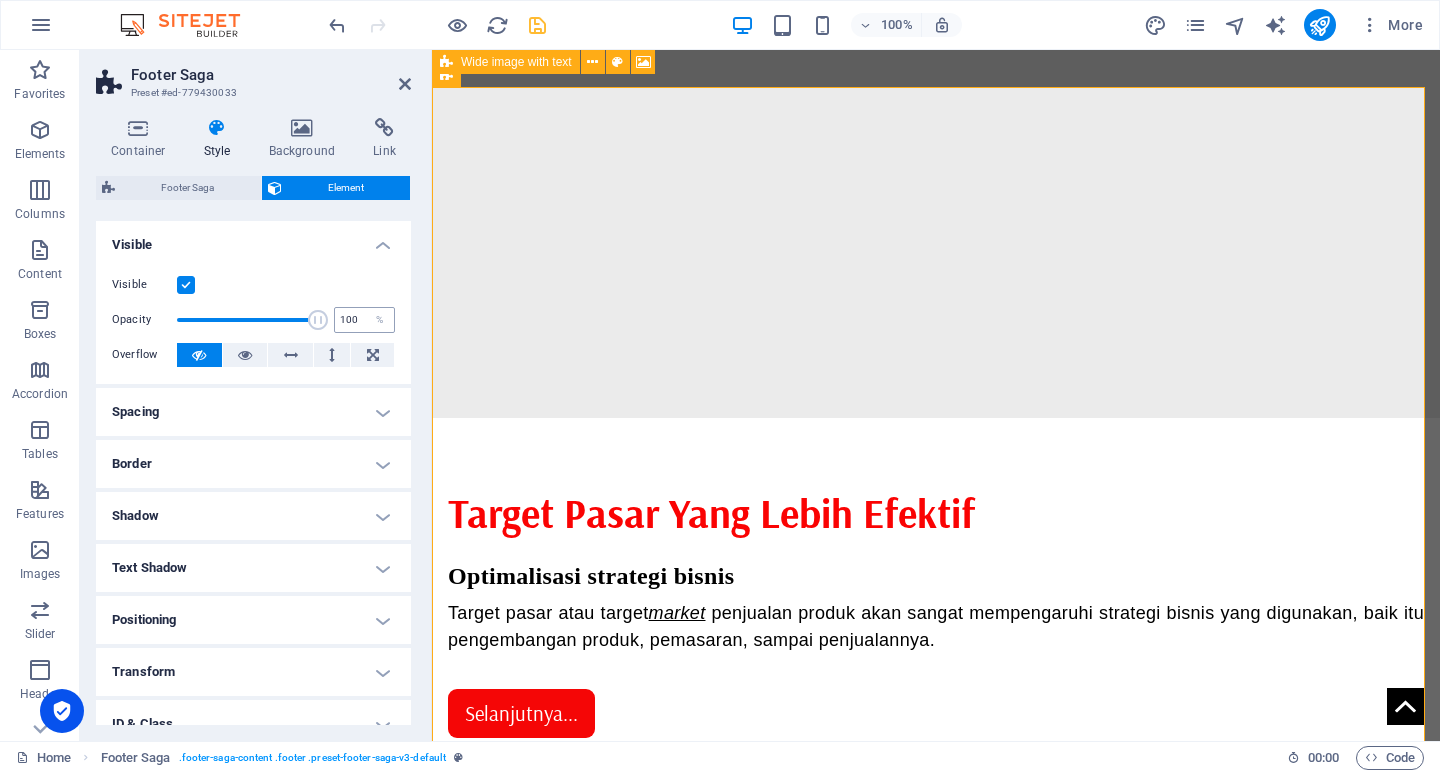 drag, startPoint x: 216, startPoint y: 312, endPoint x: 333, endPoint y: 317, distance: 117.10679 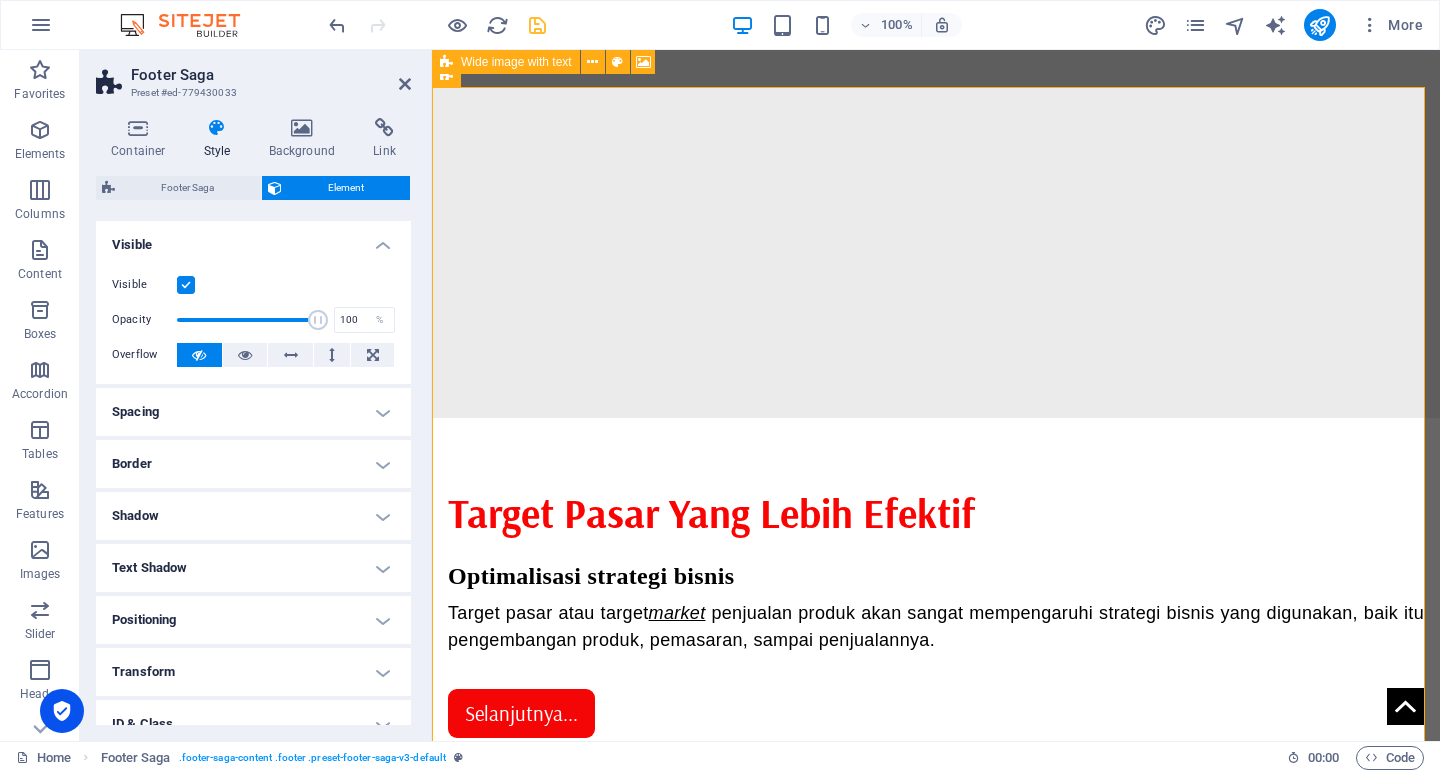 click at bounding box center (186, 285) 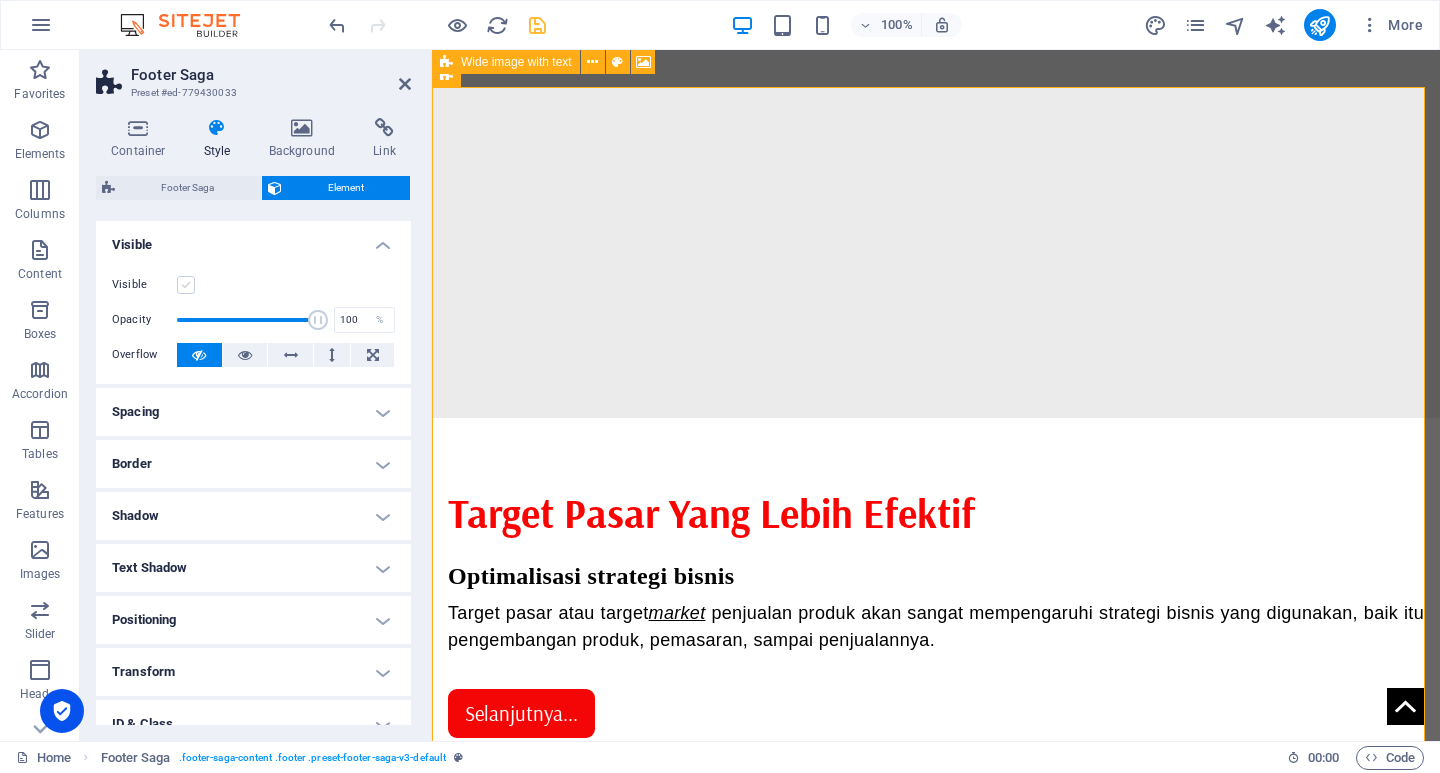 click at bounding box center [186, 285] 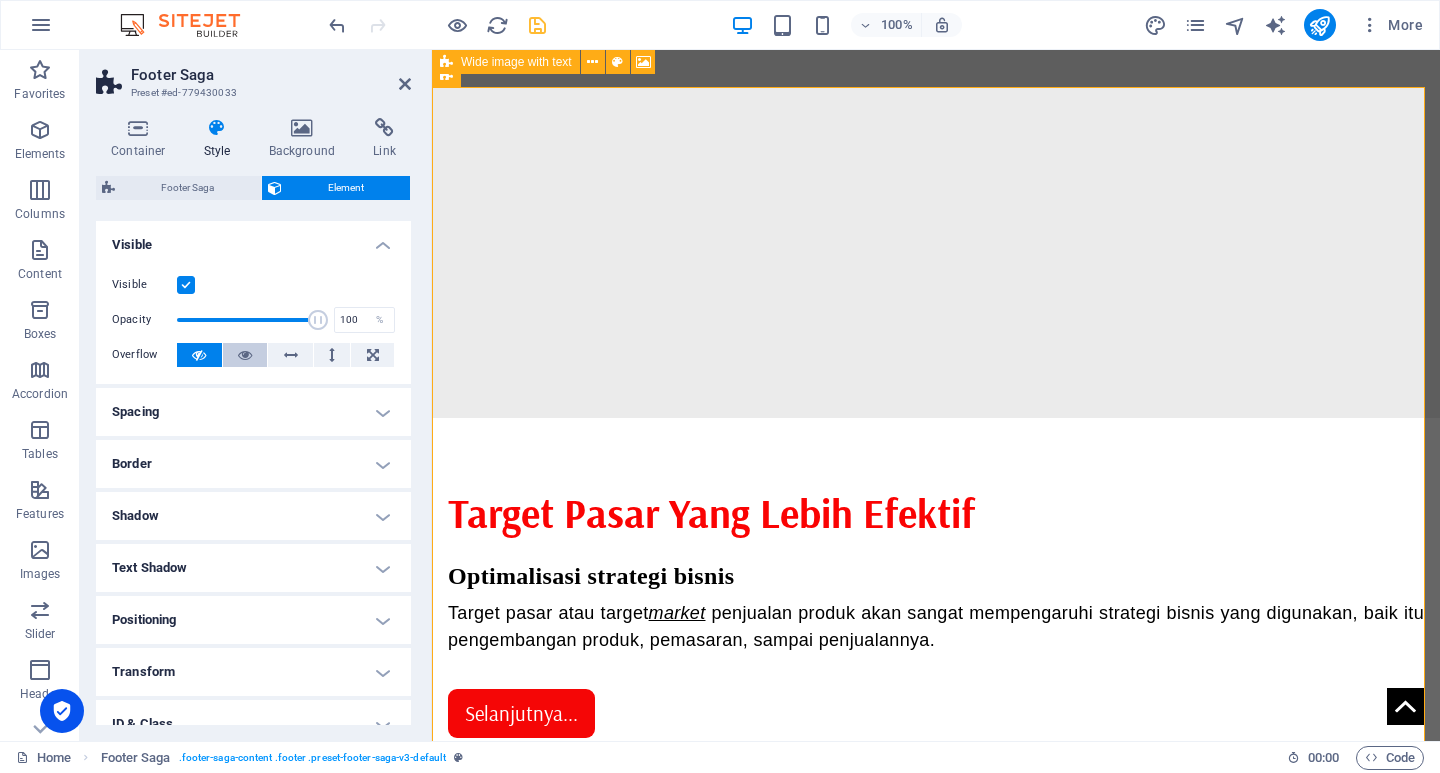 click at bounding box center (245, 355) 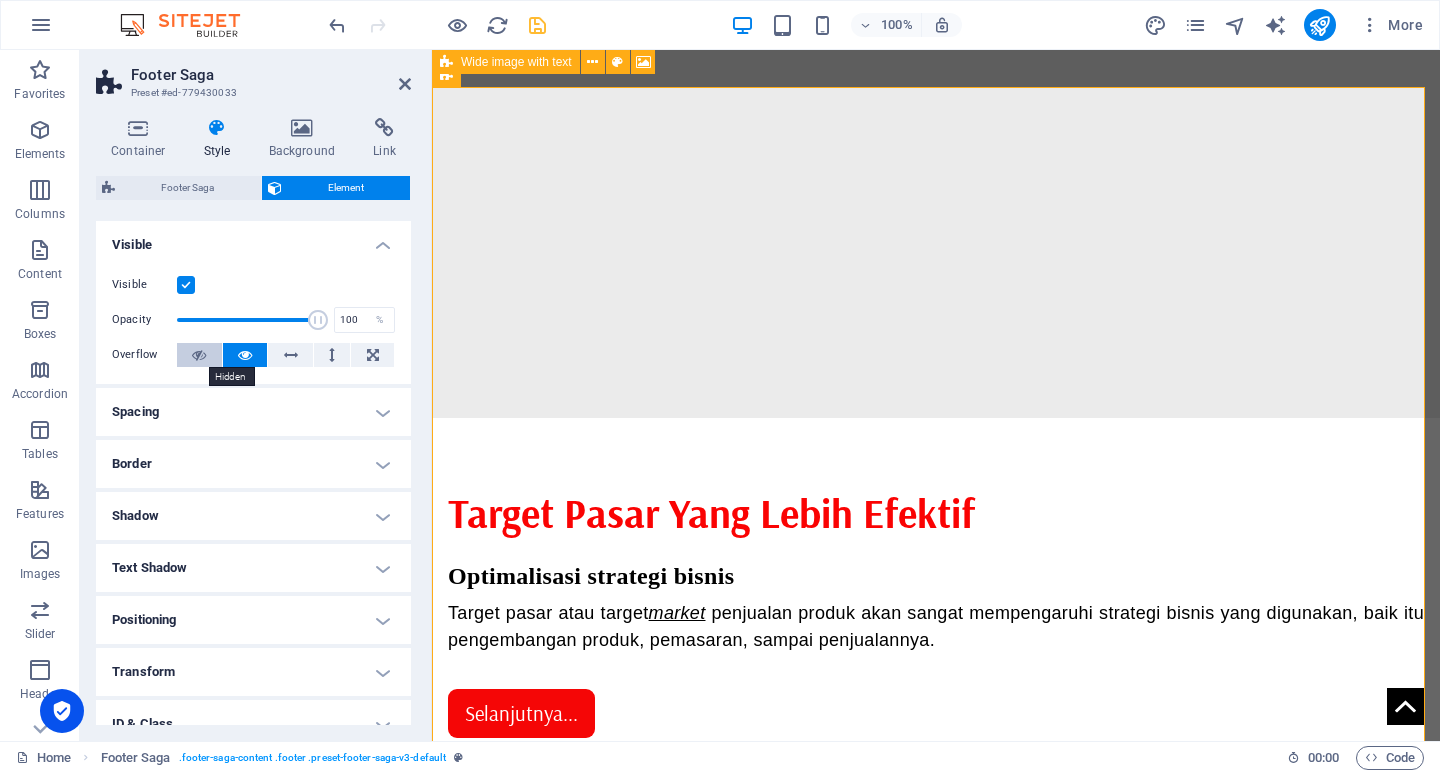 click at bounding box center [199, 355] 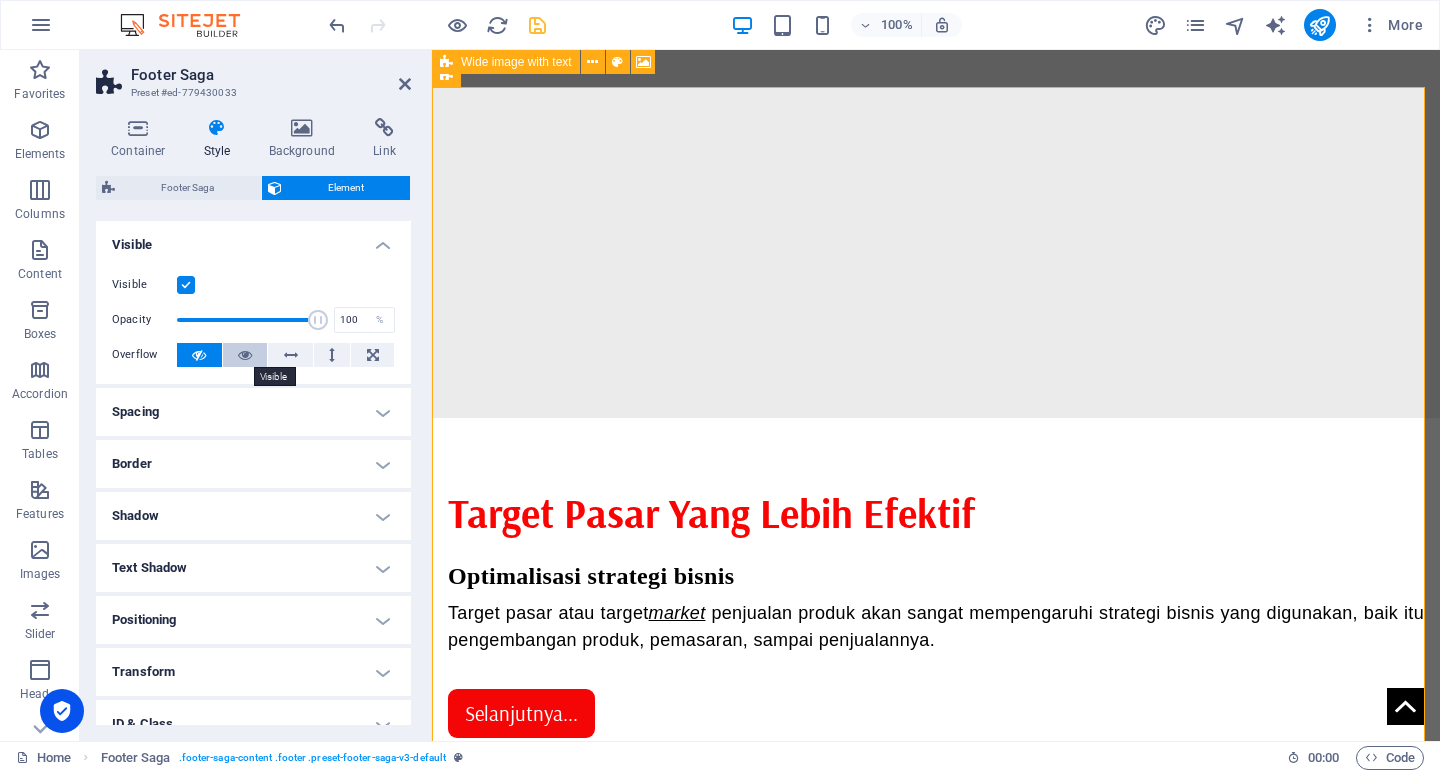 click at bounding box center (245, 355) 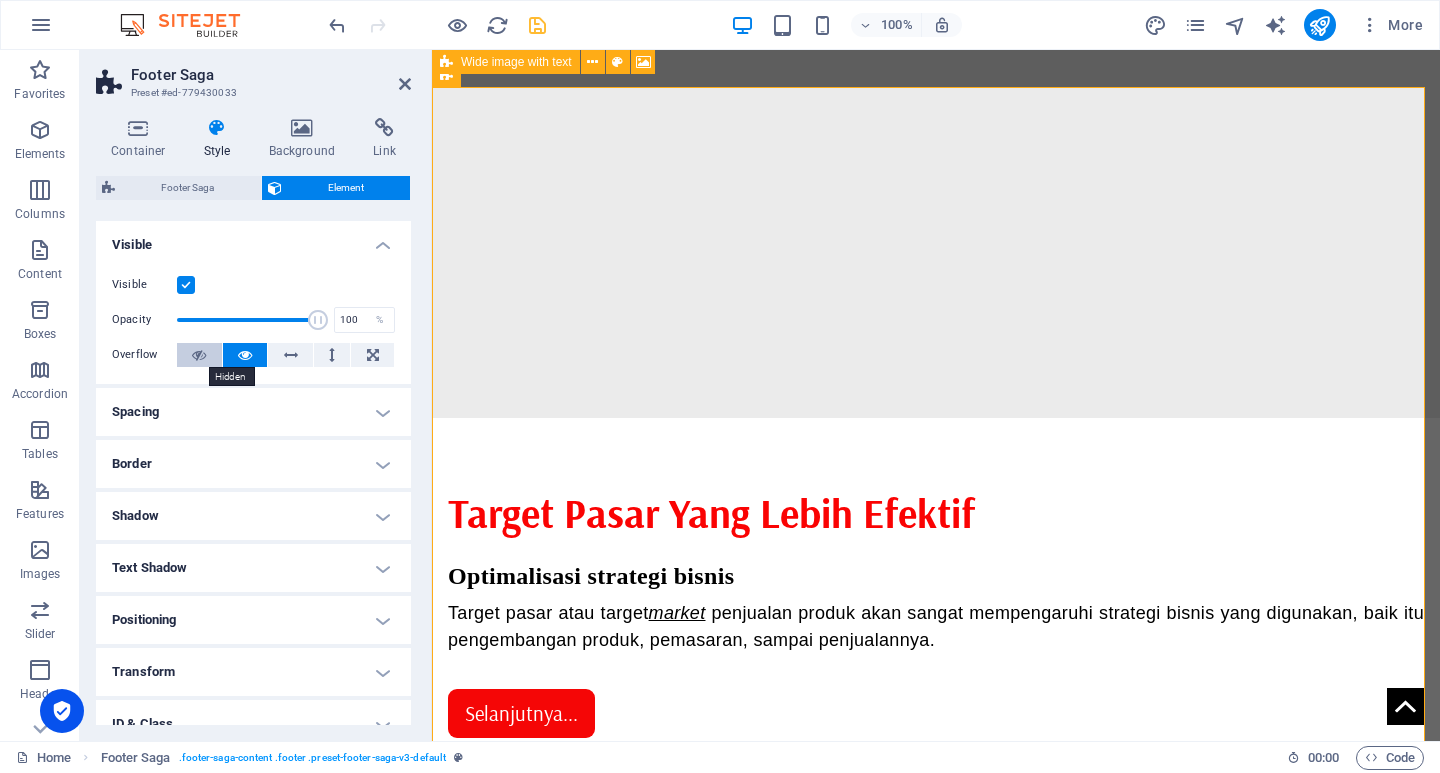 click at bounding box center (199, 355) 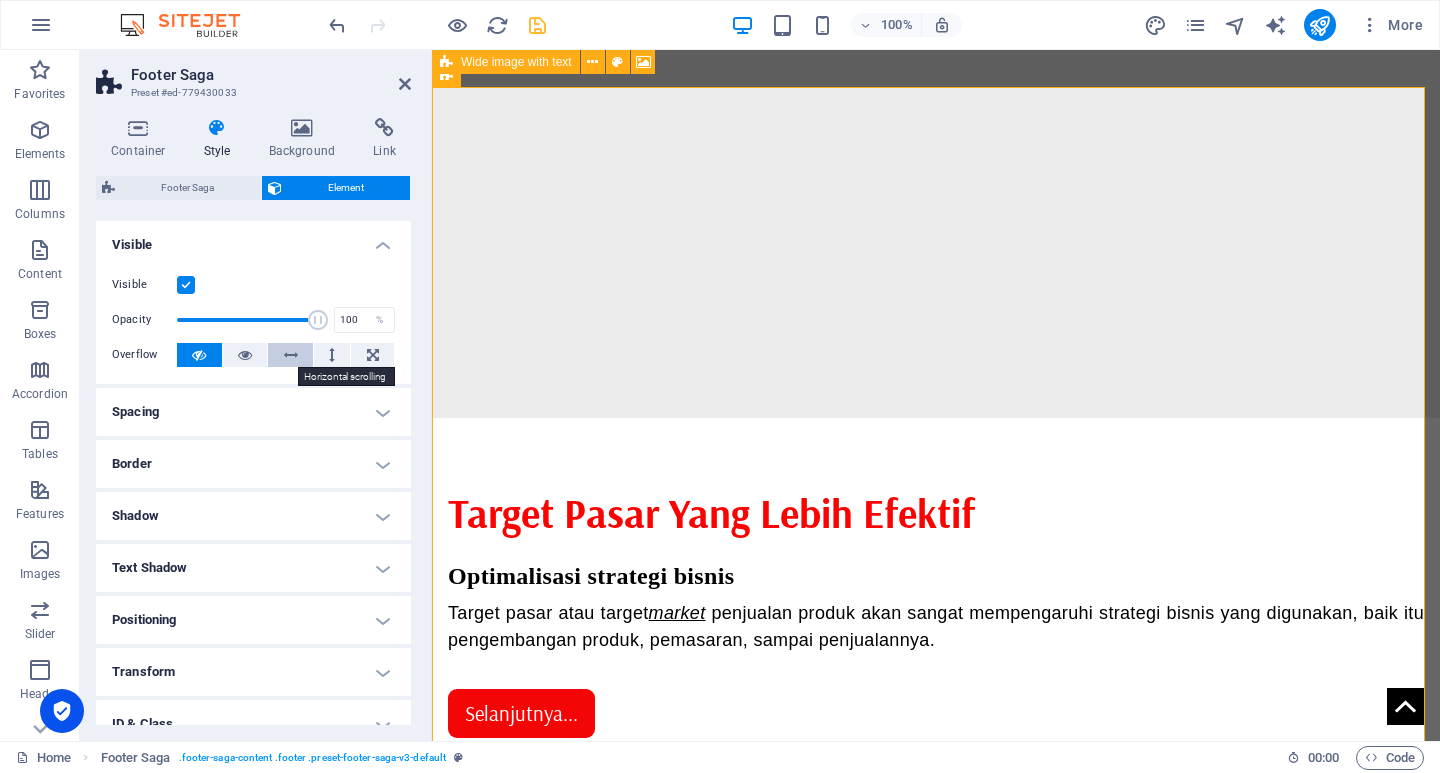 click at bounding box center [290, 355] 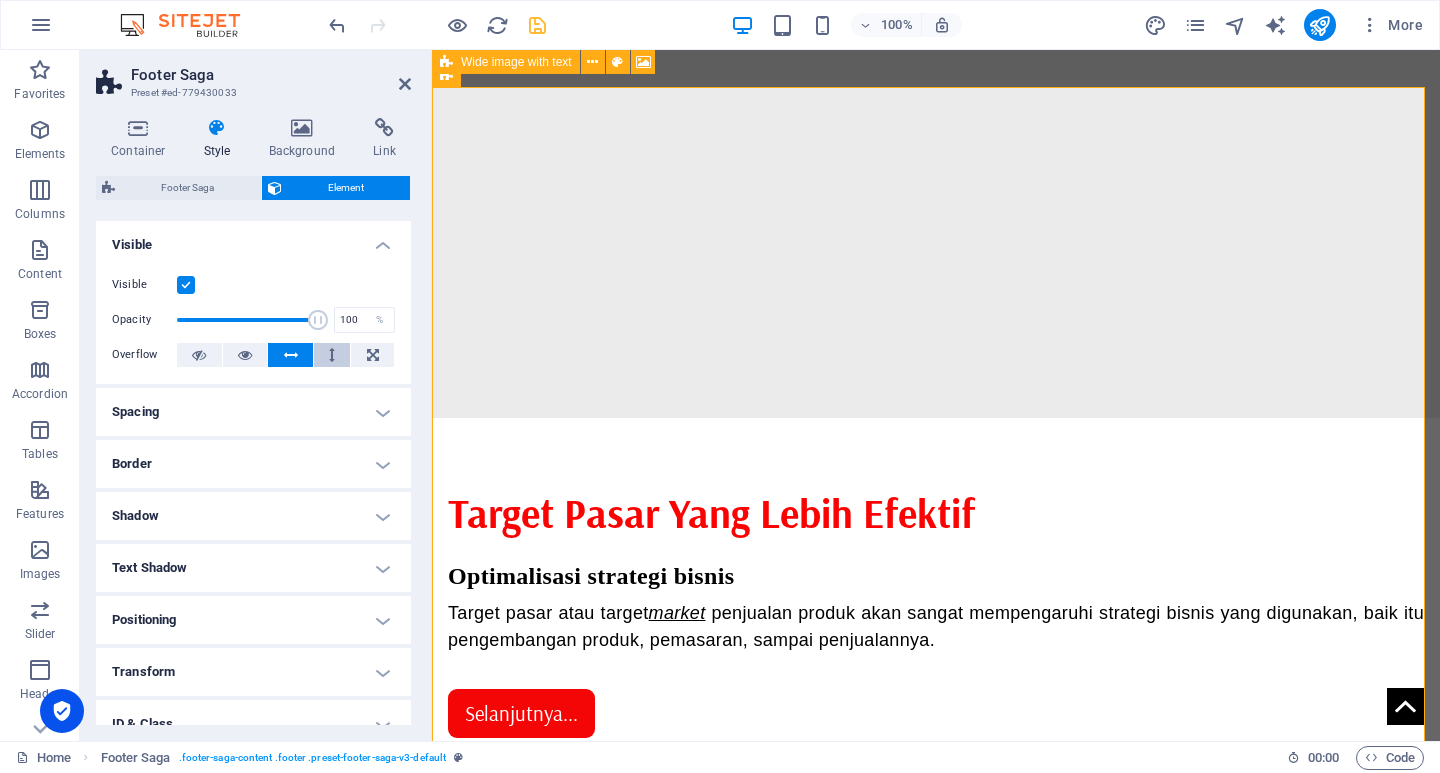 click at bounding box center [332, 355] 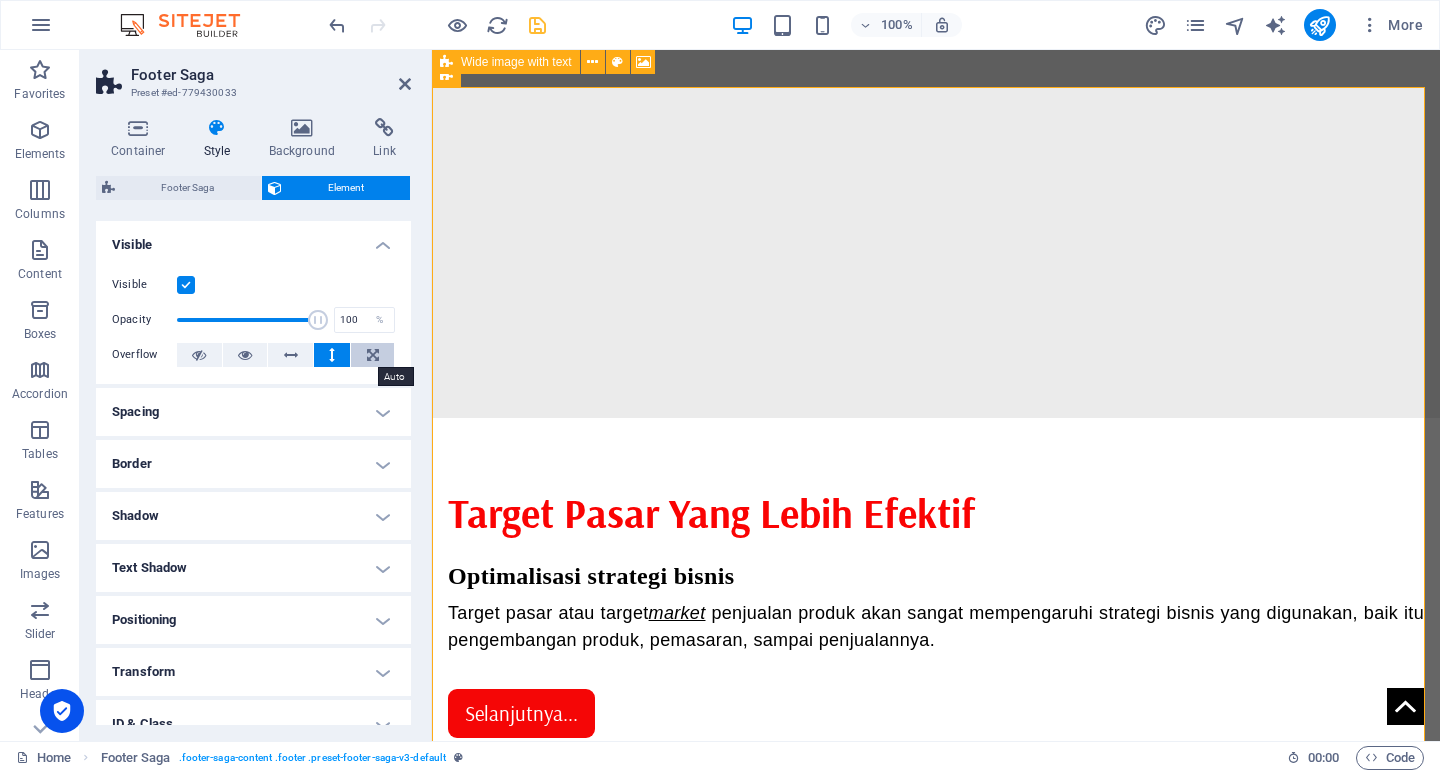 click at bounding box center [373, 355] 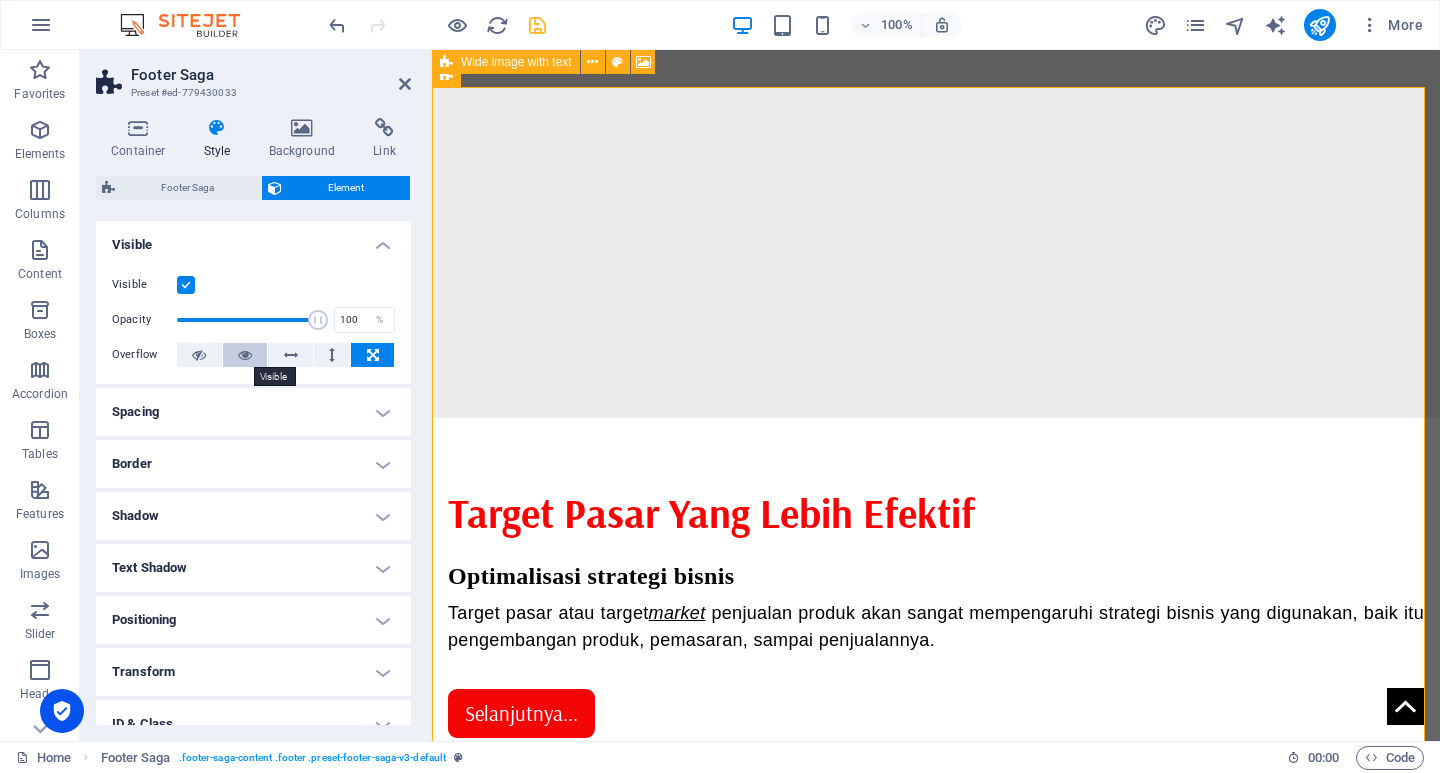 click at bounding box center [245, 355] 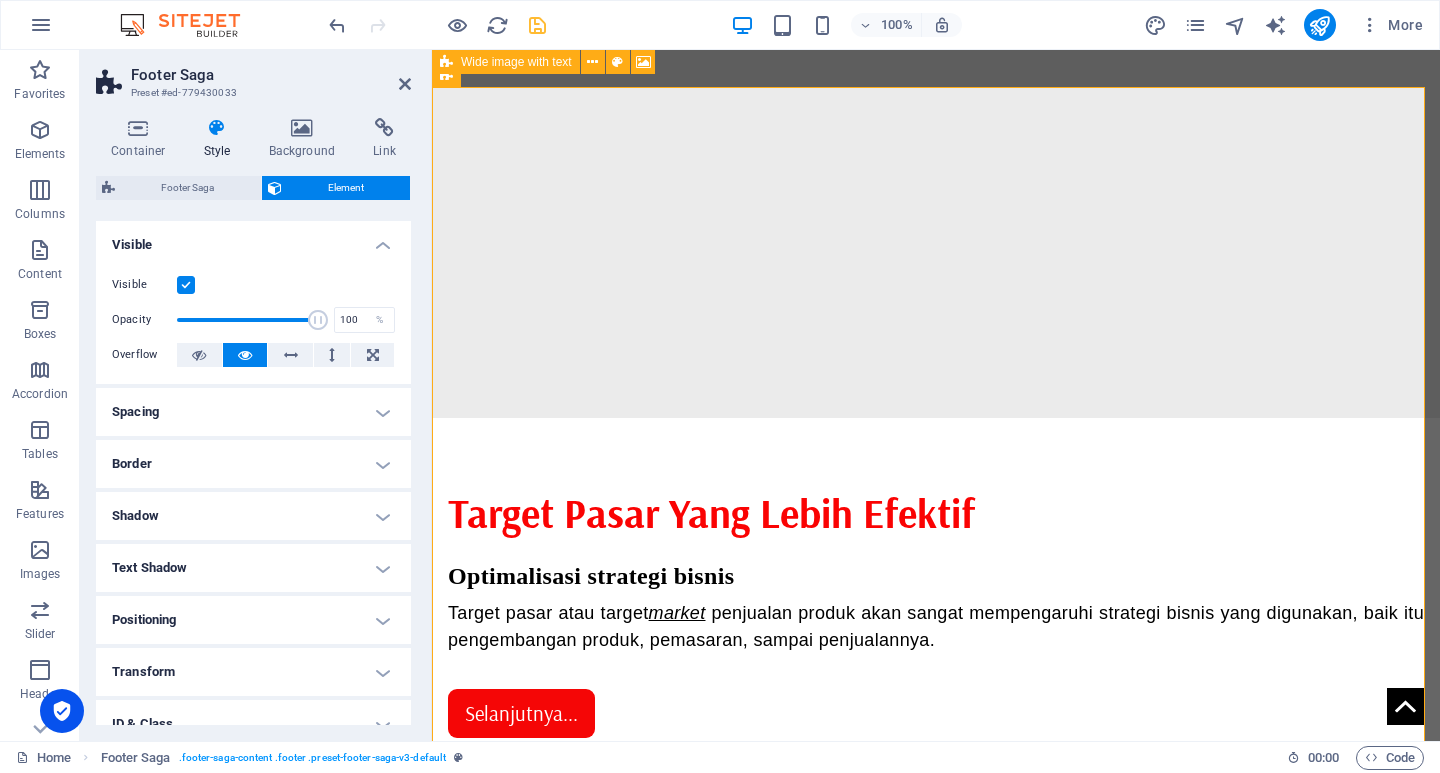 click on "Spacing" at bounding box center (253, 412) 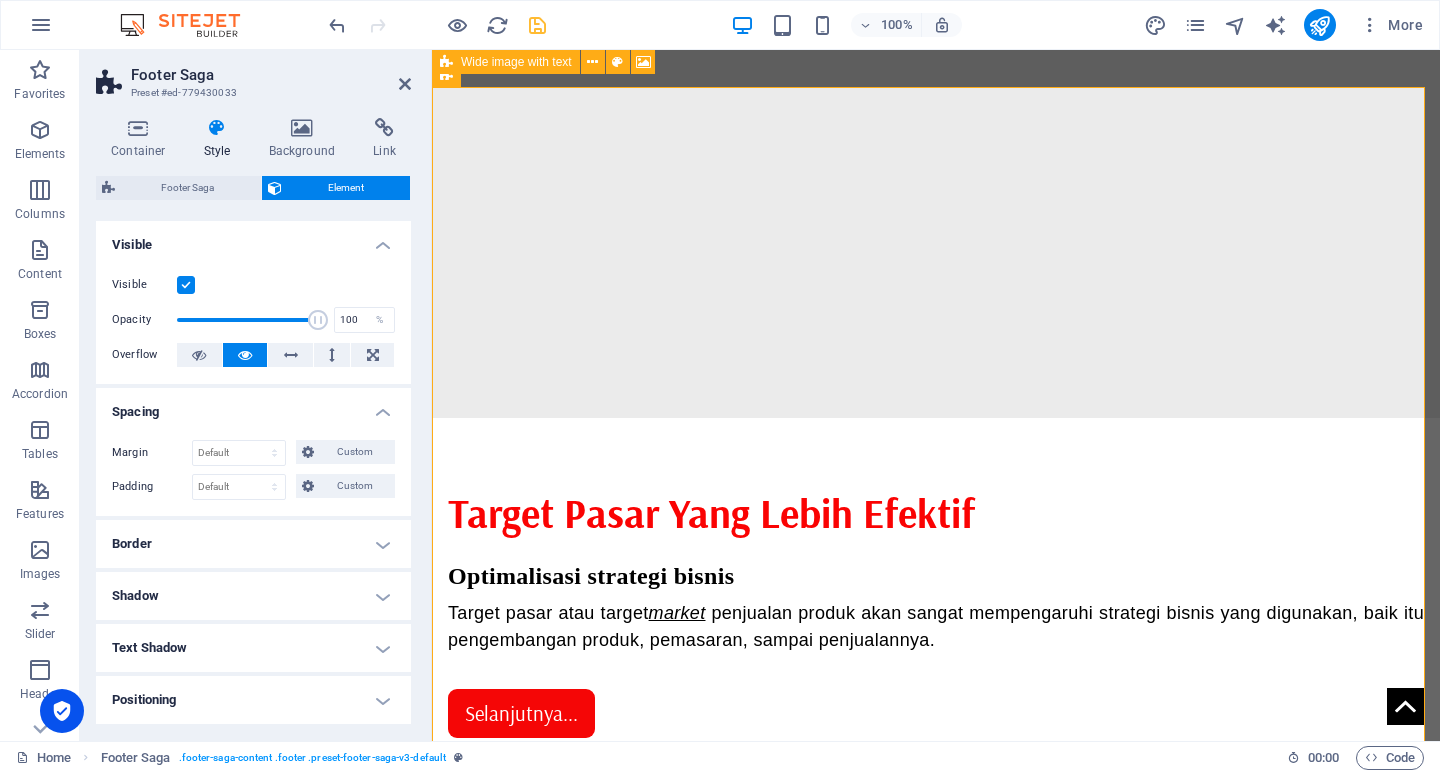 scroll, scrollTop: 100, scrollLeft: 0, axis: vertical 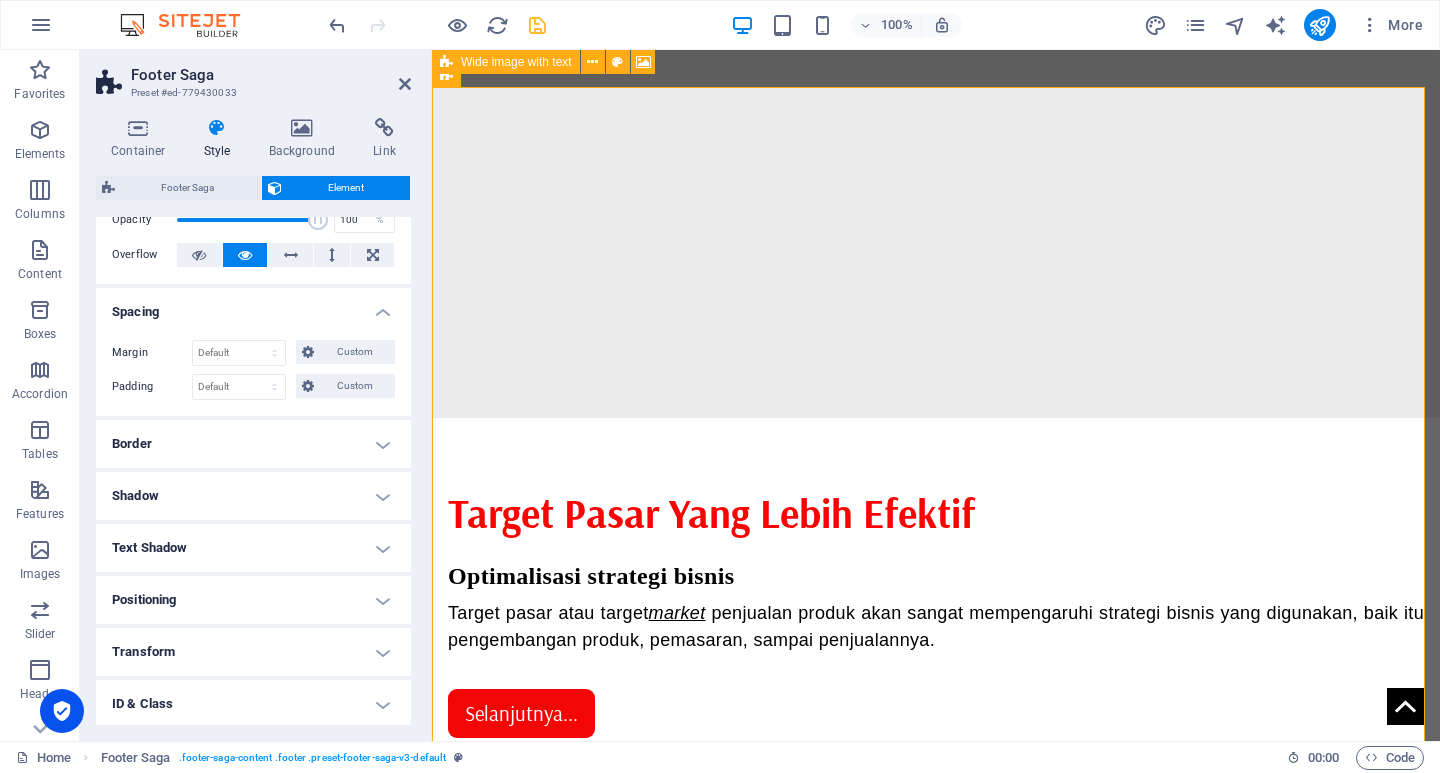click on "Border" at bounding box center [253, 444] 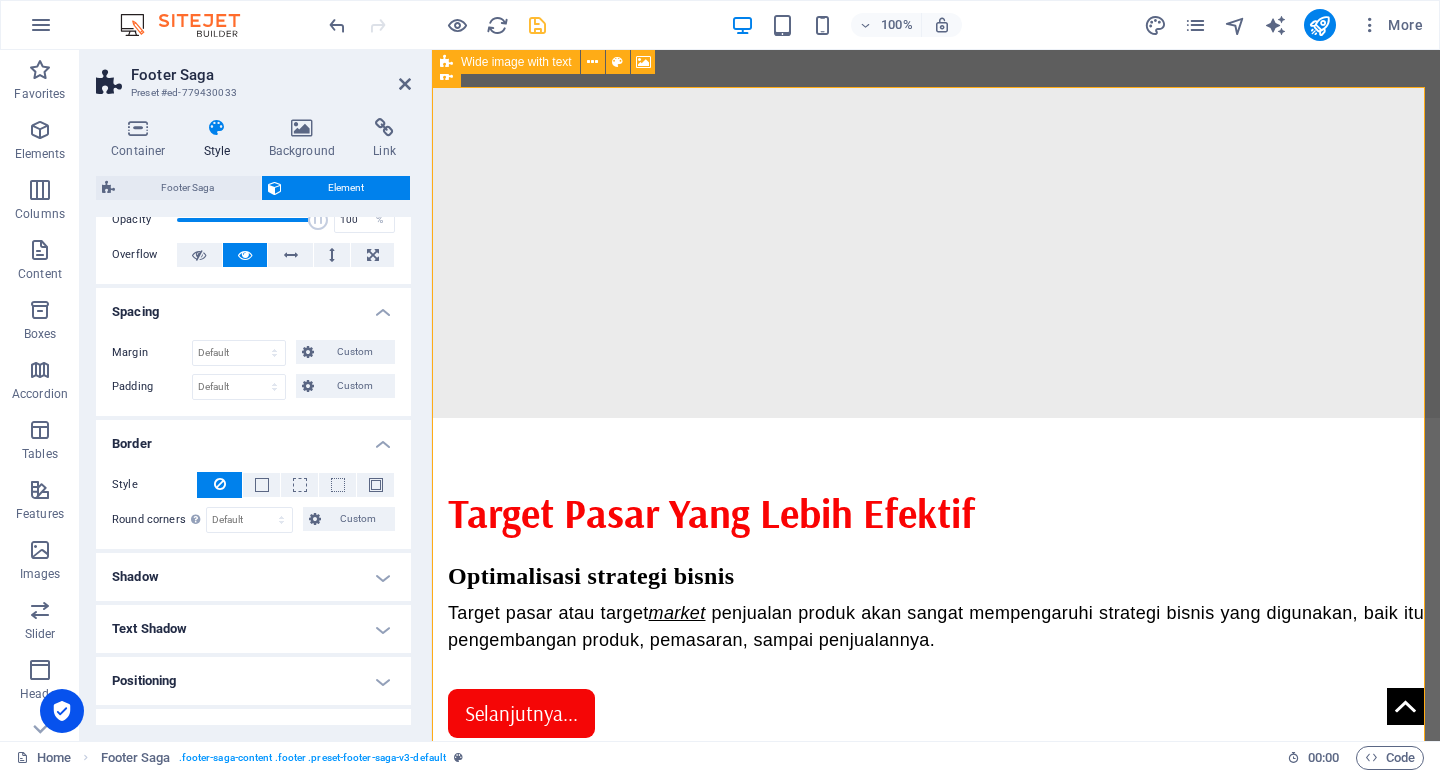 click on "Border" at bounding box center (253, 438) 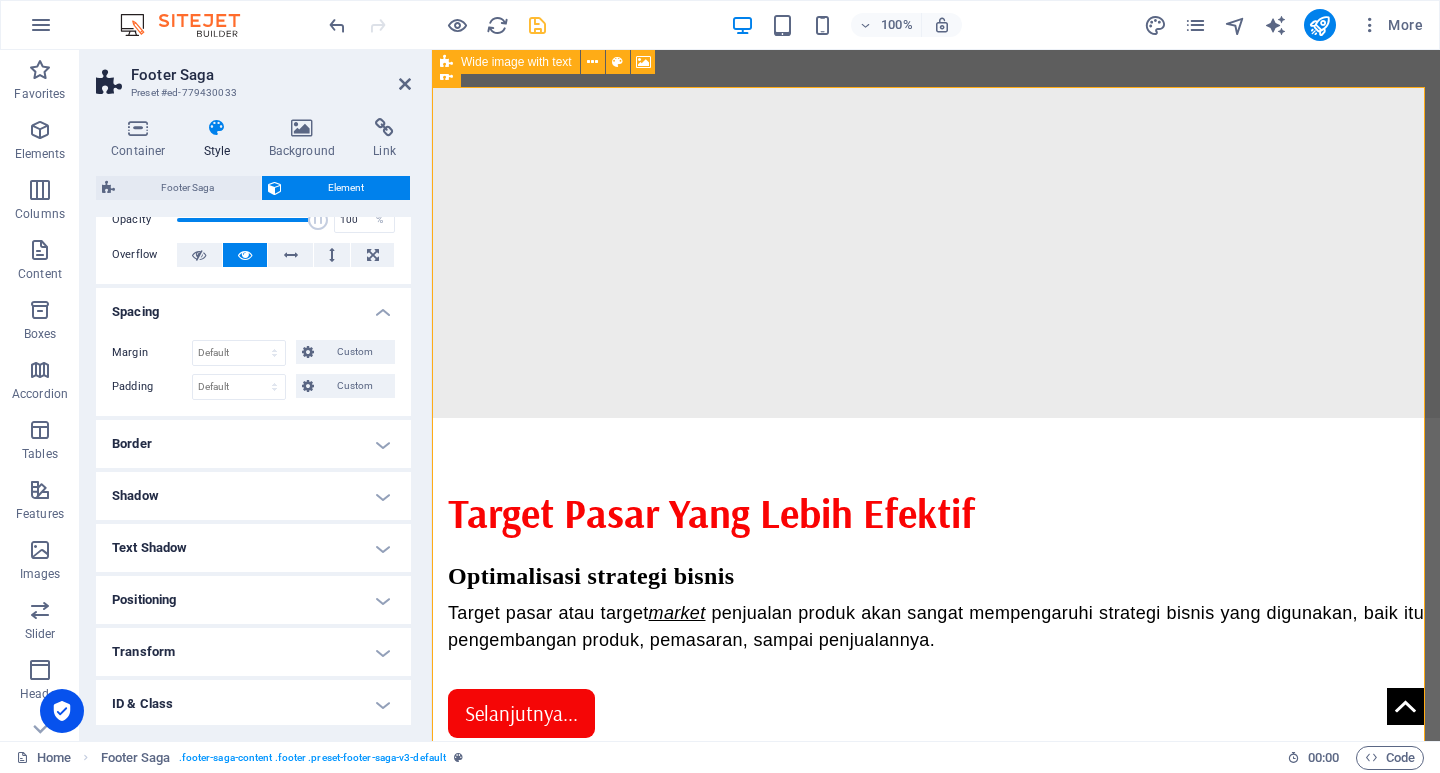click on "Positioning" at bounding box center [253, 600] 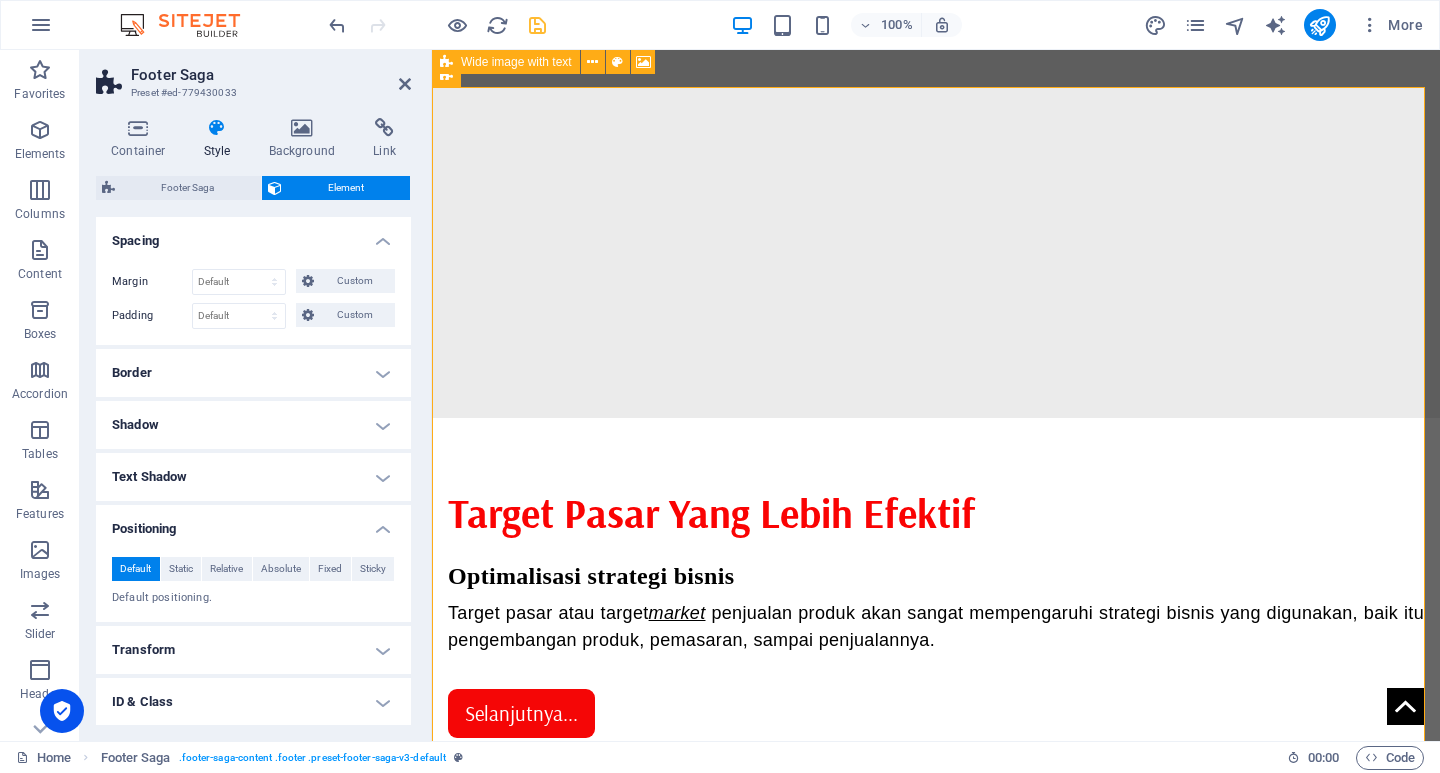 scroll, scrollTop: 200, scrollLeft: 0, axis: vertical 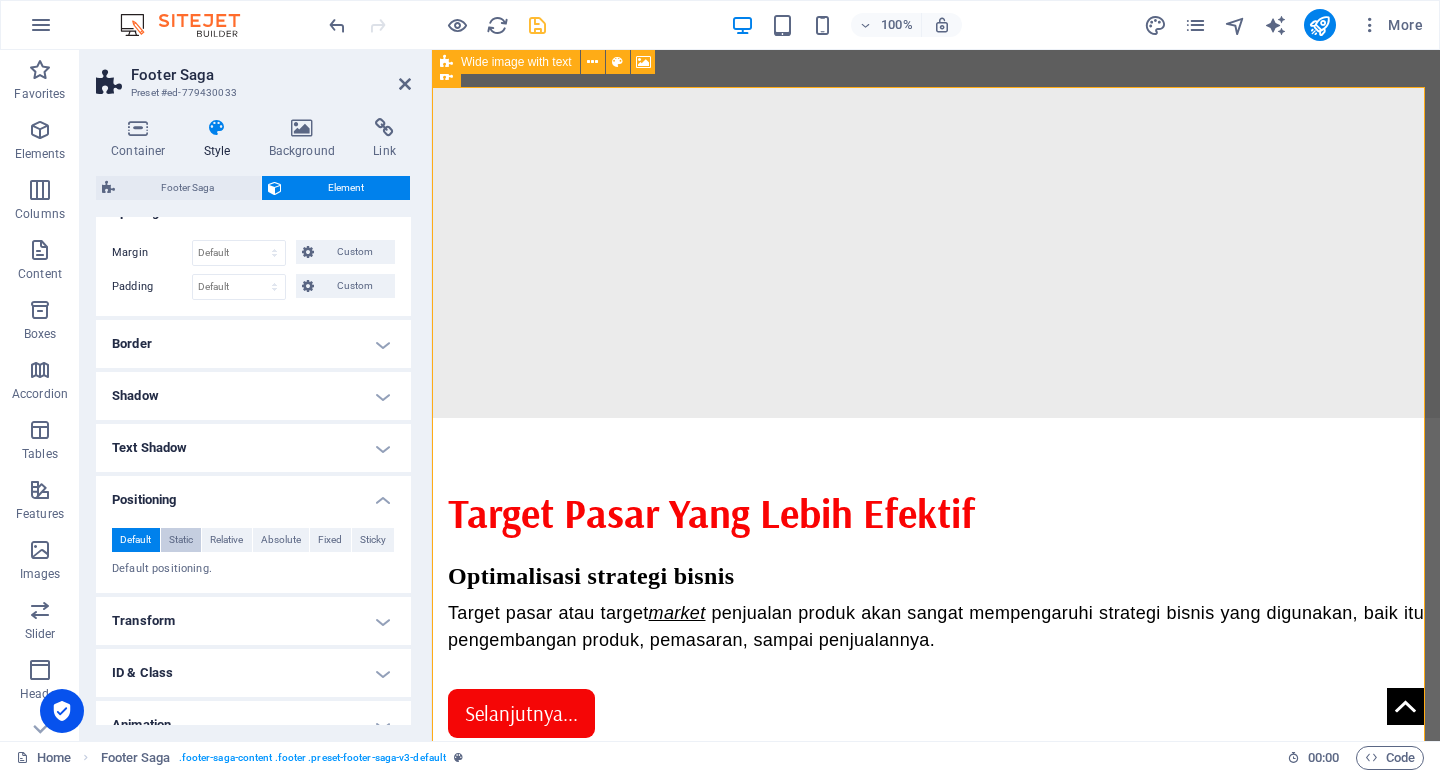 click on "Static" at bounding box center [181, 540] 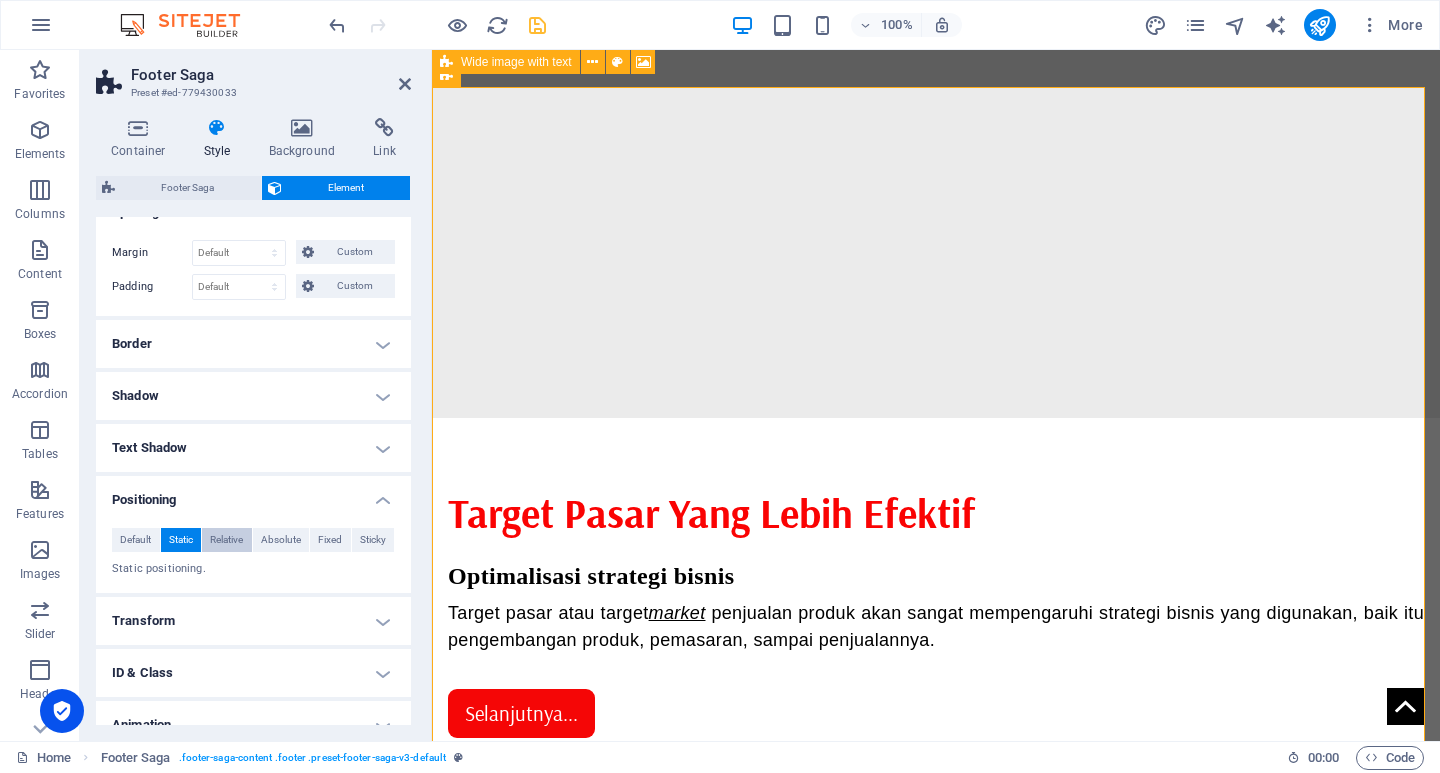 click on "Relative" at bounding box center [226, 540] 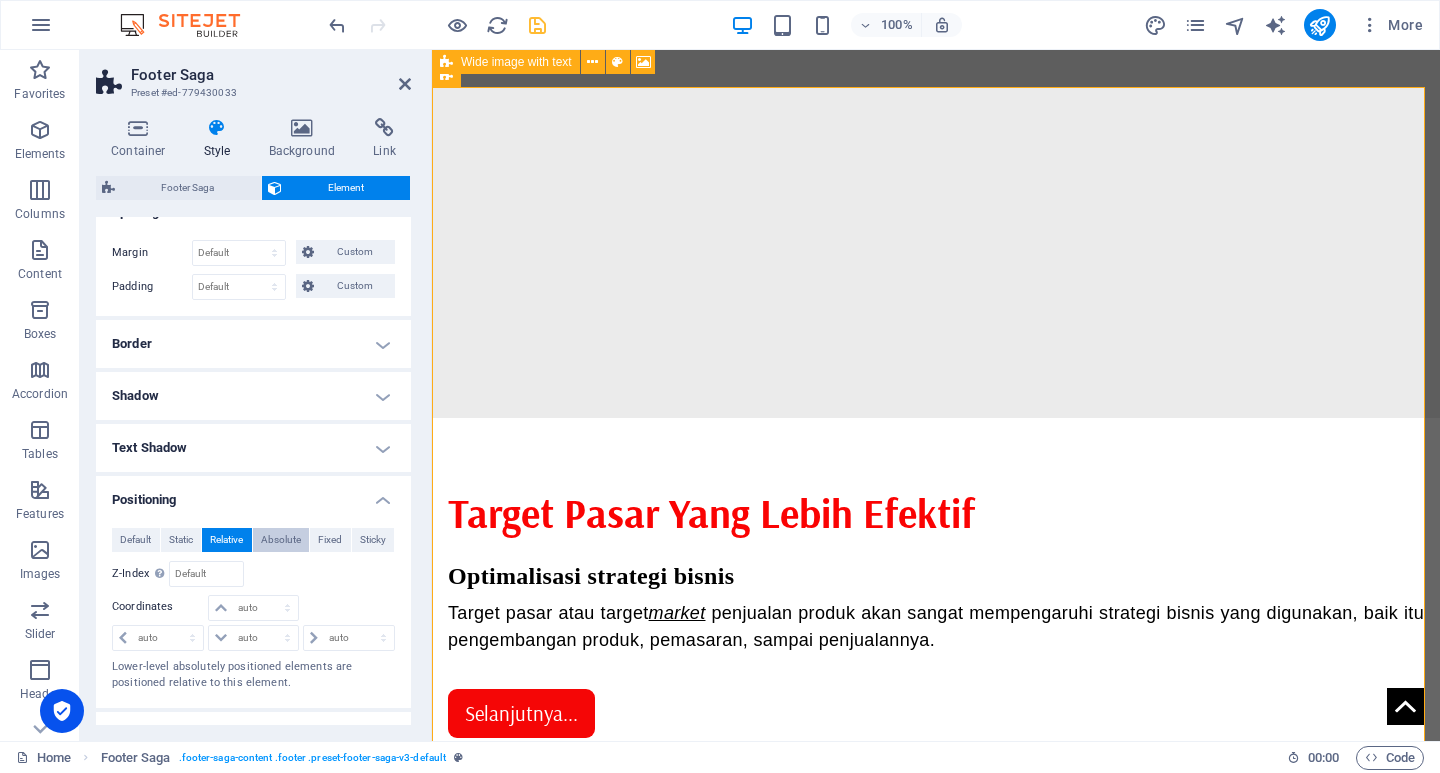 click on "Absolute" at bounding box center [281, 540] 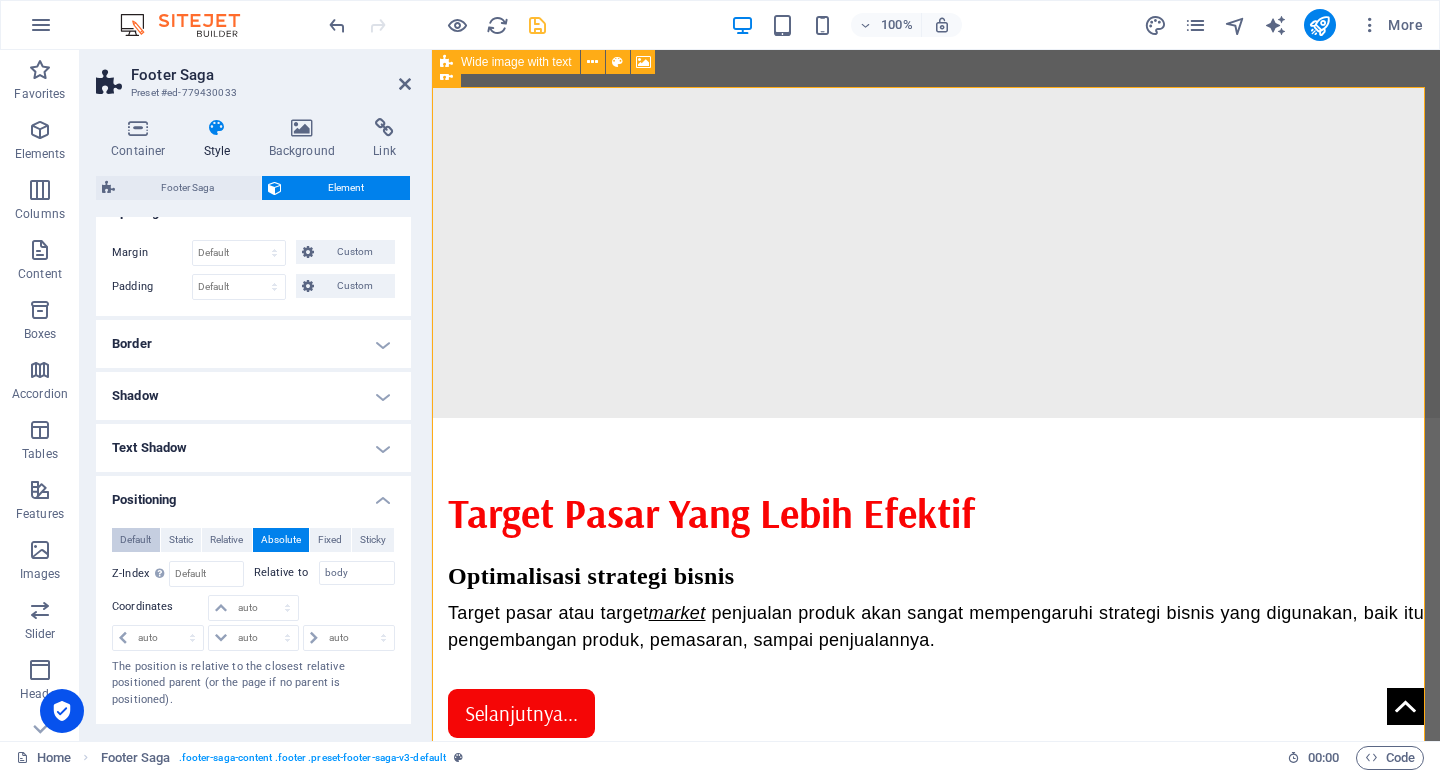 click on "Default" at bounding box center [135, 540] 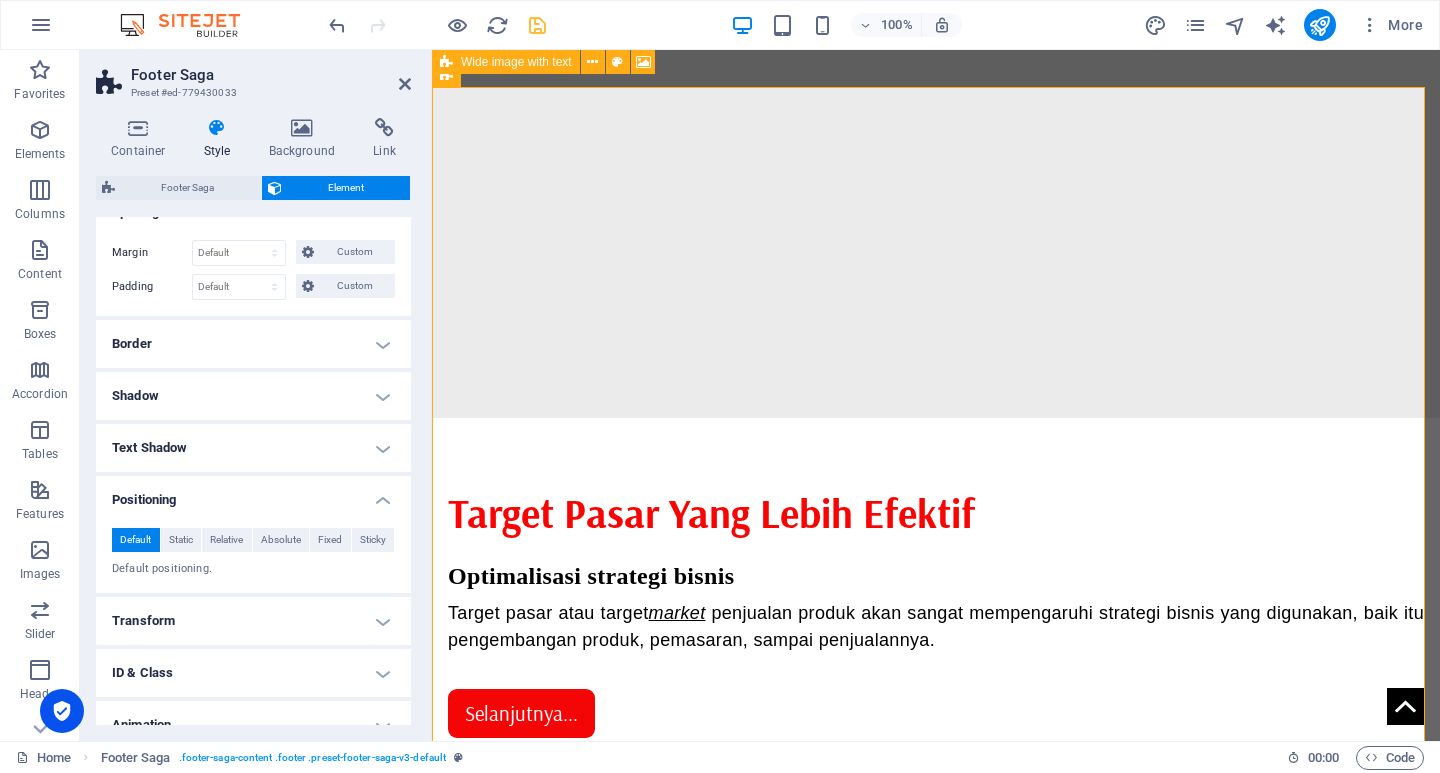 click on "Positioning" at bounding box center [253, 494] 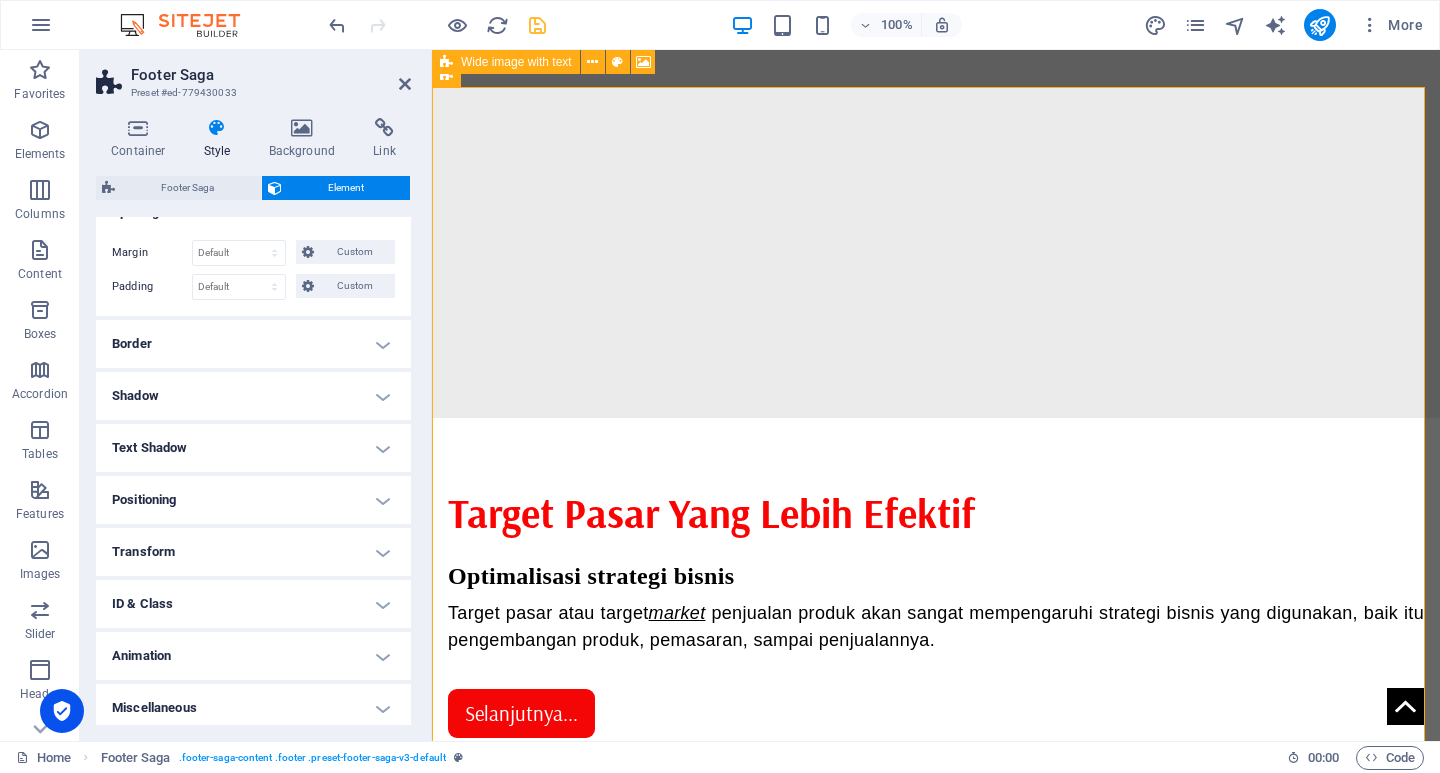 click on "Transform" at bounding box center [253, 552] 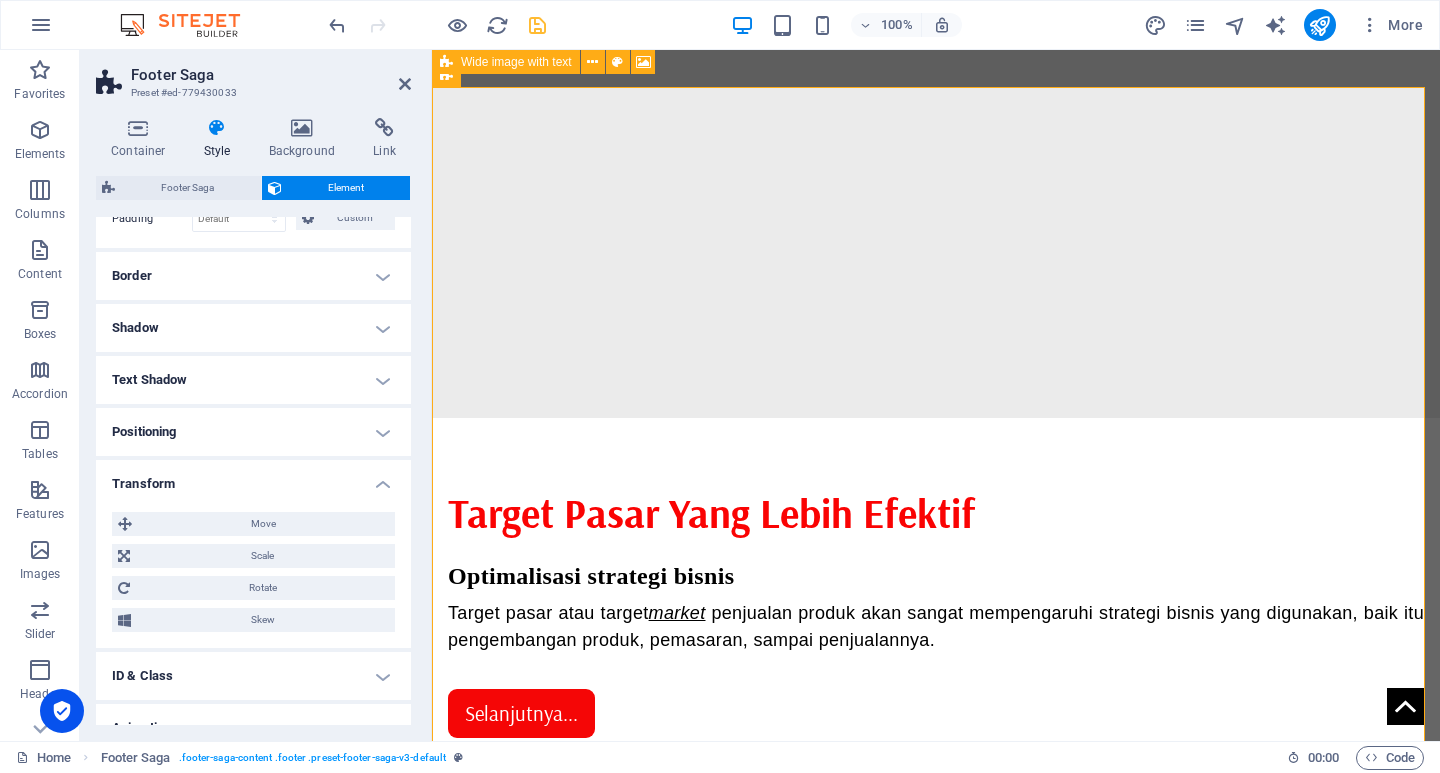 scroll, scrollTop: 300, scrollLeft: 0, axis: vertical 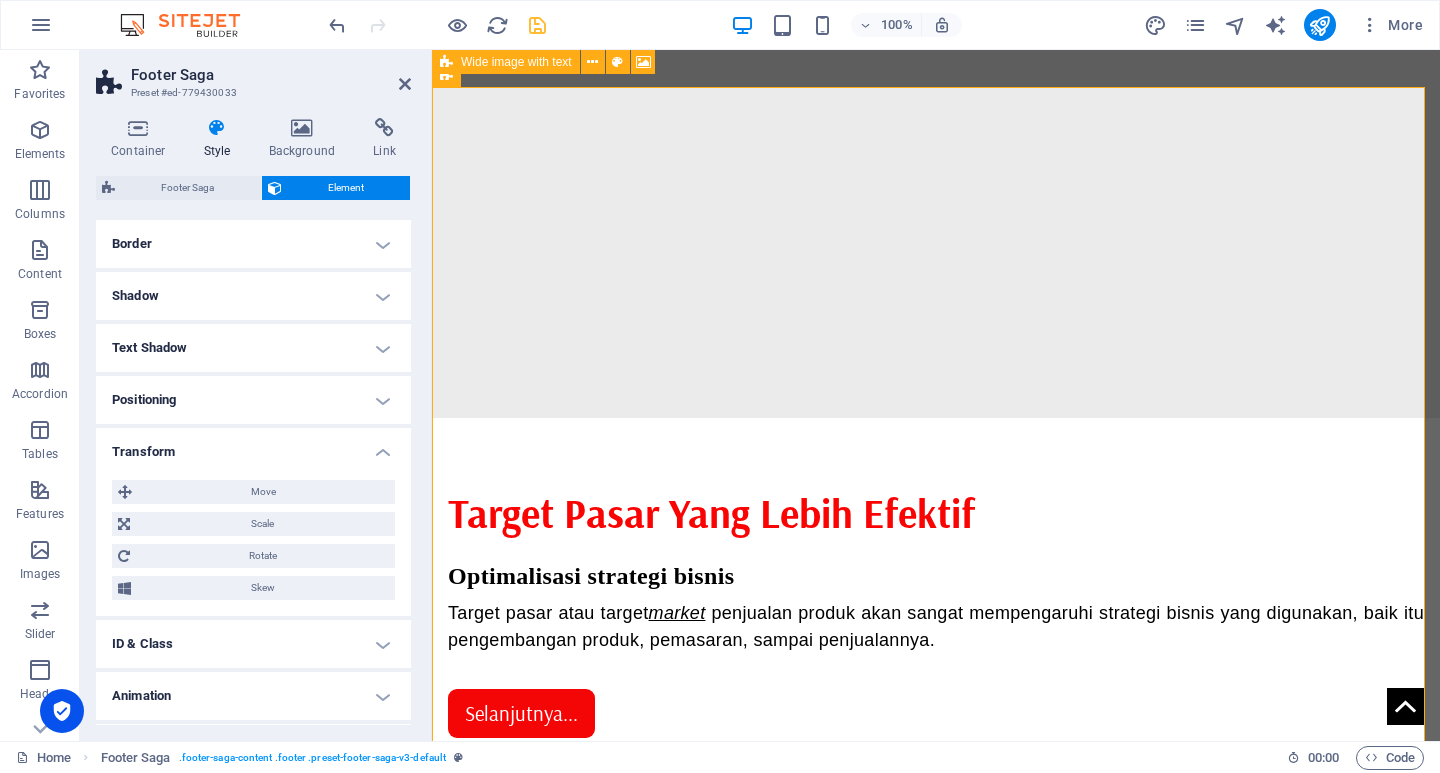 click on "Transform" at bounding box center (253, 446) 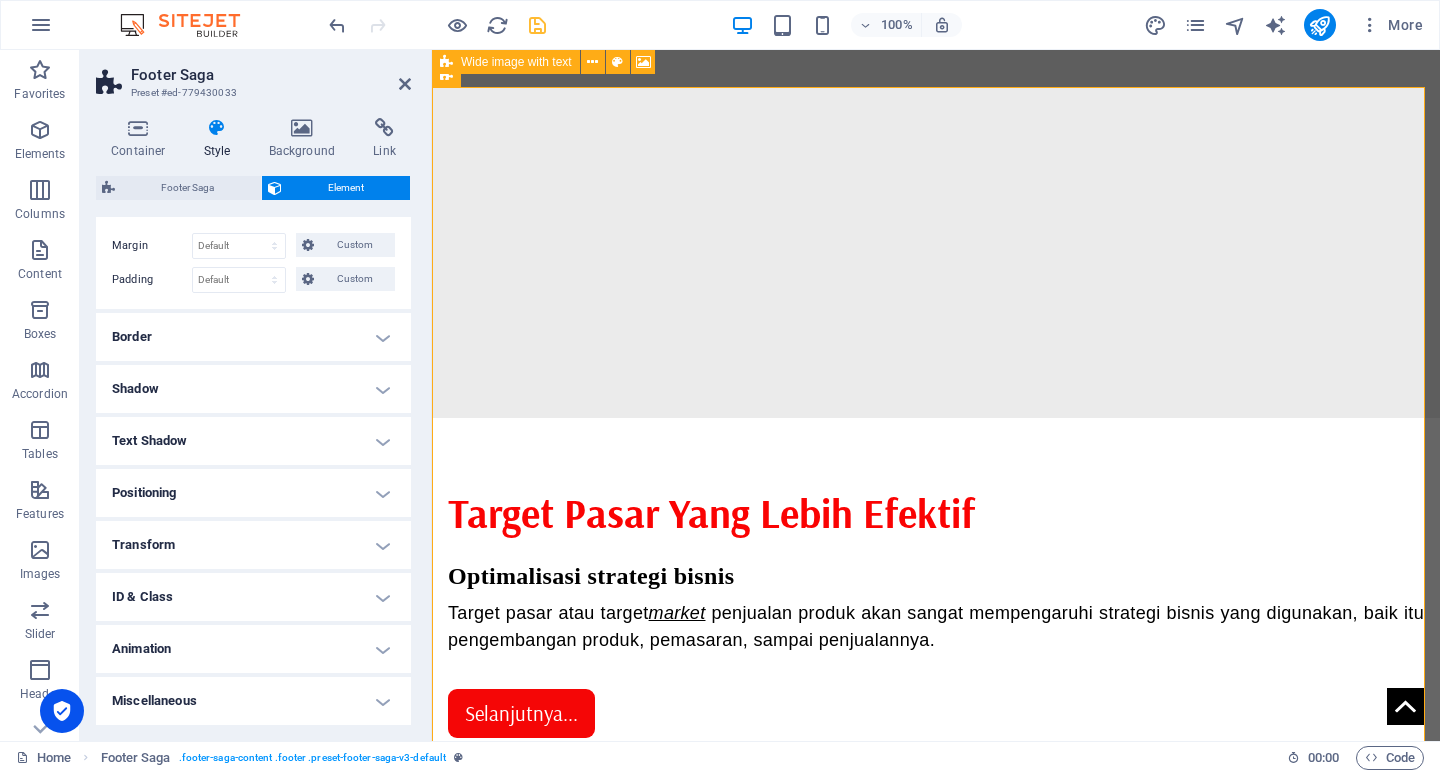 click on "ID & Class" at bounding box center (253, 597) 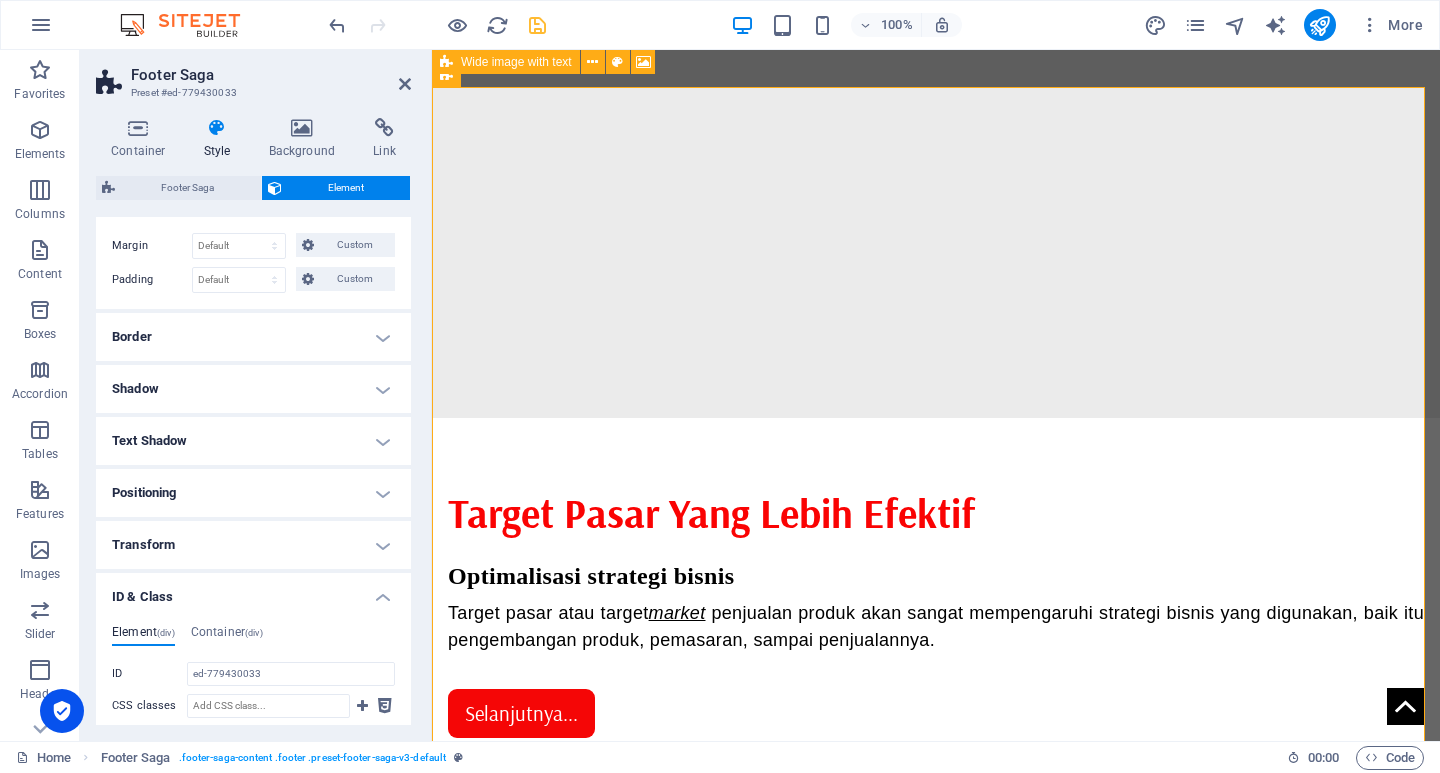 scroll, scrollTop: 300, scrollLeft: 0, axis: vertical 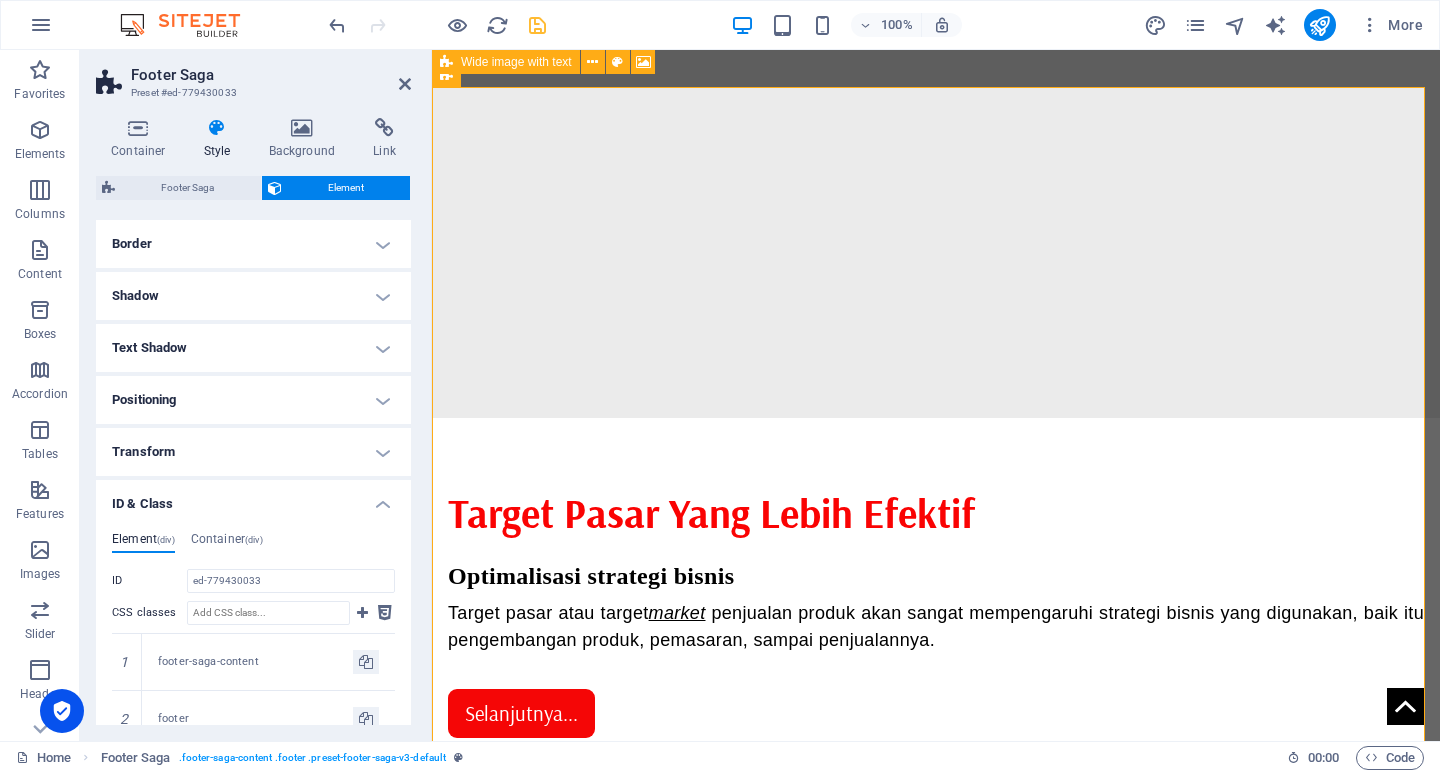 click on "ID & Class" at bounding box center (253, 498) 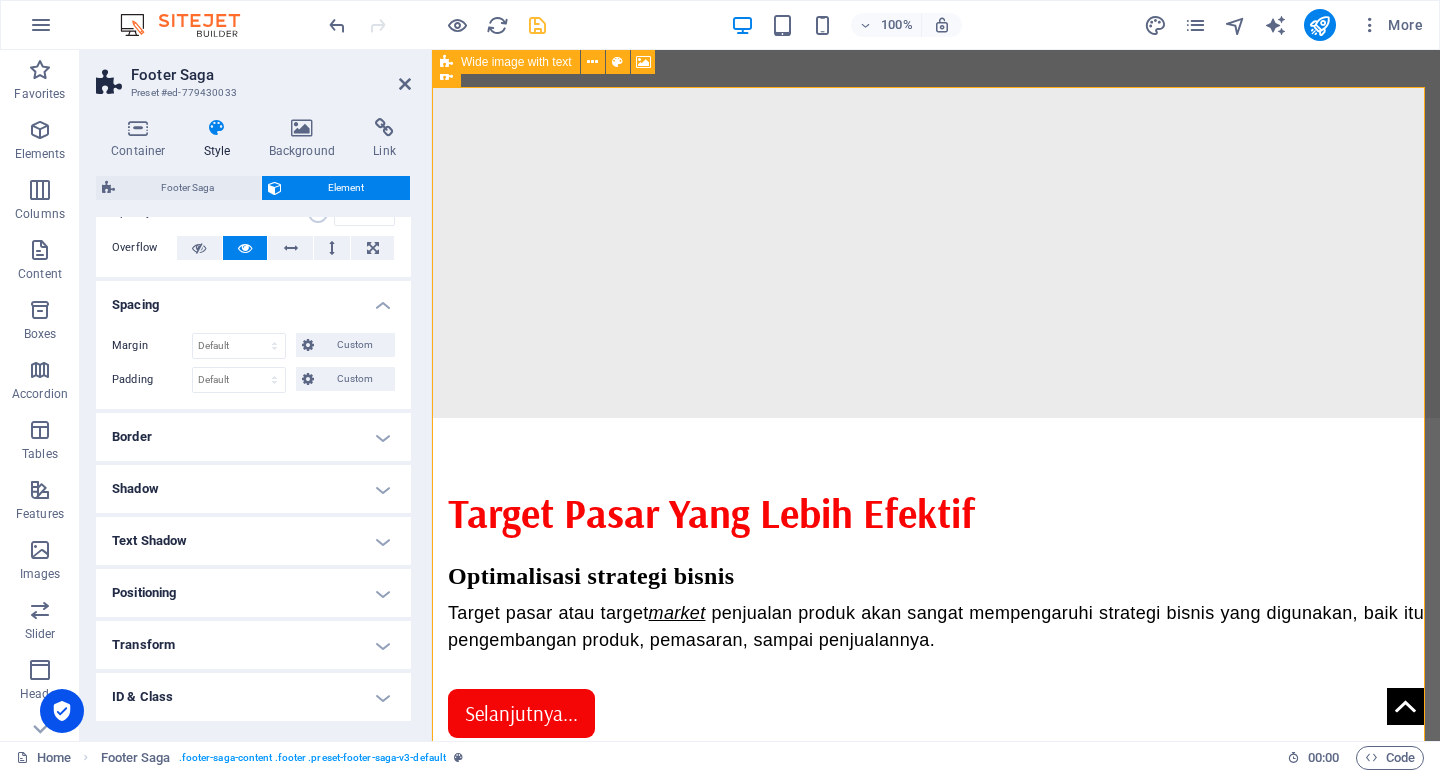 scroll, scrollTop: 207, scrollLeft: 0, axis: vertical 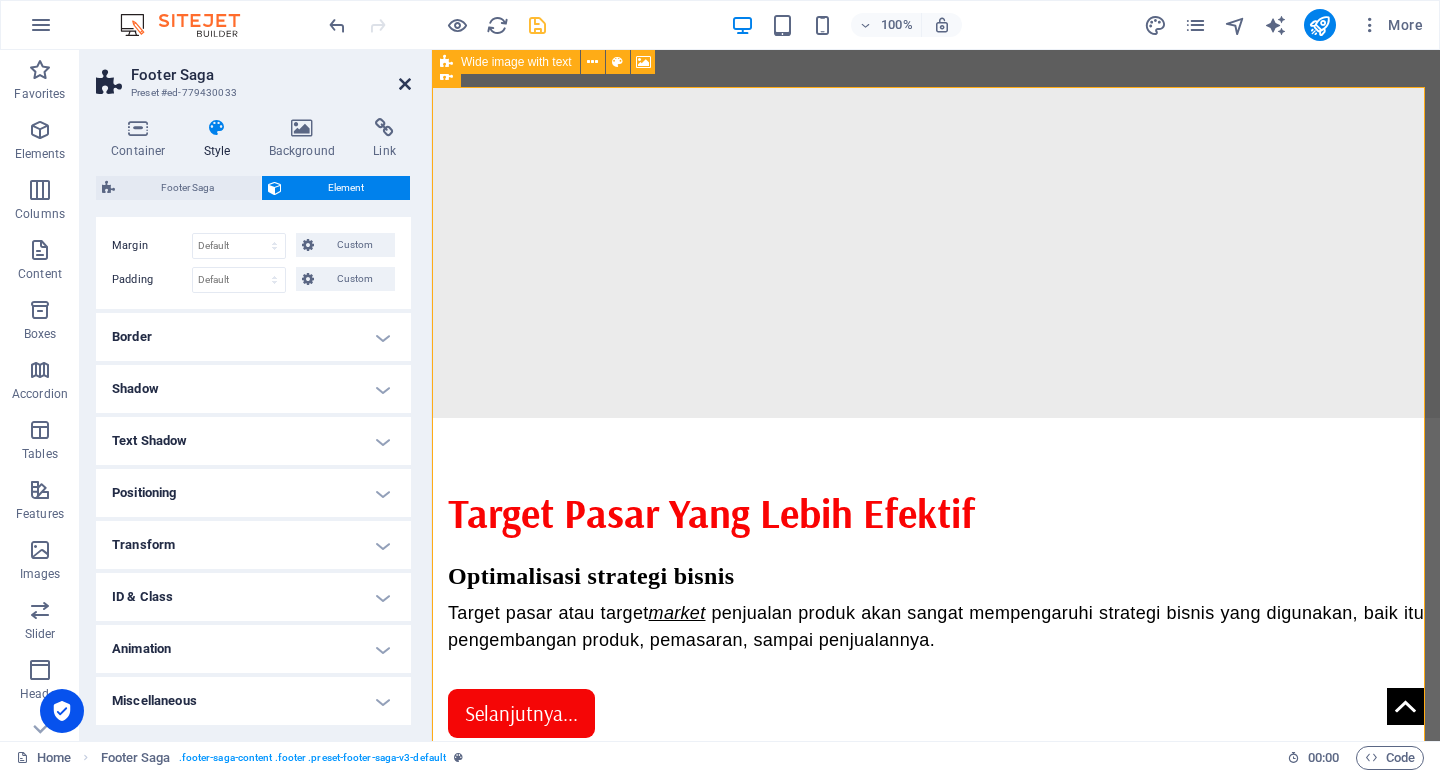 click at bounding box center (405, 84) 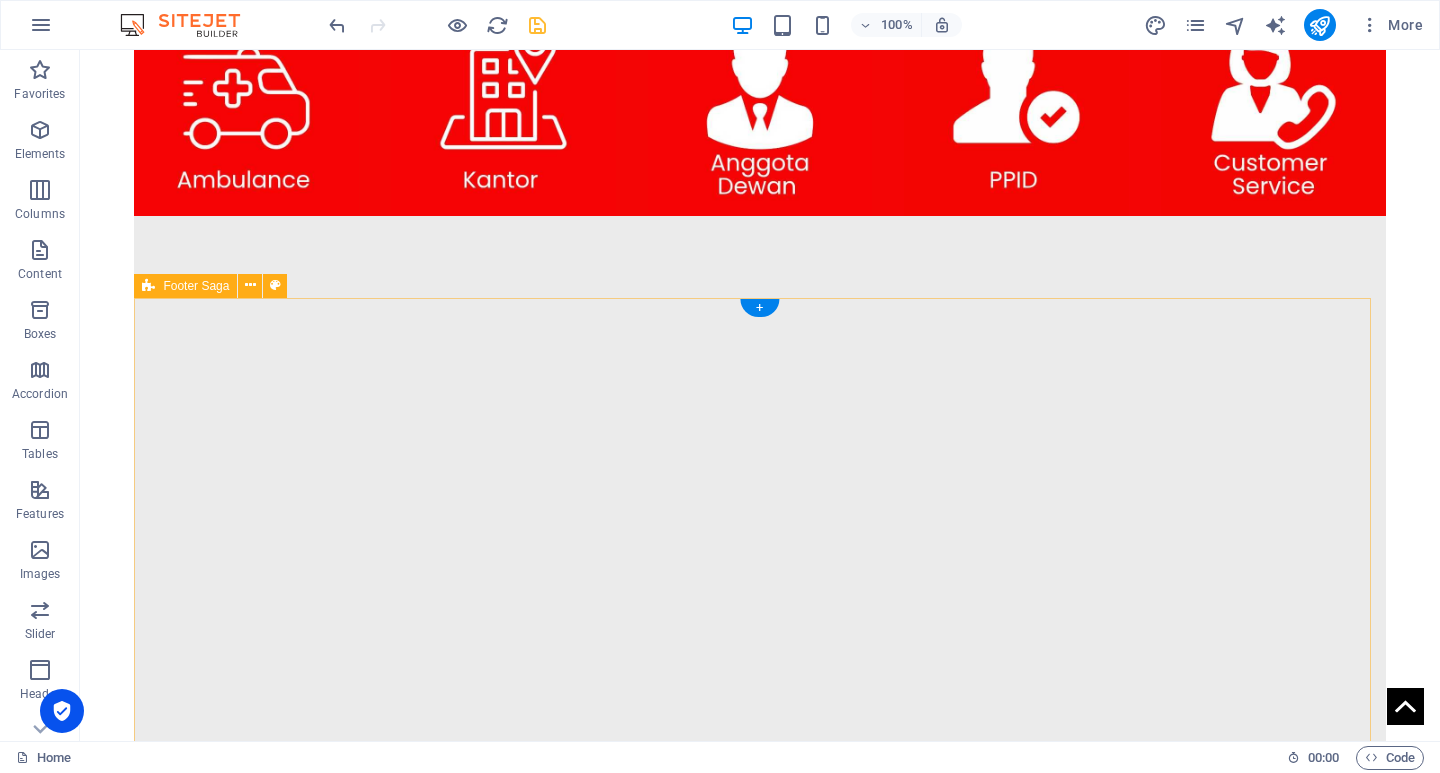 scroll, scrollTop: 1520, scrollLeft: 0, axis: vertical 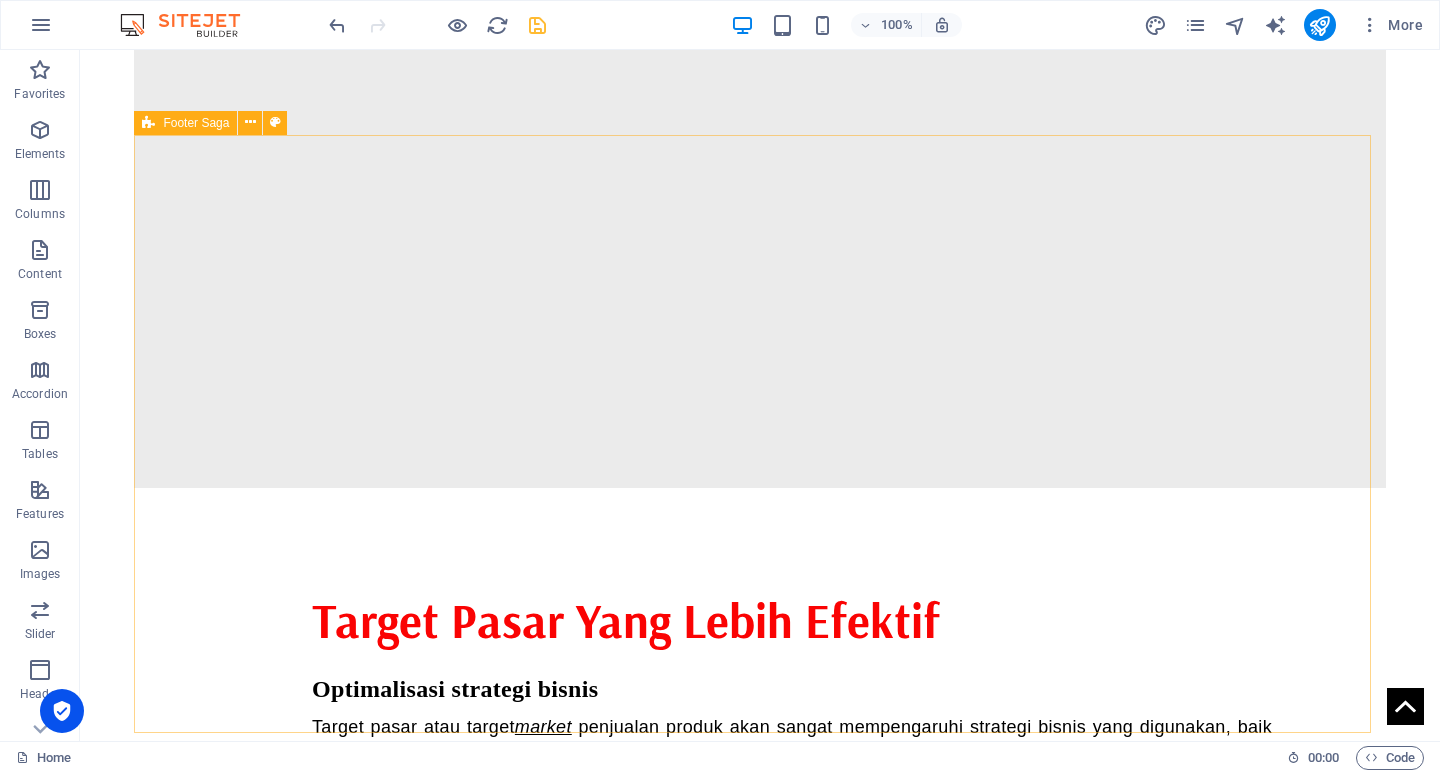 click on "Footer Saga" at bounding box center [196, 123] 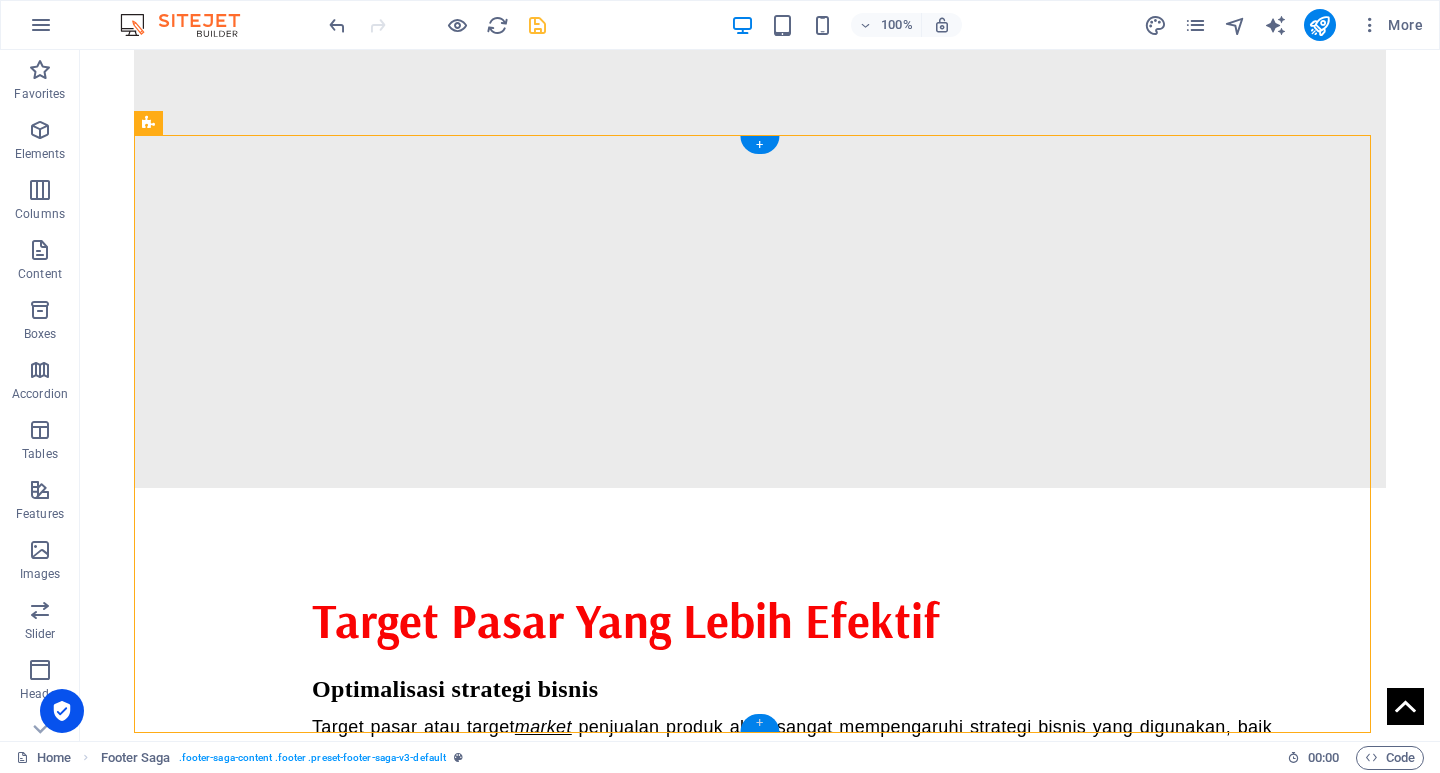 drag, startPoint x: 762, startPoint y: 721, endPoint x: 340, endPoint y: 671, distance: 424.95175 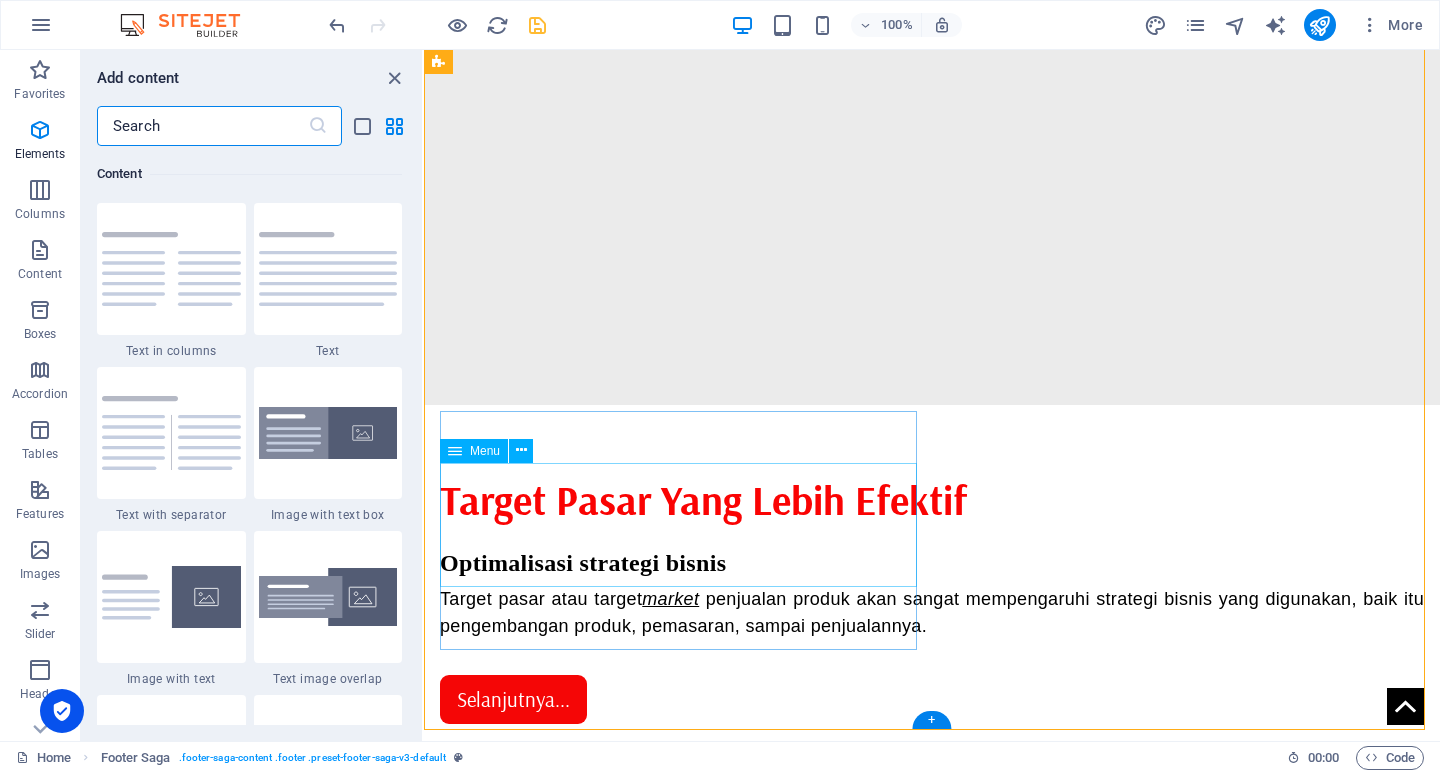 scroll, scrollTop: 3499, scrollLeft: 0, axis: vertical 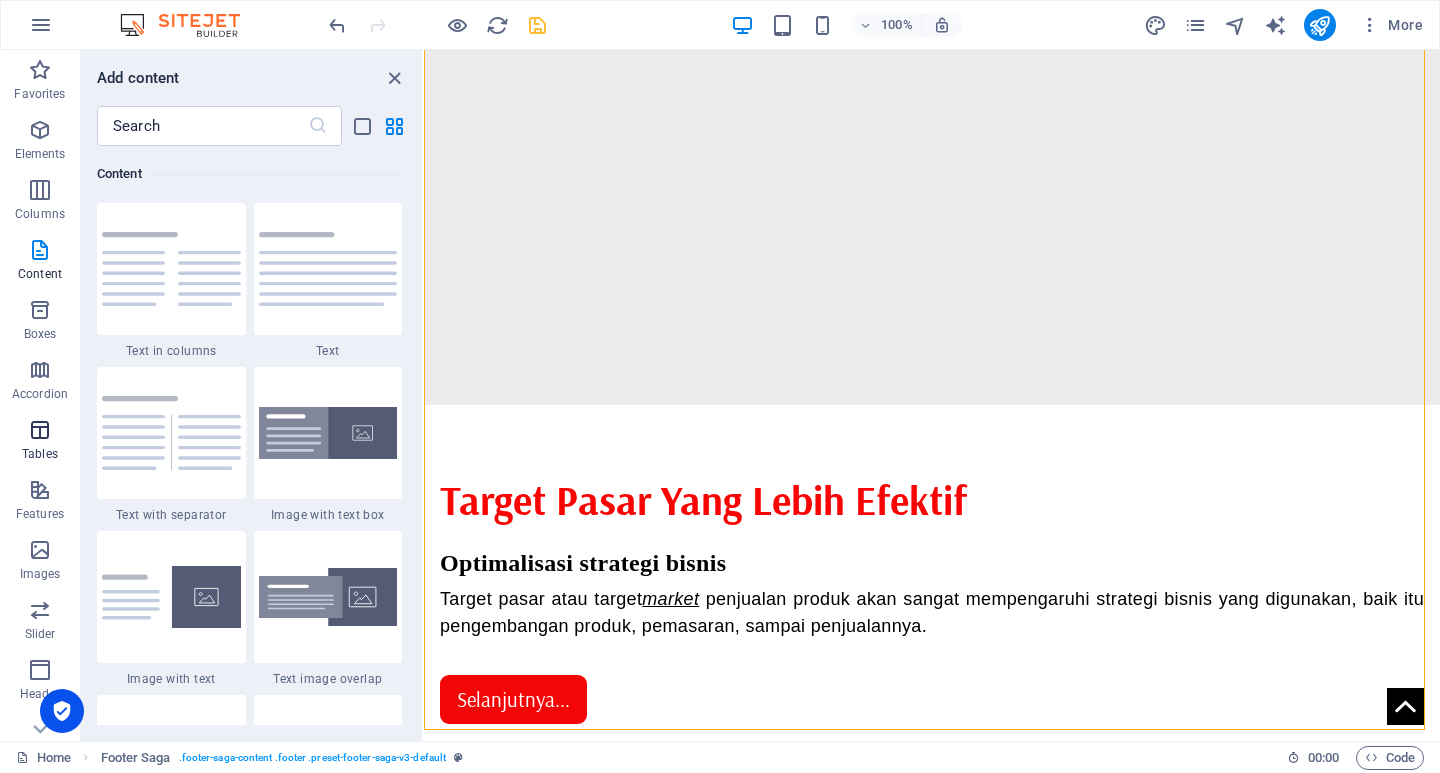 click at bounding box center (40, 430) 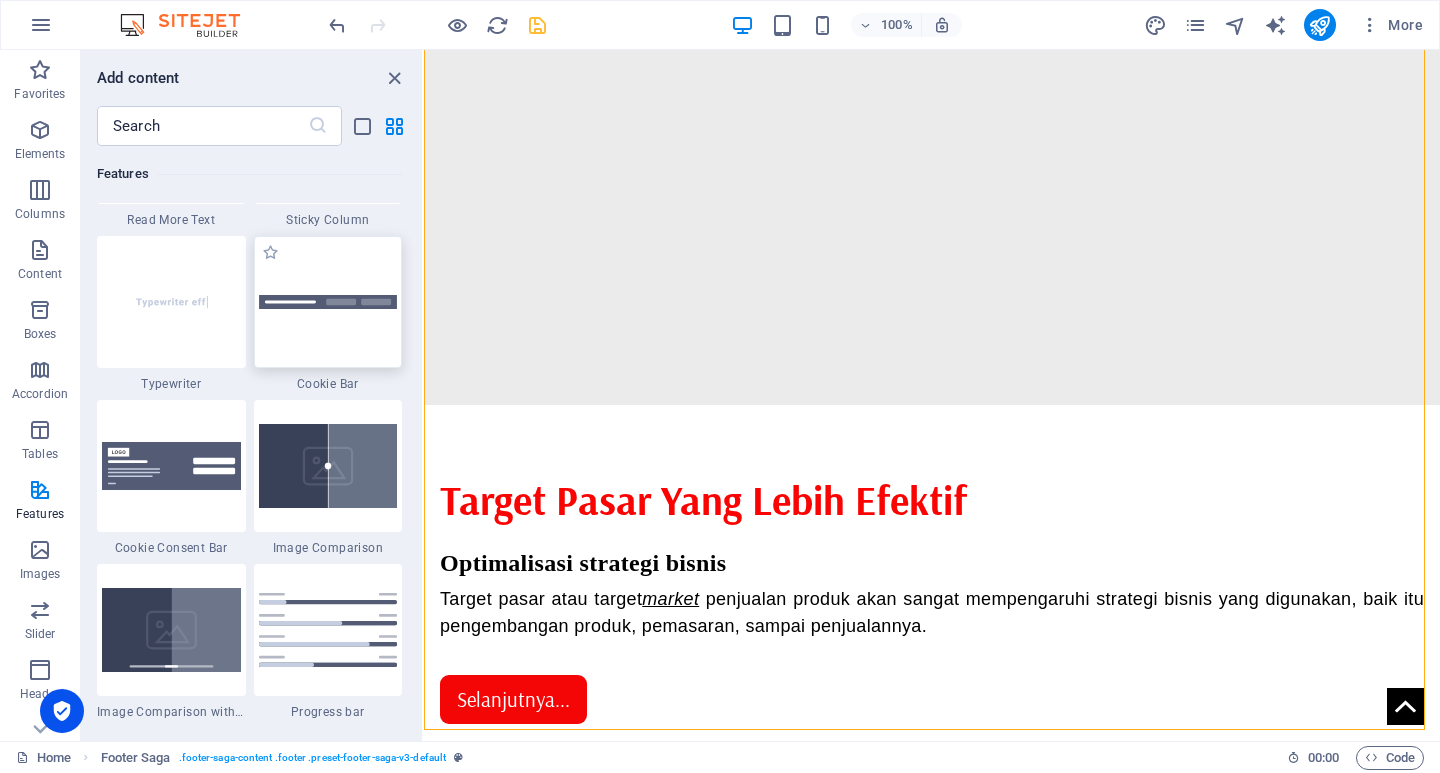 scroll, scrollTop: 7662, scrollLeft: 0, axis: vertical 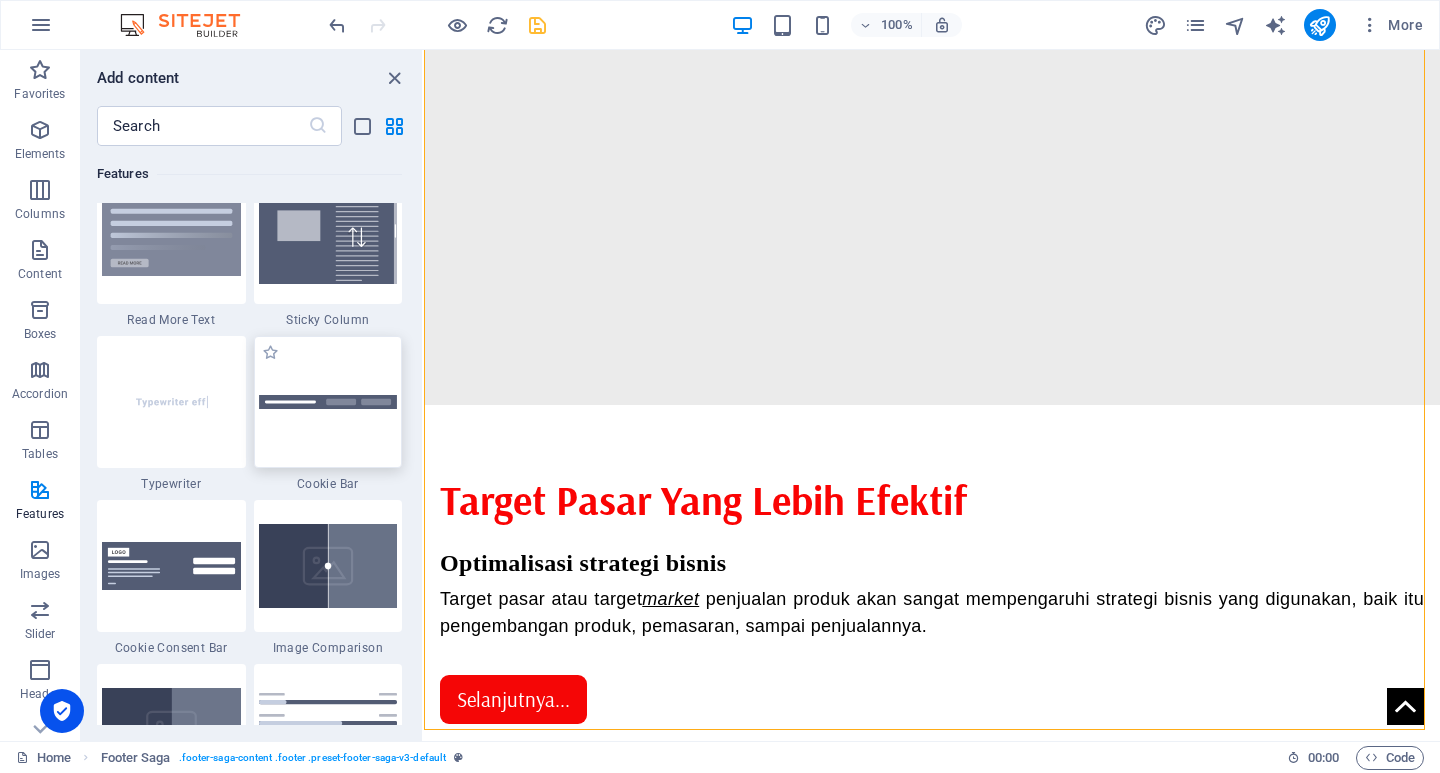 click at bounding box center (328, 402) 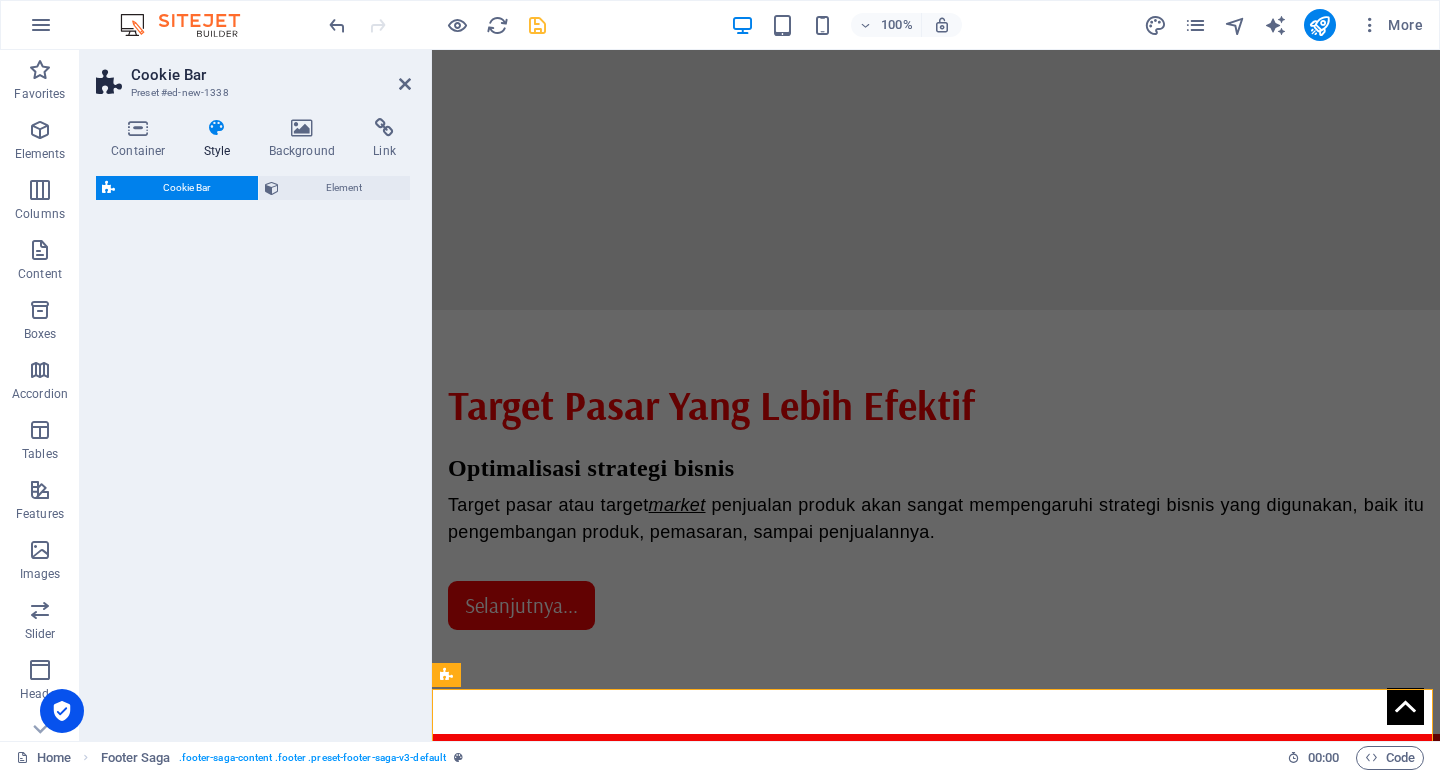 select on "px" 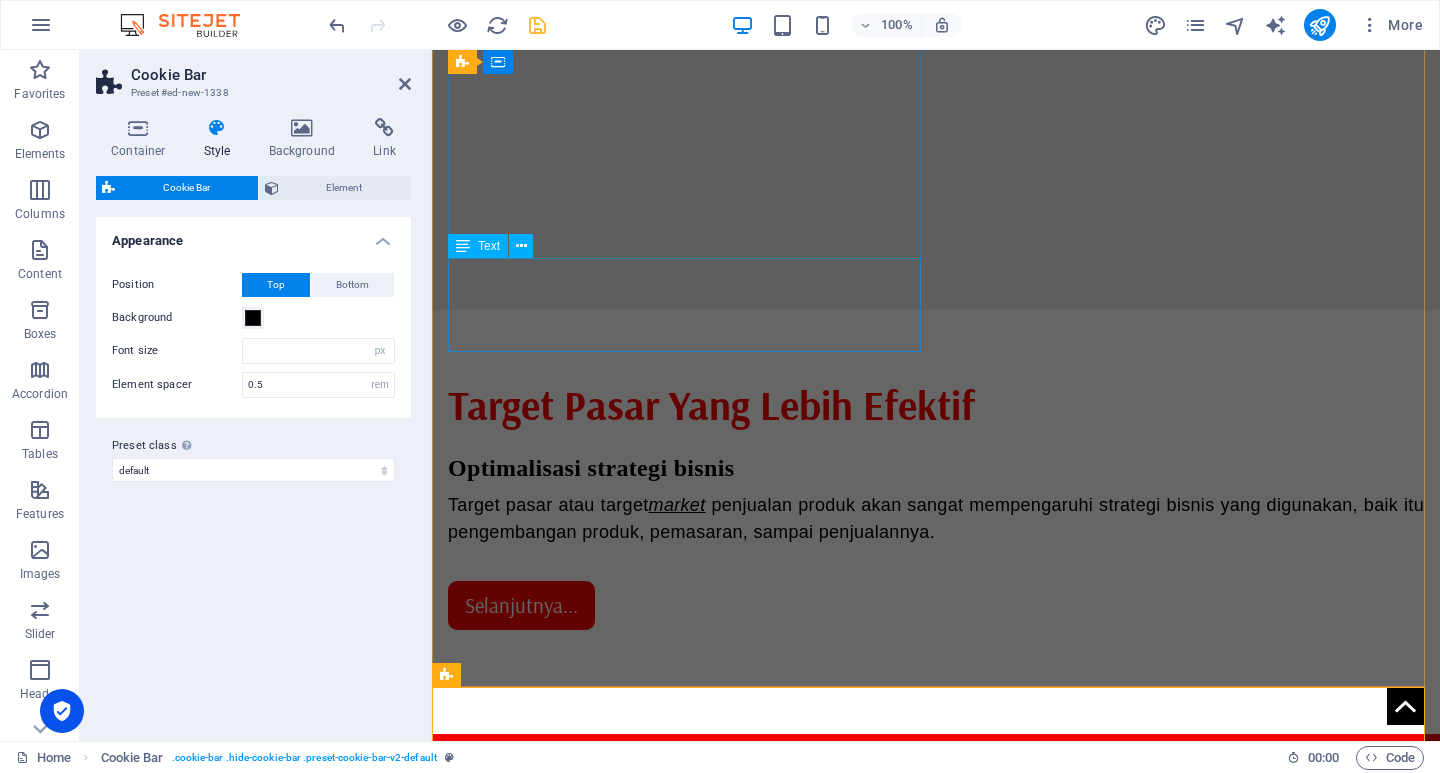 scroll, scrollTop: 1561, scrollLeft: 0, axis: vertical 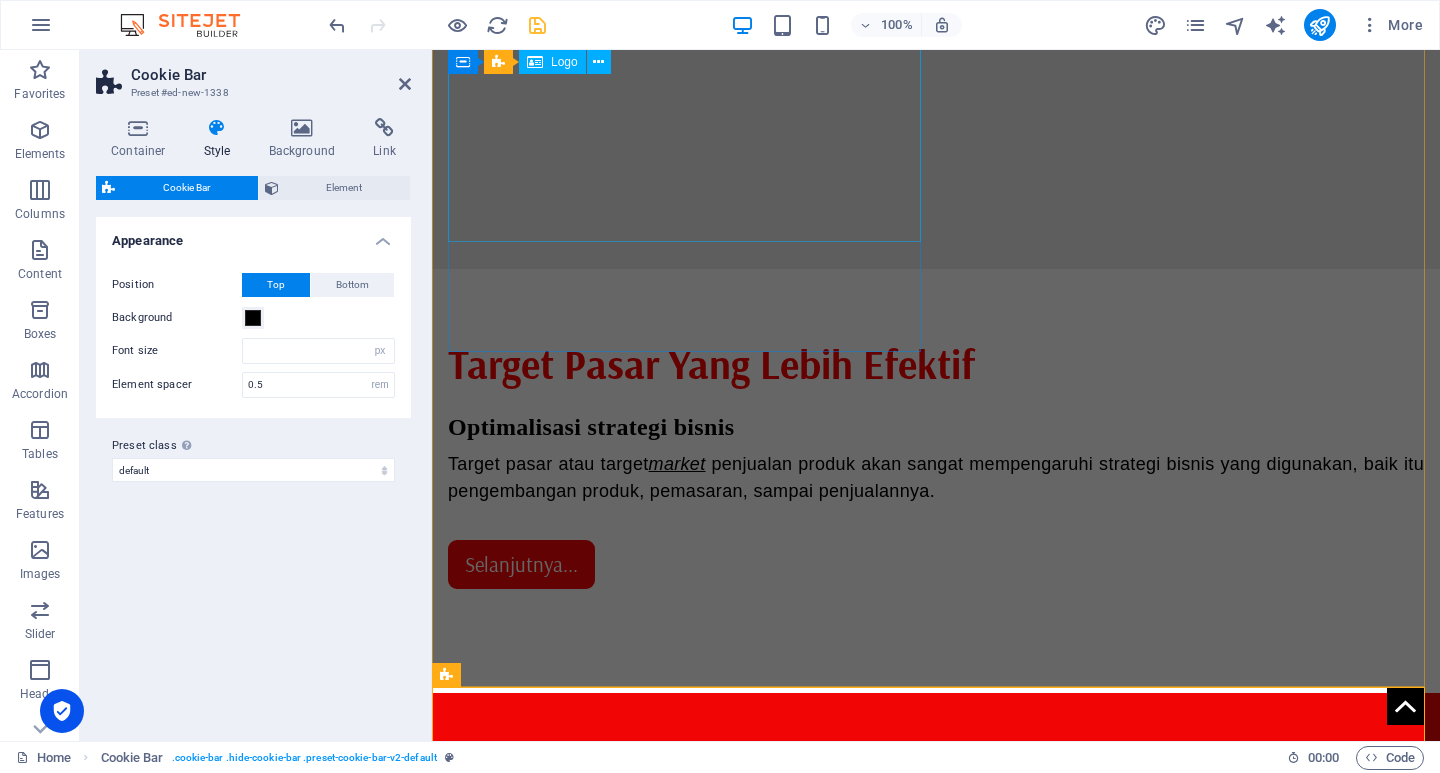 type 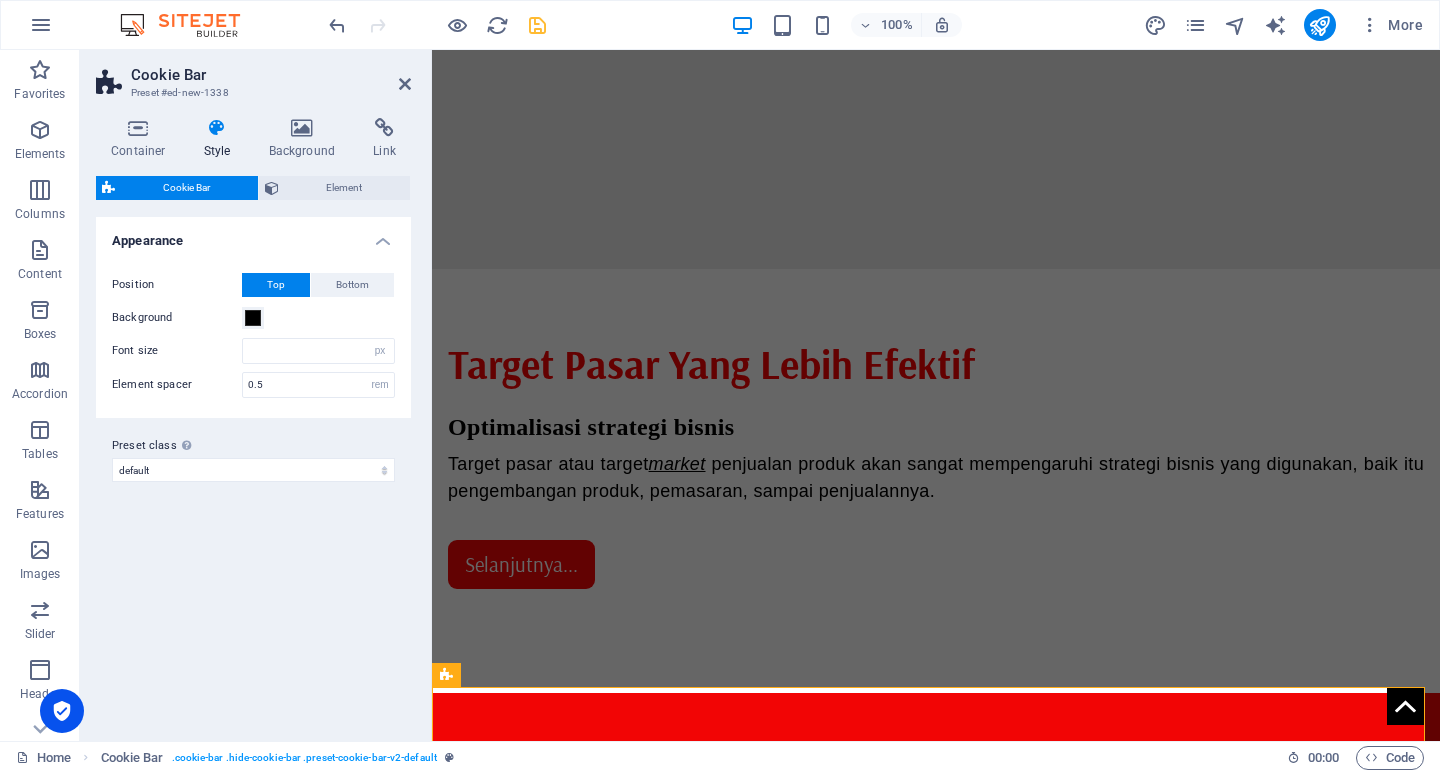 click on "Cookie Bar" at bounding box center (271, 75) 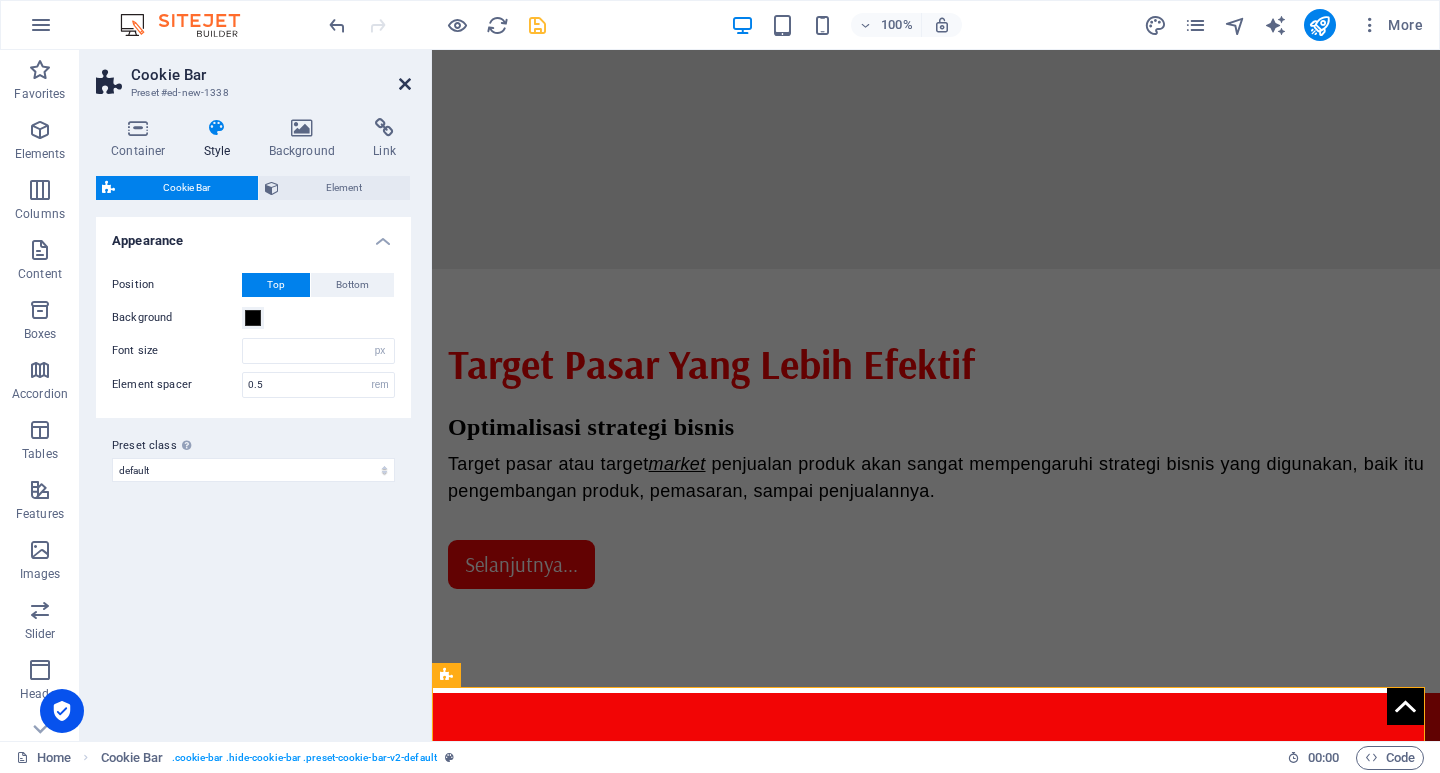 click at bounding box center (405, 84) 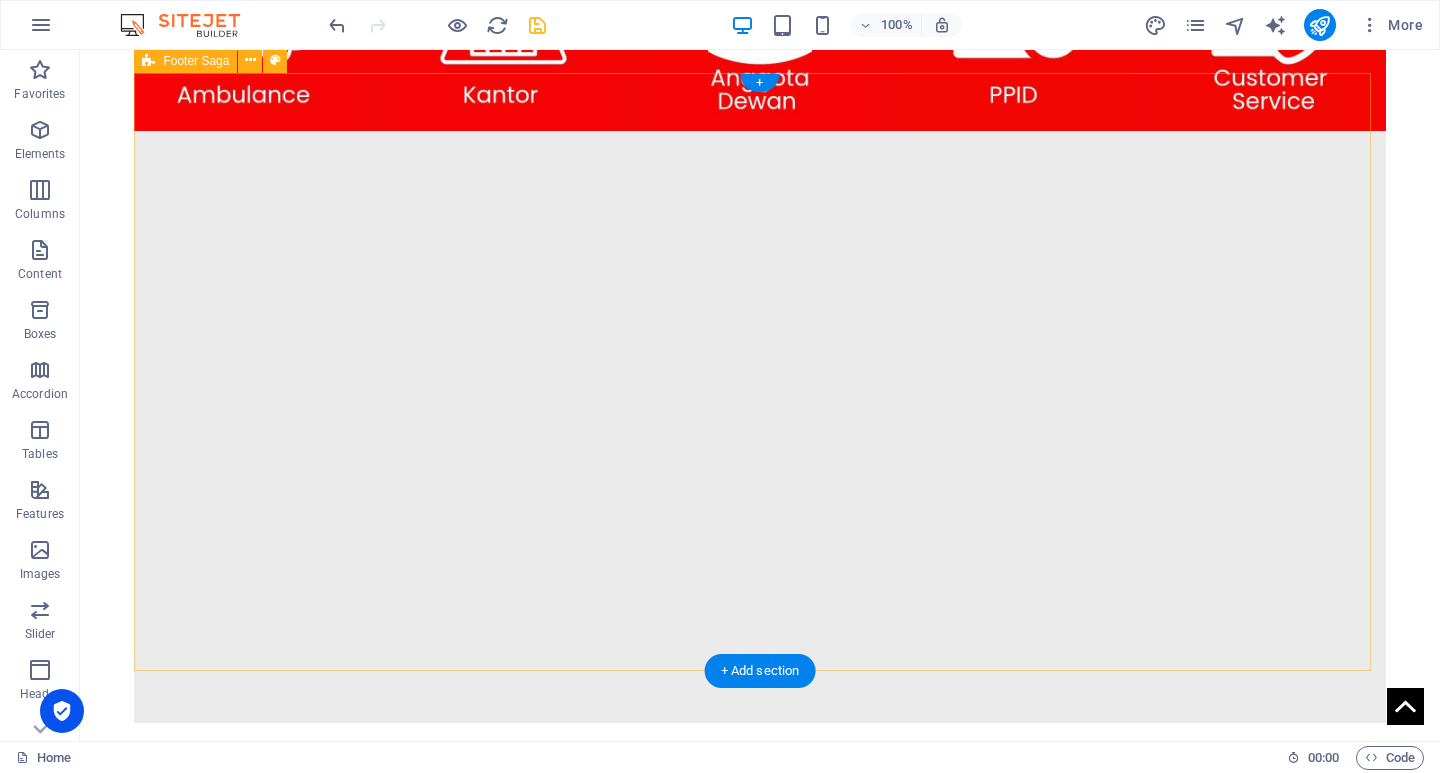 scroll, scrollTop: 1585, scrollLeft: 0, axis: vertical 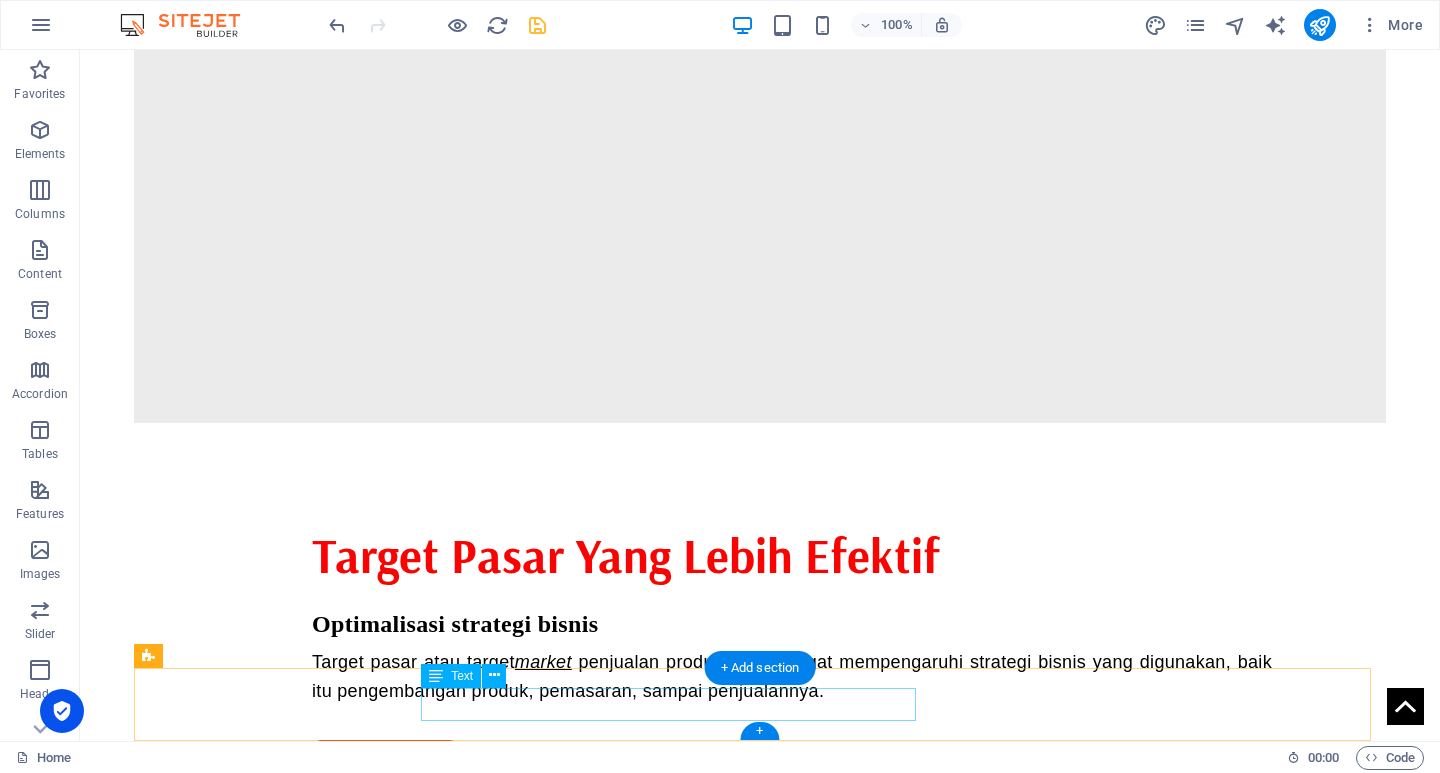 click on "This site uses cookies to store information on your computer" at bounding box center [760, 2334] 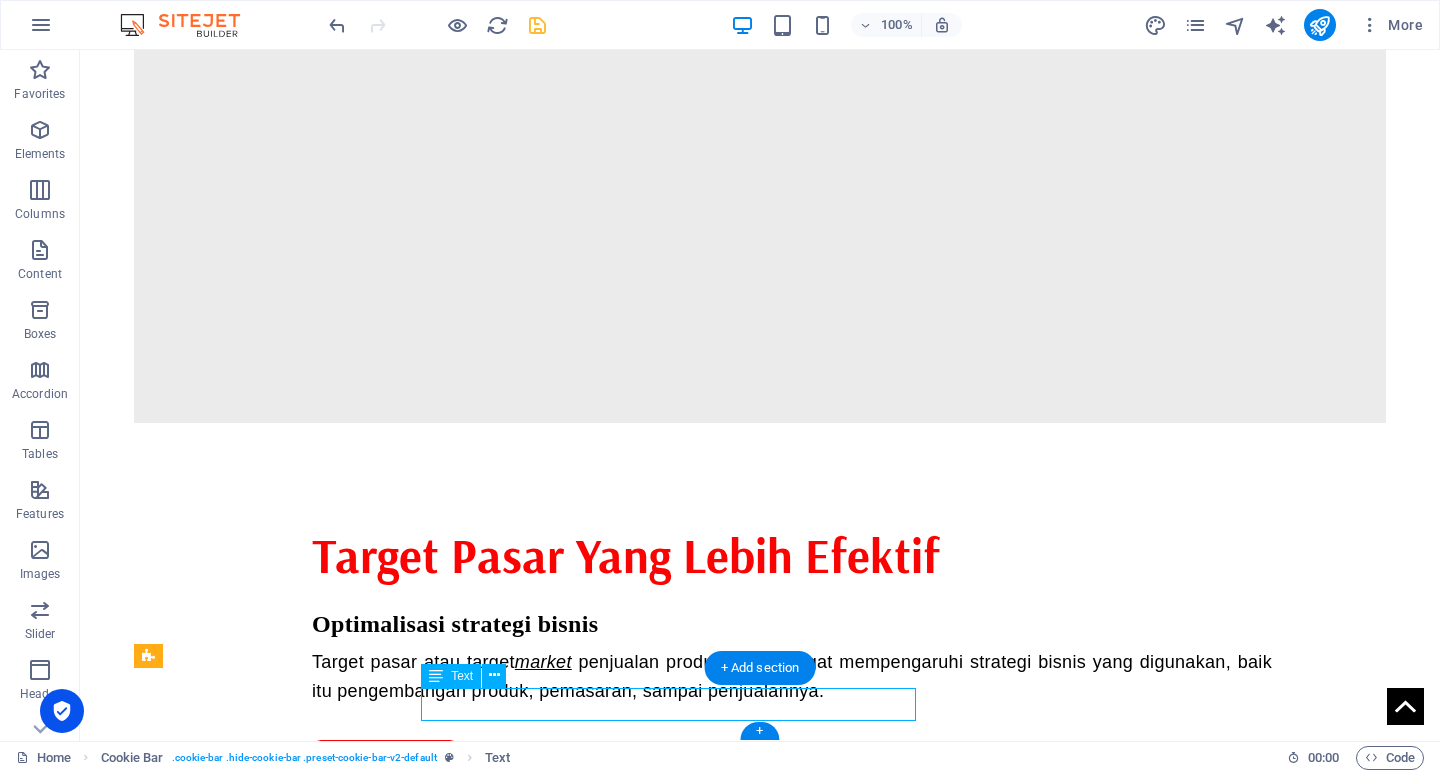 click on "This site uses cookies to store information on your computer" at bounding box center [760, 2334] 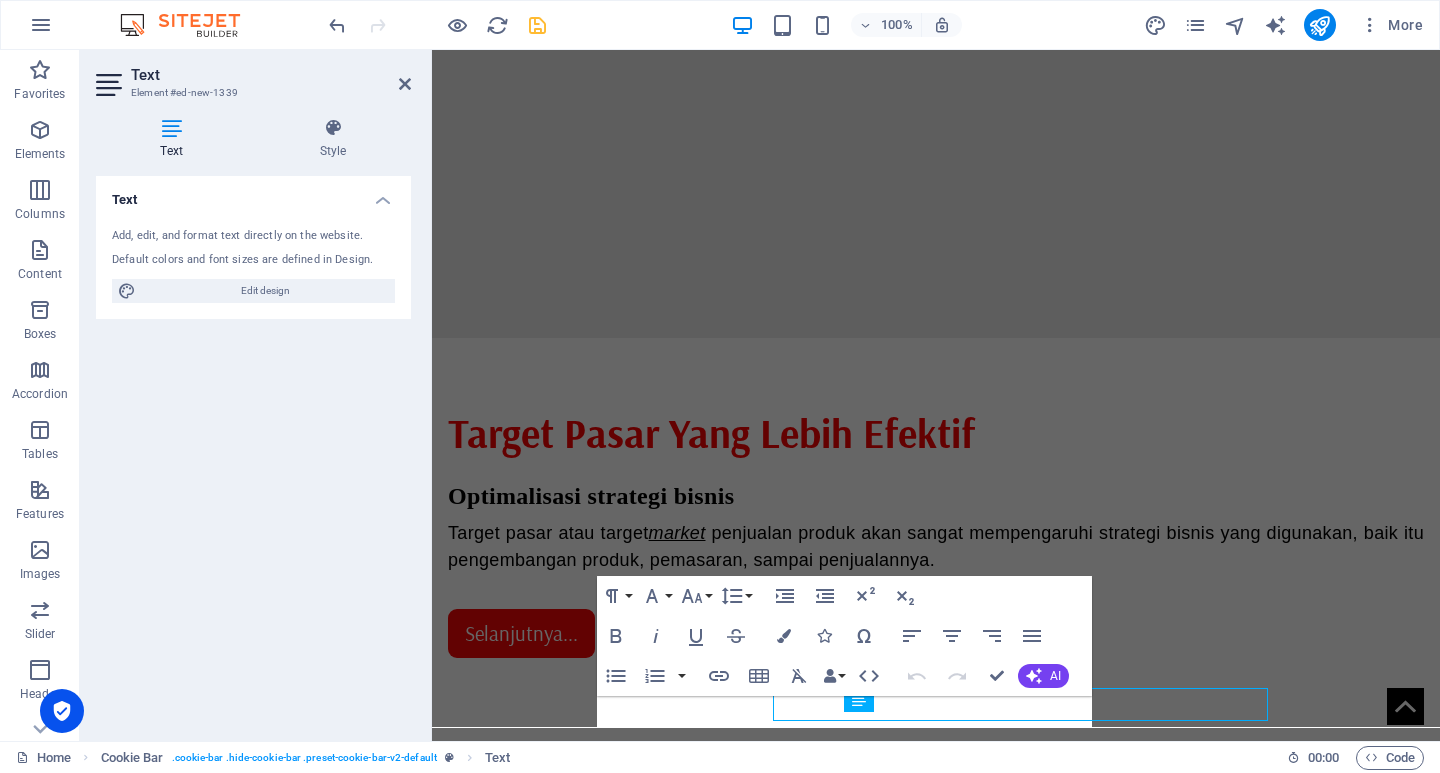 scroll, scrollTop: 1573, scrollLeft: 0, axis: vertical 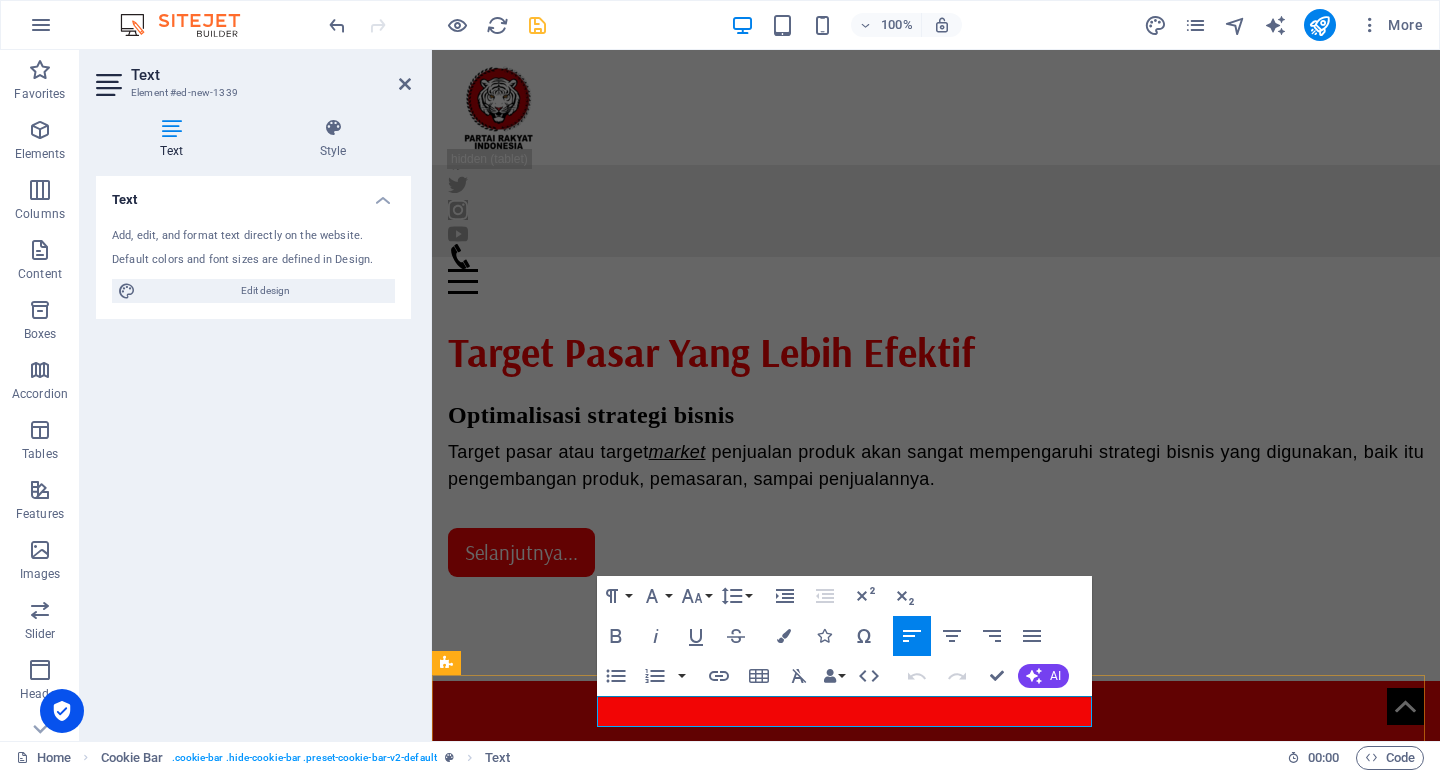 click on "This site uses cookies to store information on your computer" at bounding box center [936, 1916] 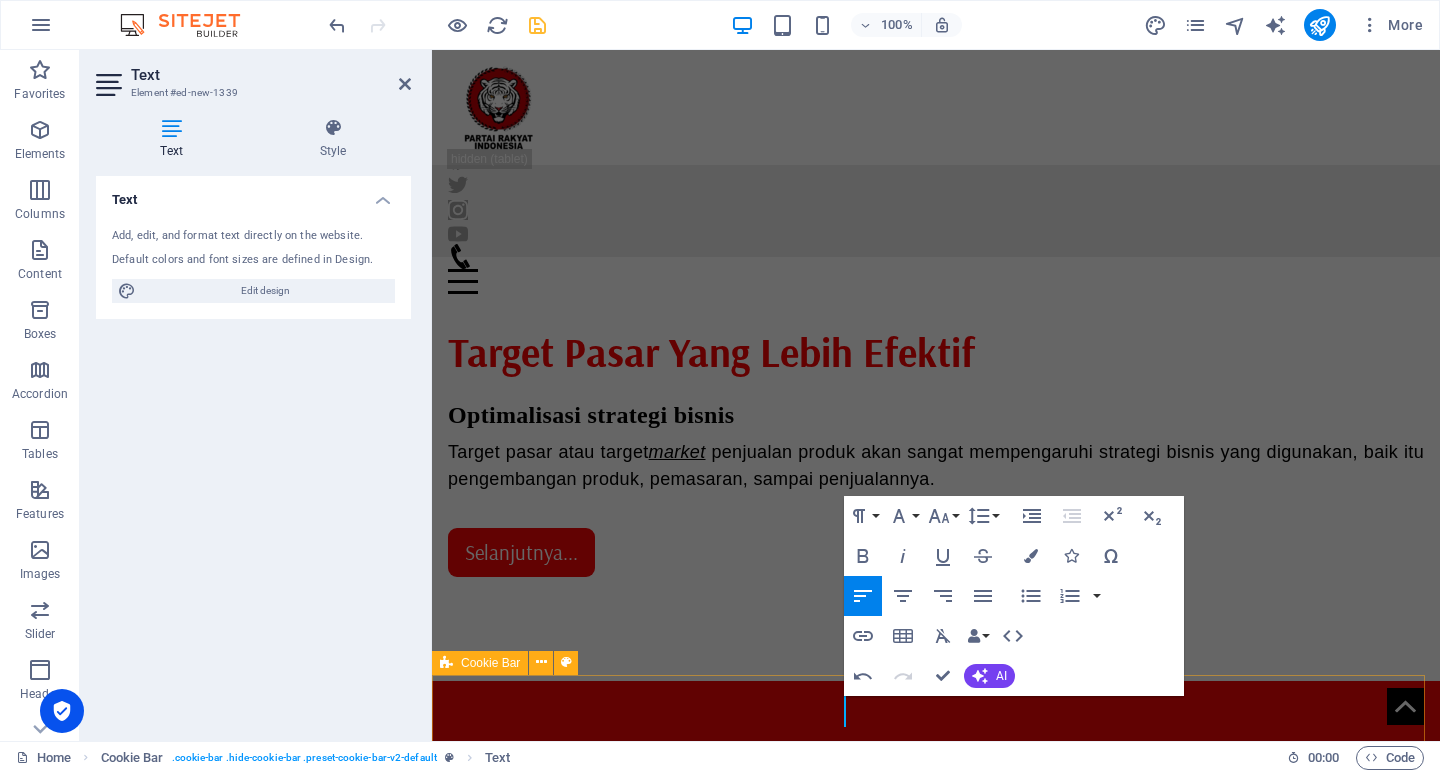 type 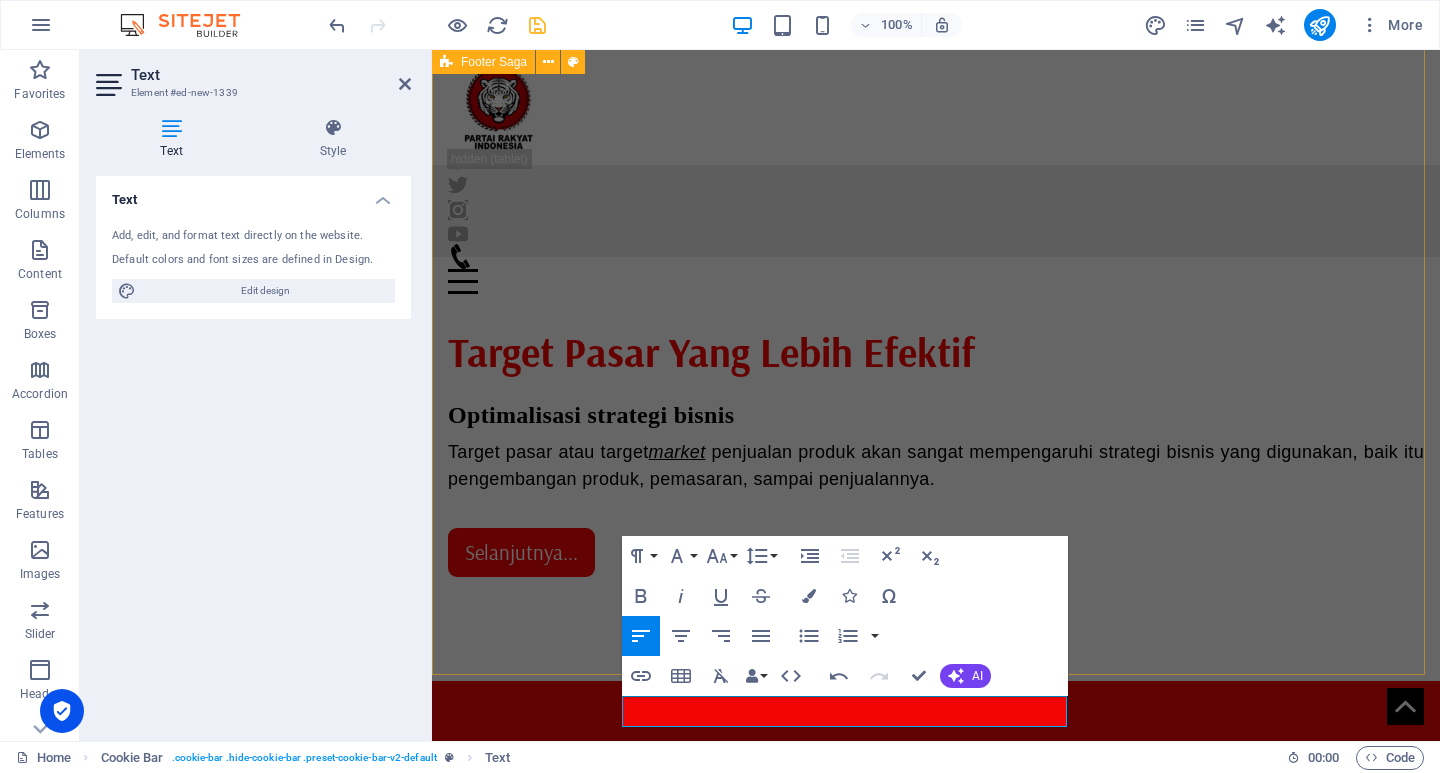 click on "" Kemajuan suatu negara tidak hanya tergantung pada kekuatan ekonomi, tetapi juga pada kebijakan yang inklusif dan berkelanjutan. " Contact [STREET_ADDRESS][PERSON_NAME][PHONE_NUMBER] Phone:  [PHONE_NUMBER] Mobile:  Email:  [DOMAIN_NAME] Navigation Home About Service Contact Legal Notice Privacy Policy Social media Facebook Twitter Instagram" at bounding box center [936, 1283] 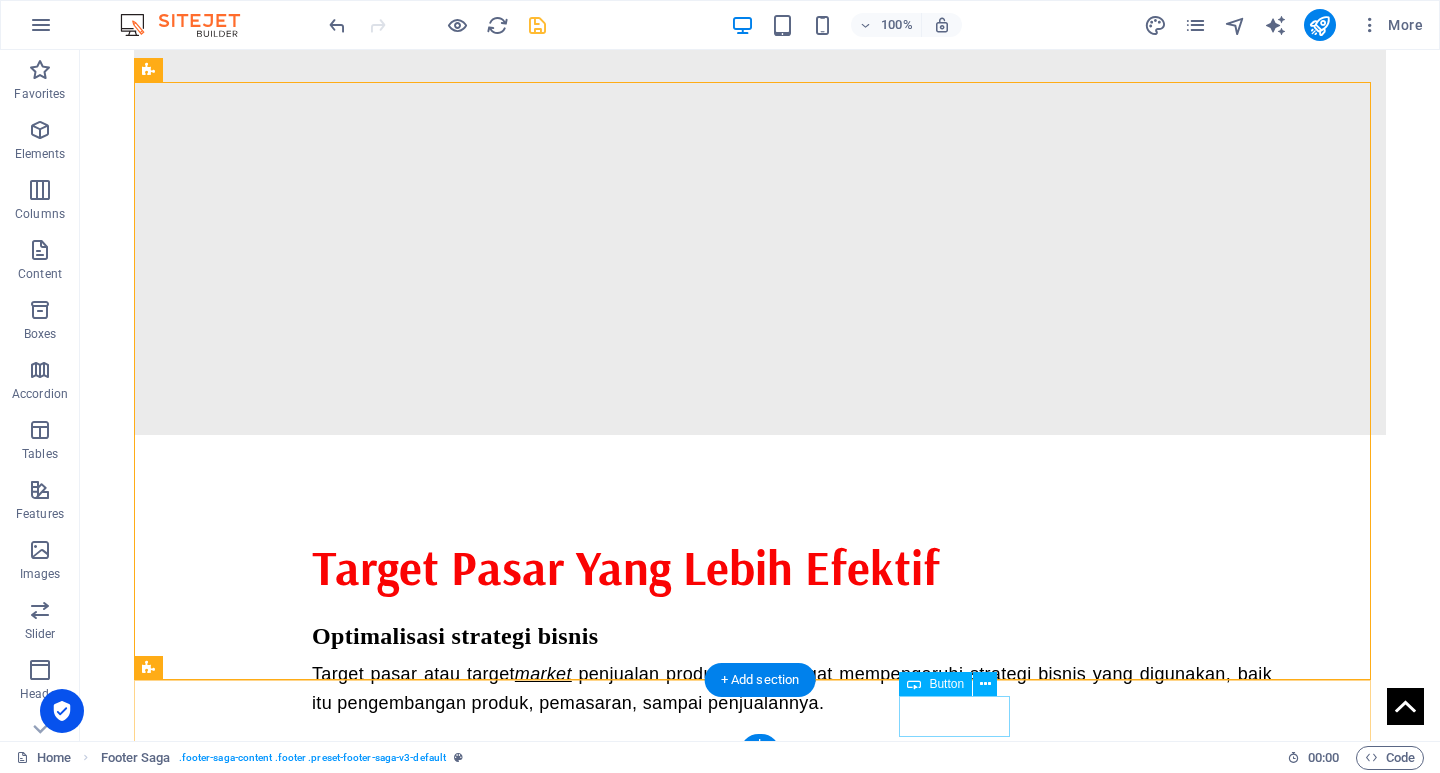 click on "Learn more" at bounding box center (760, 2387) 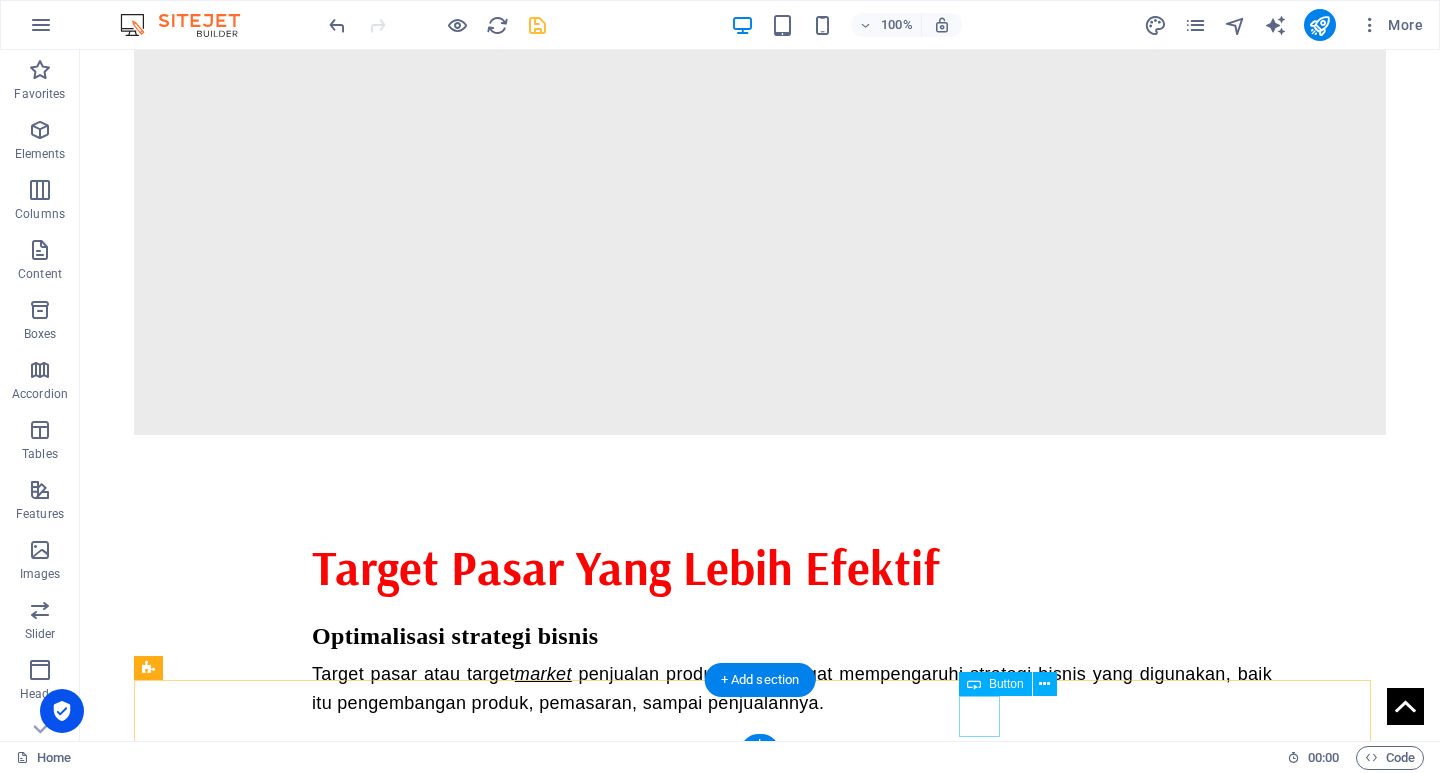 click on "Ok" at bounding box center (760, 2387) 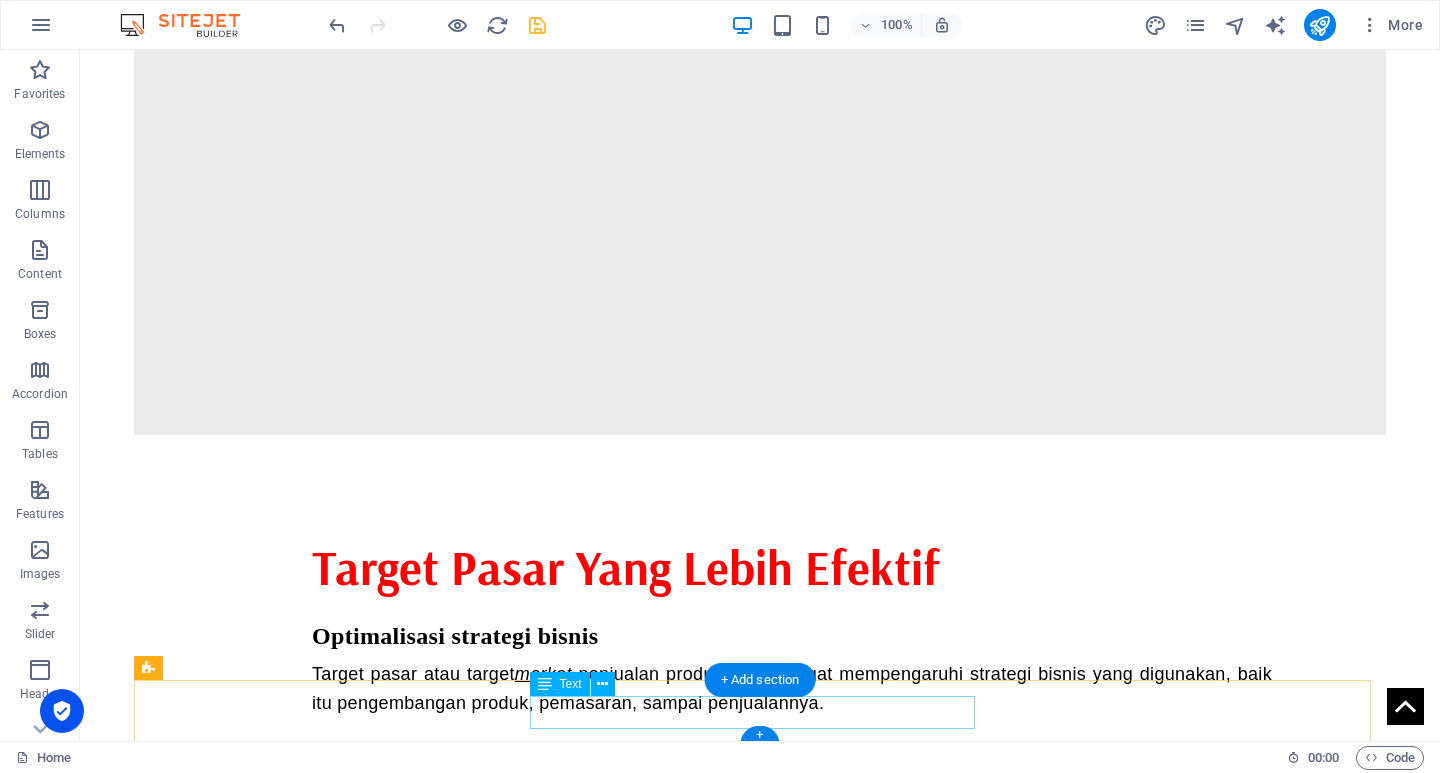 click on "[DOMAIN_NAME] dikelola oleh PPID partai rakyat indonesia" at bounding box center [760, 2346] 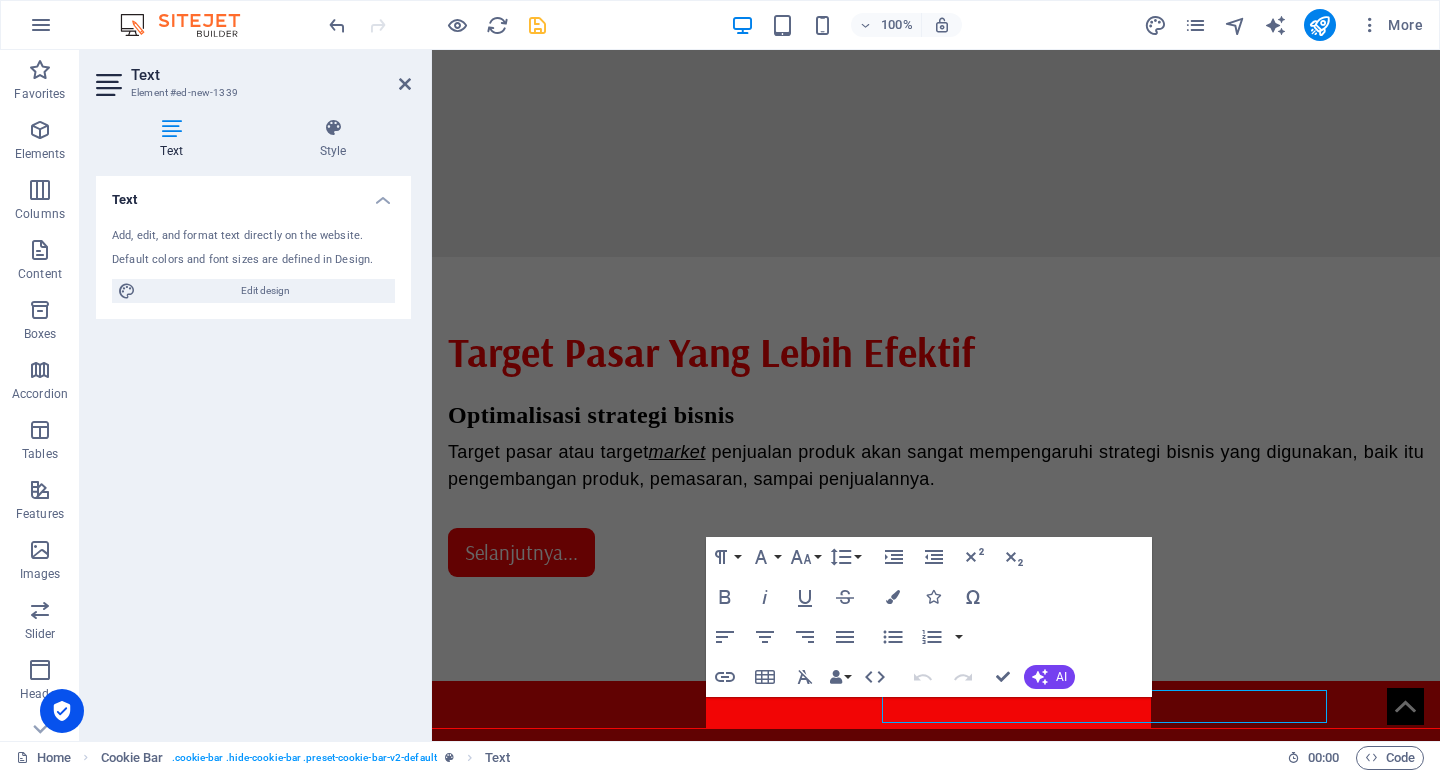 scroll, scrollTop: 1567, scrollLeft: 0, axis: vertical 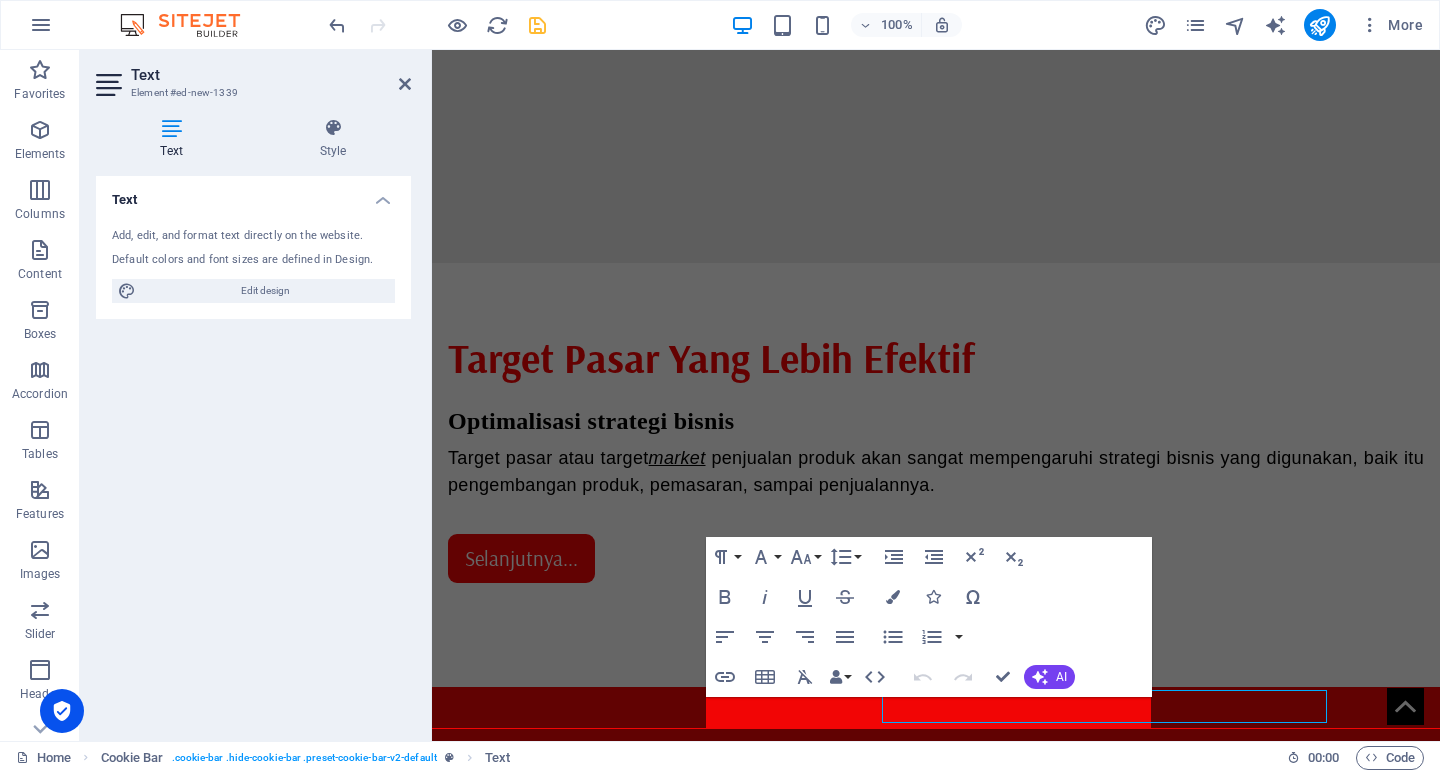 click on "[DOMAIN_NAME] dikelola oleh PPID partai rakyat indonesia" at bounding box center [936, 1922] 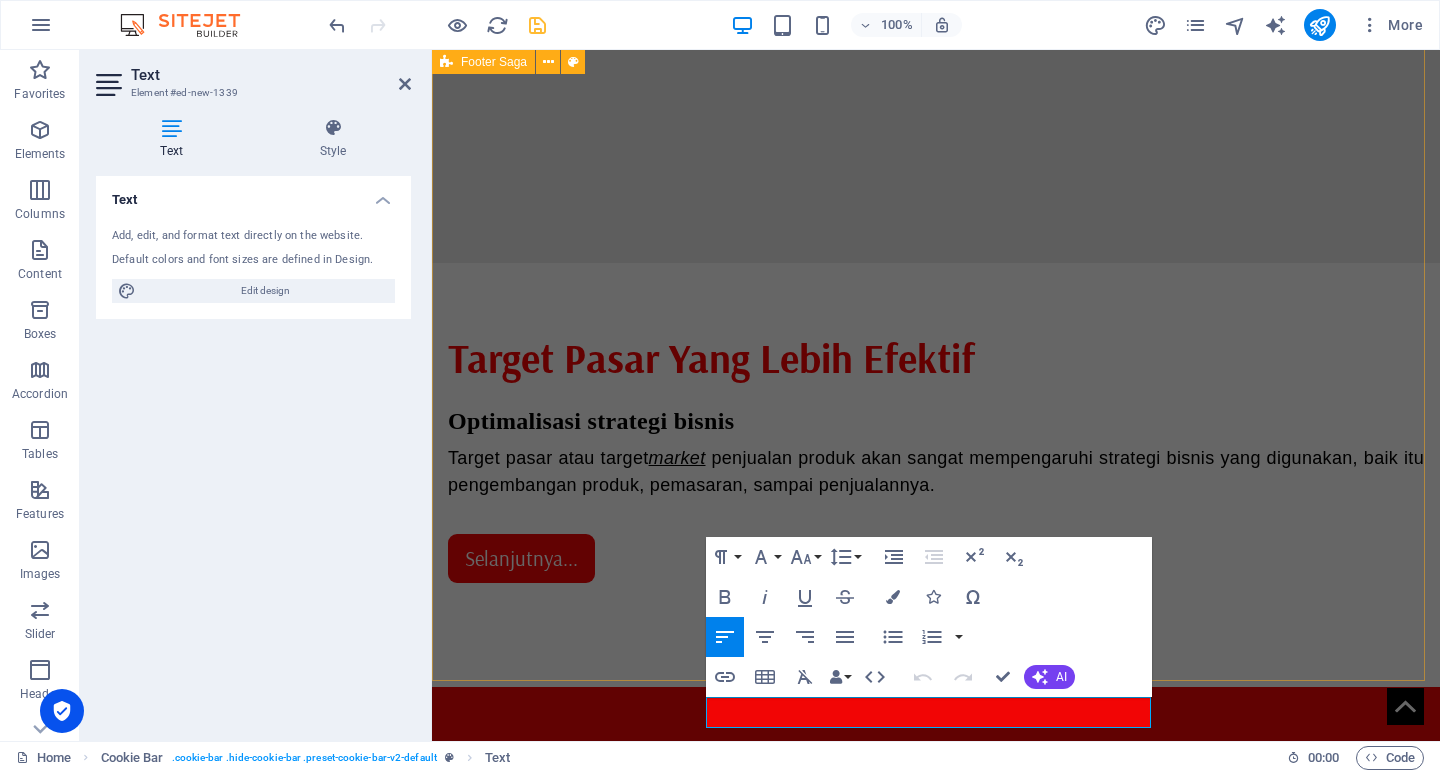 type 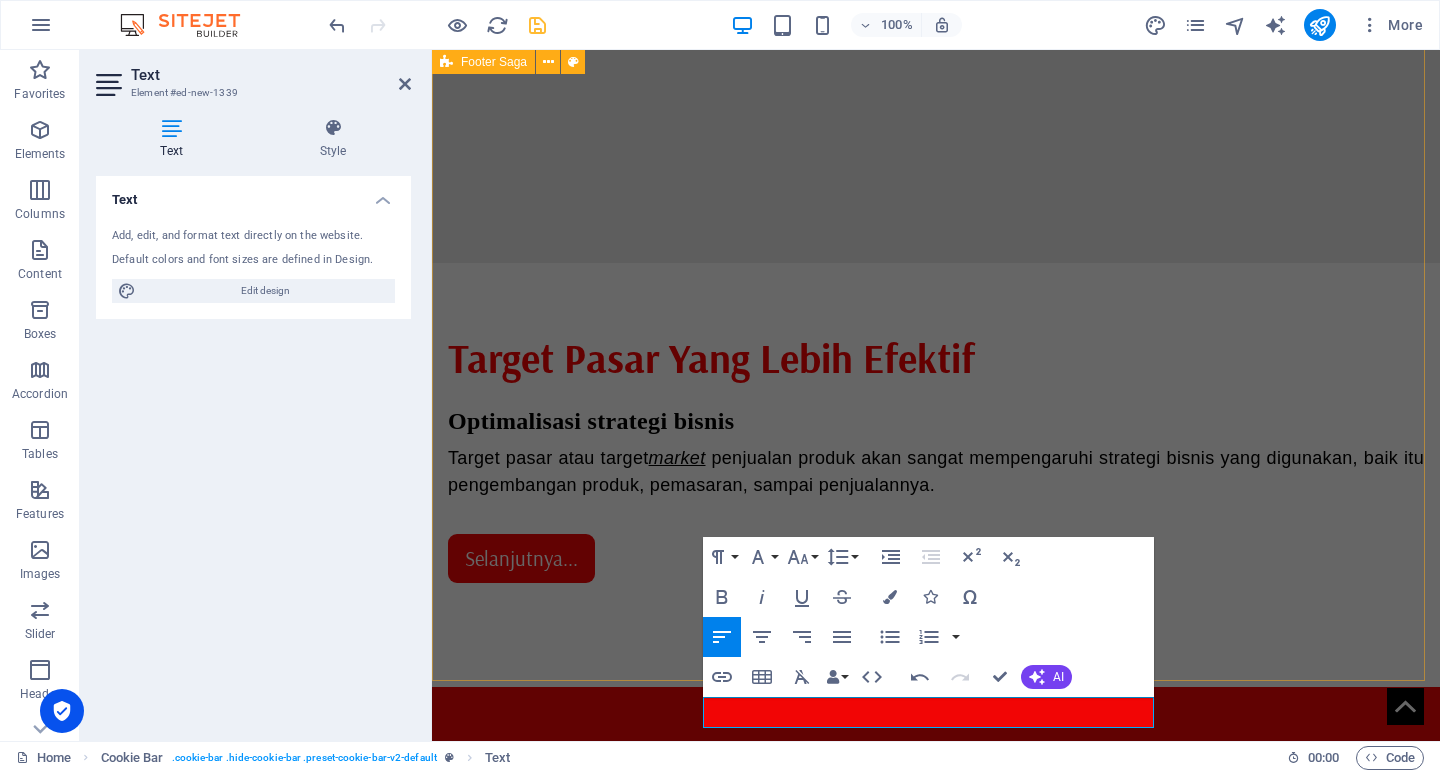 click on "" Kemajuan suatu negara tidak hanya tergantung pada kekuatan ekonomi, tetapi juga pada kebijakan yang inklusif dan berkelanjutan. " Contact [STREET_ADDRESS][PERSON_NAME][PHONE_NUMBER] Phone:  [PHONE_NUMBER] Mobile:  Email:  [DOMAIN_NAME] Navigation Home About Service Contact Legal Notice Privacy Policy Social media Facebook Twitter Instagram" at bounding box center (936, 1289) 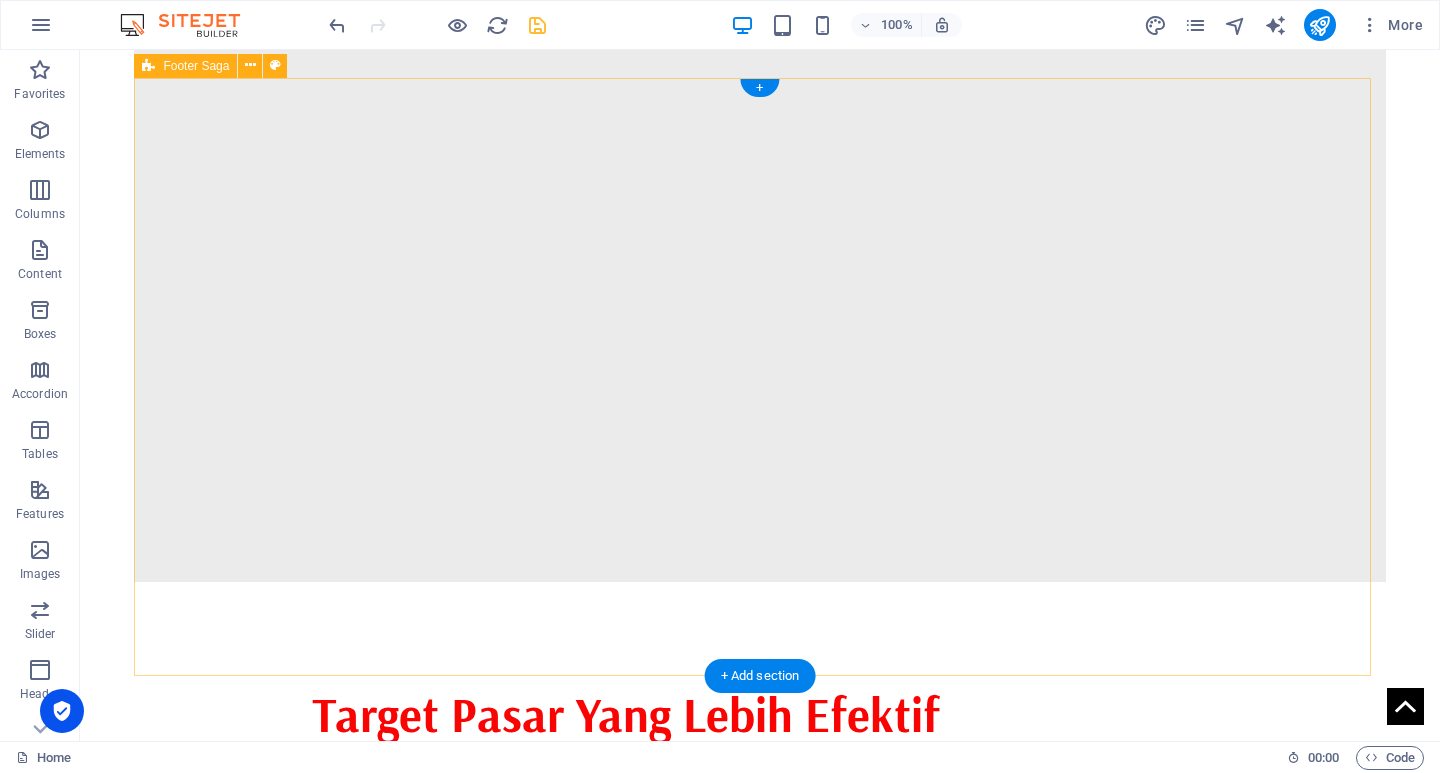 scroll, scrollTop: 1577, scrollLeft: 0, axis: vertical 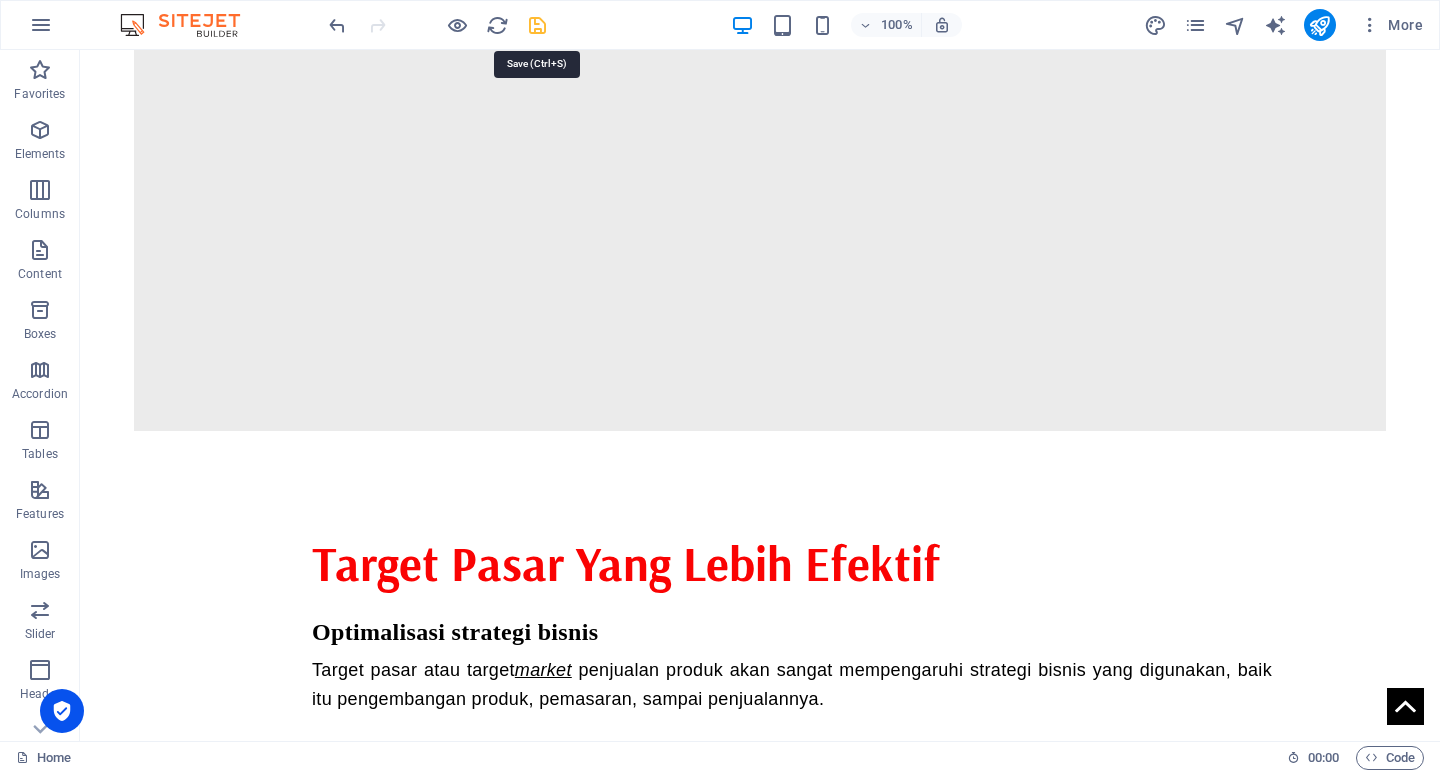 click at bounding box center [537, 25] 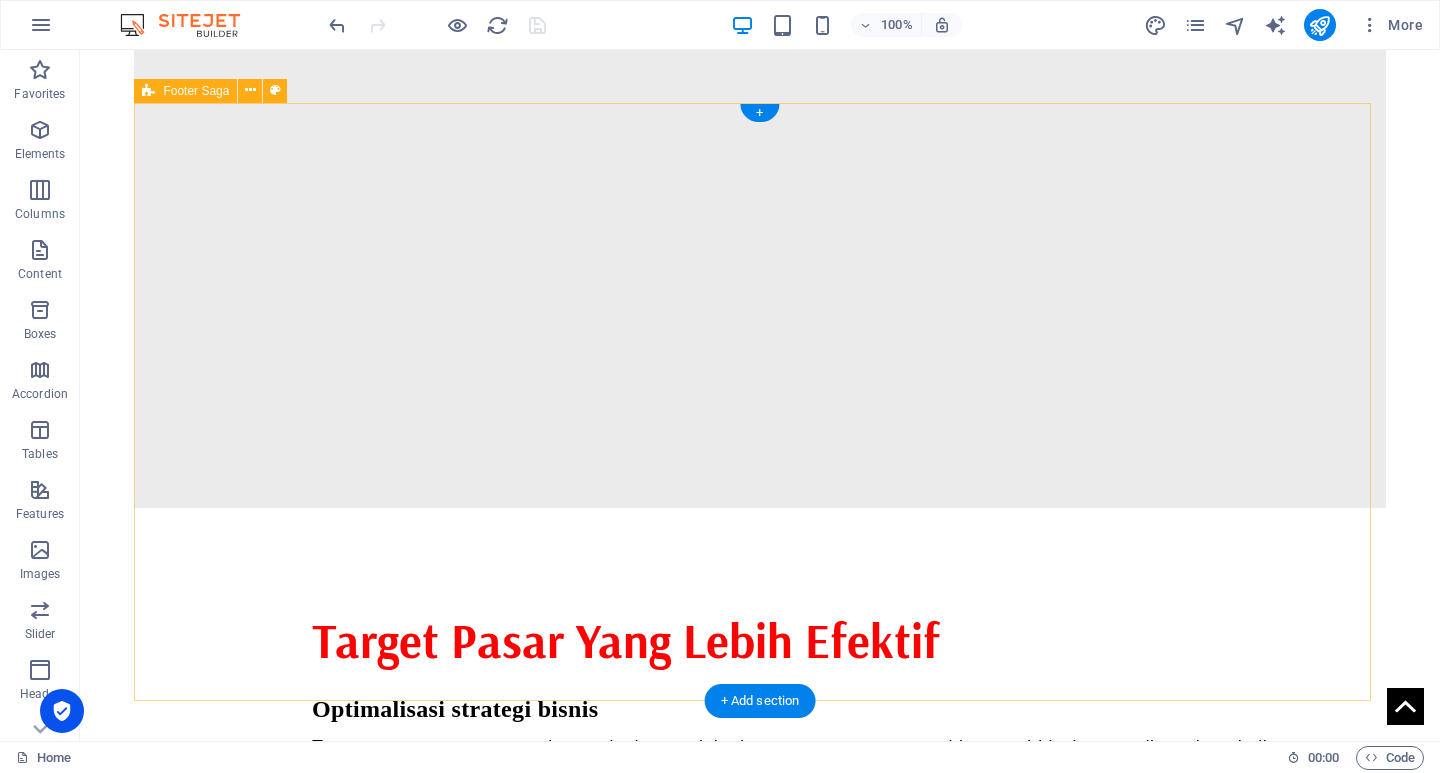 scroll, scrollTop: 1577, scrollLeft: 0, axis: vertical 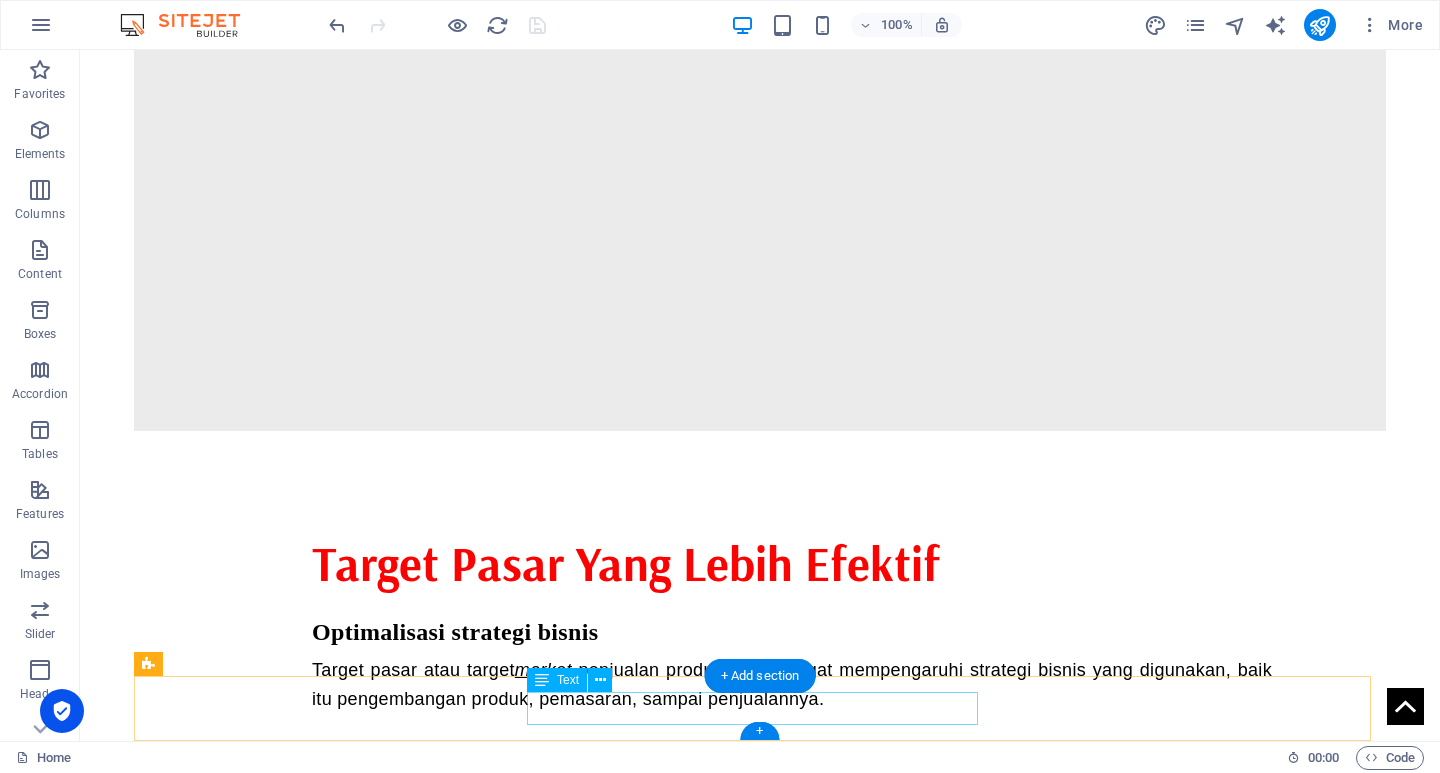 click on "[DOMAIN_NAME] dikelola oleh PPID partai rakyat indonesia." at bounding box center [760, 2342] 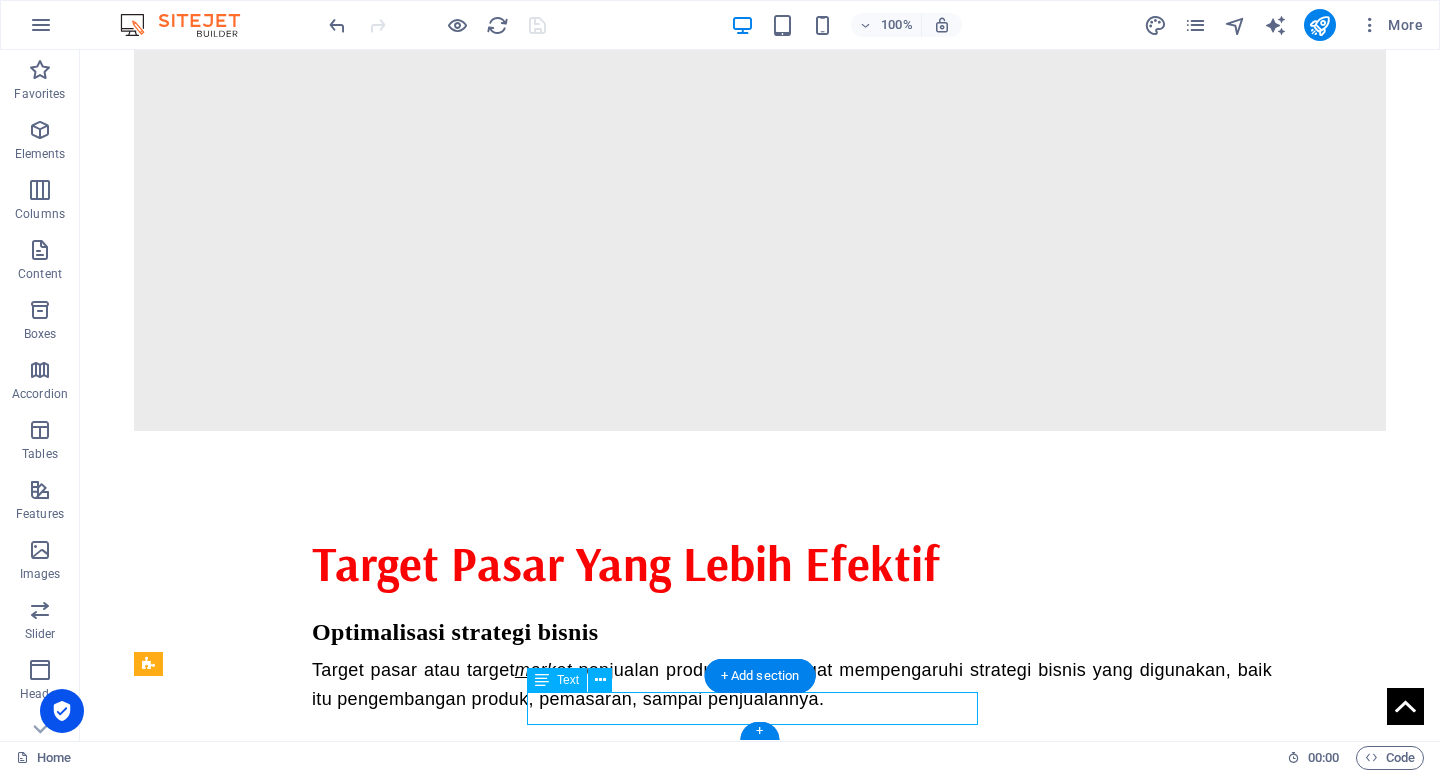 click on "[DOMAIN_NAME] dikelola oleh PPID partai rakyat indonesia." at bounding box center [760, 2342] 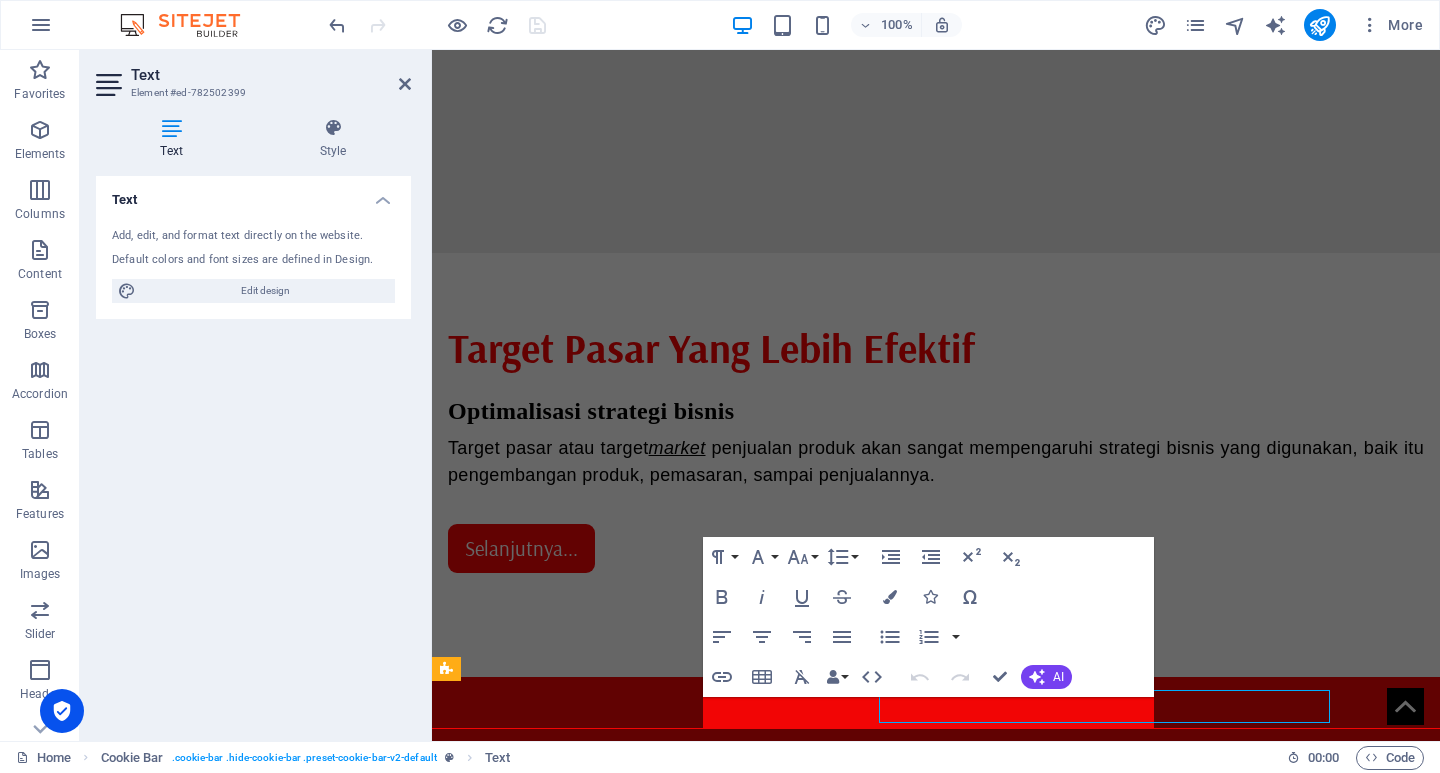 scroll, scrollTop: 1567, scrollLeft: 0, axis: vertical 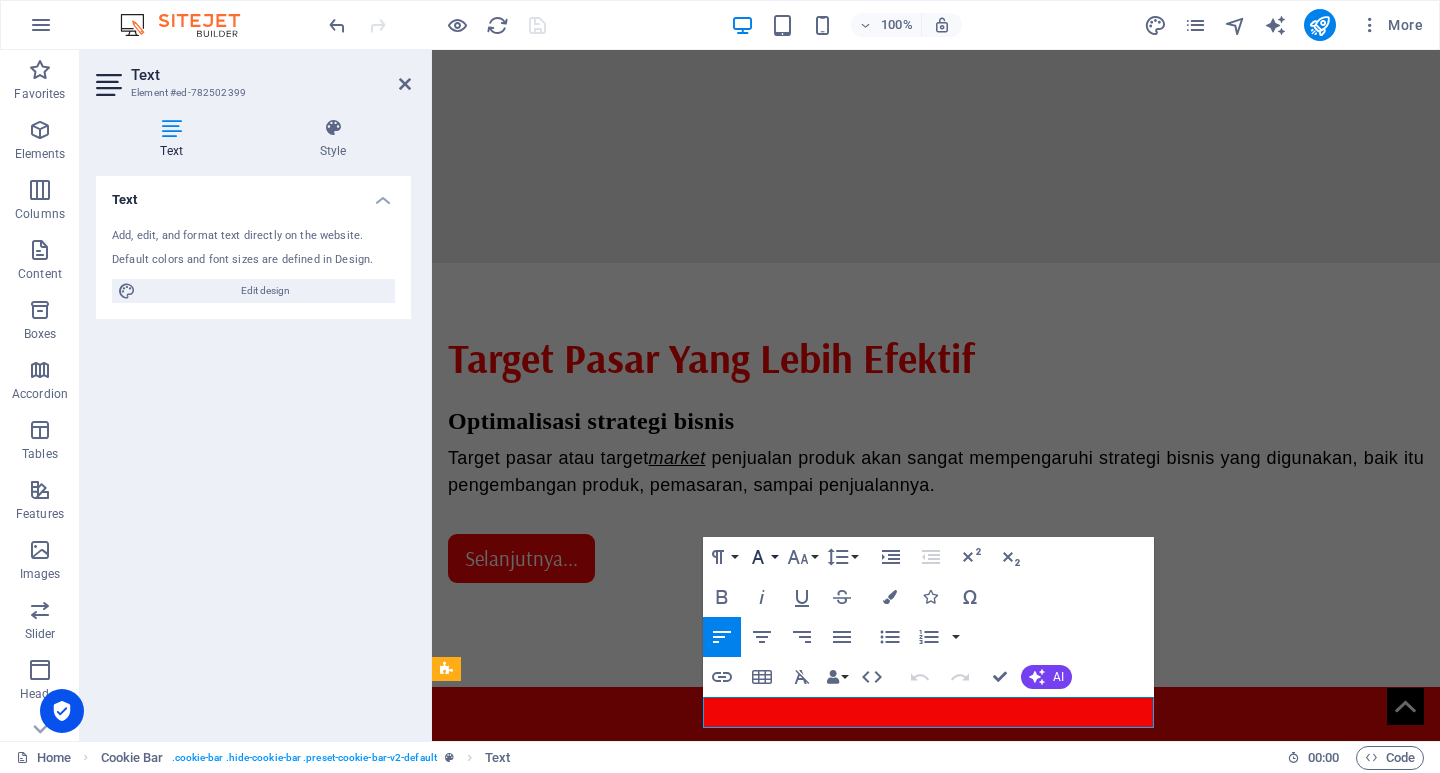 click on "Font Family" at bounding box center (762, 557) 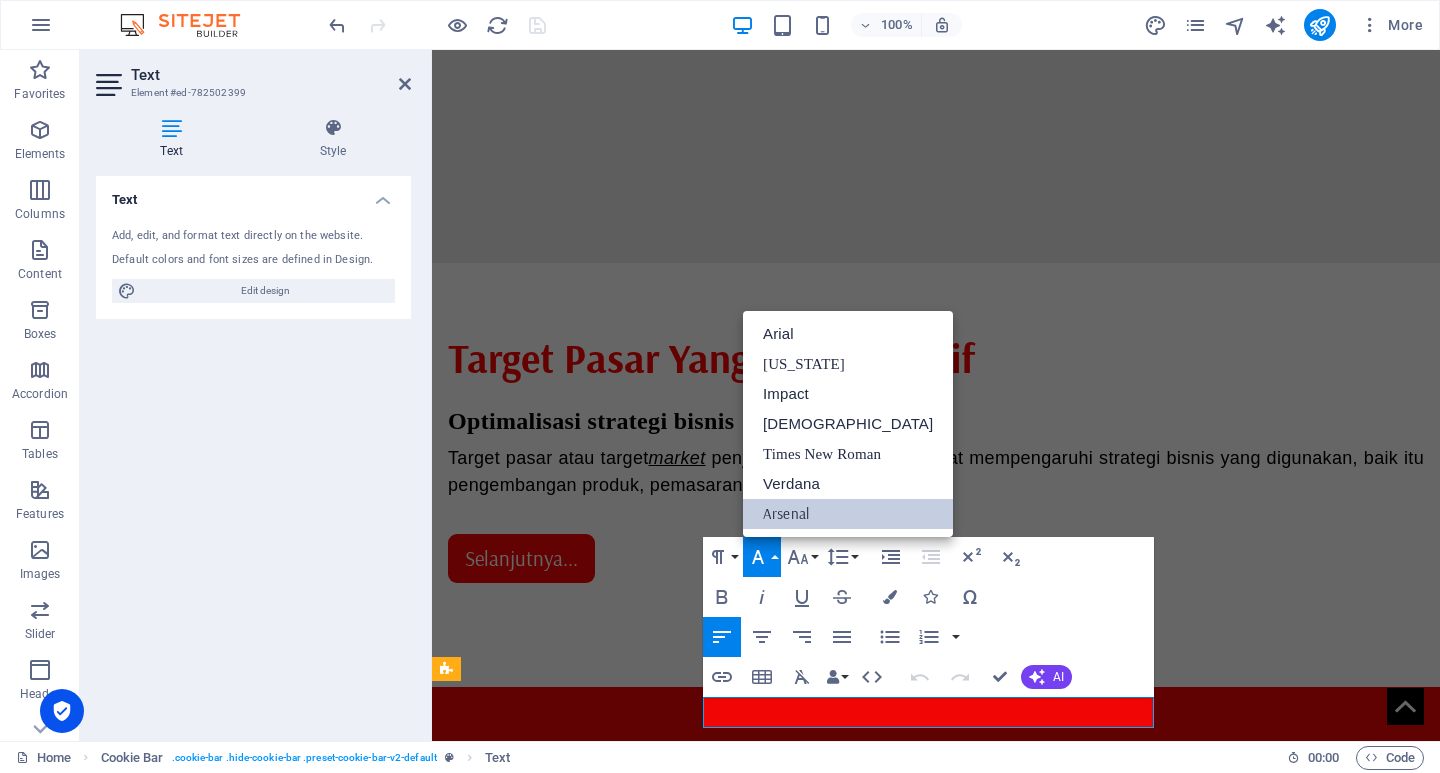 scroll, scrollTop: 0, scrollLeft: 0, axis: both 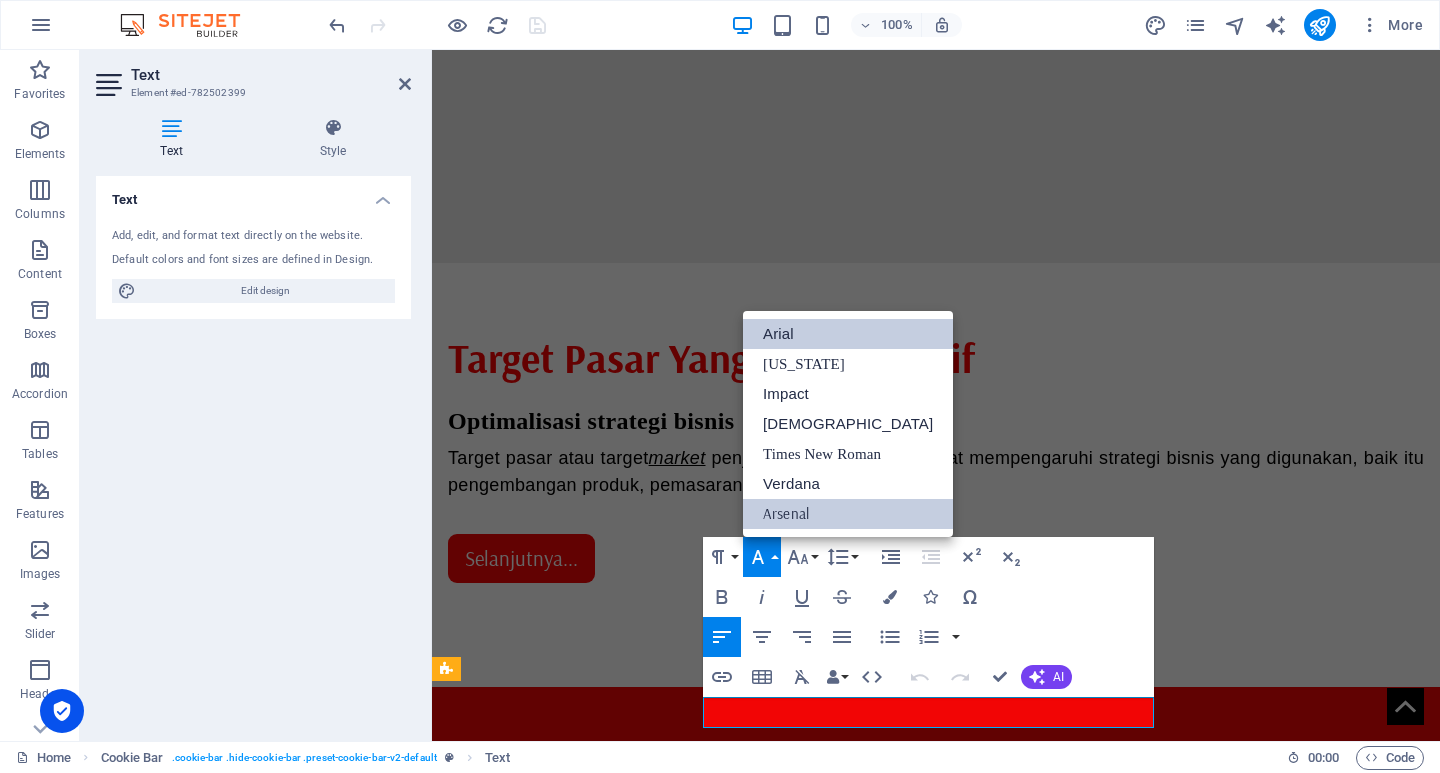 click on "Arial" at bounding box center [848, 334] 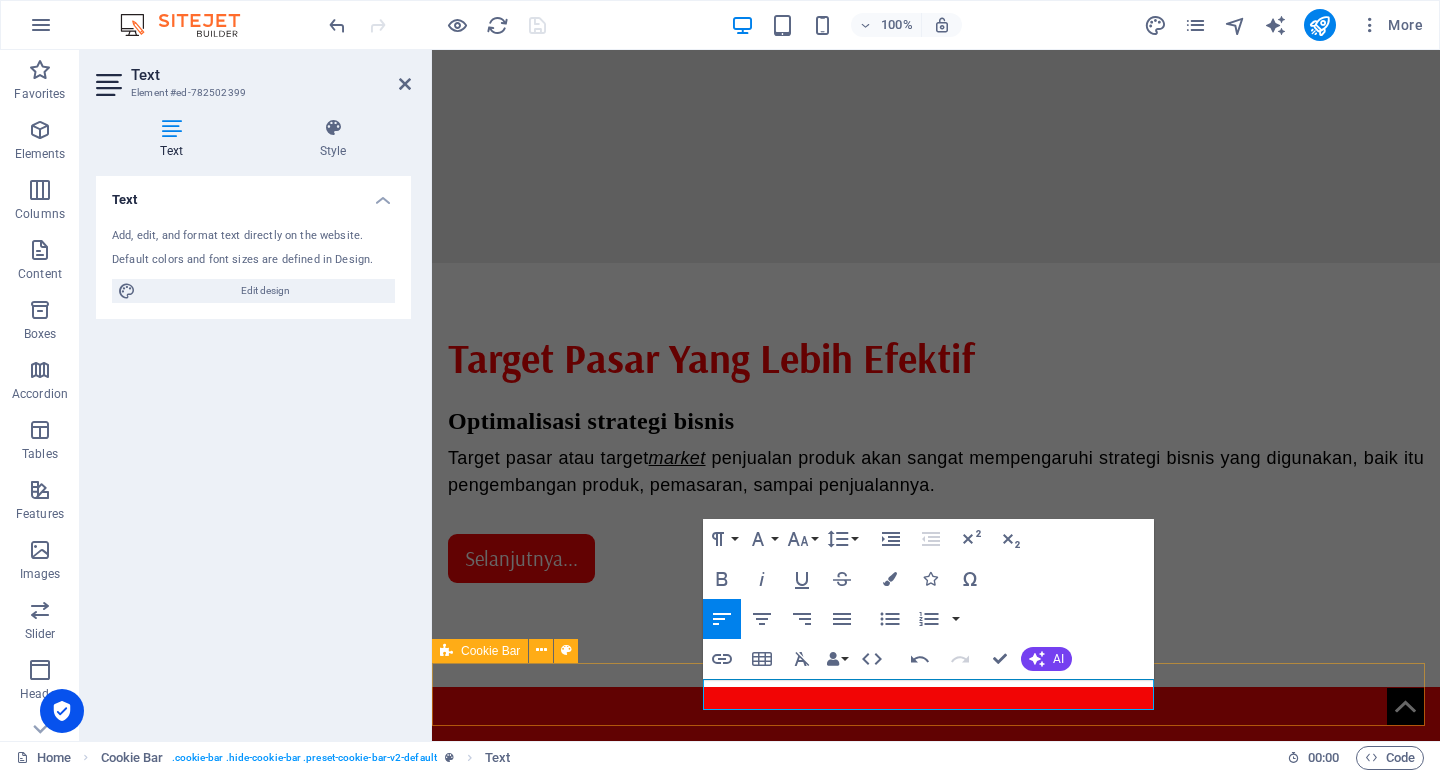 scroll, scrollTop: 1585, scrollLeft: 0, axis: vertical 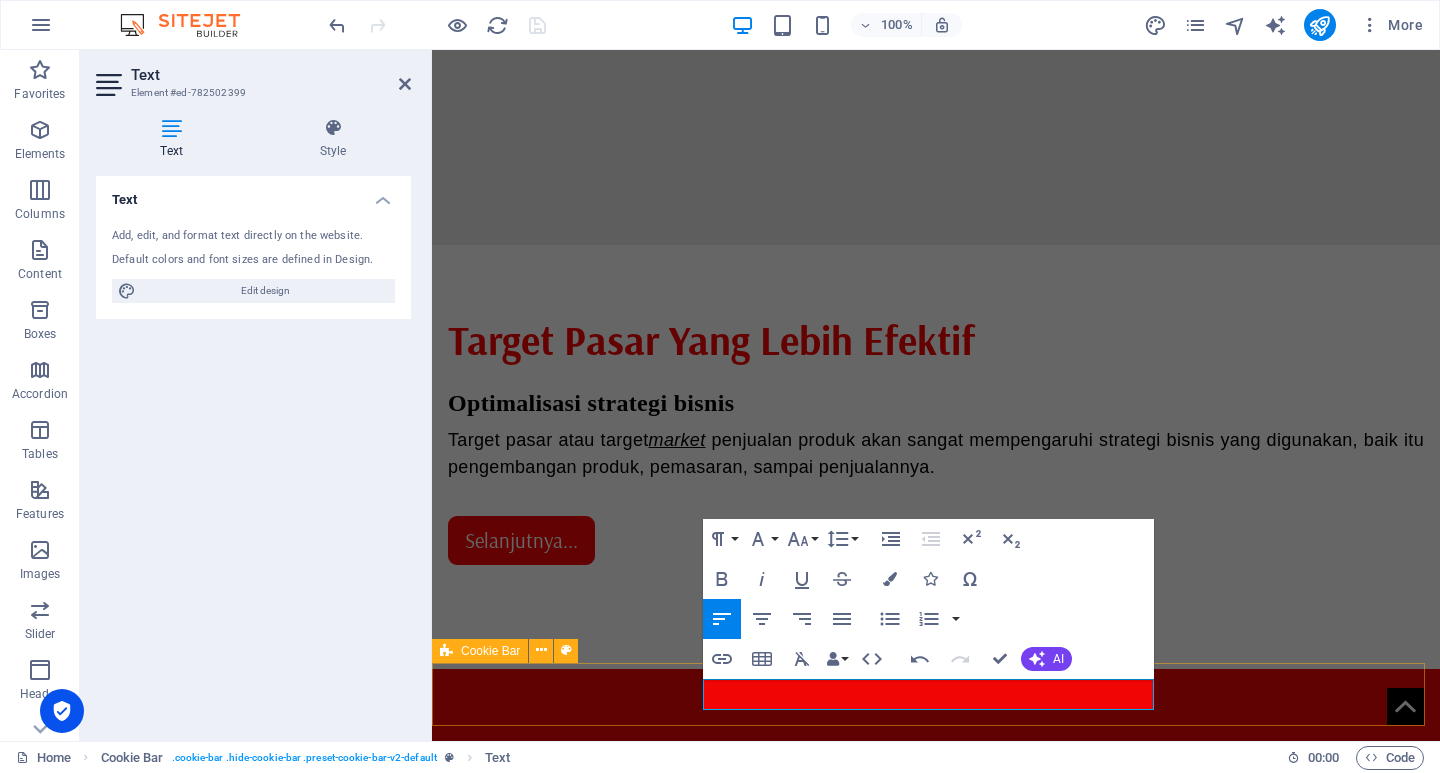 drag, startPoint x: 1149, startPoint y: 712, endPoint x: 1003, endPoint y: 700, distance: 146.49232 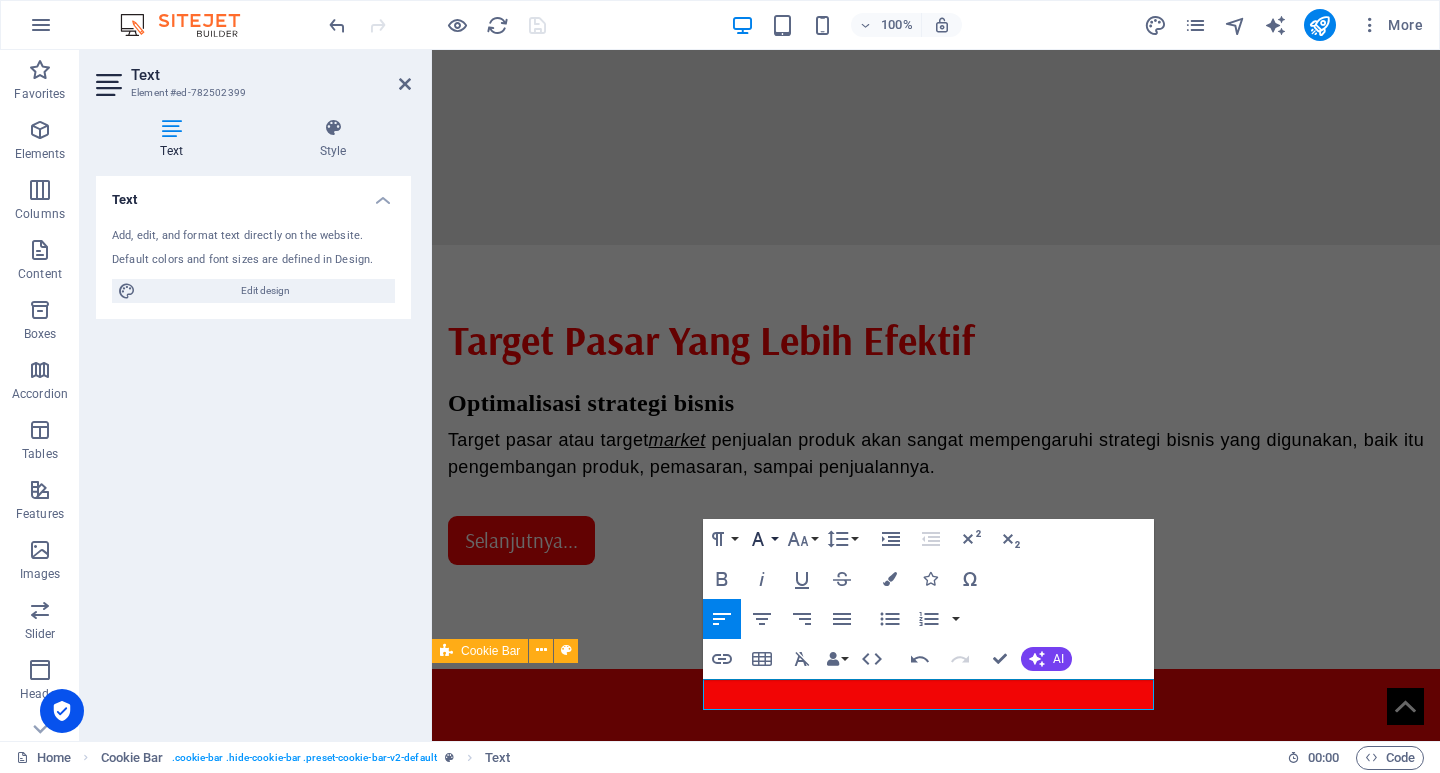 click on "Font Family" at bounding box center (762, 539) 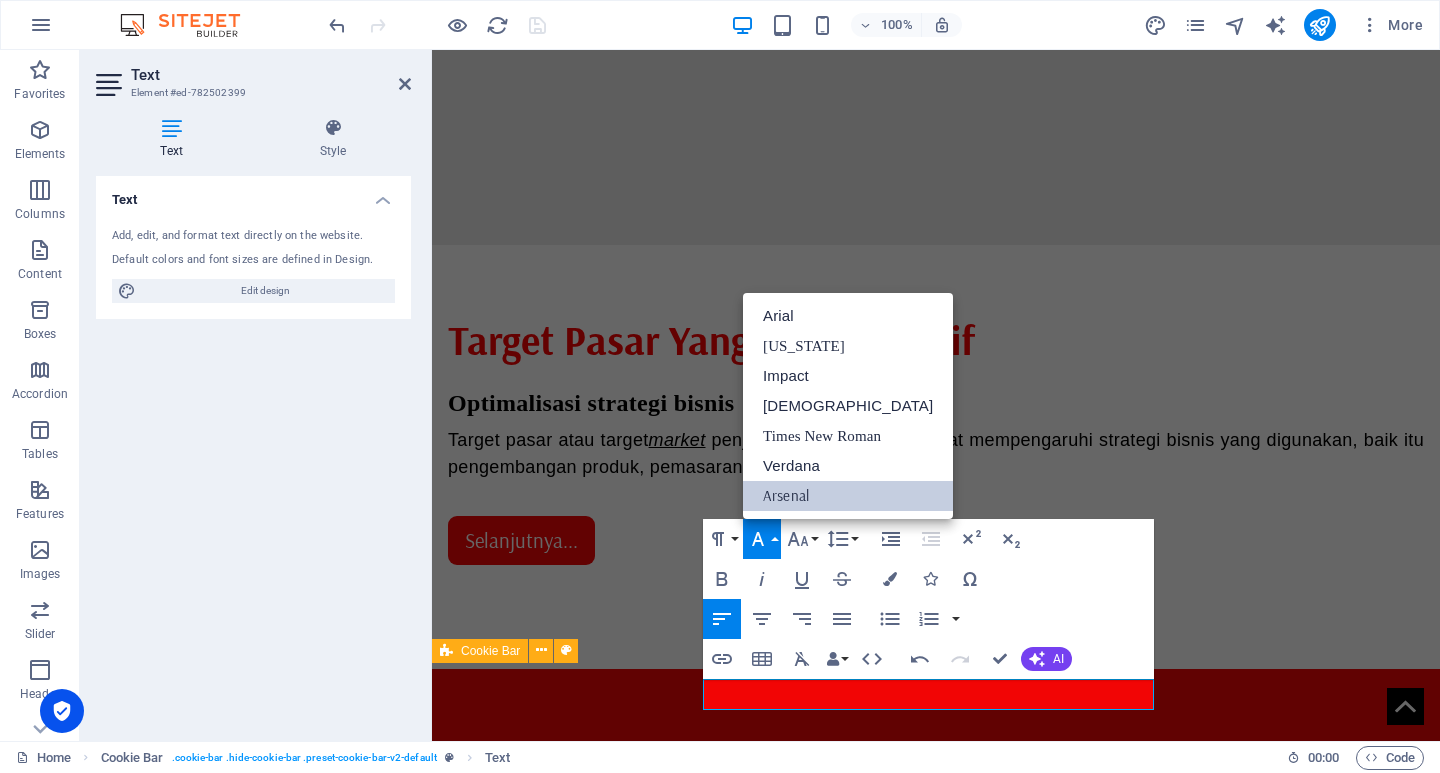 scroll, scrollTop: 0, scrollLeft: 0, axis: both 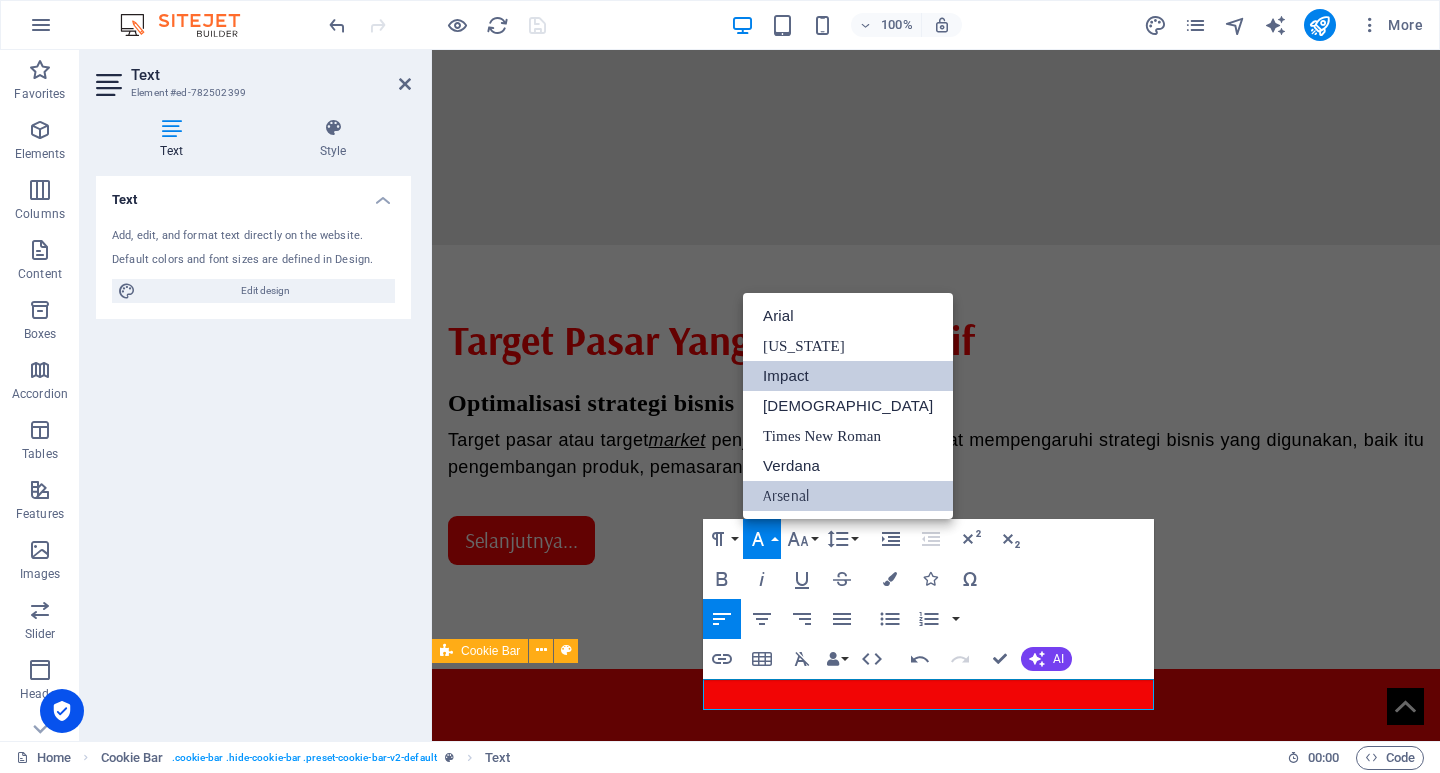 click on "Impact" at bounding box center (848, 376) 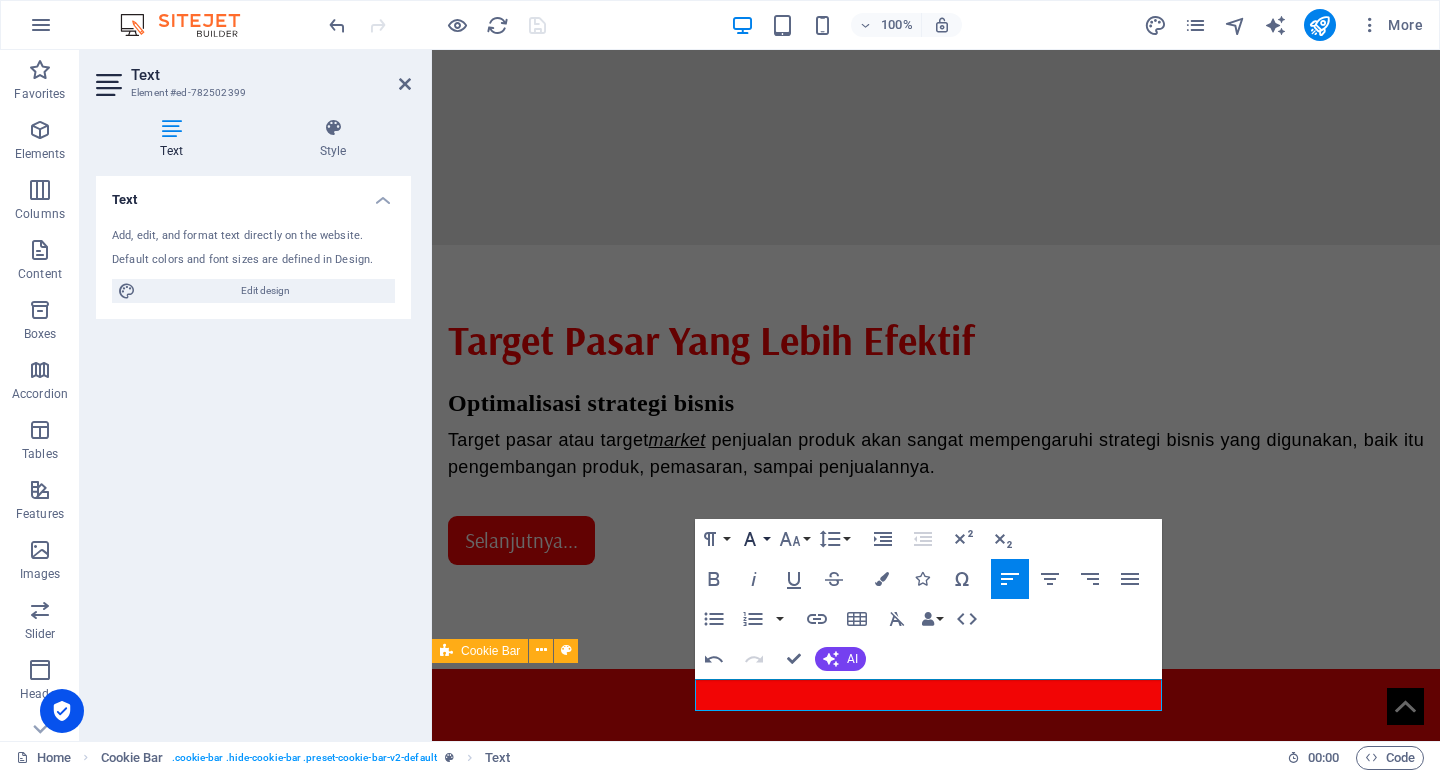 click 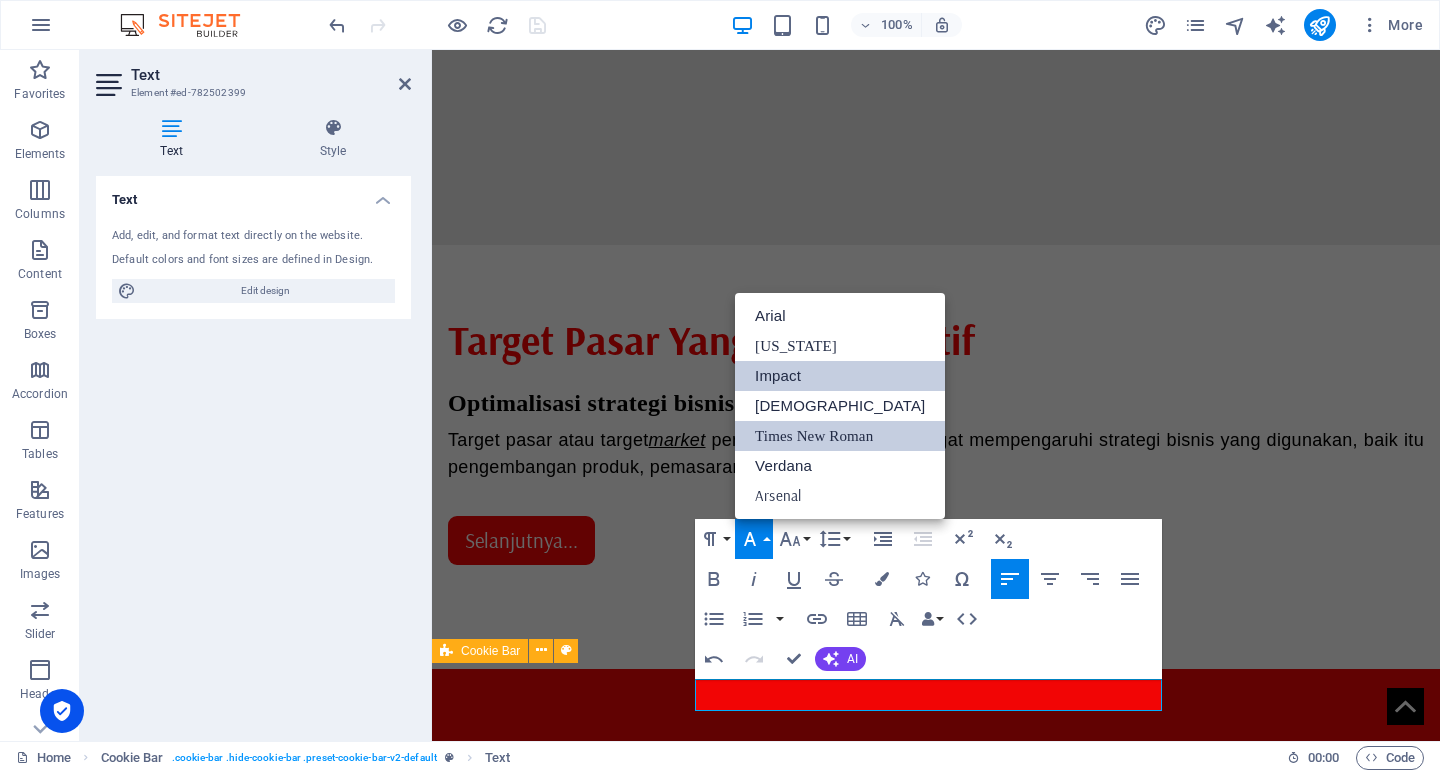 scroll, scrollTop: 0, scrollLeft: 0, axis: both 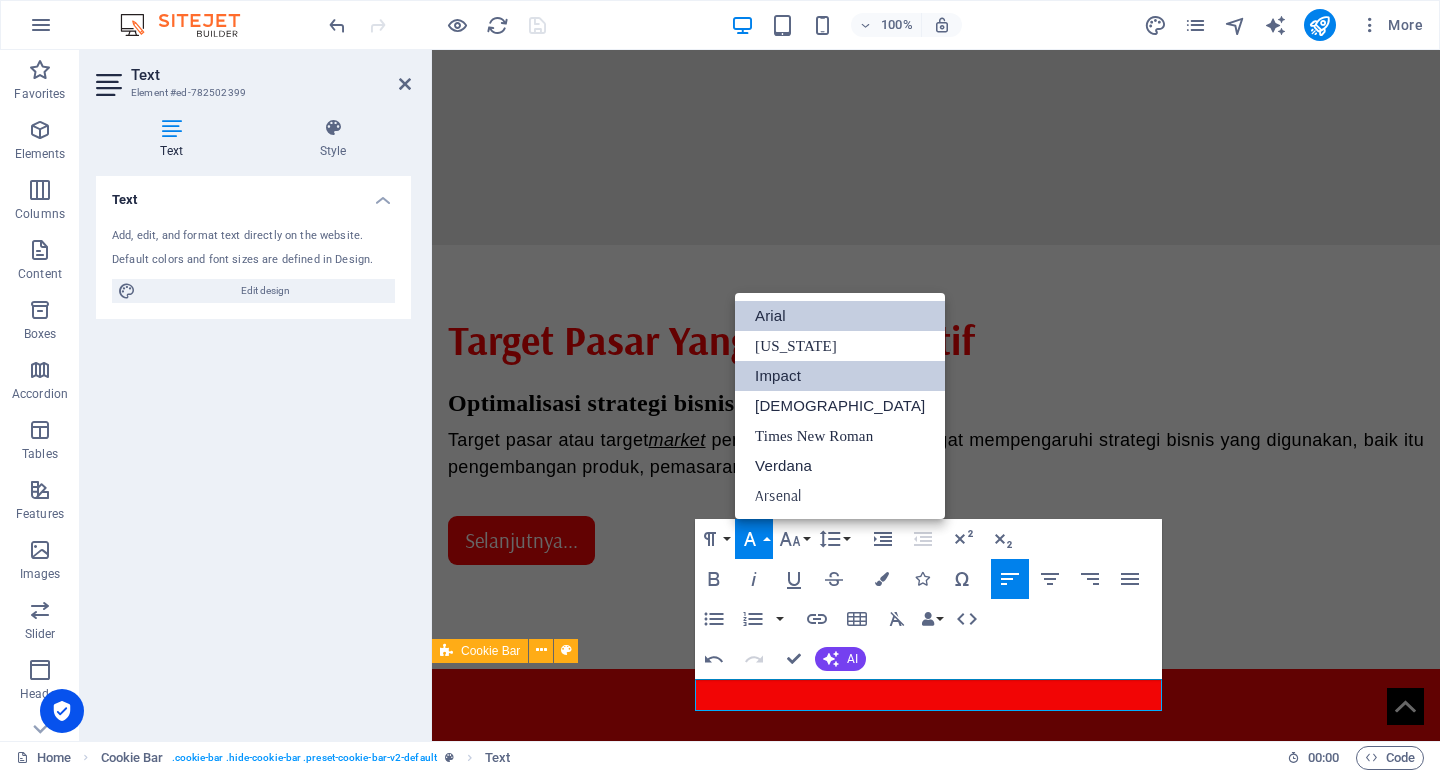 click on "Arial" at bounding box center (840, 316) 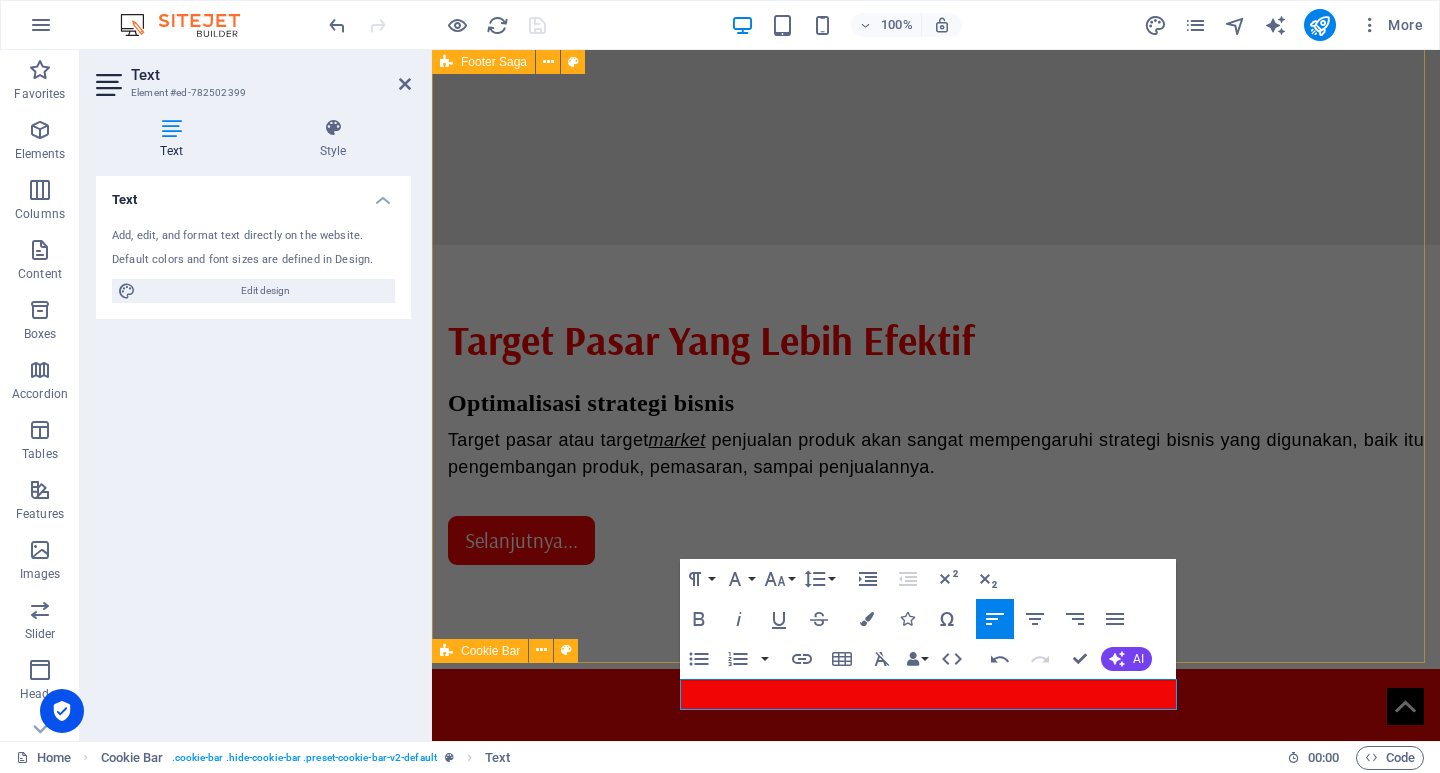 click on "" Kemajuan suatu negara tidak hanya tergantung pada kekuatan ekonomi, tetapi juga pada kebijakan yang inklusif dan berkelanjutan. " Contact [STREET_ADDRESS][PERSON_NAME][PHONE_NUMBER] Phone:  [PHONE_NUMBER] Mobile:  Email:  [DOMAIN_NAME] Navigation Home About Service Contact Legal Notice Privacy Policy Social media Facebook Twitter Instagram" at bounding box center [936, 1271] 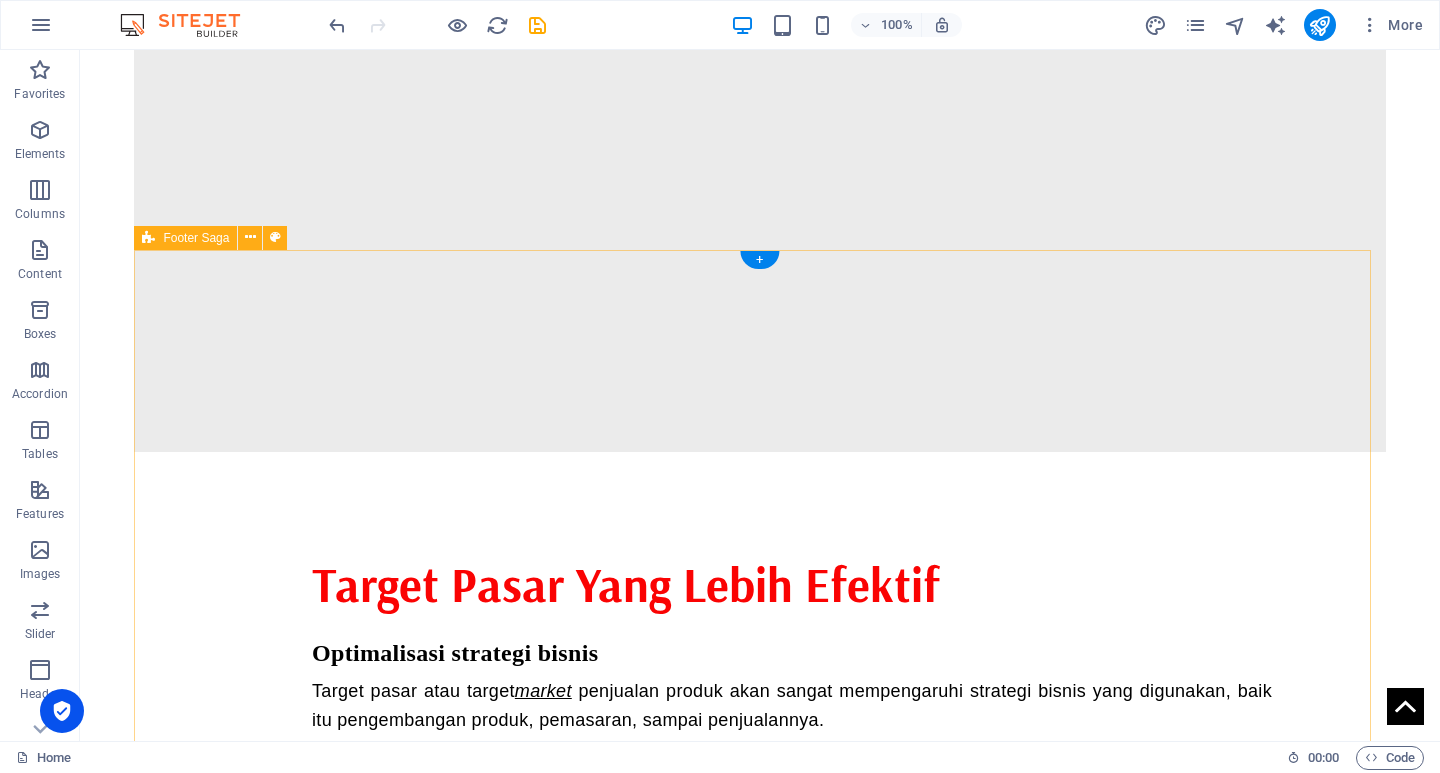 scroll, scrollTop: 1577, scrollLeft: 0, axis: vertical 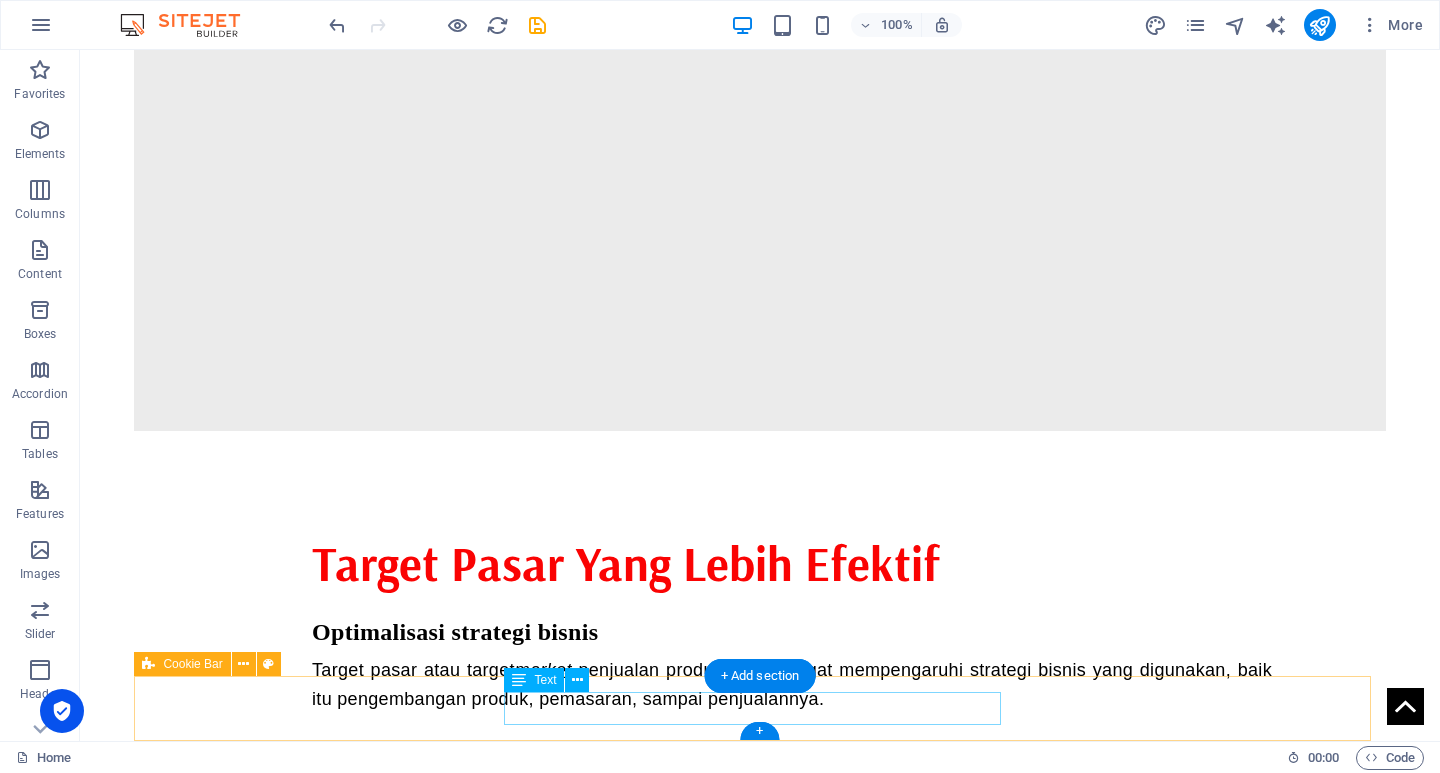 click on "[DOMAIN_NAME] dikelola oleh PPID partai rakyat indonesia." at bounding box center (760, 2342) 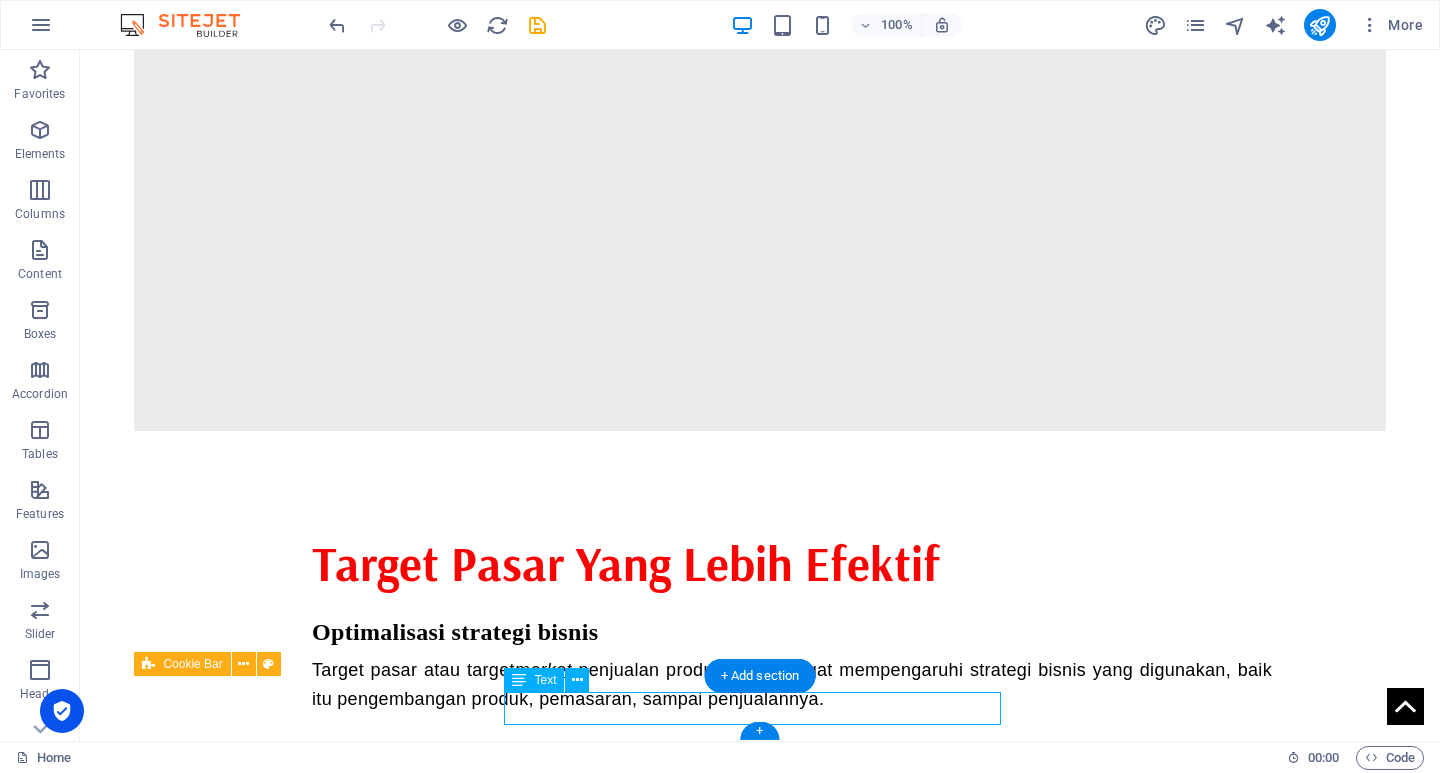 click on "[DOMAIN_NAME] dikelola oleh PPID partai rakyat indonesia." at bounding box center [760, 2342] 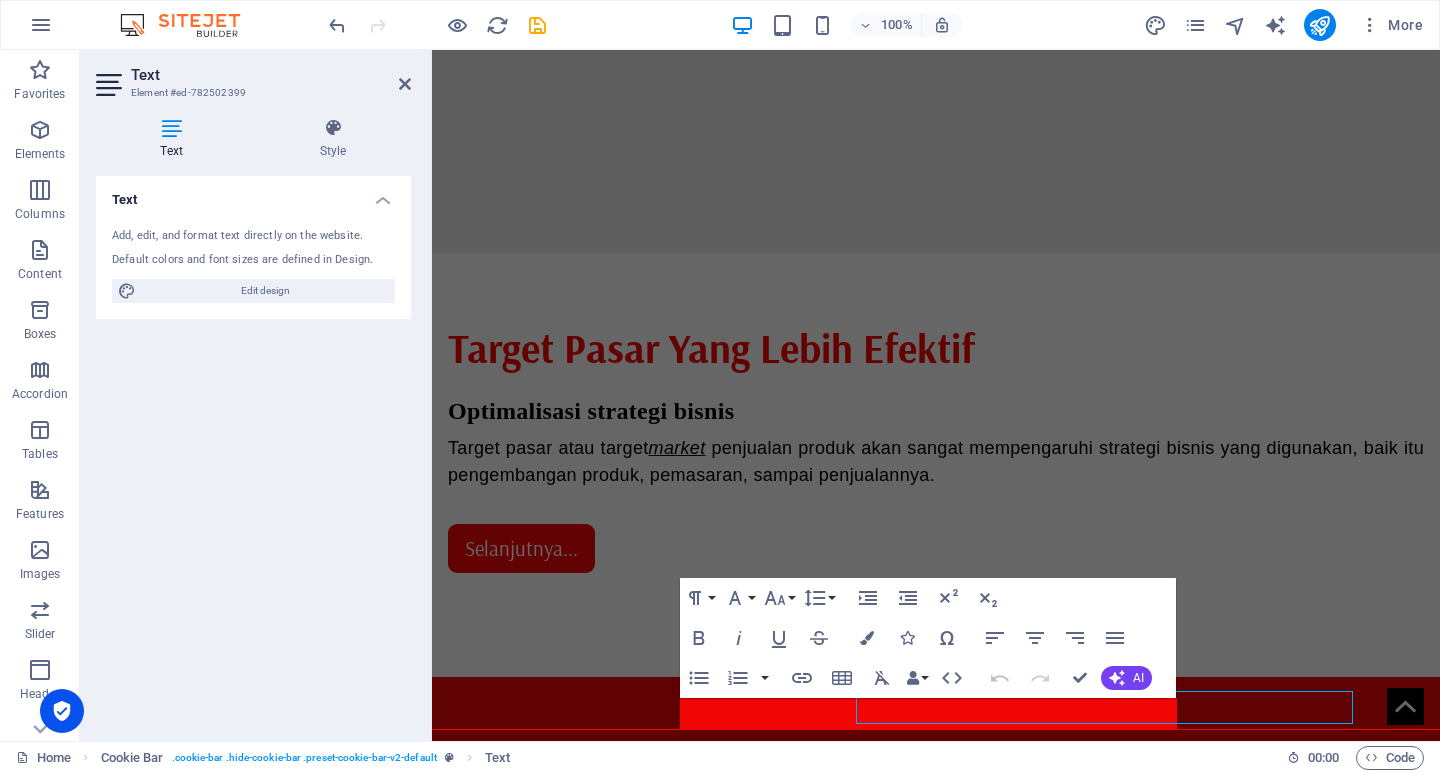 scroll, scrollTop: 1566, scrollLeft: 0, axis: vertical 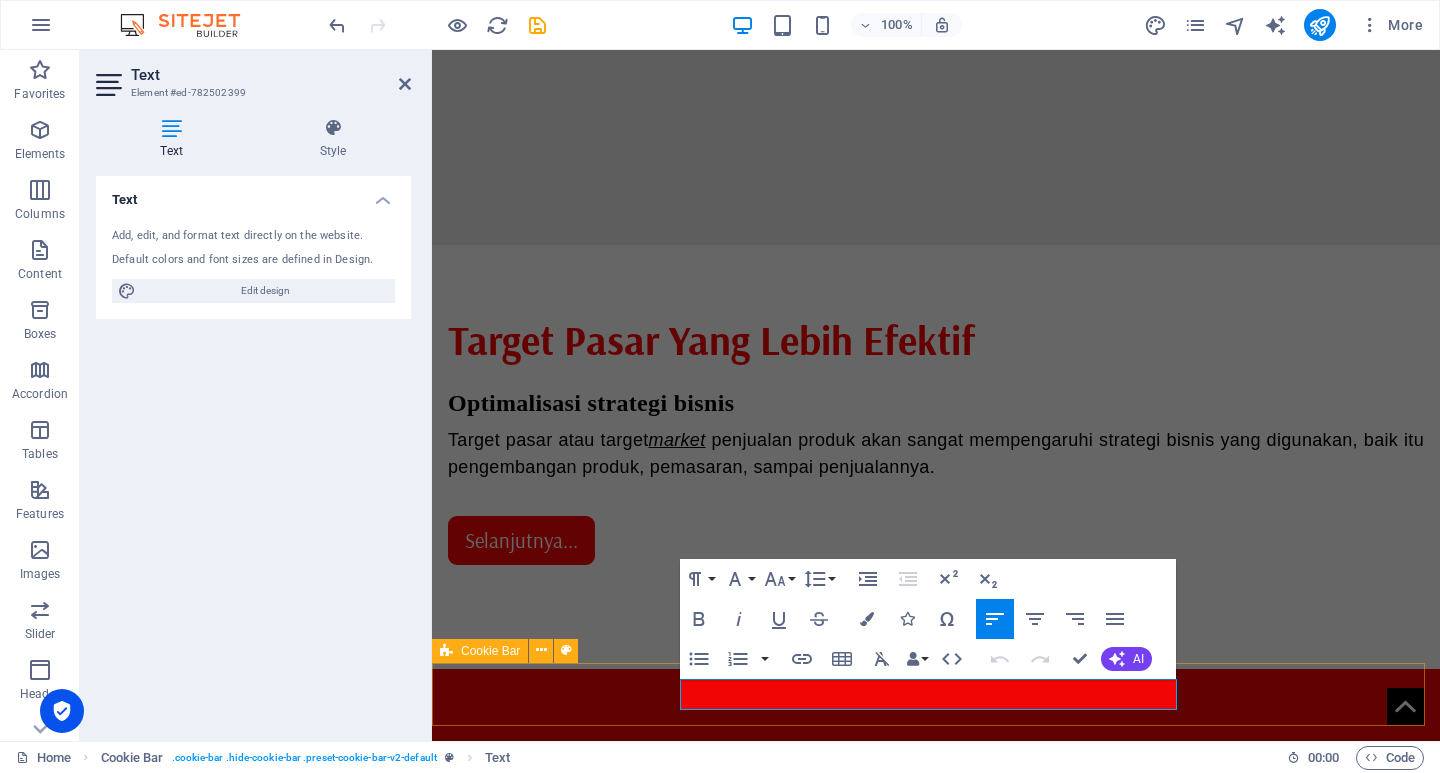 drag, startPoint x: 957, startPoint y: 708, endPoint x: 921, endPoint y: 710, distance: 36.05551 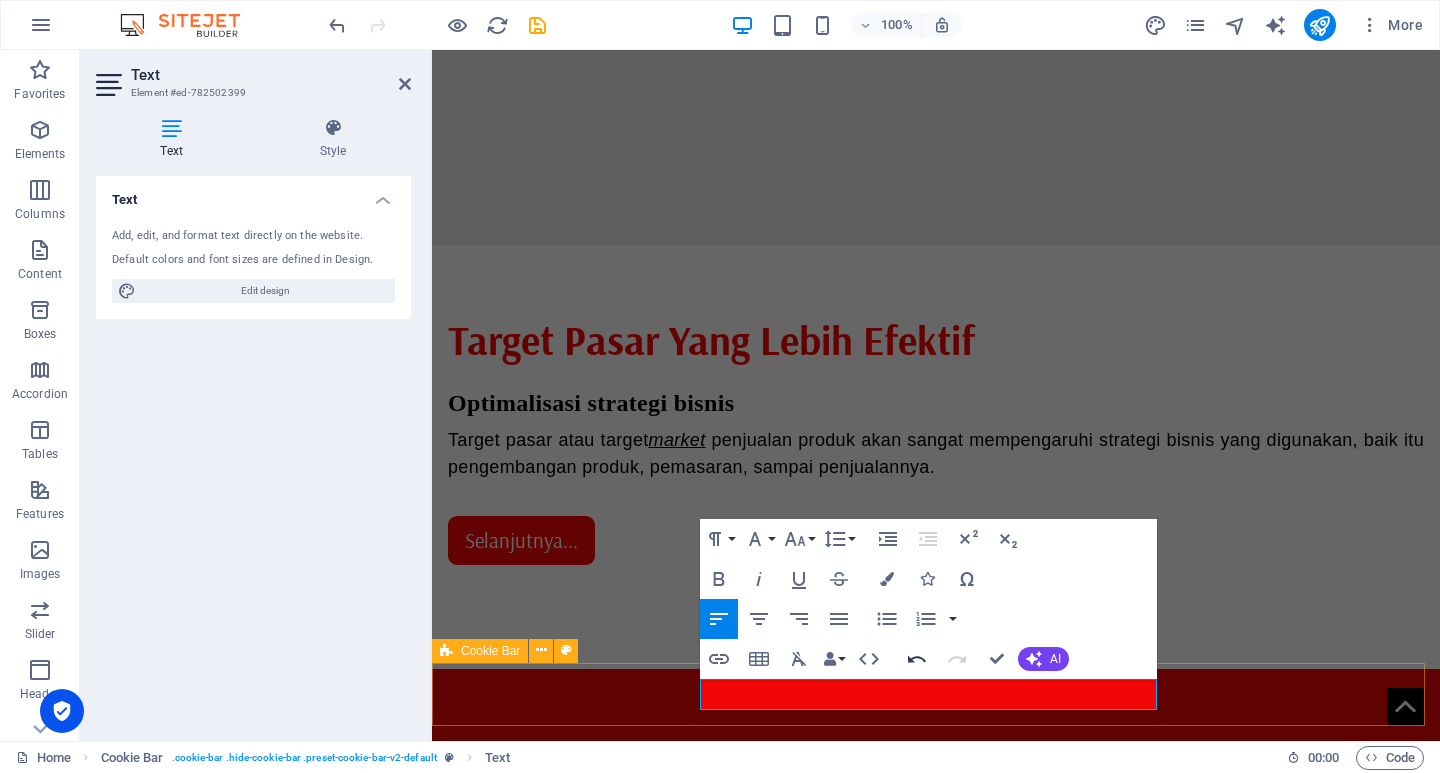 type 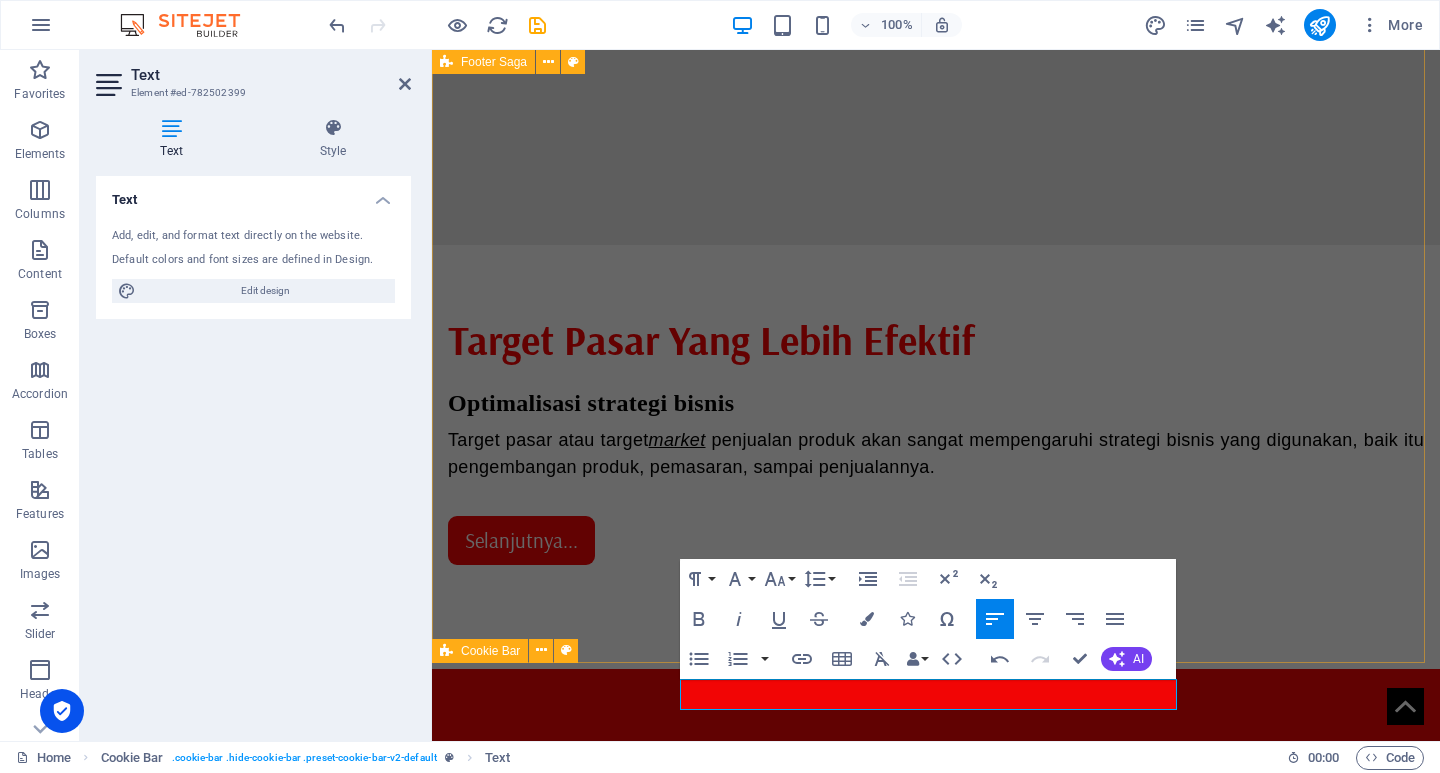click on "" Kemajuan suatu negara tidak hanya tergantung pada kekuatan ekonomi, tetapi juga pada kebijakan yang inklusif dan berkelanjutan. " Contact [STREET_ADDRESS][PERSON_NAME][PHONE_NUMBER] Phone:  [PHONE_NUMBER] Mobile:  Email:  [DOMAIN_NAME] Navigation Home About Service Contact Legal Notice Privacy Policy Social media Facebook Twitter Instagram" at bounding box center [936, 1271] 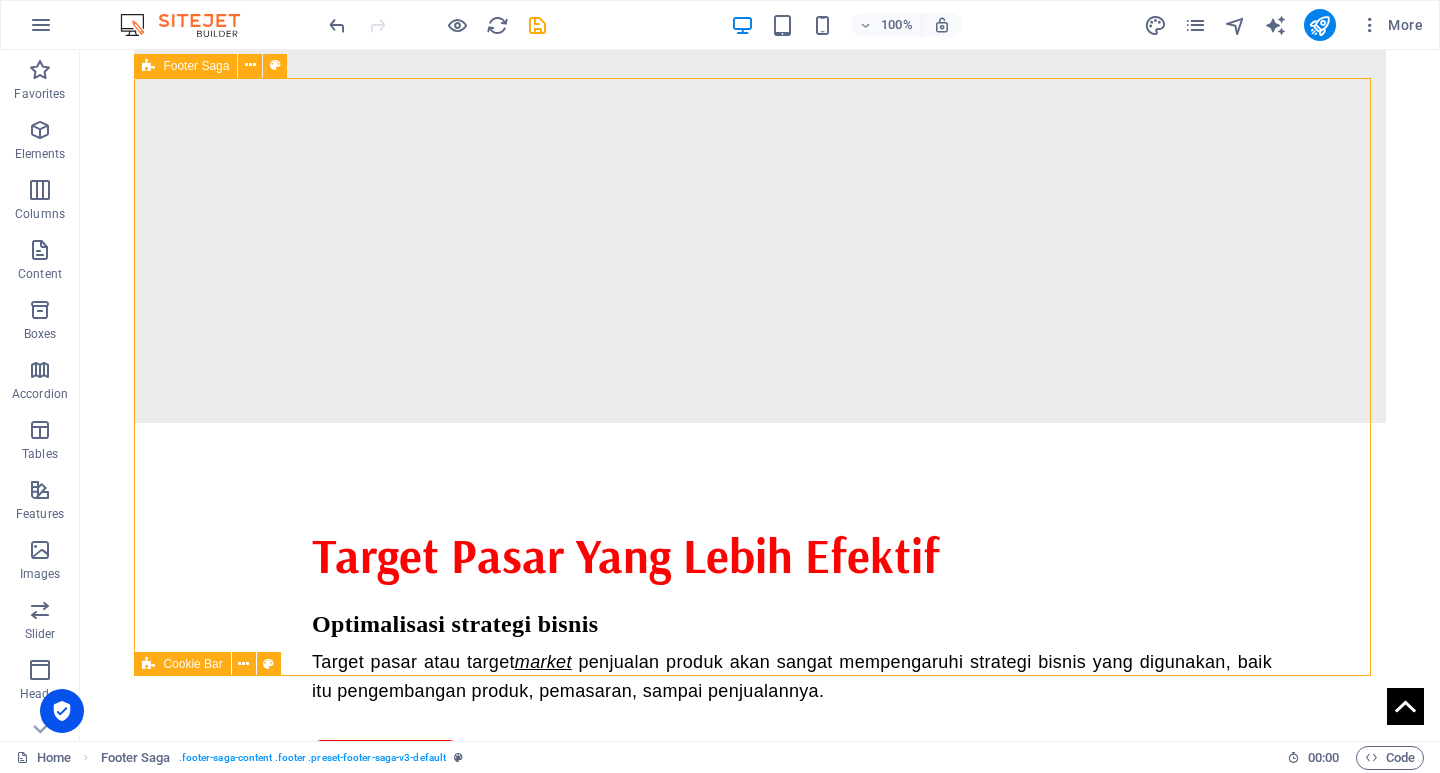 scroll, scrollTop: 1577, scrollLeft: 0, axis: vertical 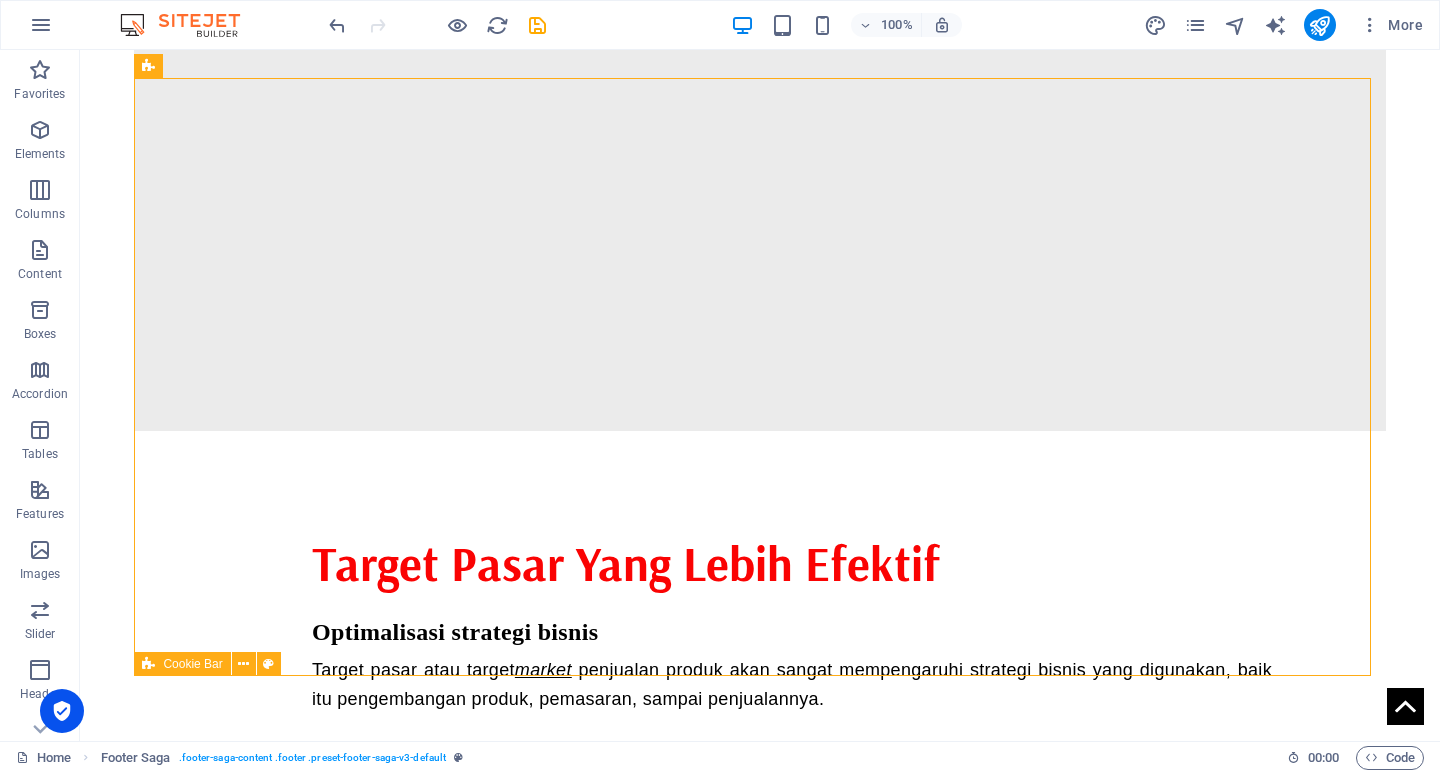 click on "100% More" at bounding box center [878, 25] 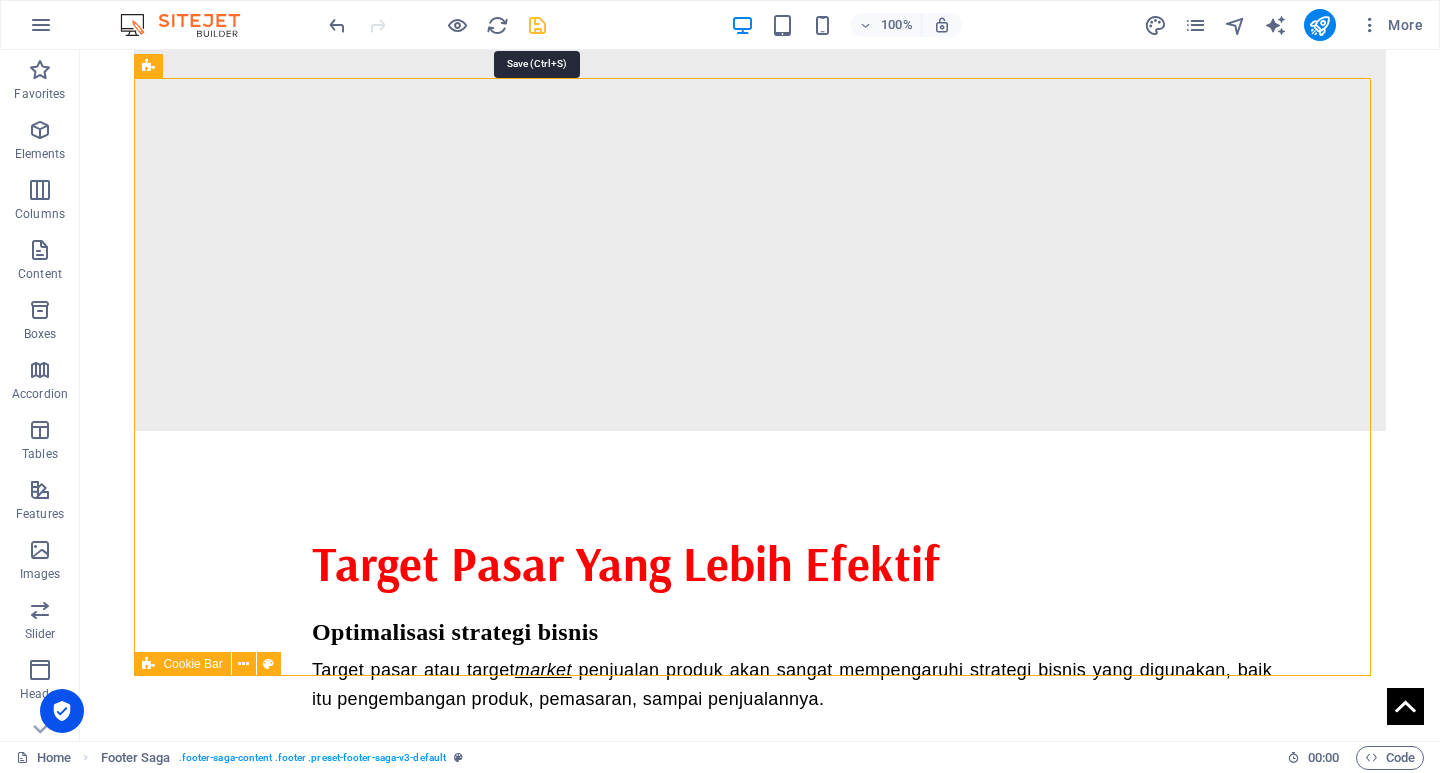 click at bounding box center [537, 25] 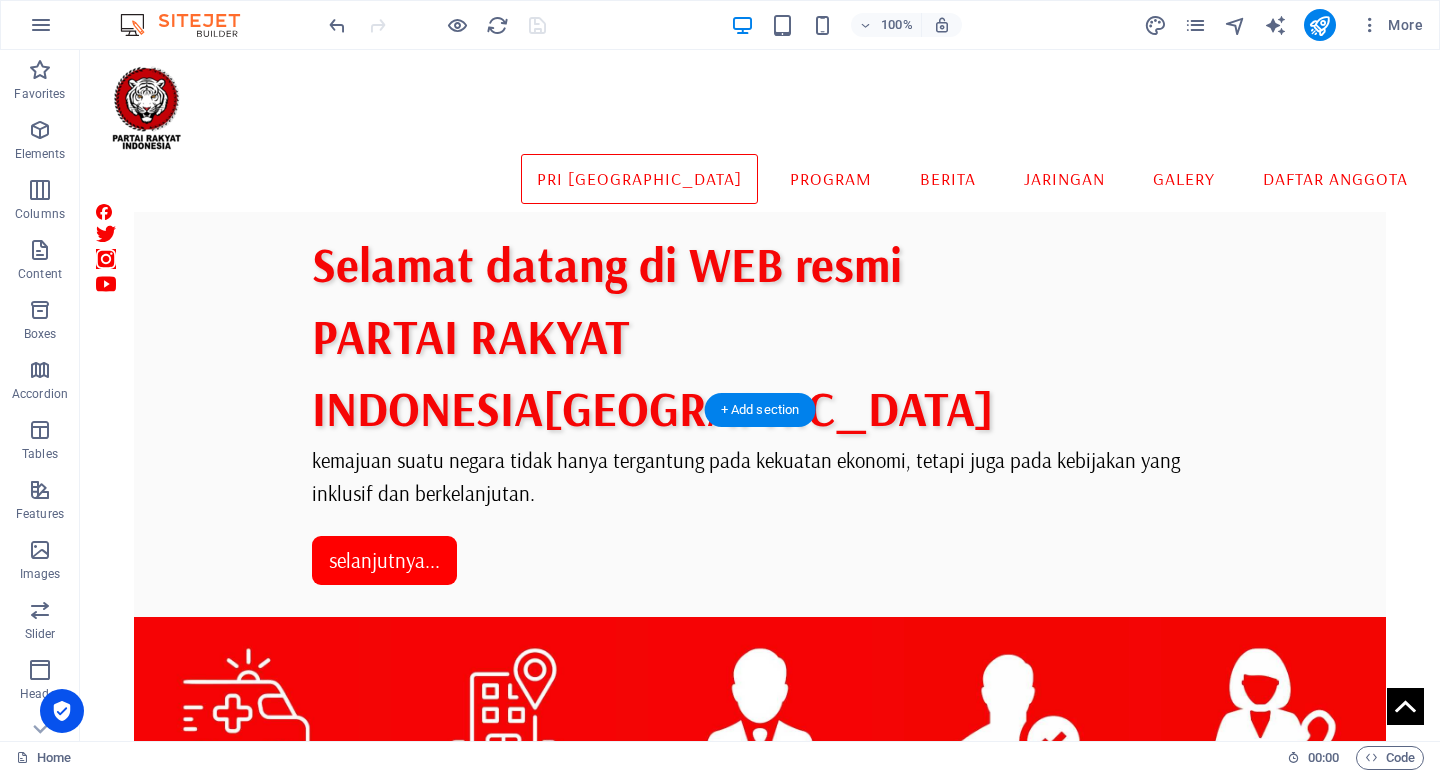 scroll, scrollTop: 377, scrollLeft: 0, axis: vertical 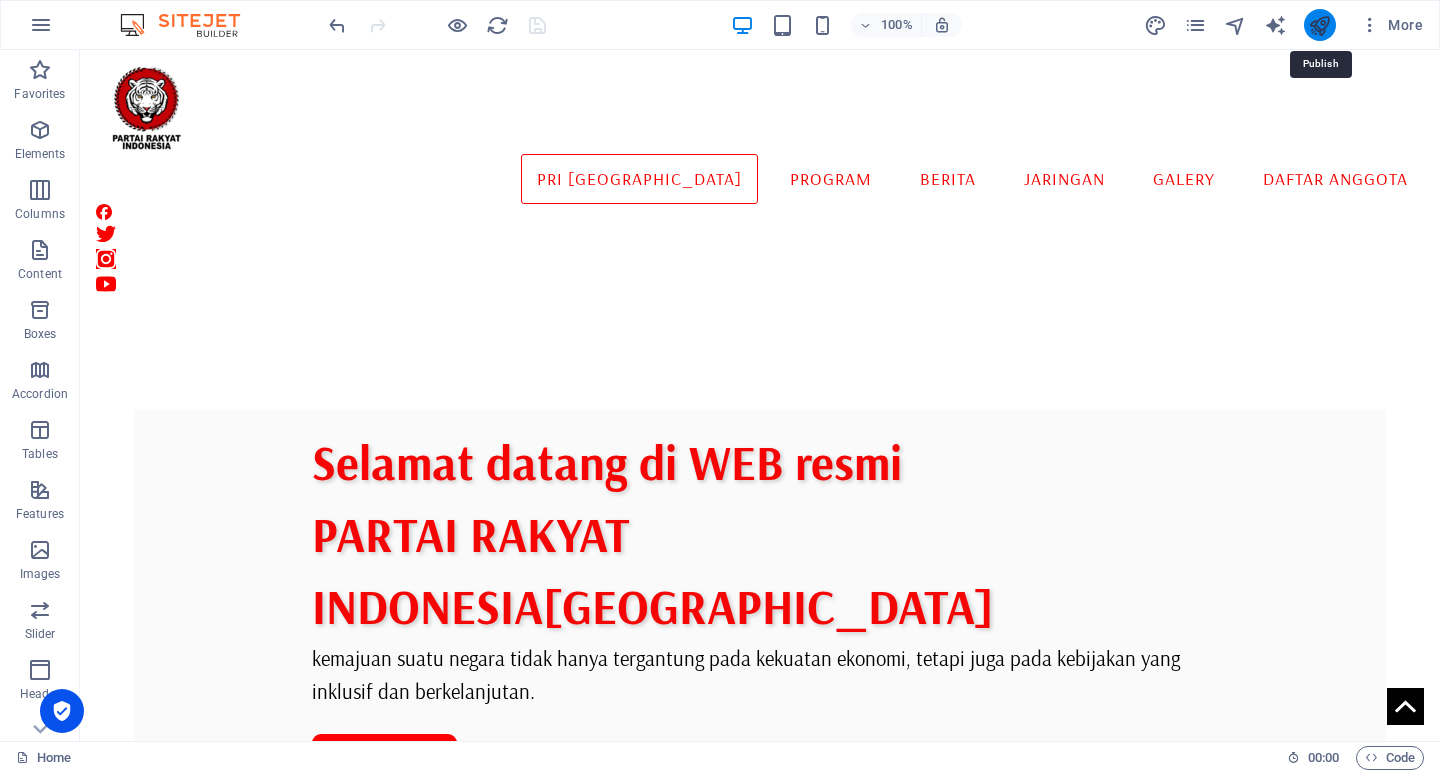 click at bounding box center (1319, 25) 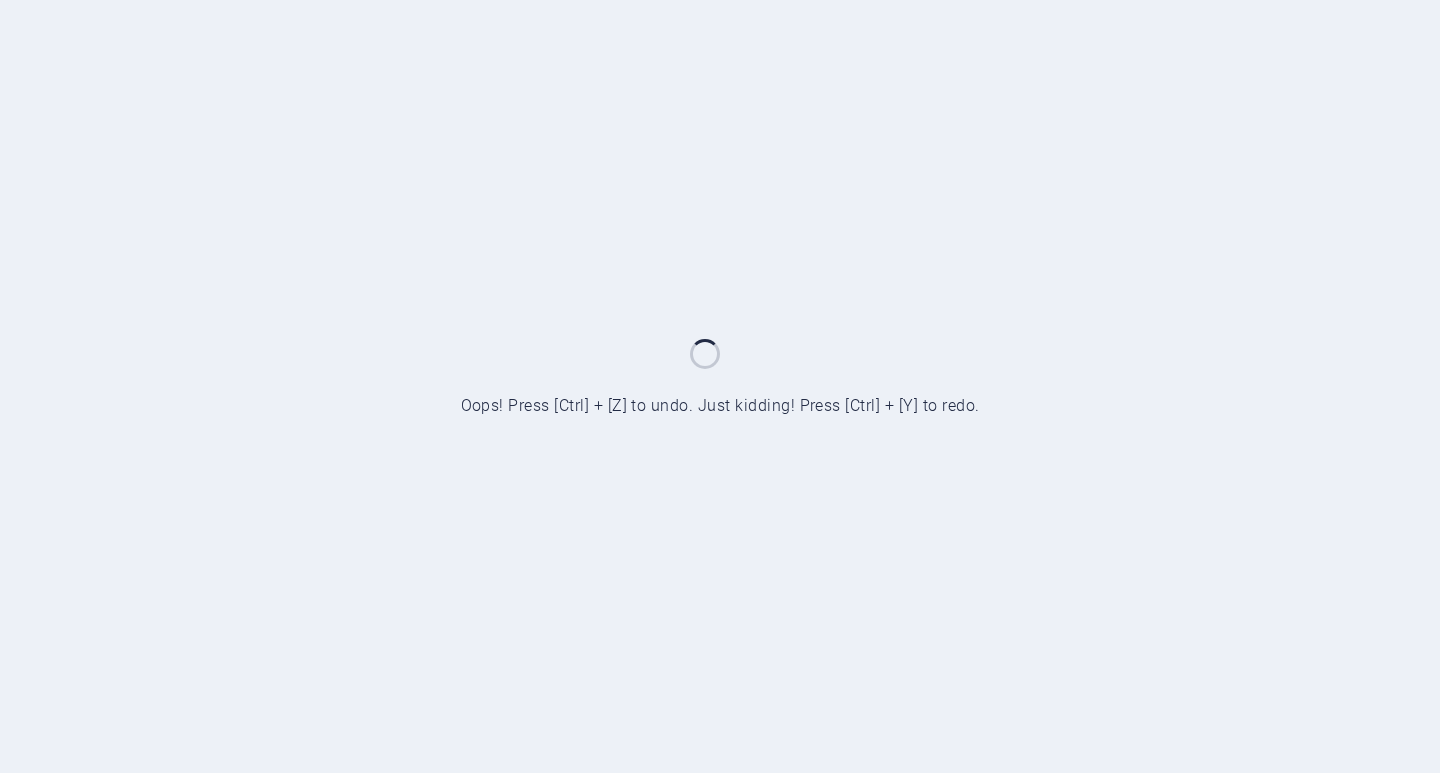 scroll, scrollTop: 0, scrollLeft: 0, axis: both 